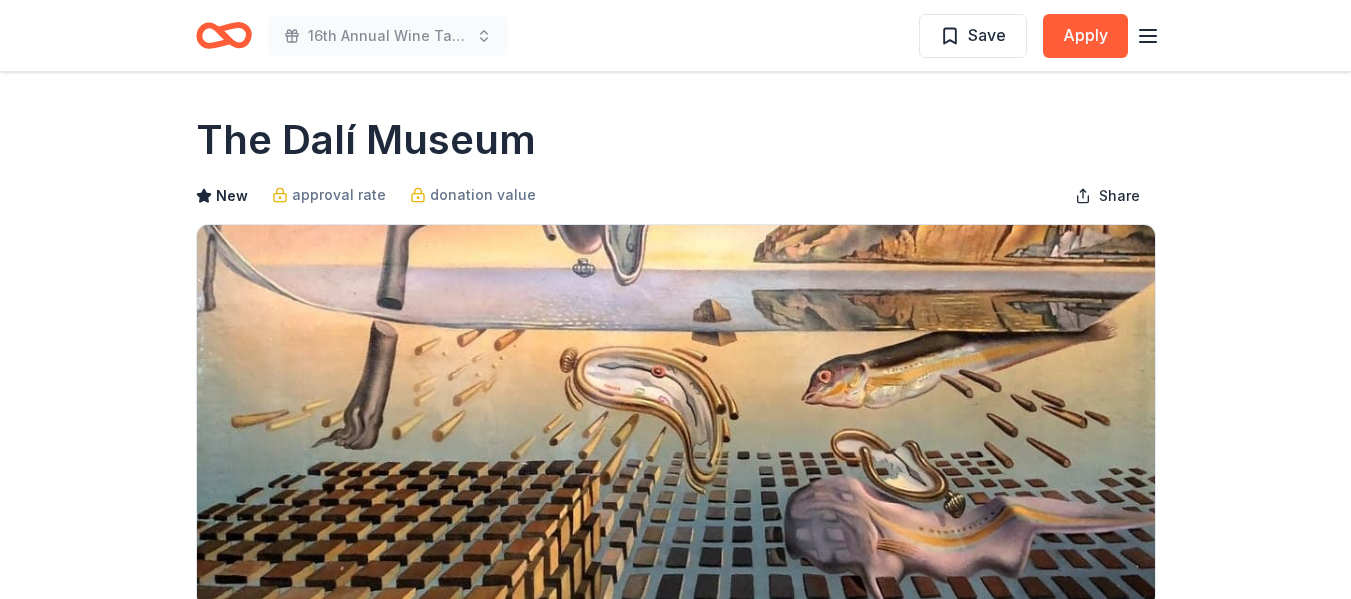 scroll, scrollTop: 0, scrollLeft: 0, axis: both 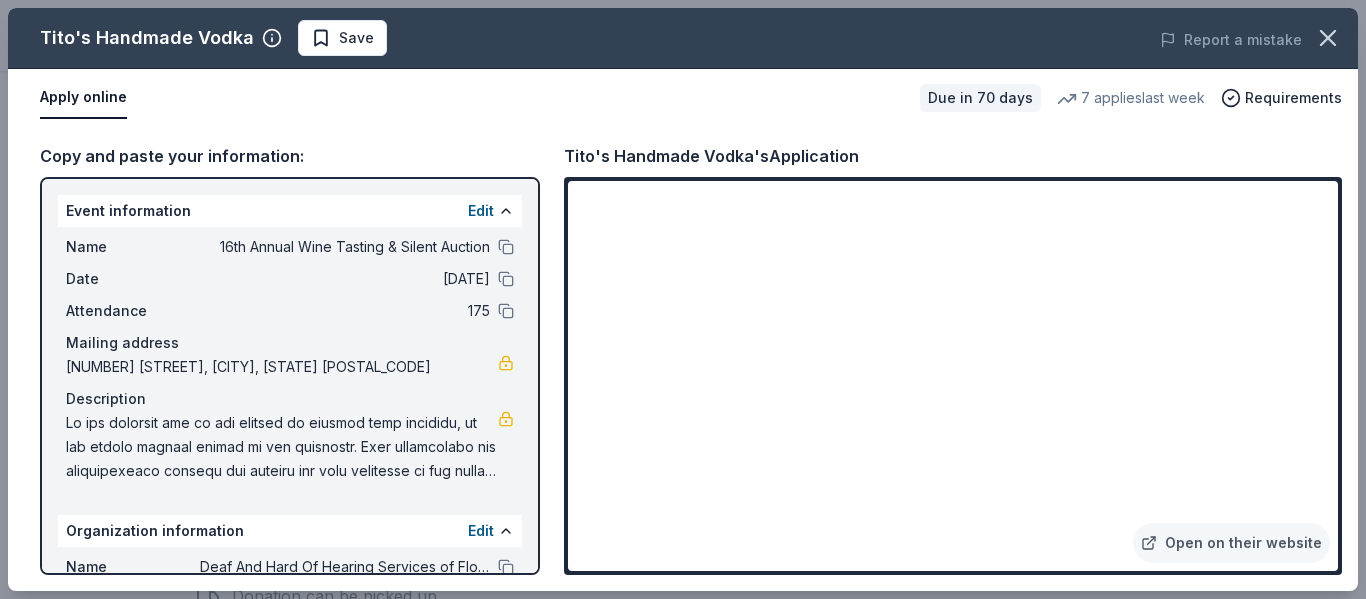 click on "Tito's Handmade Vodka Save Report a mistake" at bounding box center (683, 38) 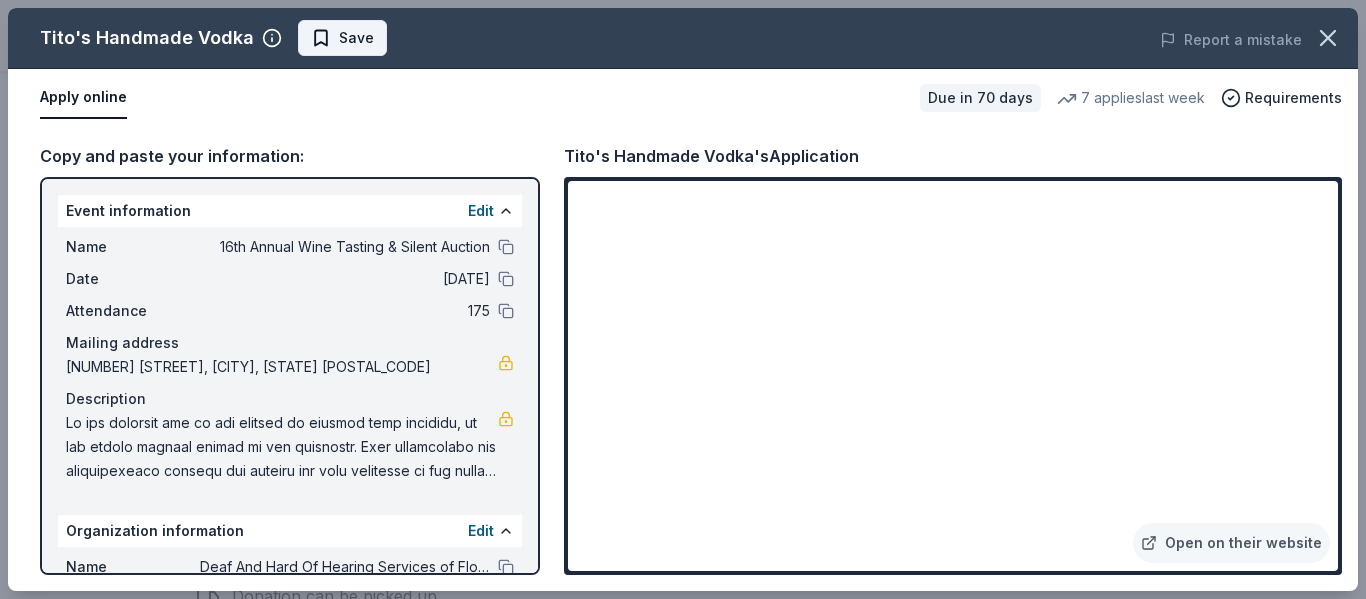 click on "Save" at bounding box center [356, 38] 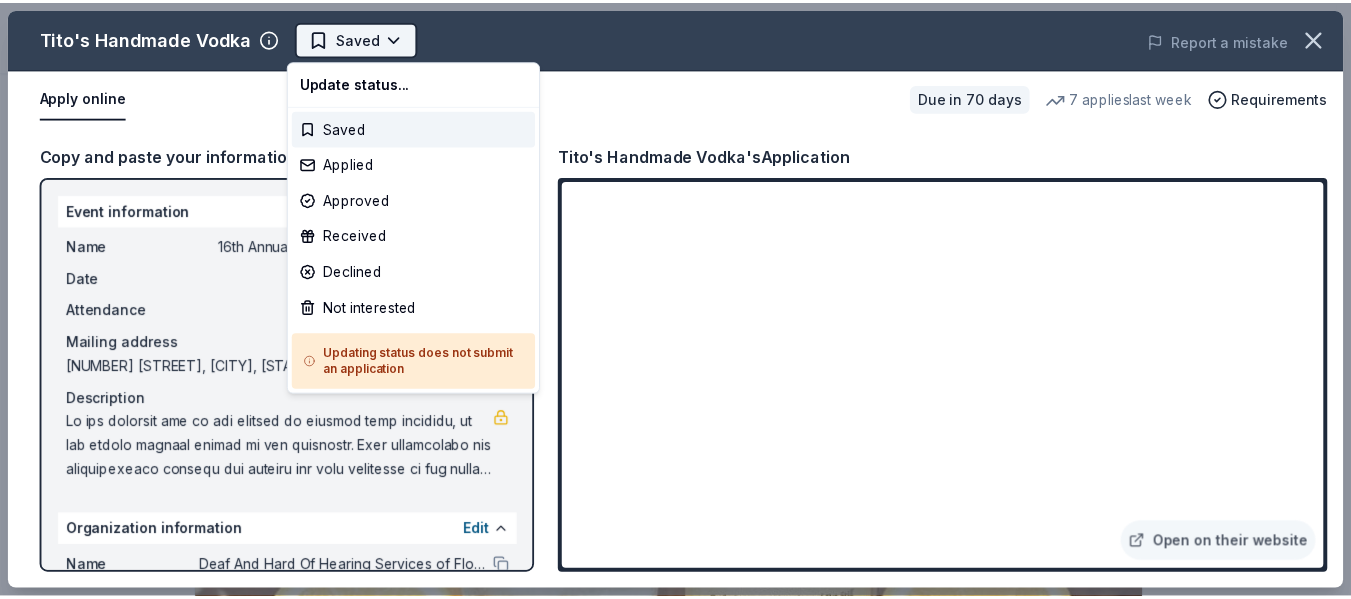 scroll, scrollTop: 0, scrollLeft: 0, axis: both 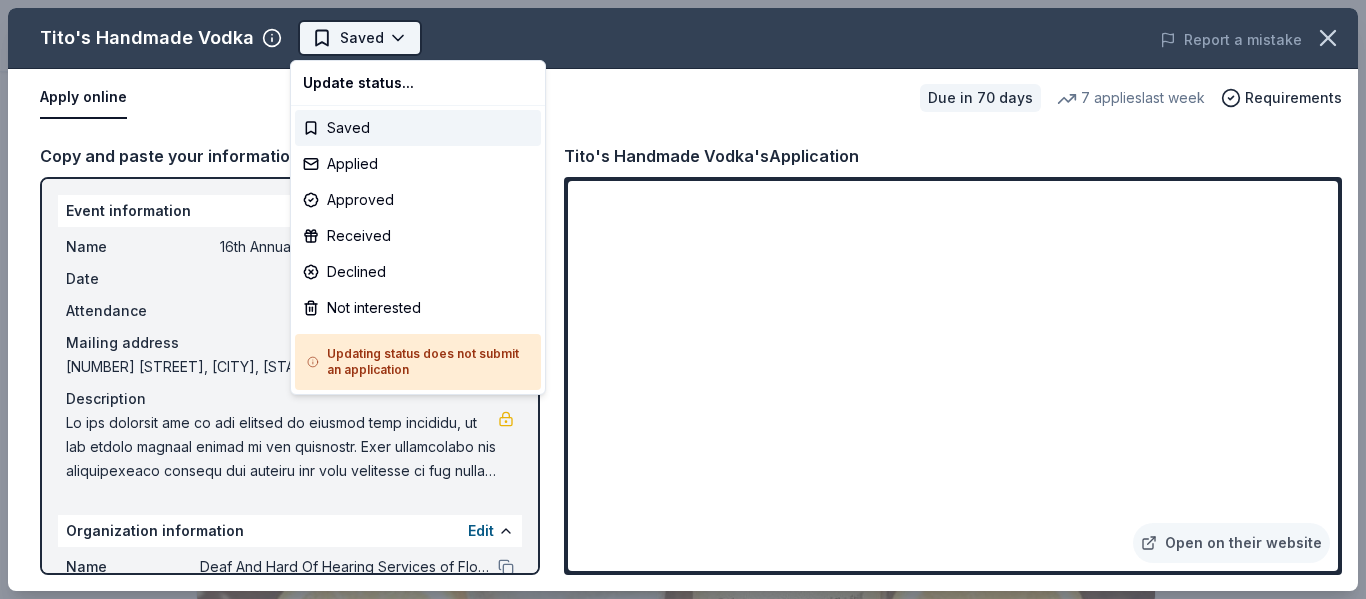 click on "16th Annual Wine Tasting & Silent Auction Saved Apply Due in 70 days Share Tito's Handmade Vodka 4.8 • 23  reviews 7   applies  last week approval rate donation value Share Donating in all states Tito's Vodka came to fame for its unique flavorings and smooth delivery. The corn-based, pot-brewed, gluten-free spirit originated in Austin, Texas, and remains in its hometown to this day, standing as the oldest legal distillery in Texas. What they donate Merchandise Auction & raffle Donation can be shipped to you Donation can be picked up Who they donate to  Preferred 501(c)(3) required Due in 70 days Apply Saved Application takes 10 min Usually responds in  a few weeks Updated  about 2 months  ago Report a mistake approval rate 20 % approved 30 % declined 50 % no response donation value (average) 20% 70% 0% 10% $xx - $xx $xx - $xx $xx - $xx $xx - $xx Upgrade to Pro to view approval rates and average donation values 4.8 • 23  reviews See all  23  reviews Red Door Food Pantry February 2025 • Approved • • 4" at bounding box center [675, 299] 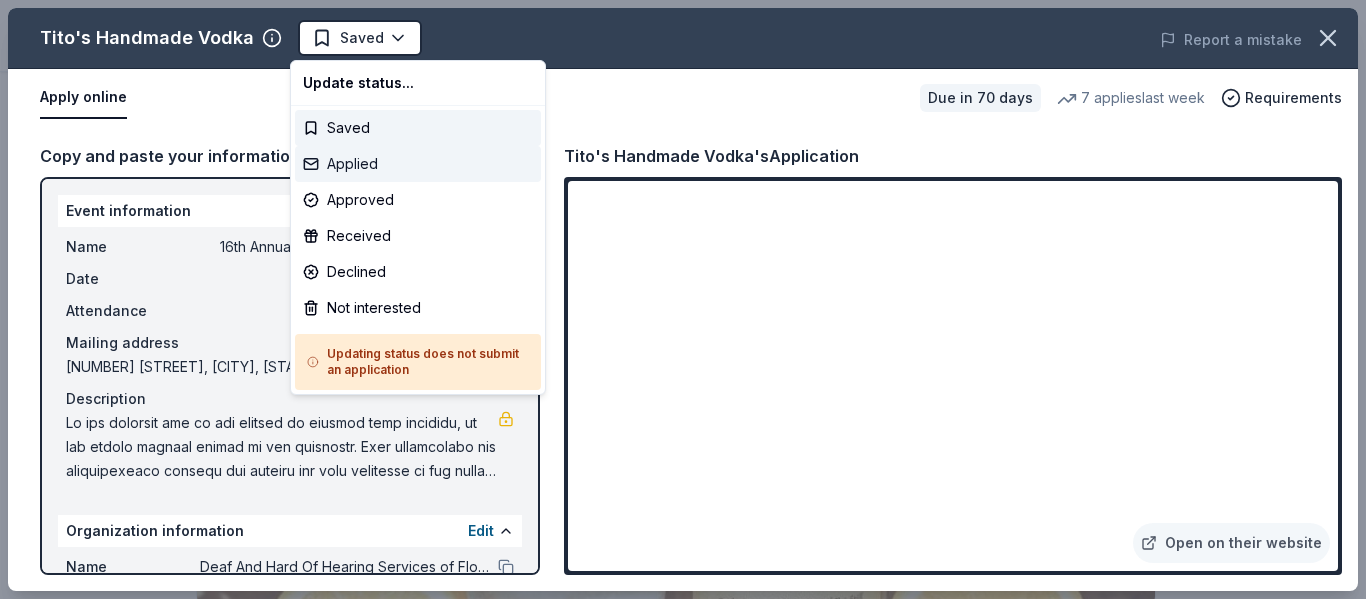 click on "Applied" at bounding box center (418, 164) 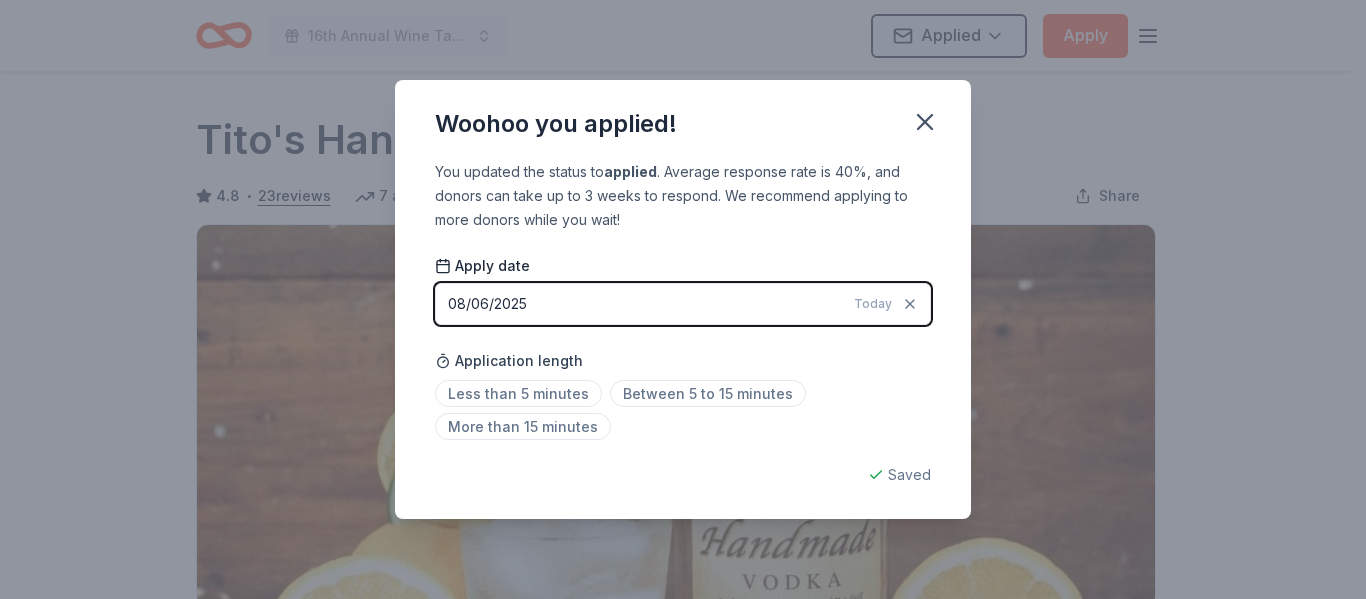 click 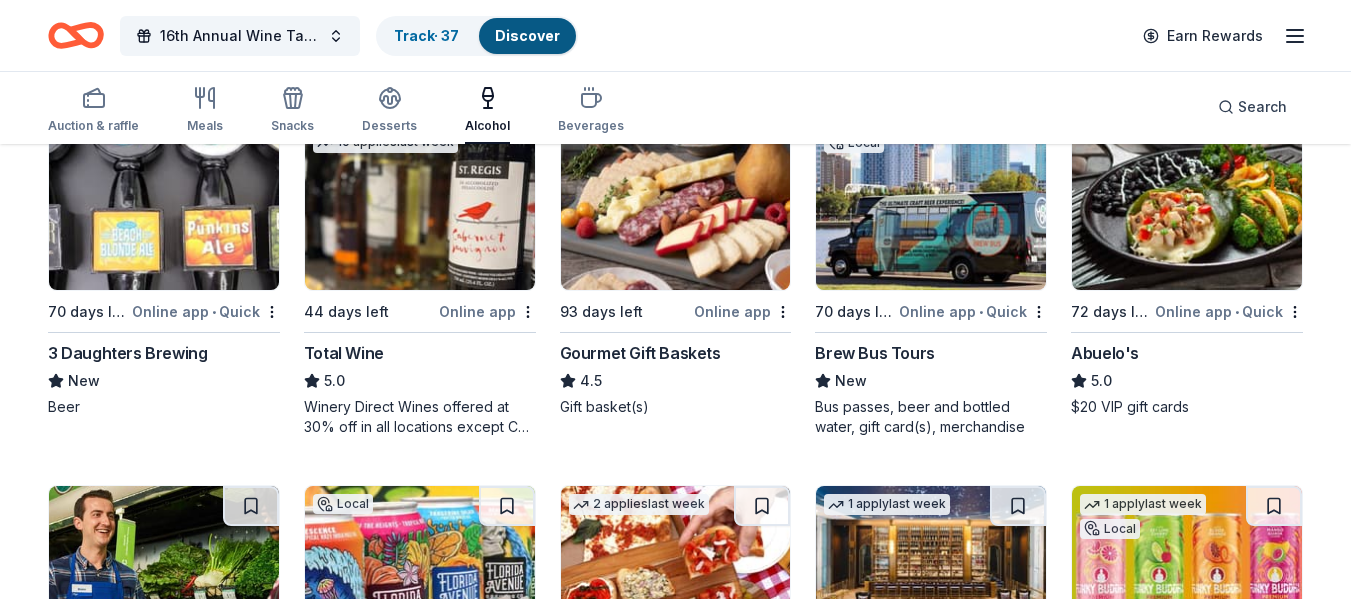 scroll, scrollTop: 186, scrollLeft: 0, axis: vertical 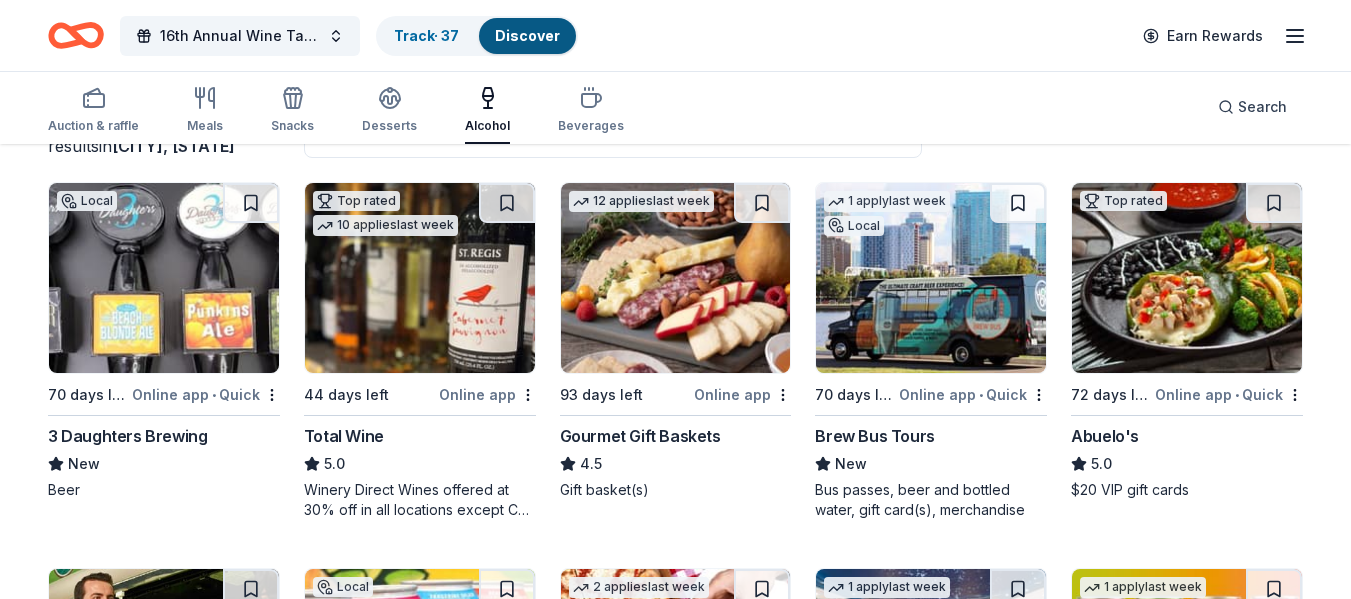 click at bounding box center [164, 278] 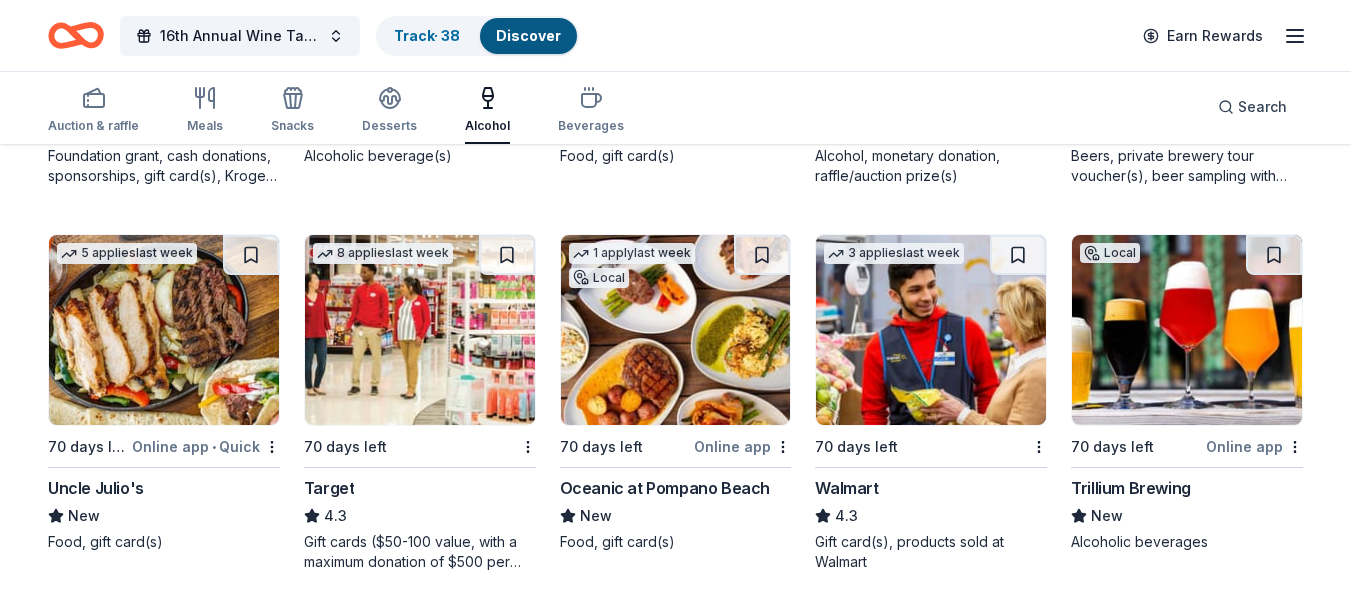 scroll, scrollTop: 905, scrollLeft: 0, axis: vertical 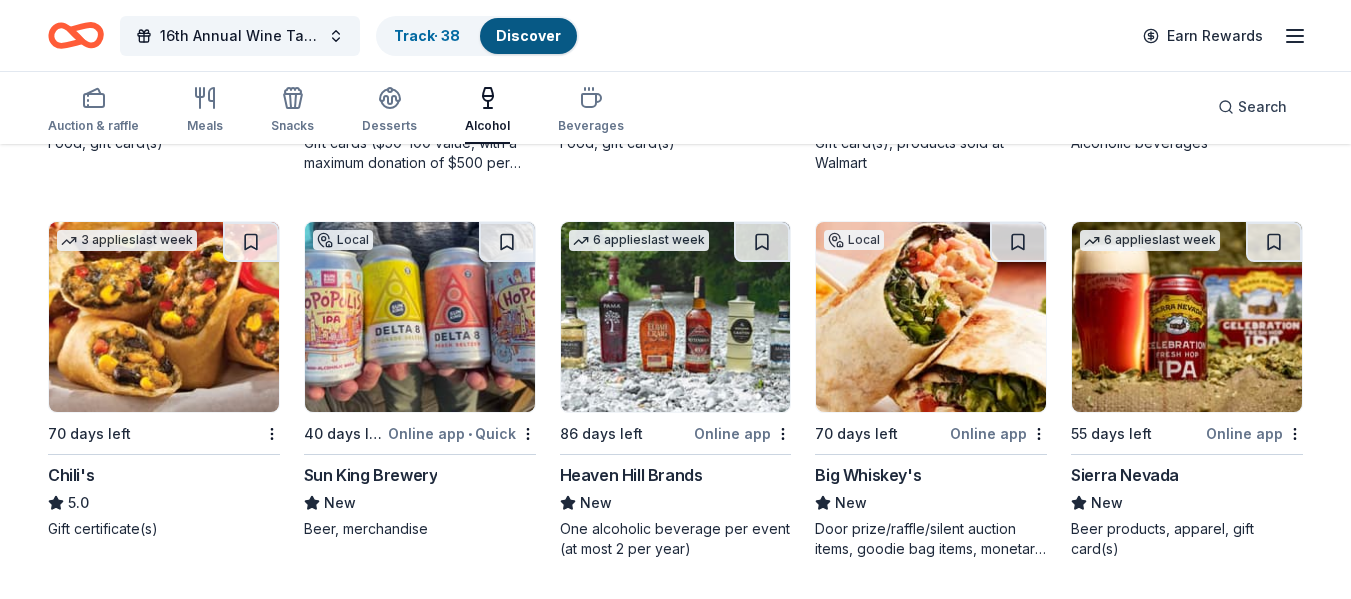 click at bounding box center (676, 317) 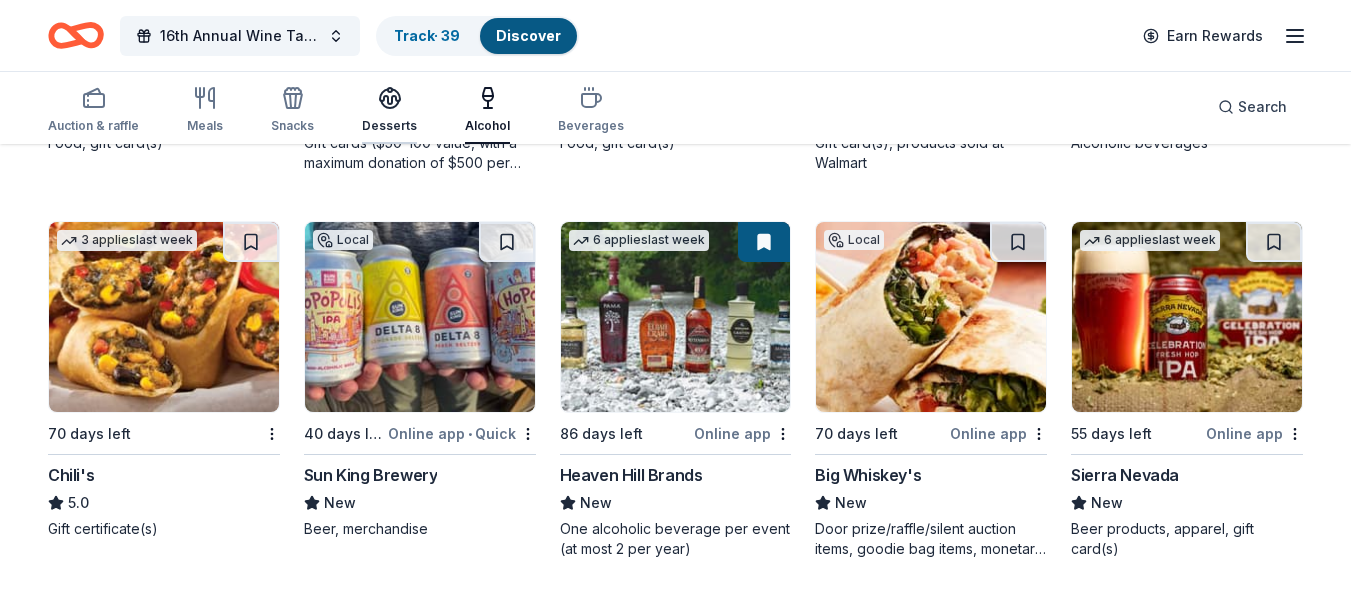 click 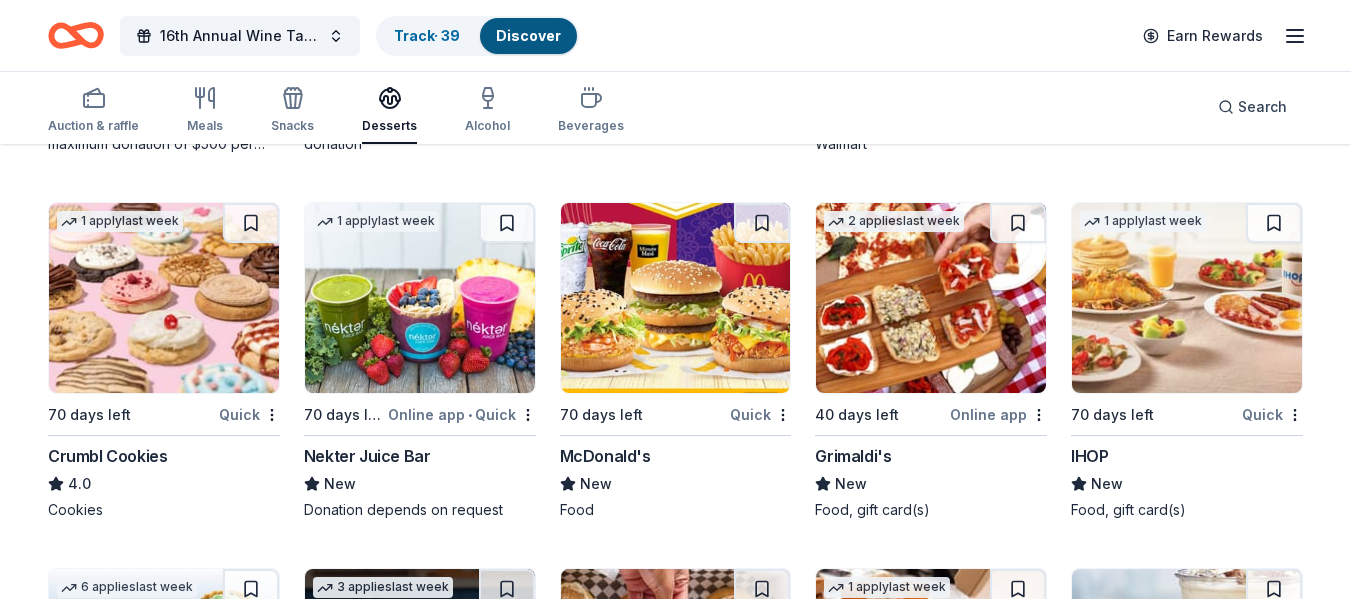 scroll, scrollTop: 1669, scrollLeft: 0, axis: vertical 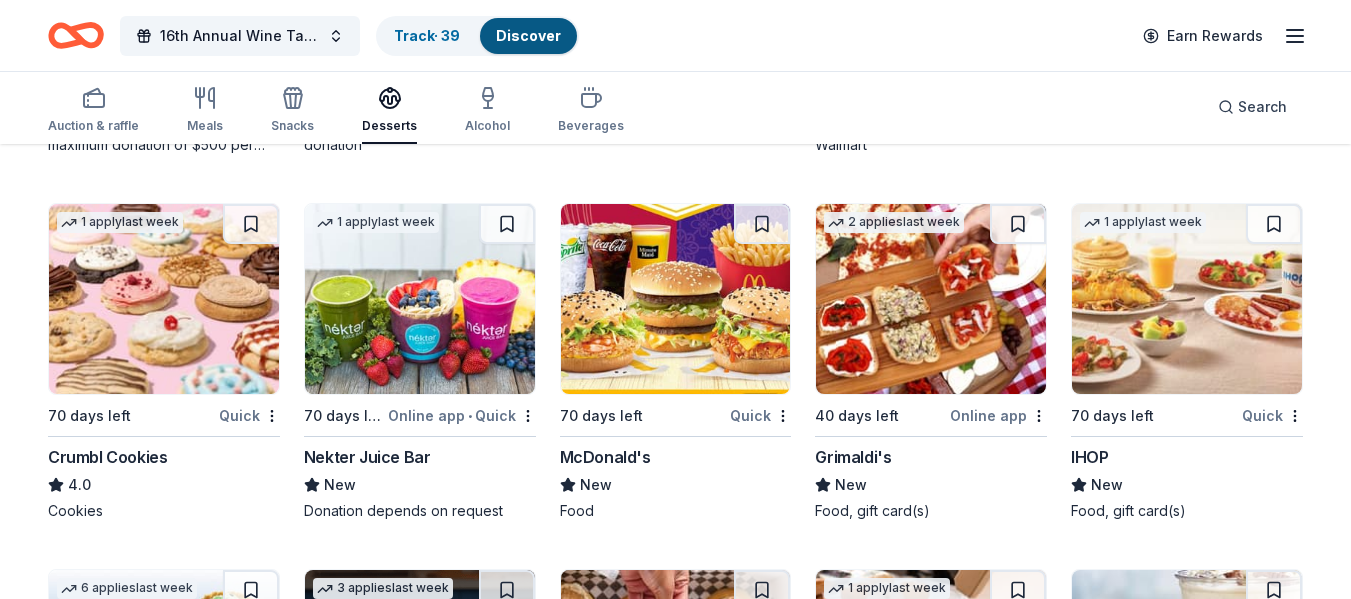 type 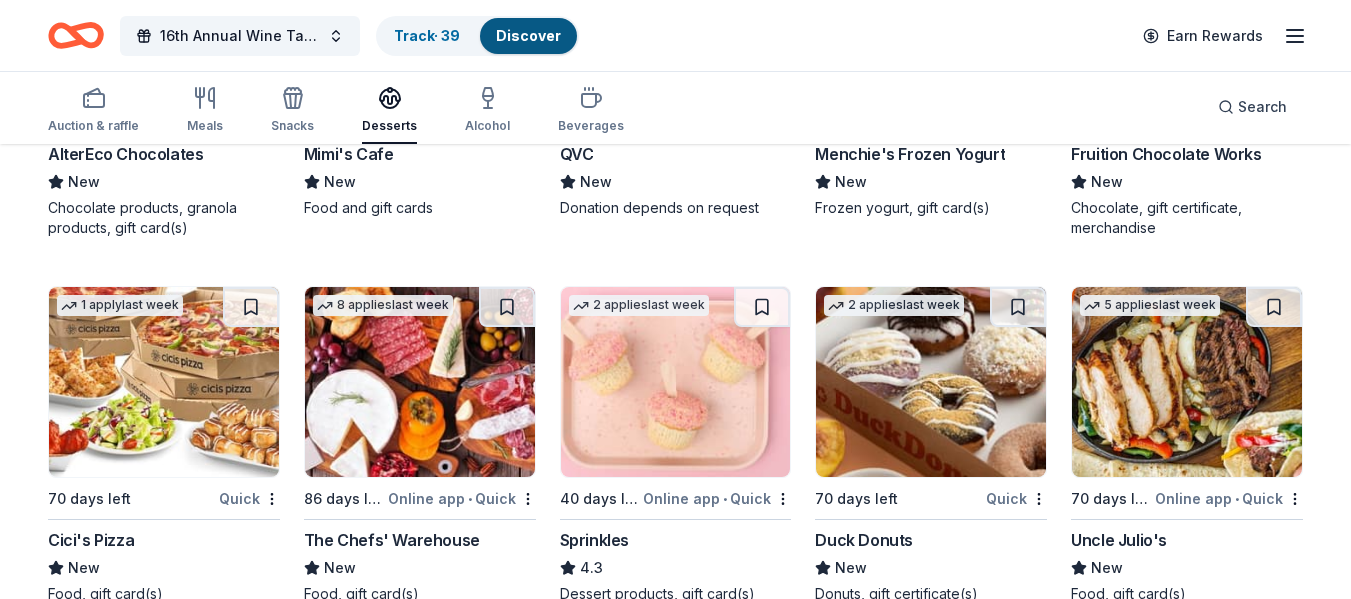scroll, scrollTop: 2889, scrollLeft: 0, axis: vertical 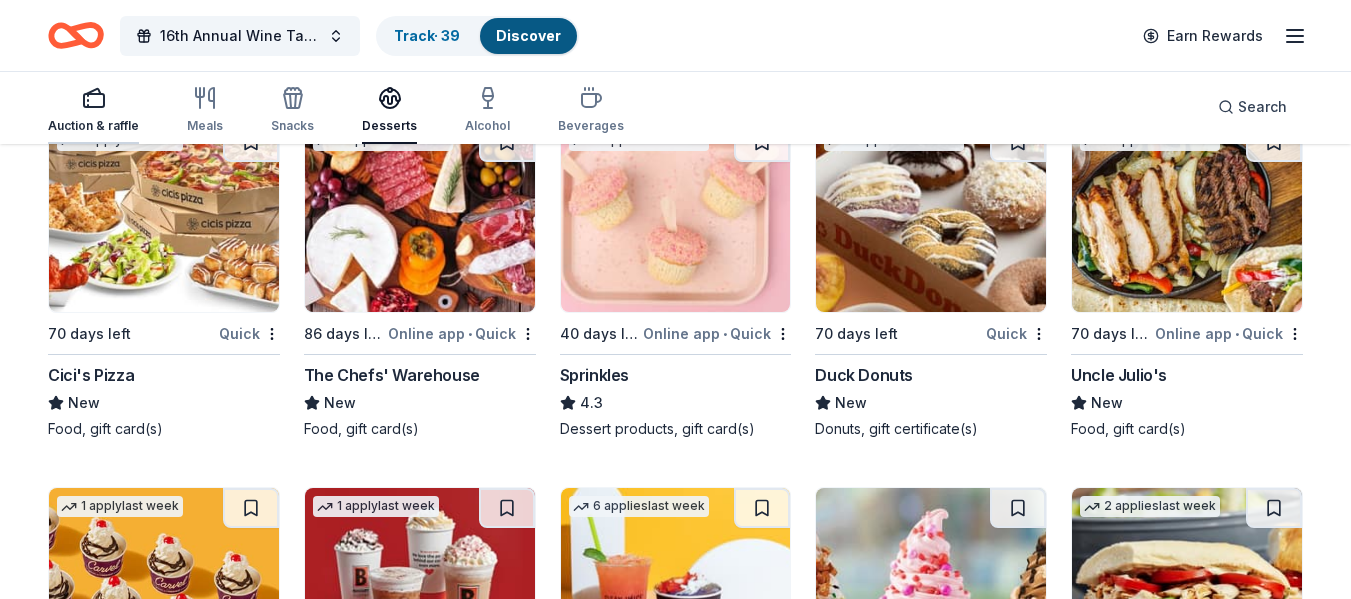 click at bounding box center [93, 98] 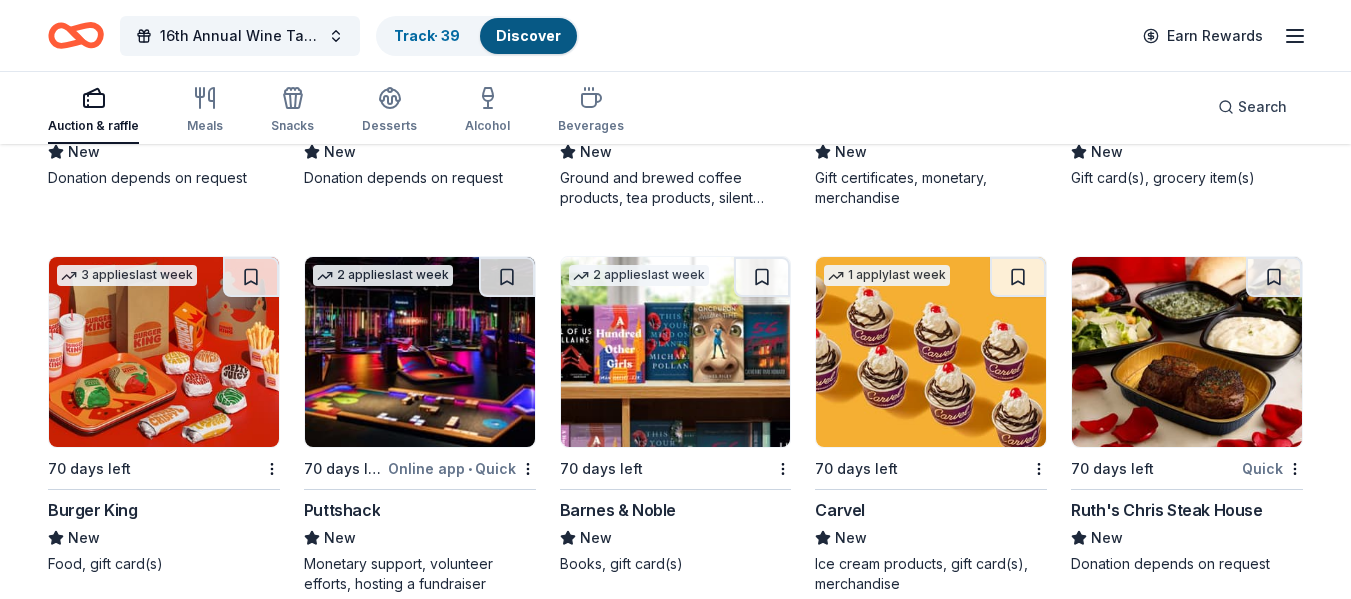 scroll, scrollTop: 14270, scrollLeft: 0, axis: vertical 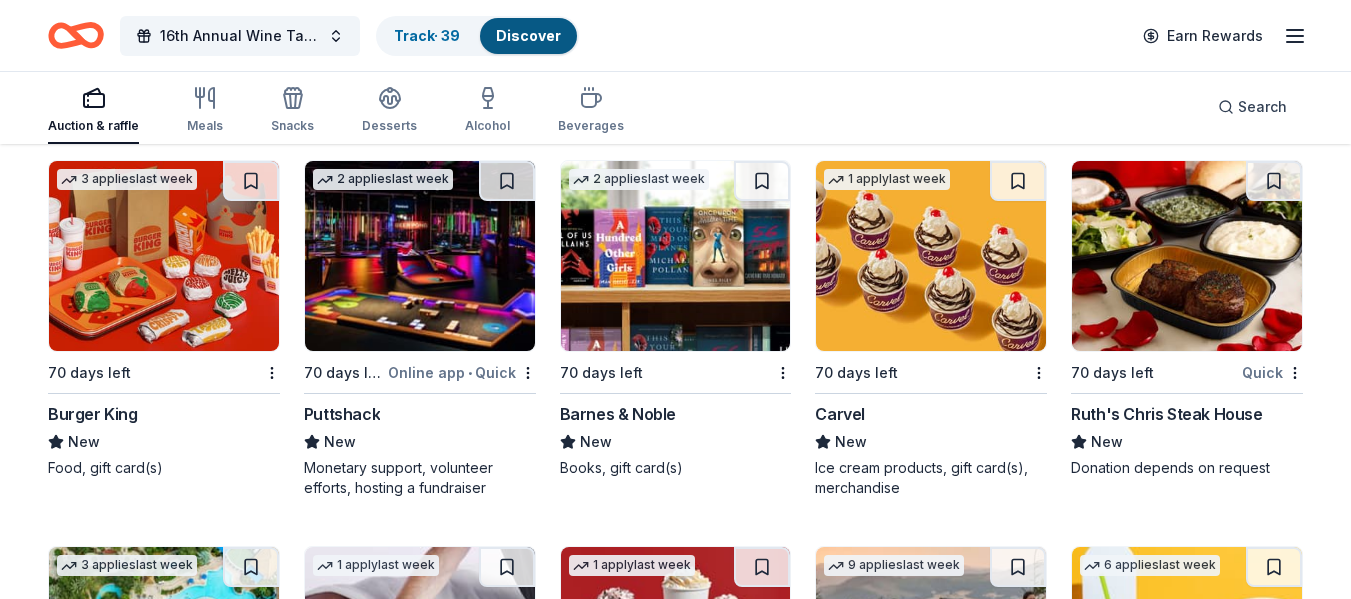 click at bounding box center [676, 256] 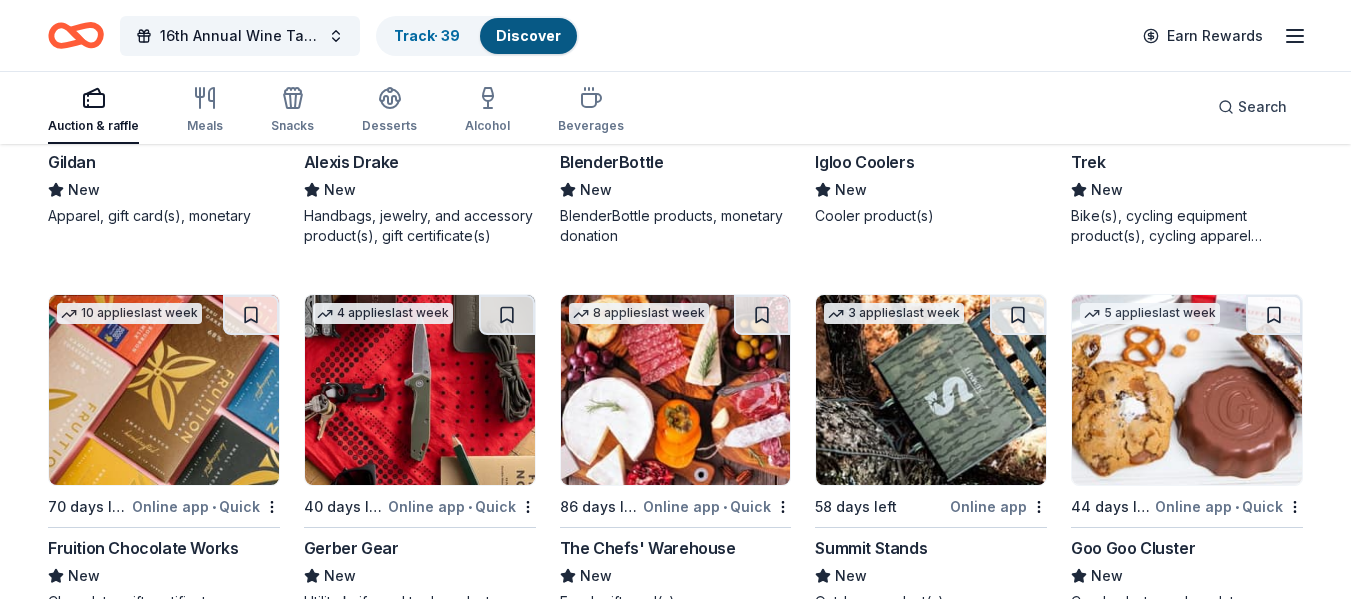 scroll, scrollTop: 17281, scrollLeft: 0, axis: vertical 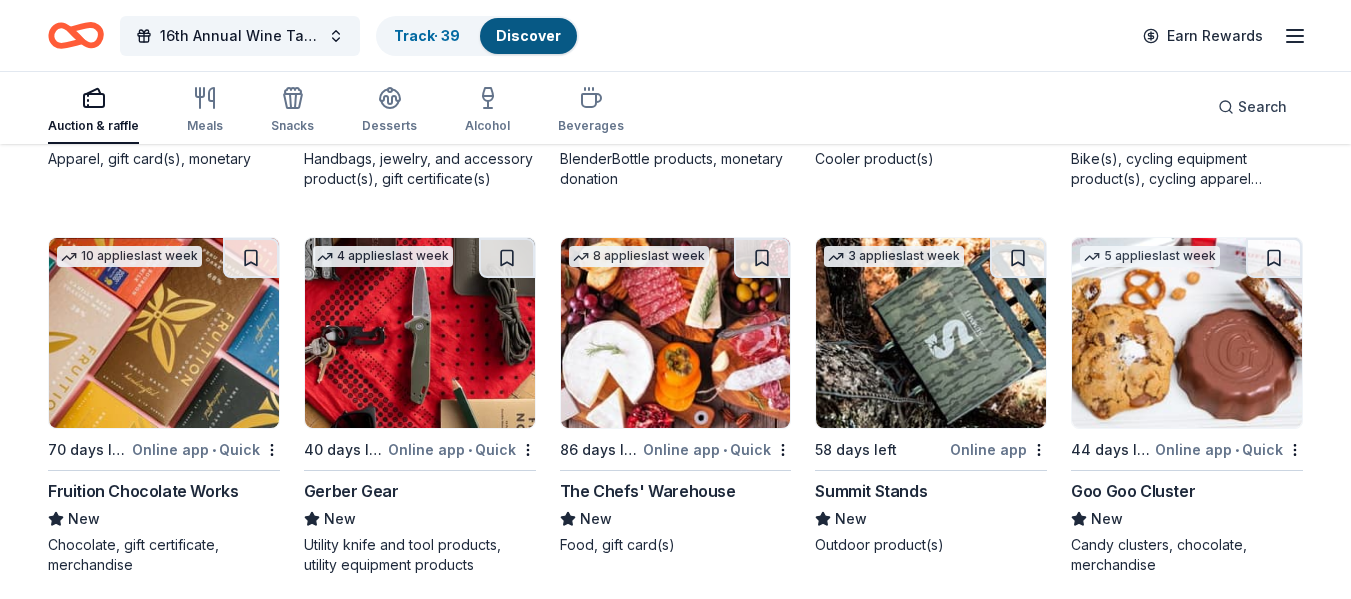 click at bounding box center (1187, 333) 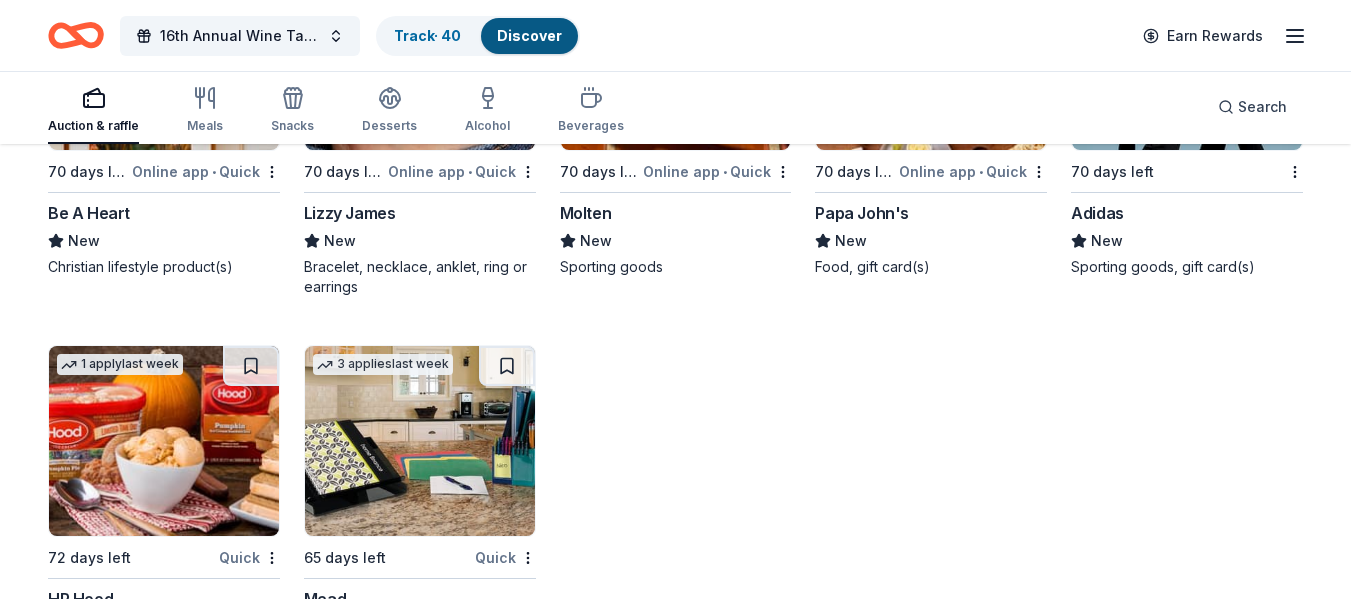 scroll, scrollTop: 19919, scrollLeft: 0, axis: vertical 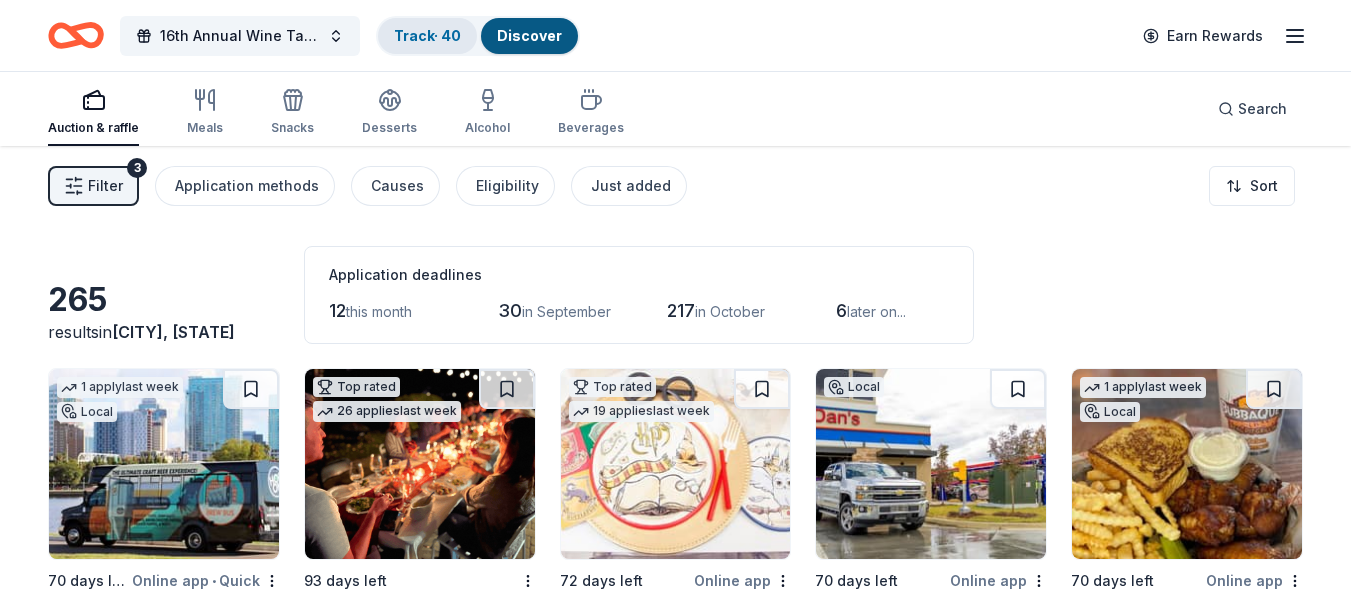 click on "Track  · 40" at bounding box center [427, 36] 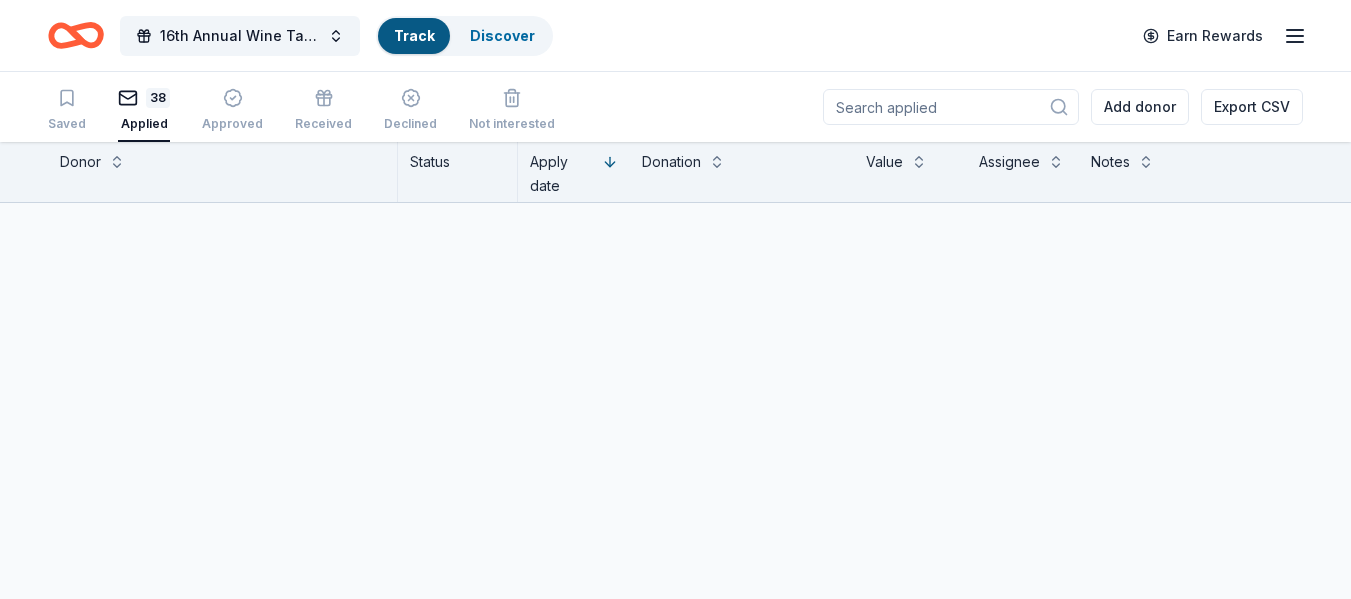 scroll, scrollTop: 1, scrollLeft: 0, axis: vertical 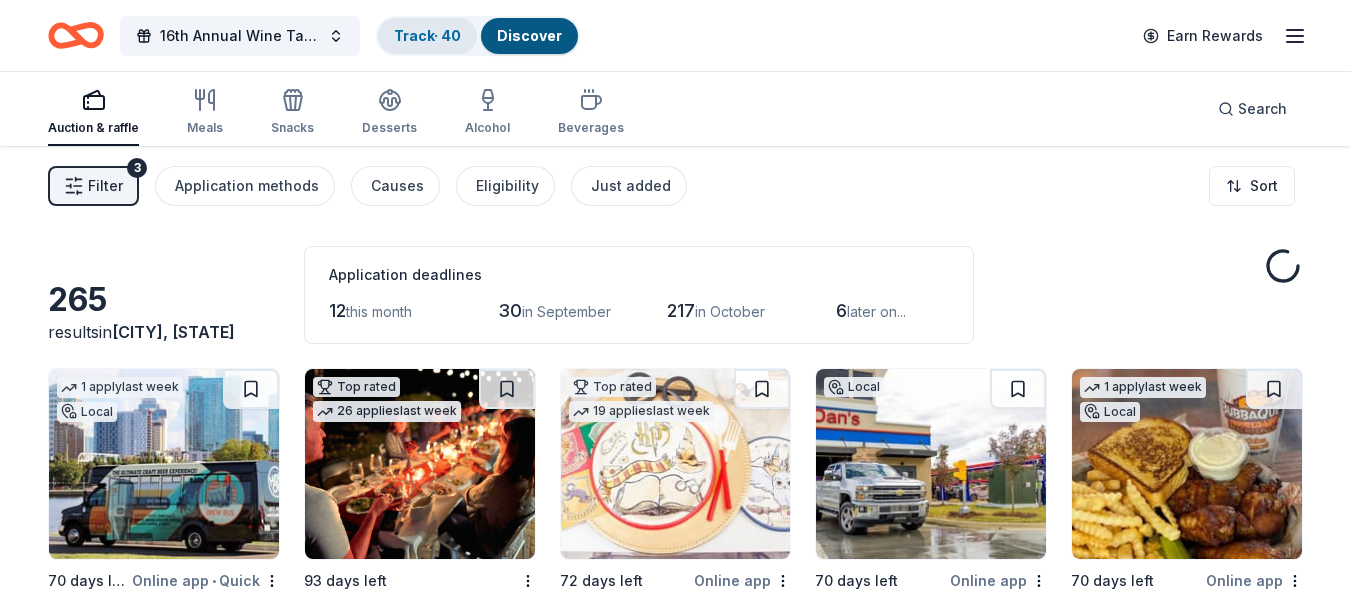 click on "Track  · 40" at bounding box center (427, 36) 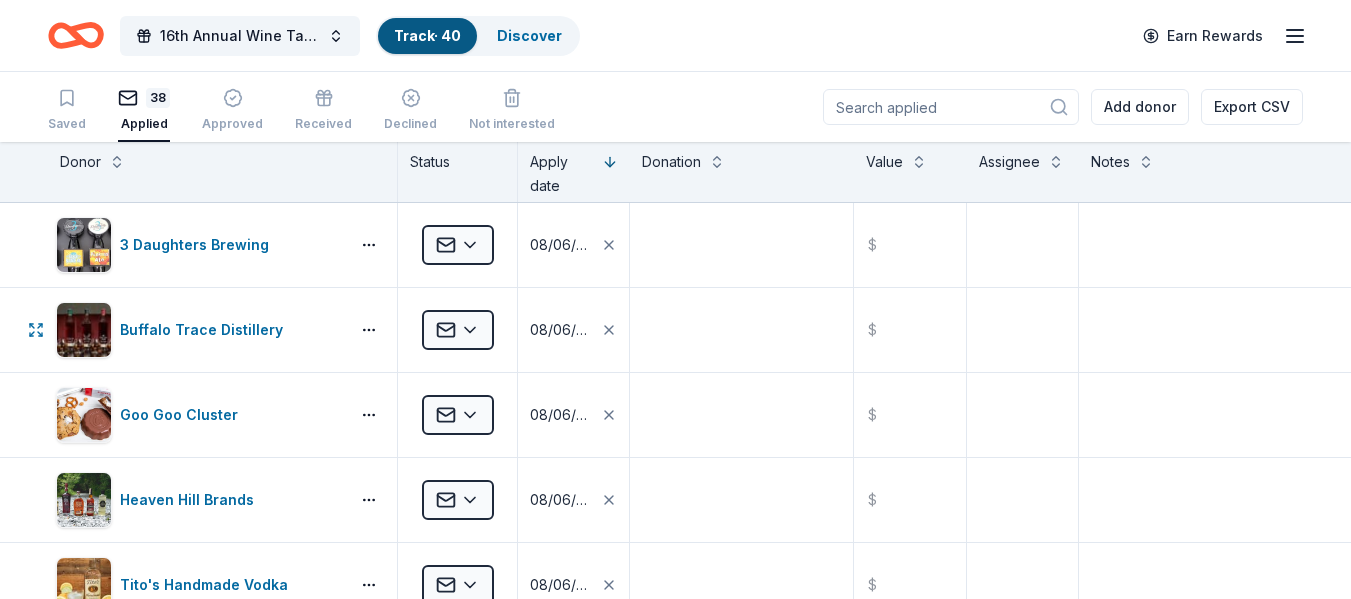 scroll, scrollTop: 1, scrollLeft: 0, axis: vertical 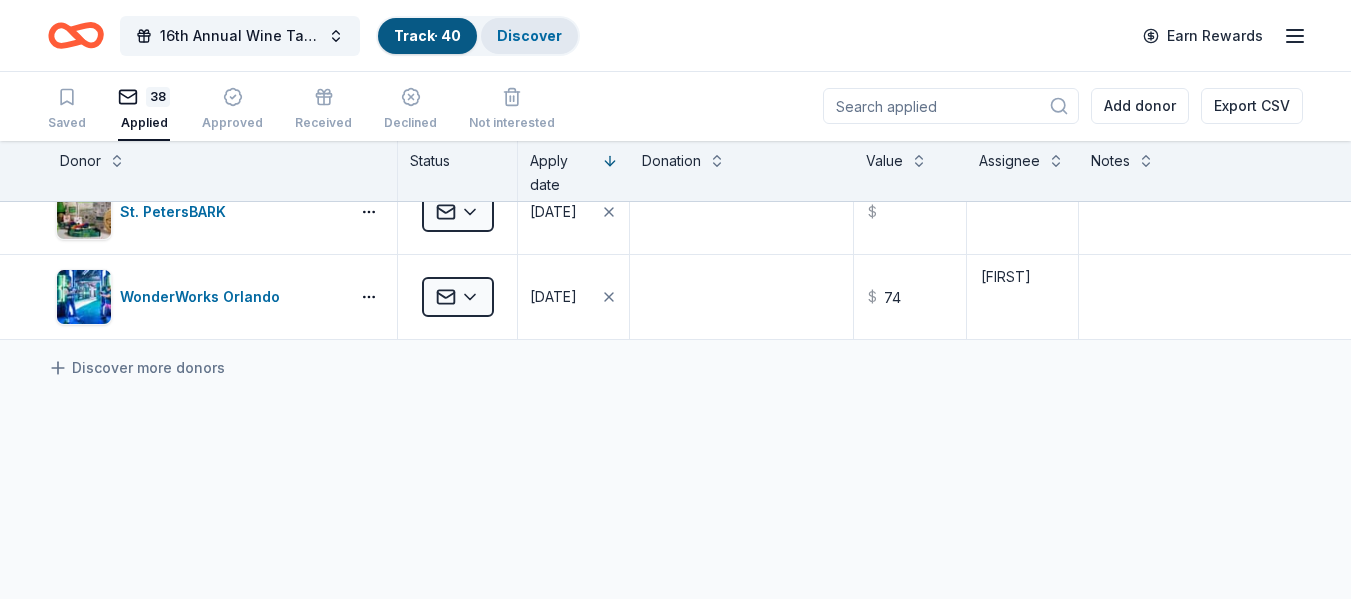 click on "Discover" at bounding box center [529, 36] 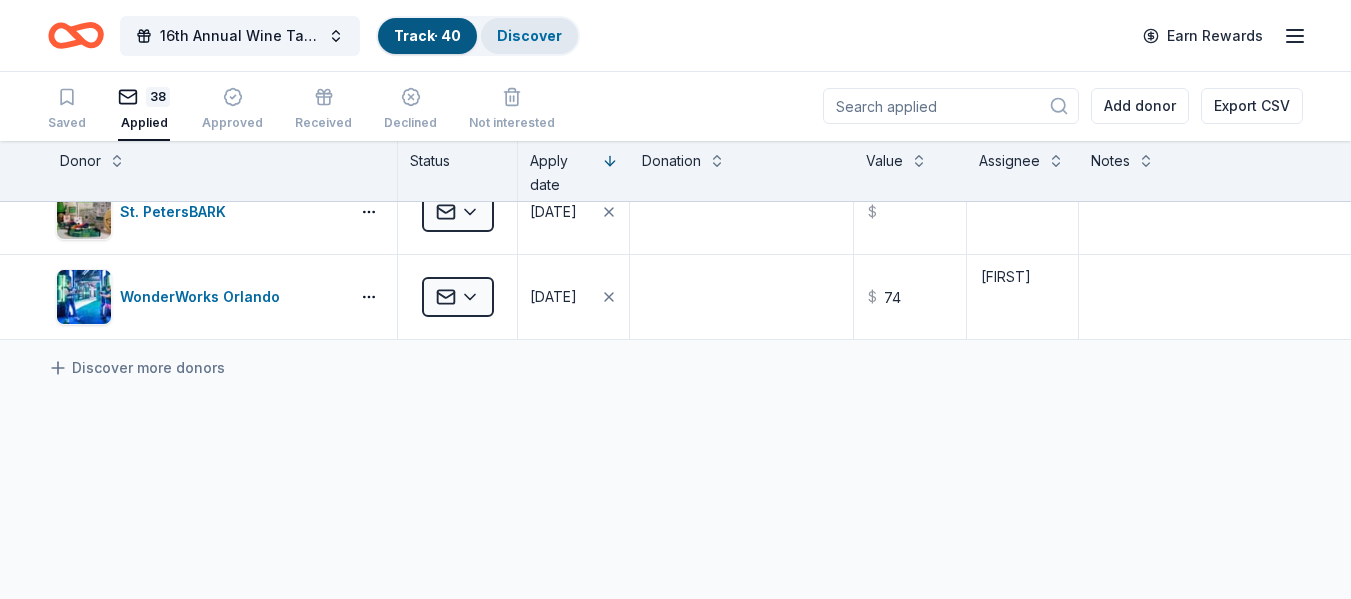 click on "Discover" at bounding box center (529, 36) 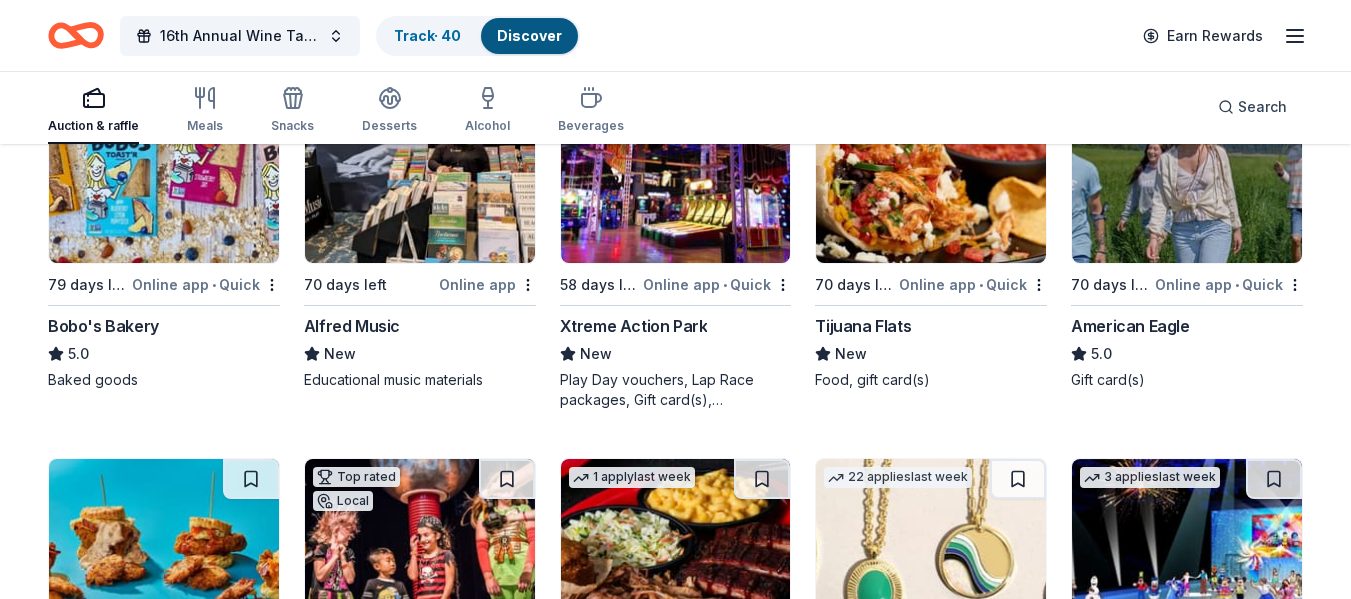 scroll, scrollTop: 2558, scrollLeft: 0, axis: vertical 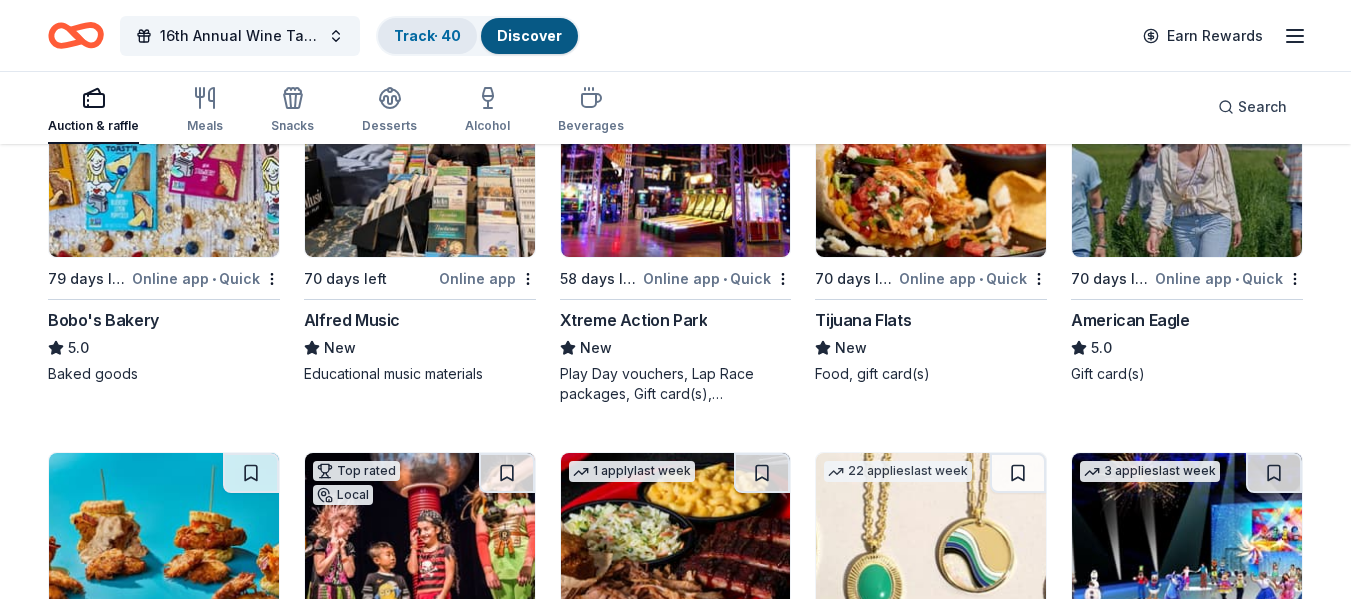 click on "Track  · 40" at bounding box center [427, 36] 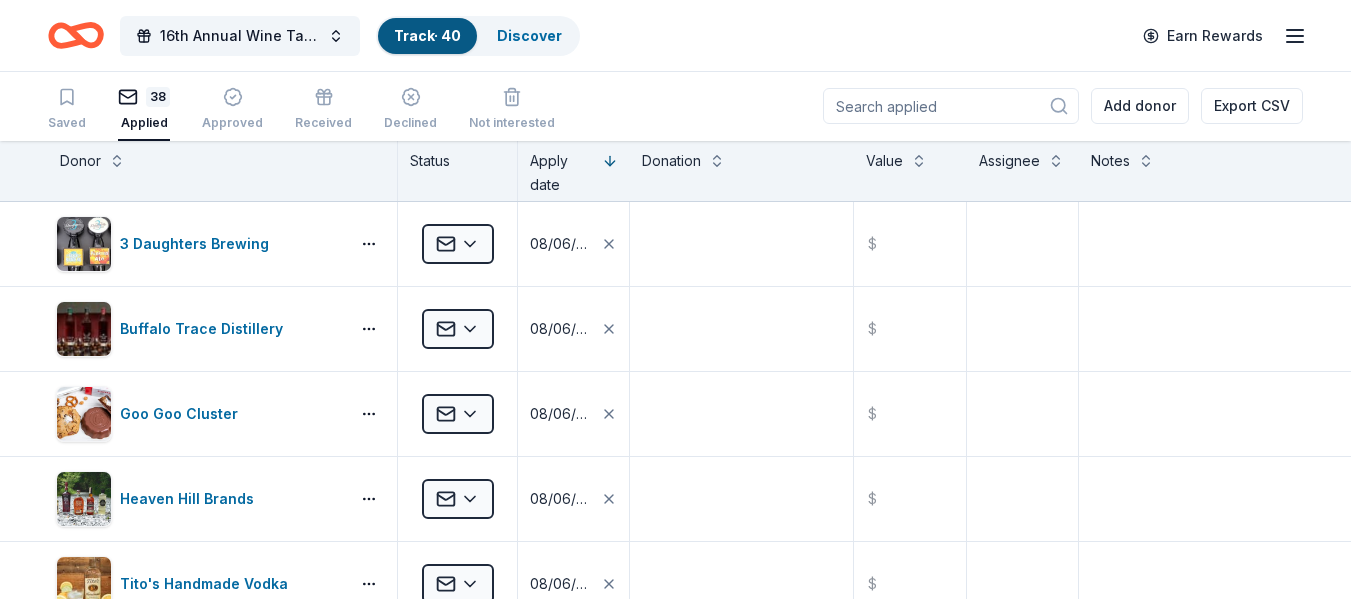 scroll, scrollTop: 1, scrollLeft: 0, axis: vertical 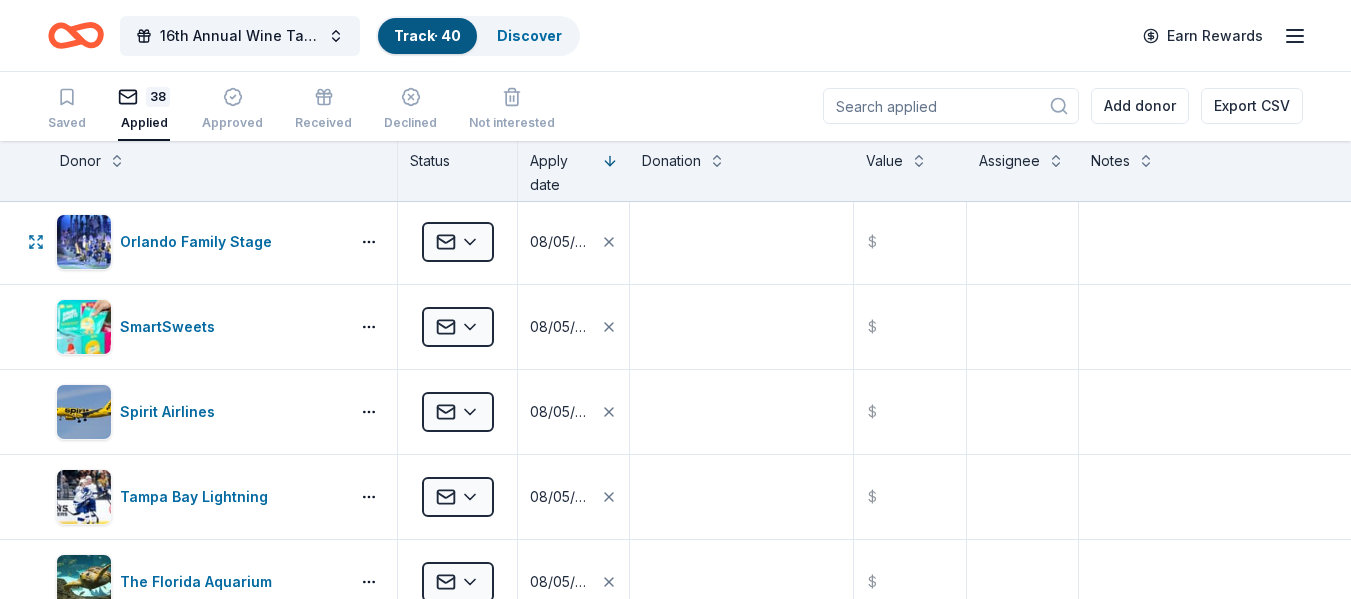 click on "Orlando Family Stage" at bounding box center [198, 242] 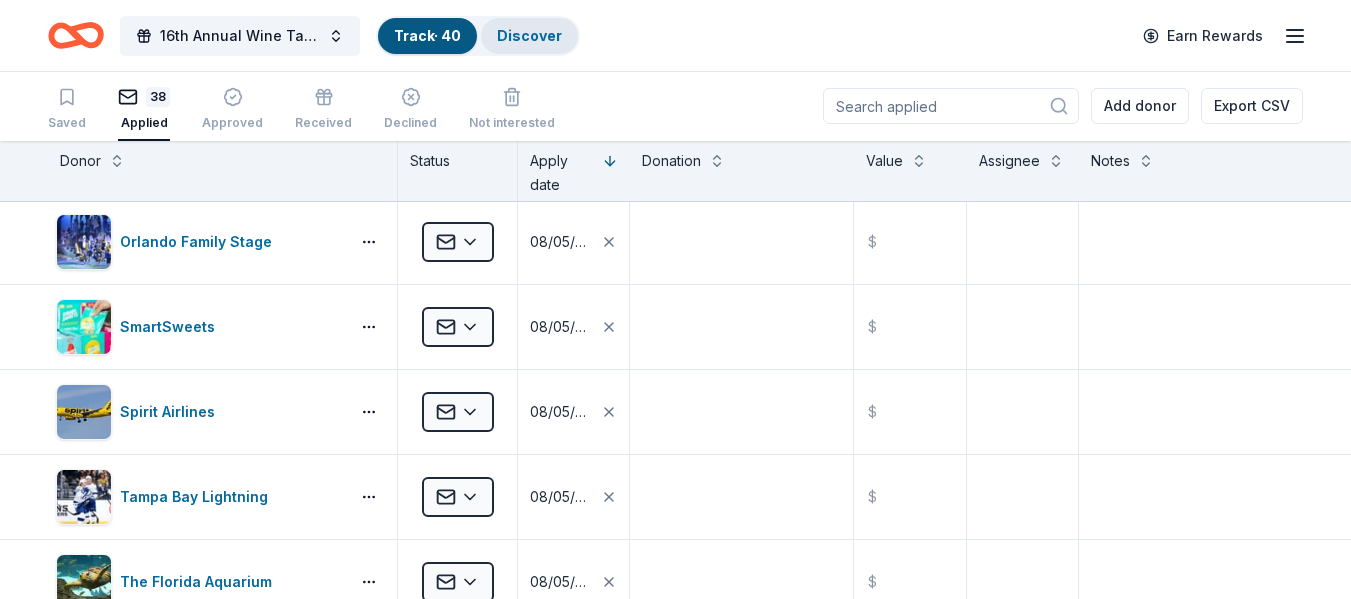 click on "Discover" at bounding box center [529, 35] 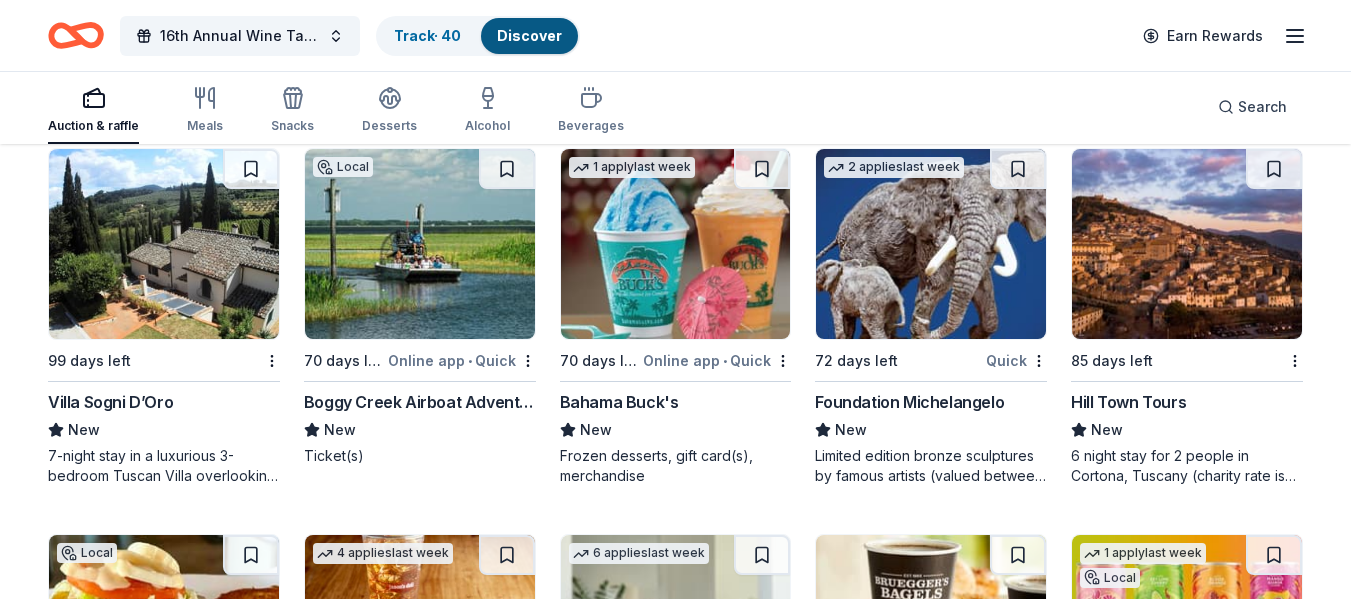 scroll, scrollTop: 4388, scrollLeft: 0, axis: vertical 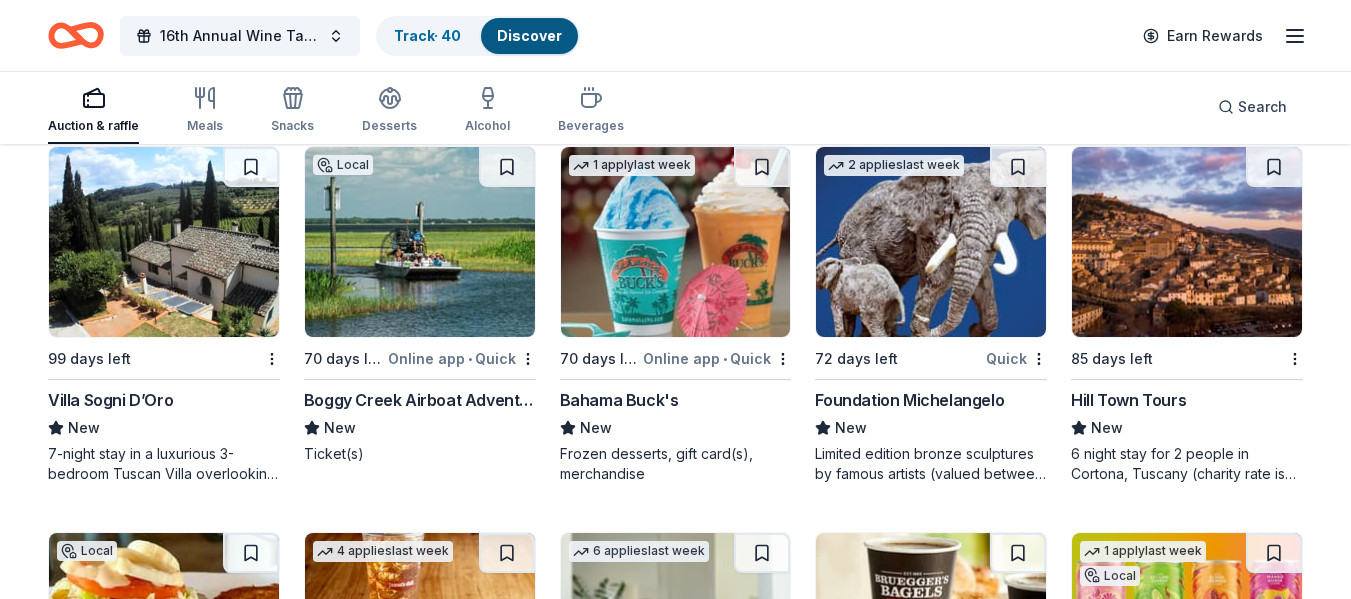 click at bounding box center (931, 242) 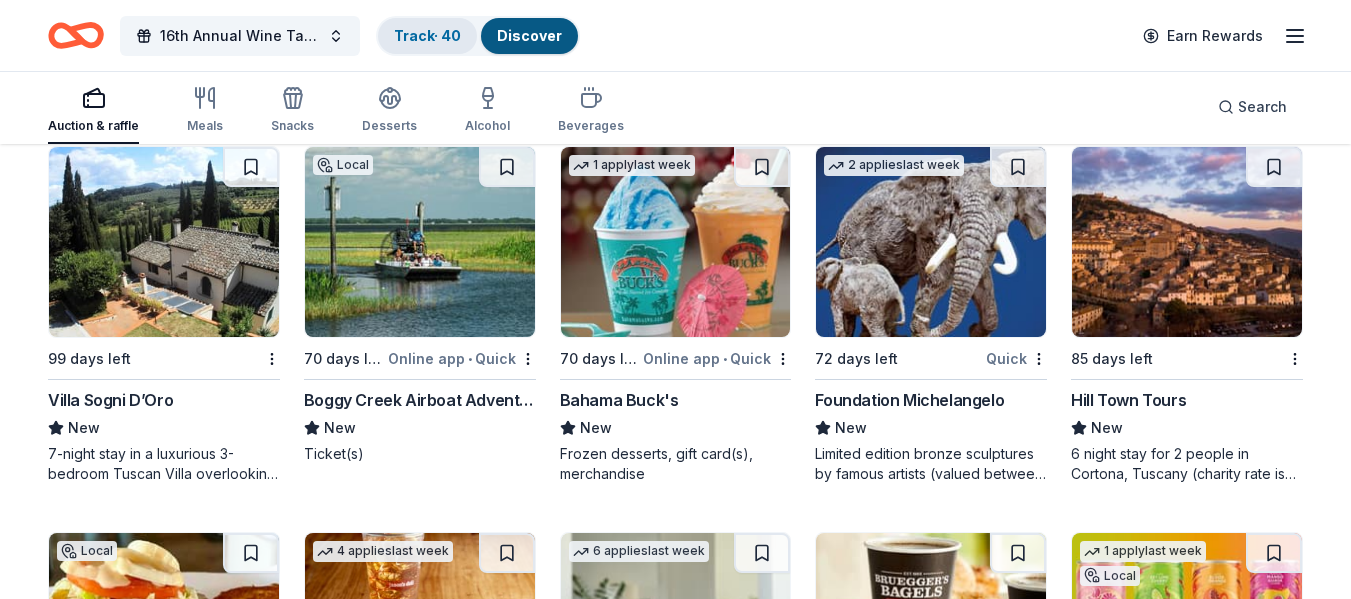 click on "Track  · 40" at bounding box center (427, 35) 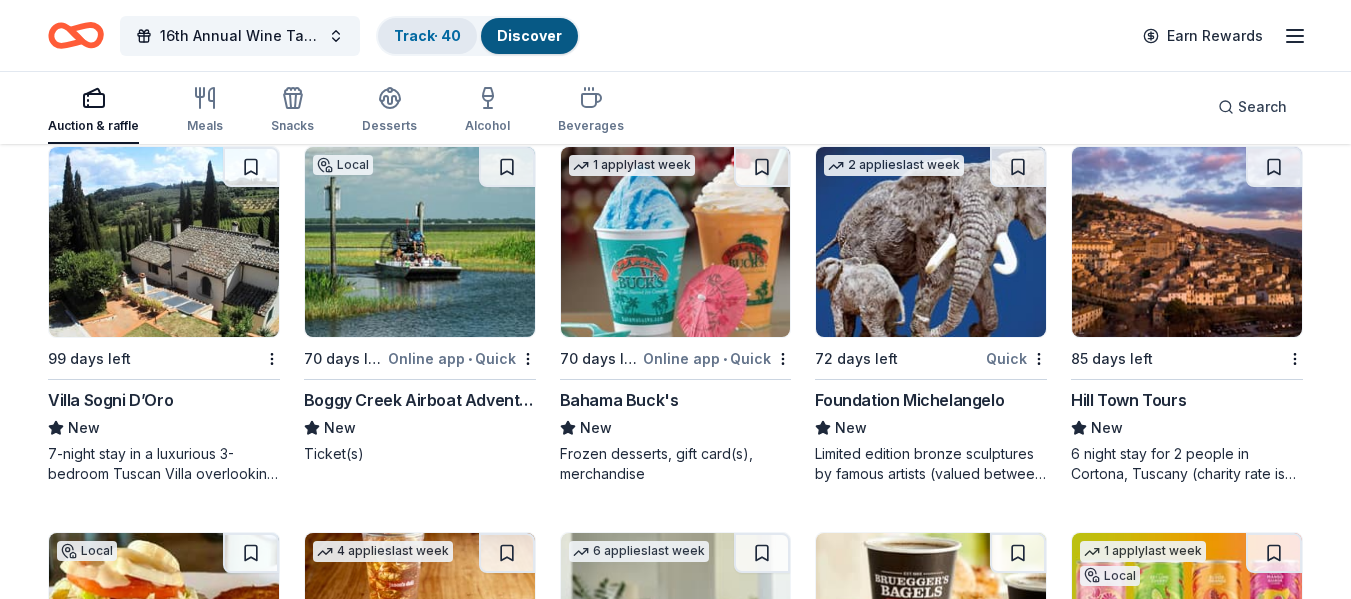 click on "Track  · 40" at bounding box center [427, 35] 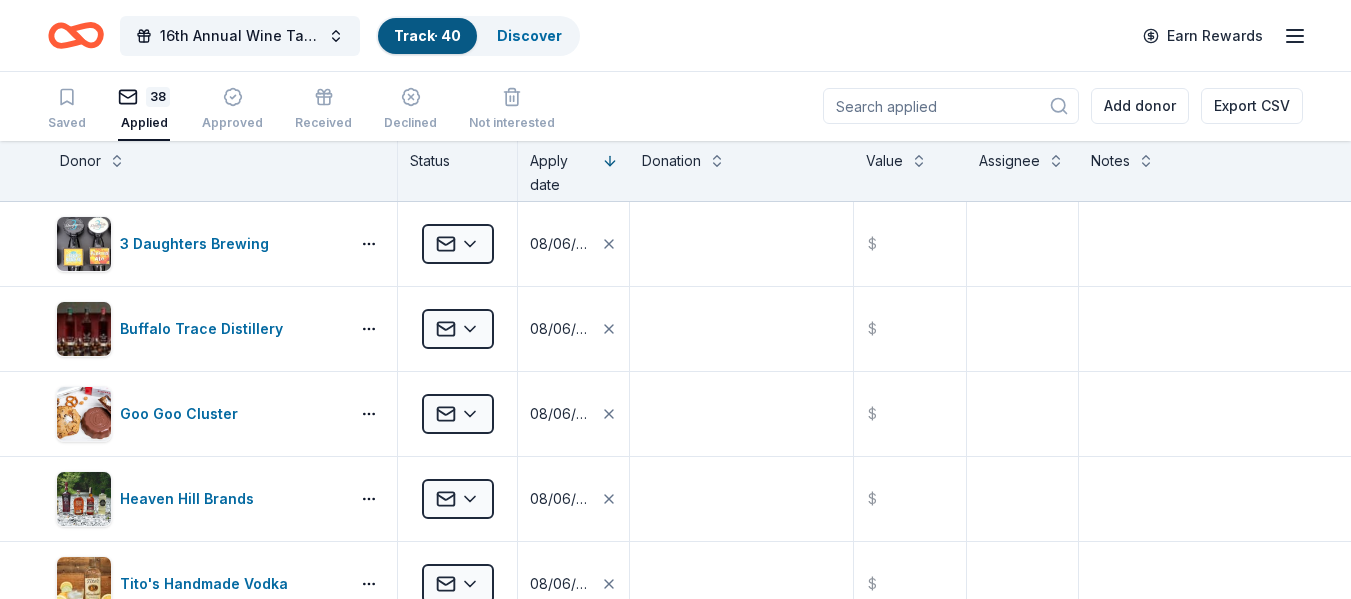 scroll, scrollTop: 1, scrollLeft: 0, axis: vertical 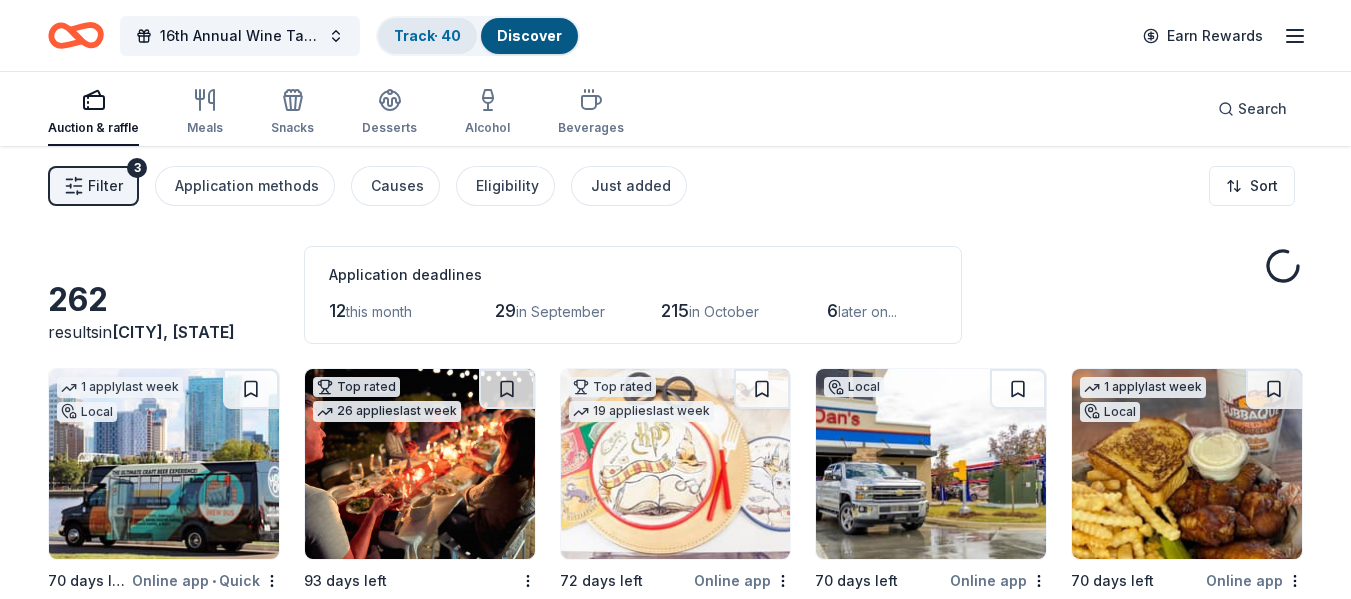 drag, startPoint x: 395, startPoint y: 174, endPoint x: 460, endPoint y: 32, distance: 156.16978 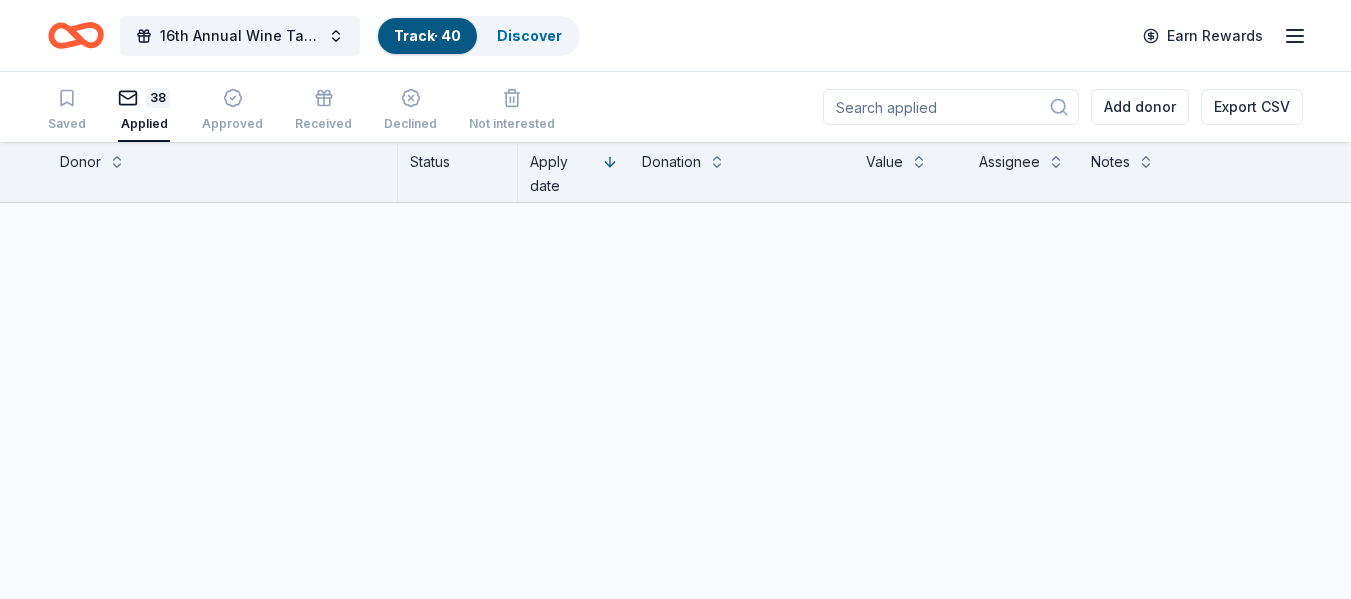 scroll, scrollTop: 1, scrollLeft: 0, axis: vertical 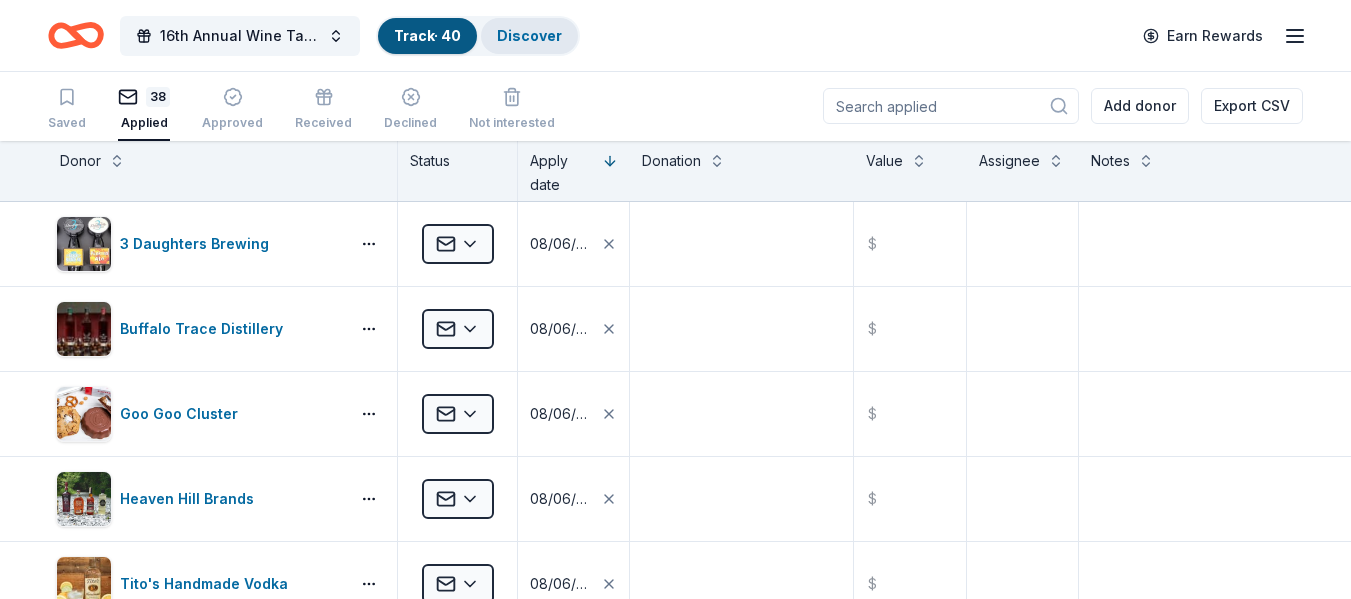 click on "Discover" at bounding box center (529, 35) 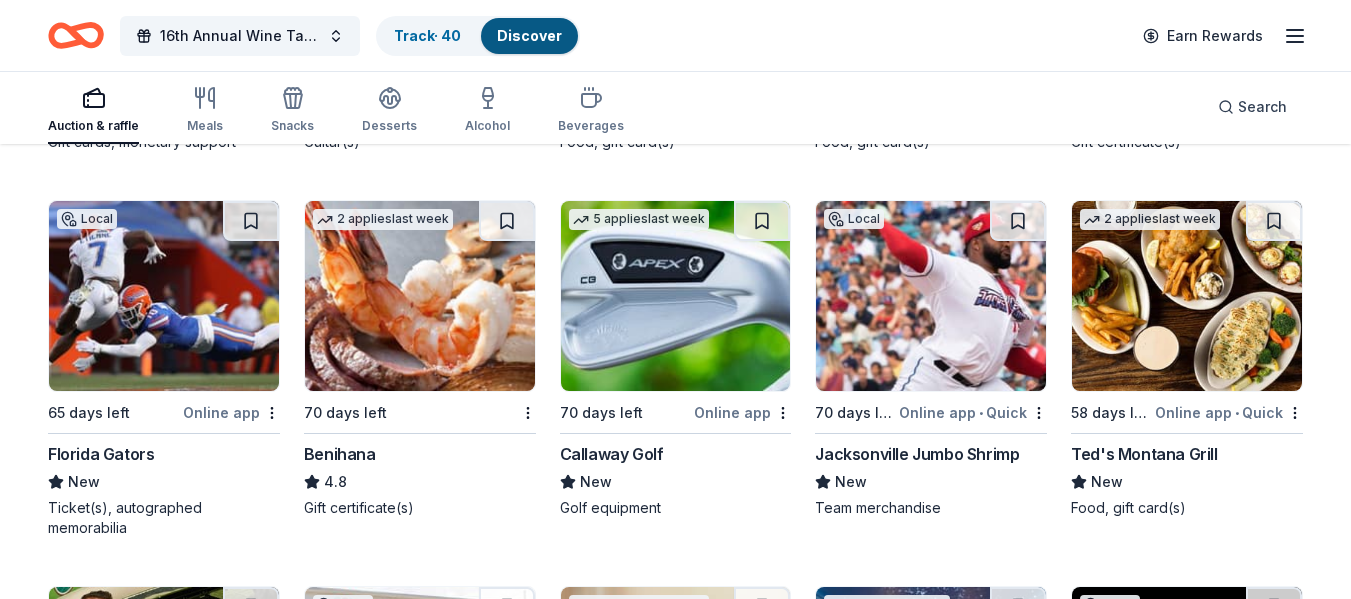 scroll, scrollTop: 10062, scrollLeft: 0, axis: vertical 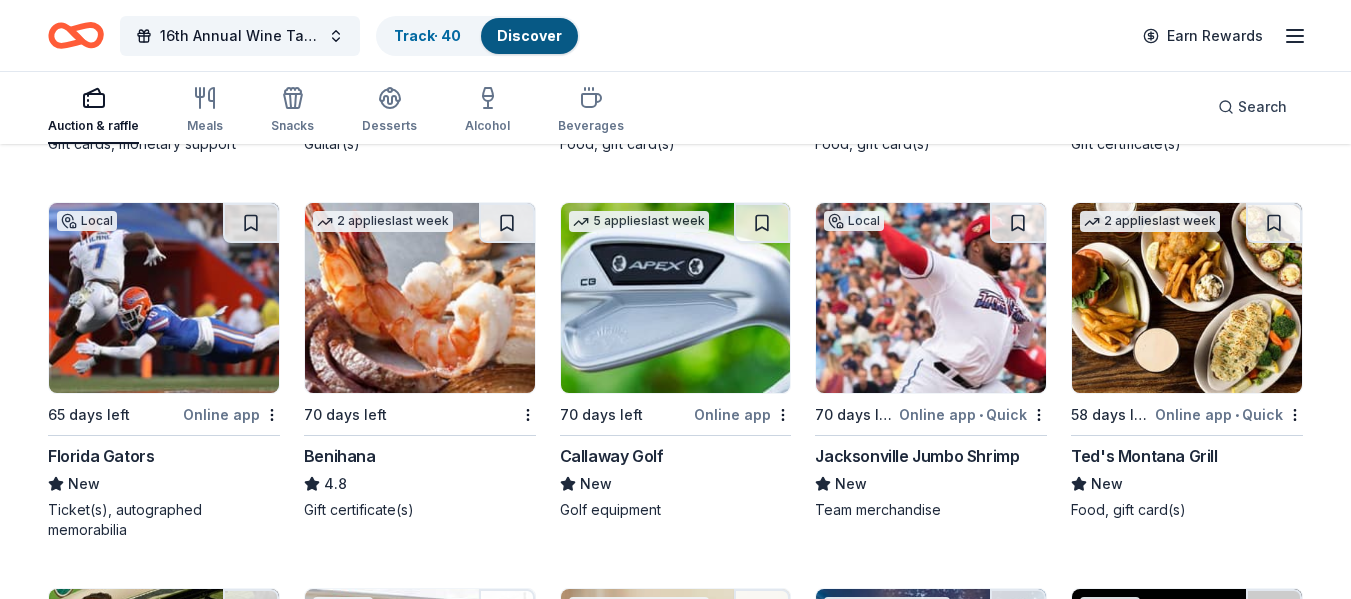 click at bounding box center [164, 298] 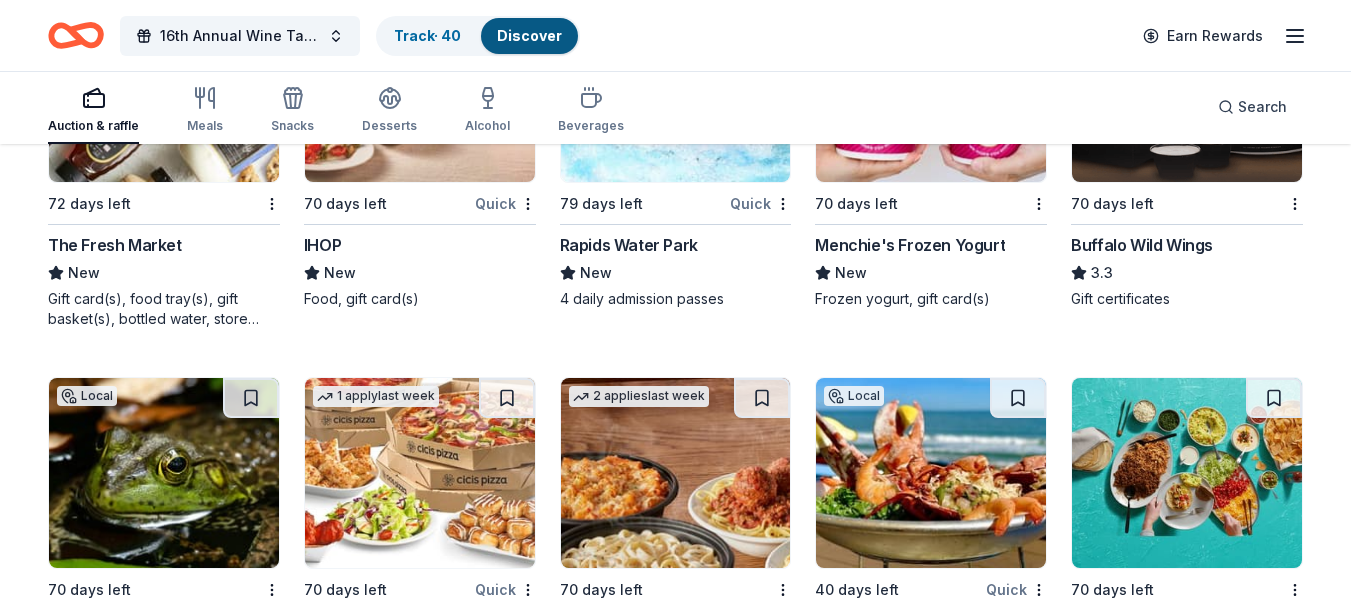 scroll, scrollTop: 12707, scrollLeft: 0, axis: vertical 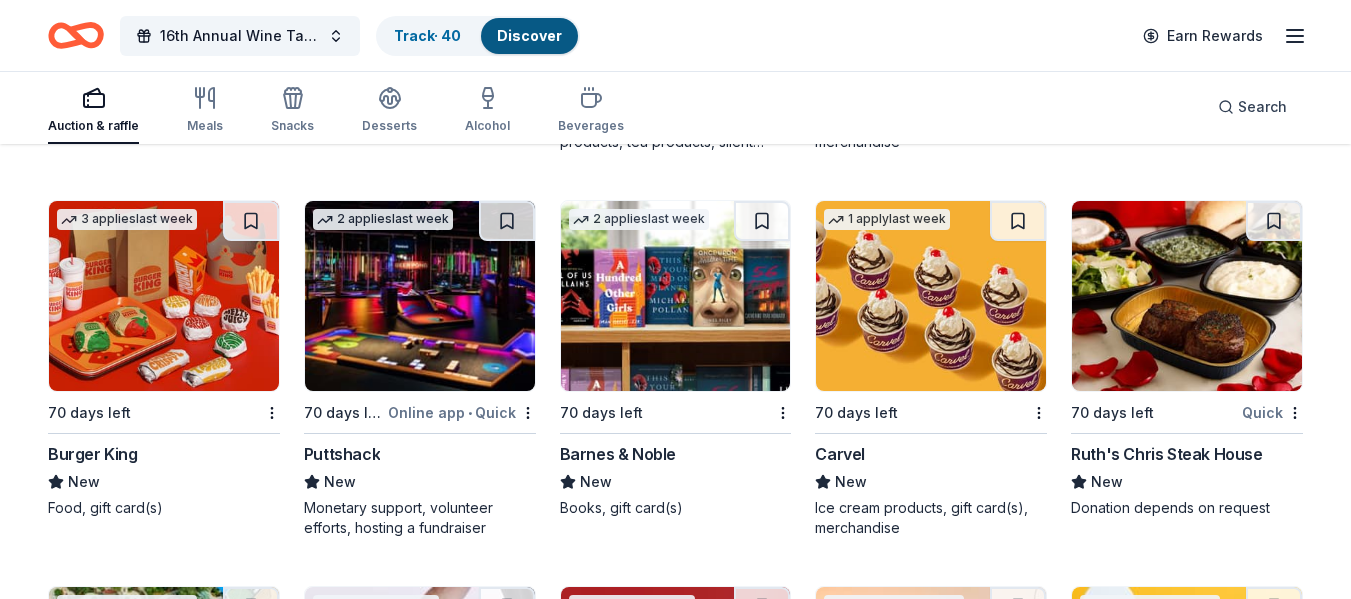 click at bounding box center (420, 296) 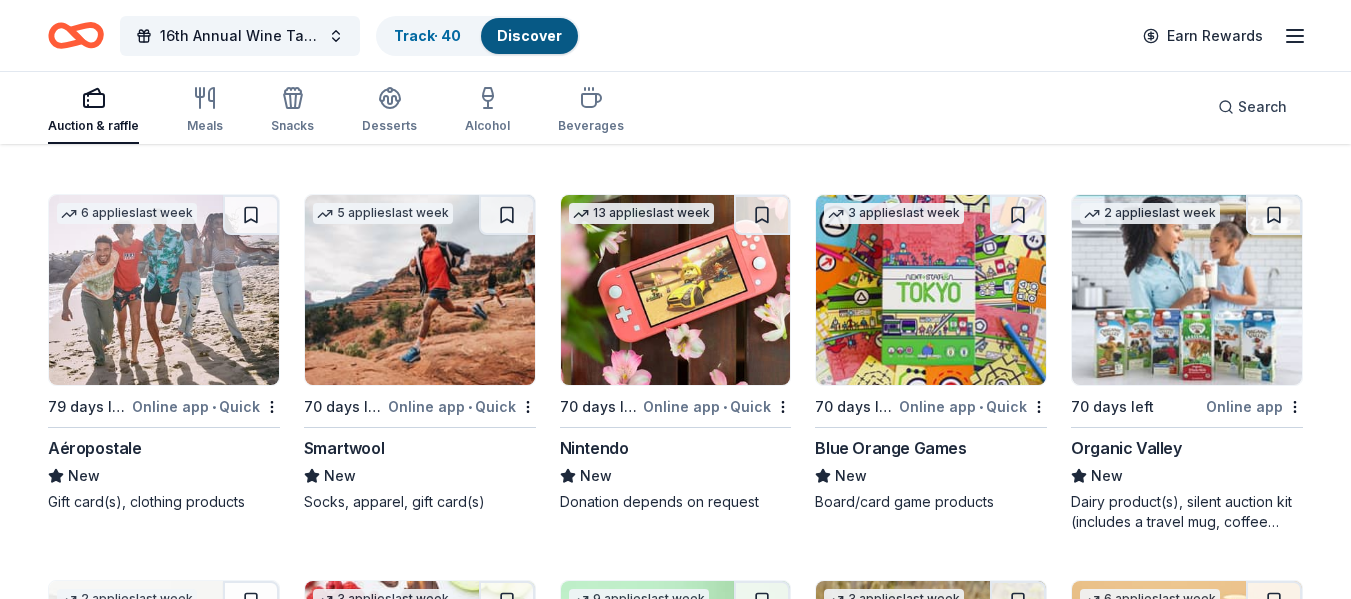 scroll, scrollTop: 18853, scrollLeft: 0, axis: vertical 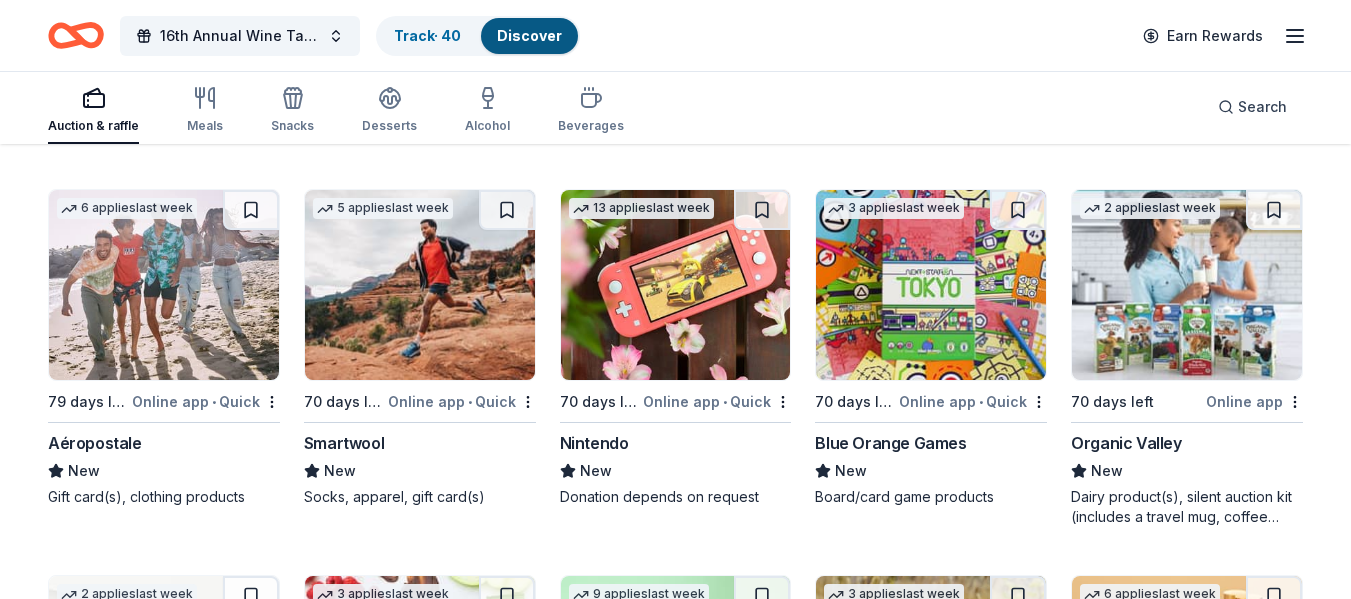 click at bounding box center [676, 285] 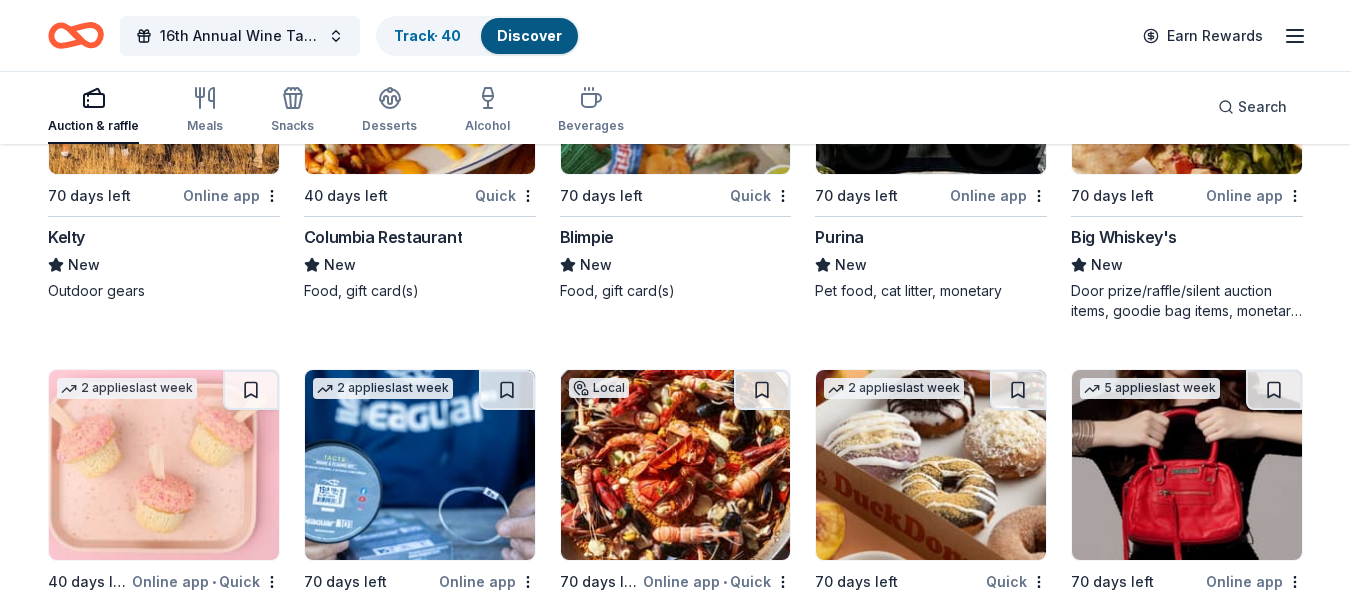 scroll, scrollTop: 12942, scrollLeft: 0, axis: vertical 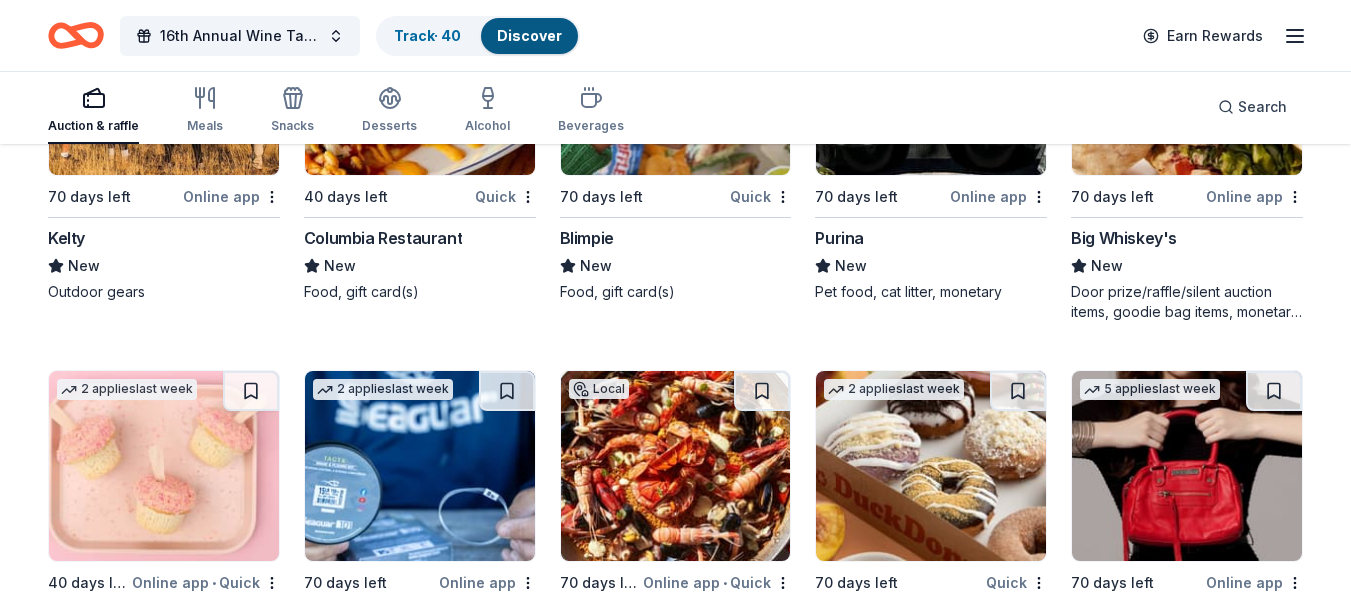 click on "16th Annual Wine Tasting & Silent Auction Track  · 40 Discover Earn Rewards" at bounding box center [675, 35] 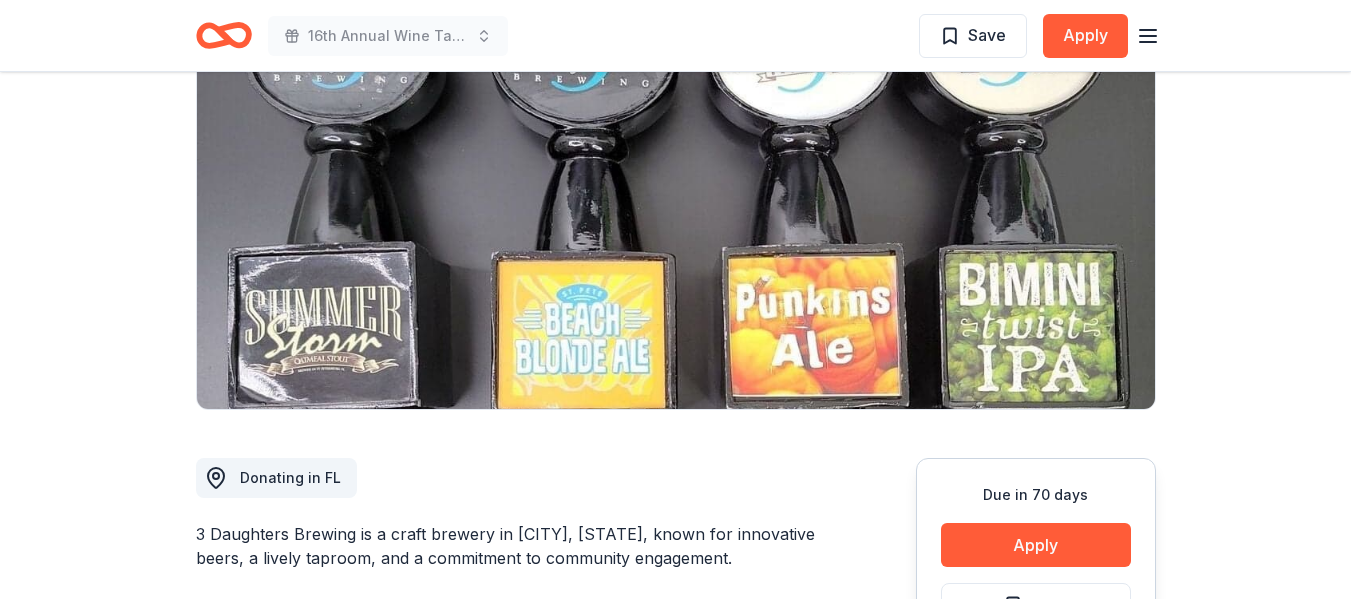 scroll, scrollTop: 0, scrollLeft: 0, axis: both 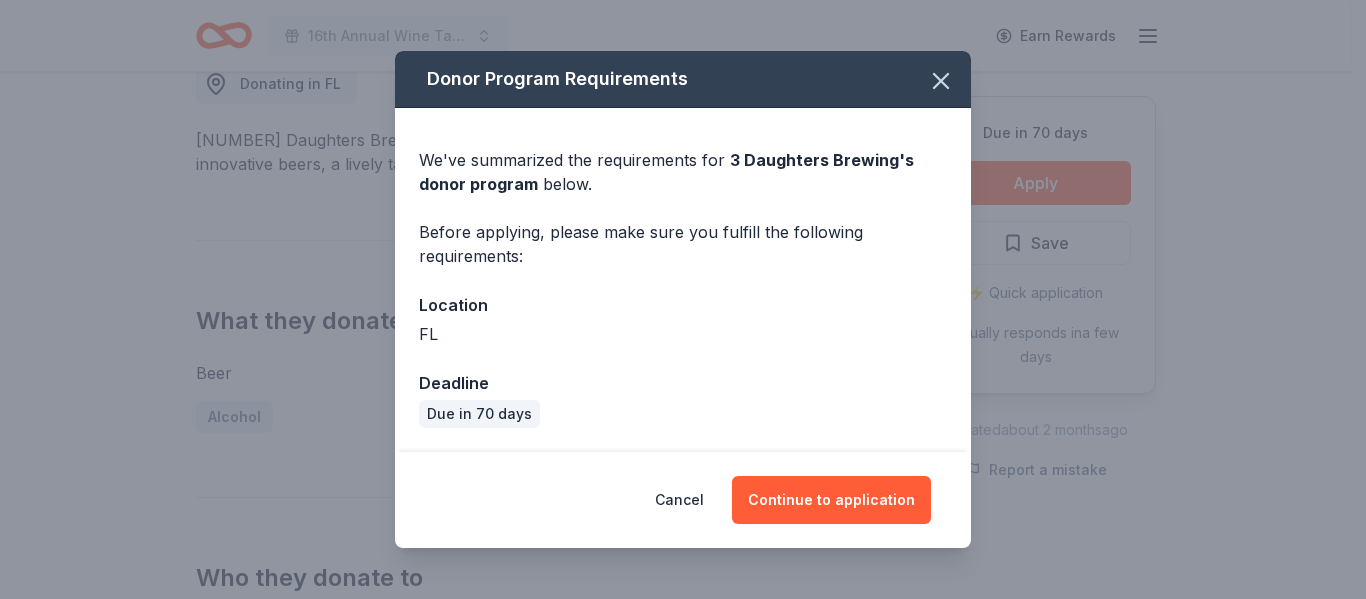 click on "Cancel Continue to application" at bounding box center [683, 500] 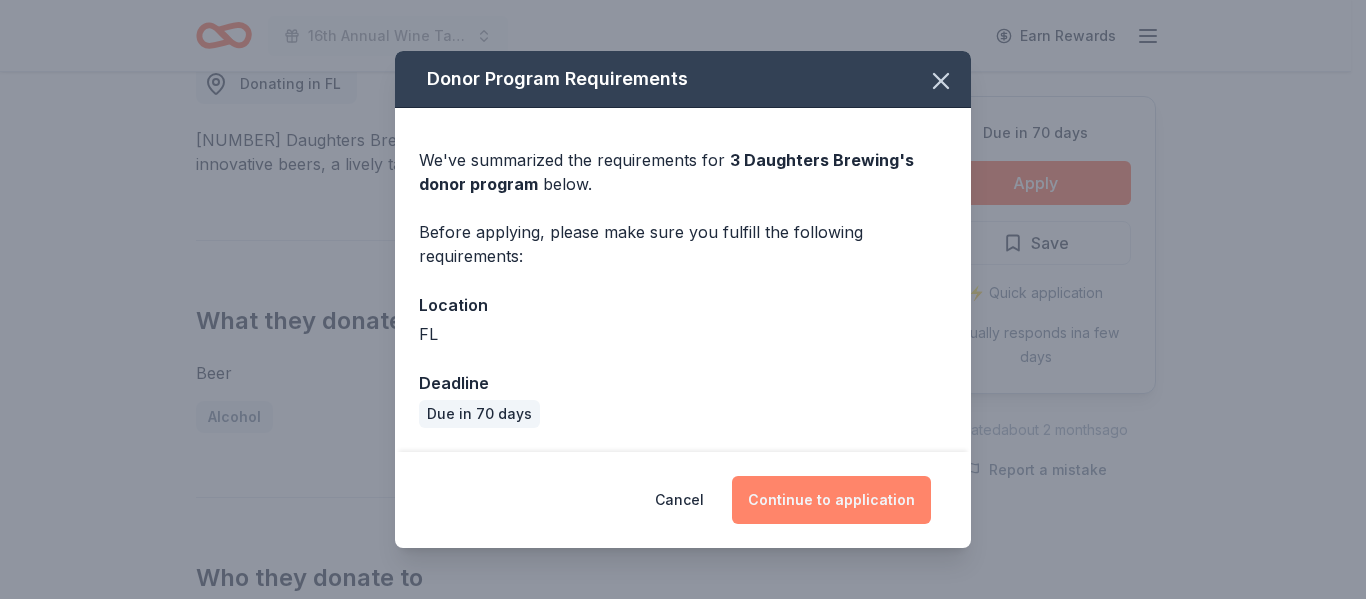 click on "Continue to application" at bounding box center [831, 500] 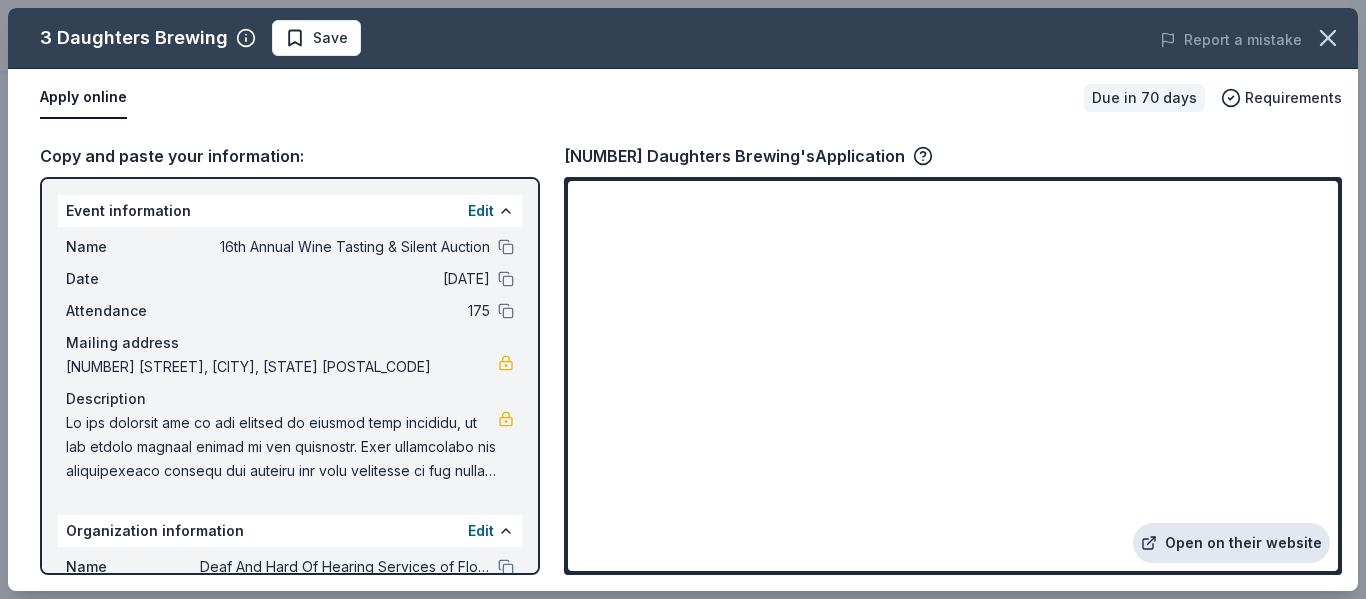 click on "Open on their website" at bounding box center [1231, 543] 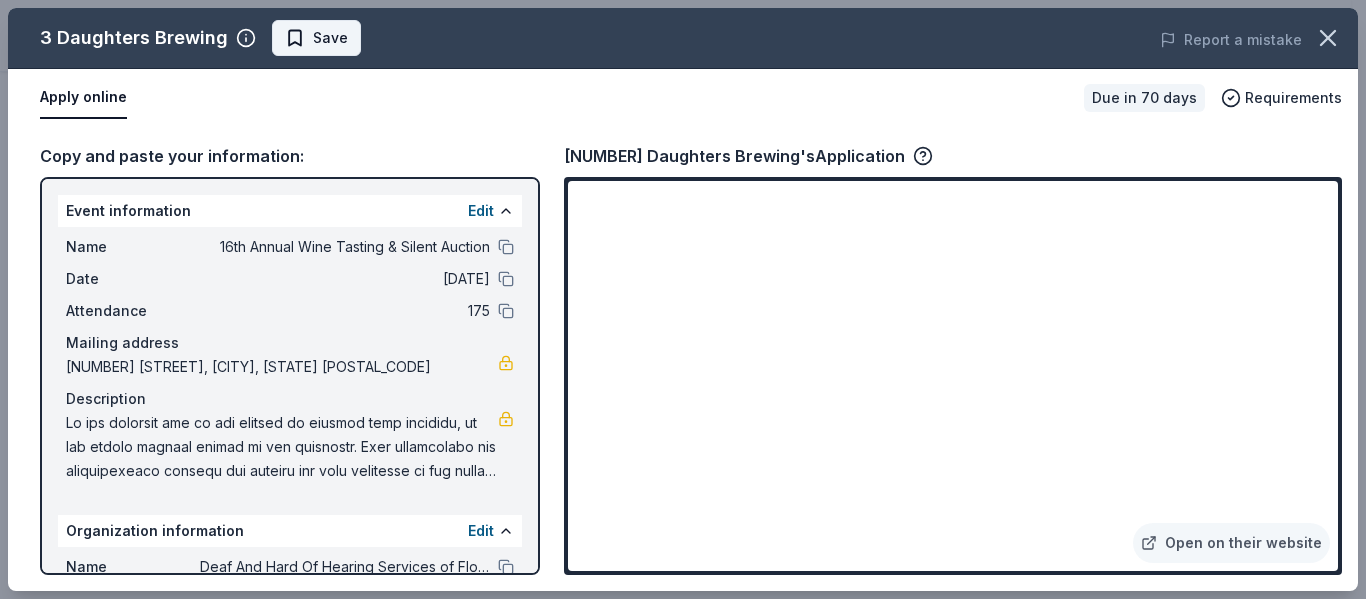 click on "Save" at bounding box center [316, 38] 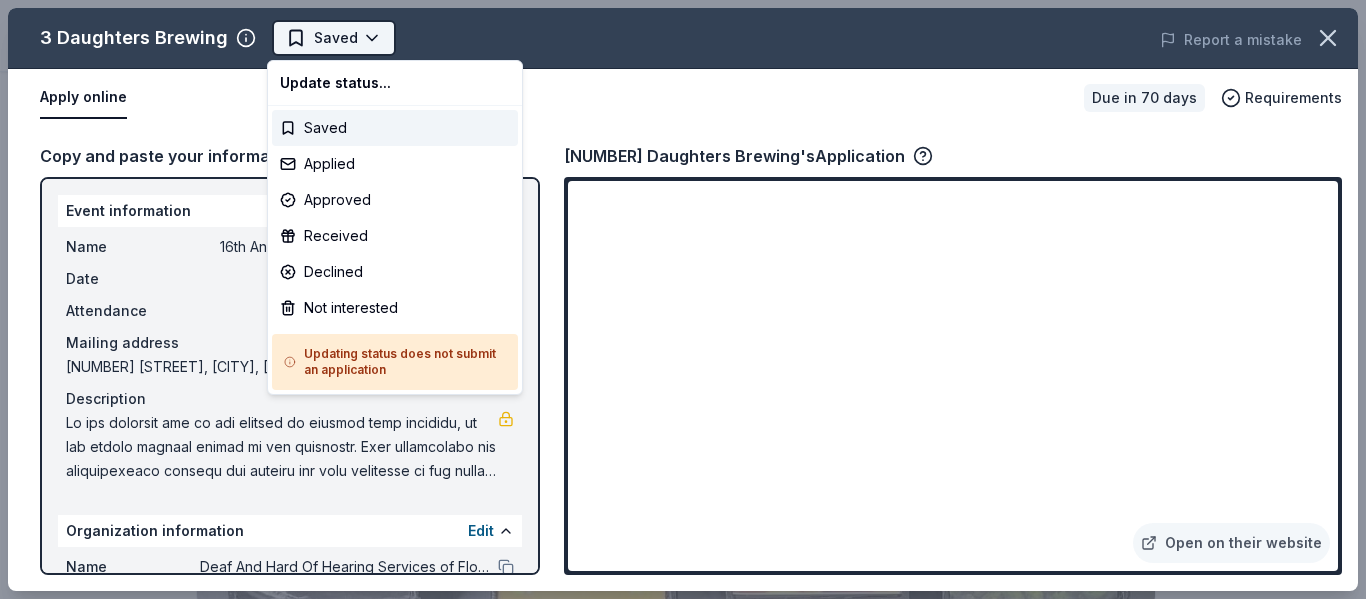 scroll, scrollTop: 0, scrollLeft: 0, axis: both 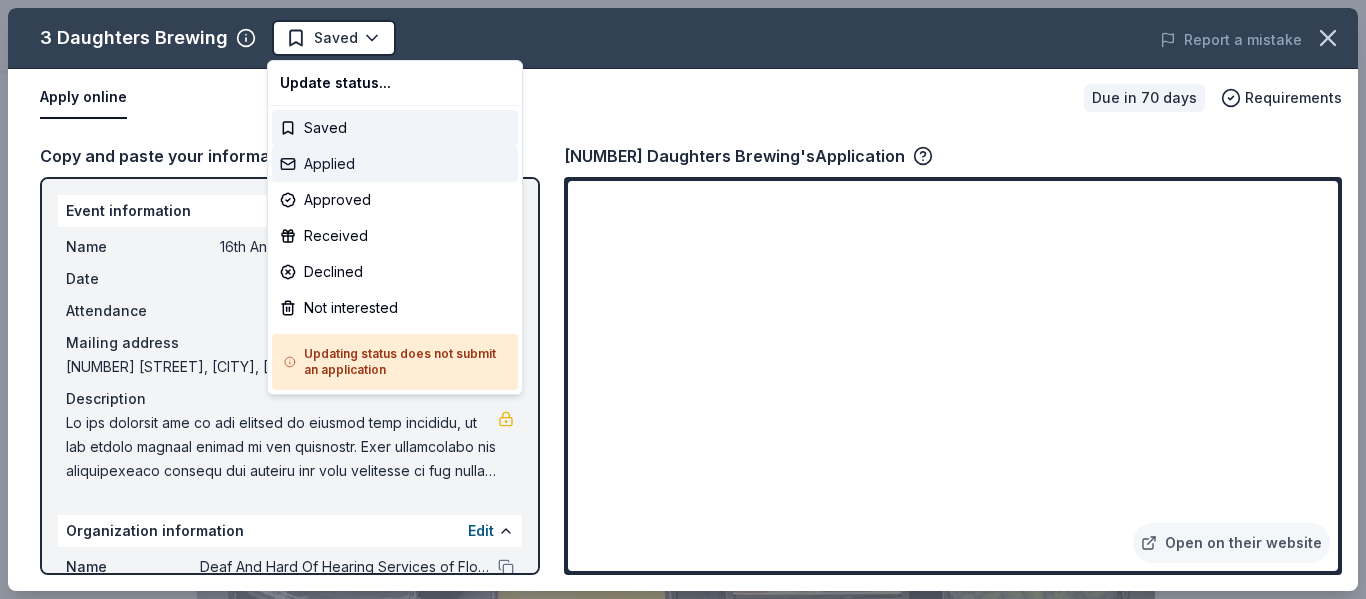 click on "Applied" at bounding box center [395, 164] 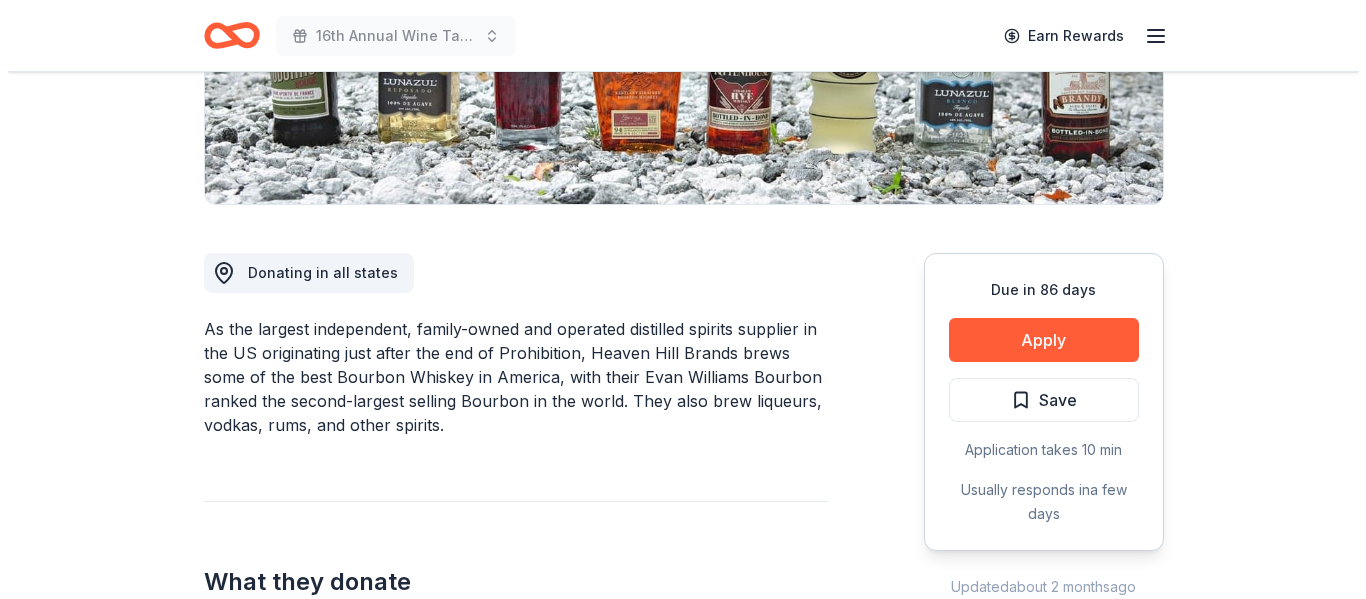 scroll, scrollTop: 389, scrollLeft: 0, axis: vertical 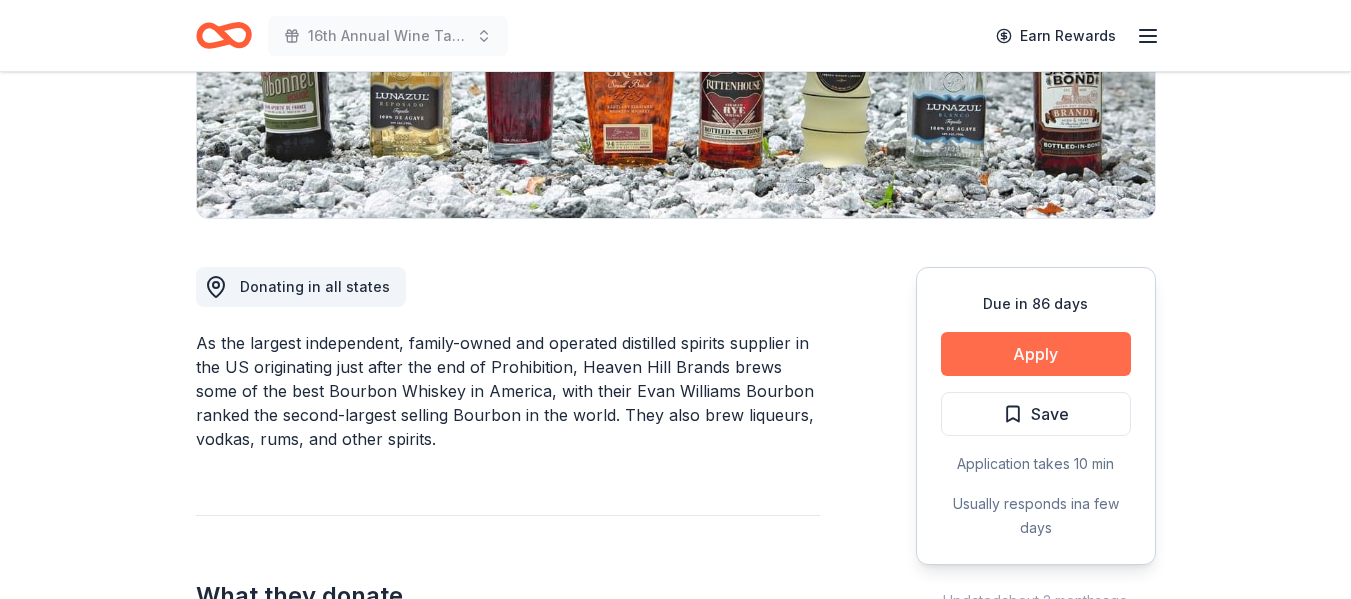 click on "Apply" at bounding box center (1036, 354) 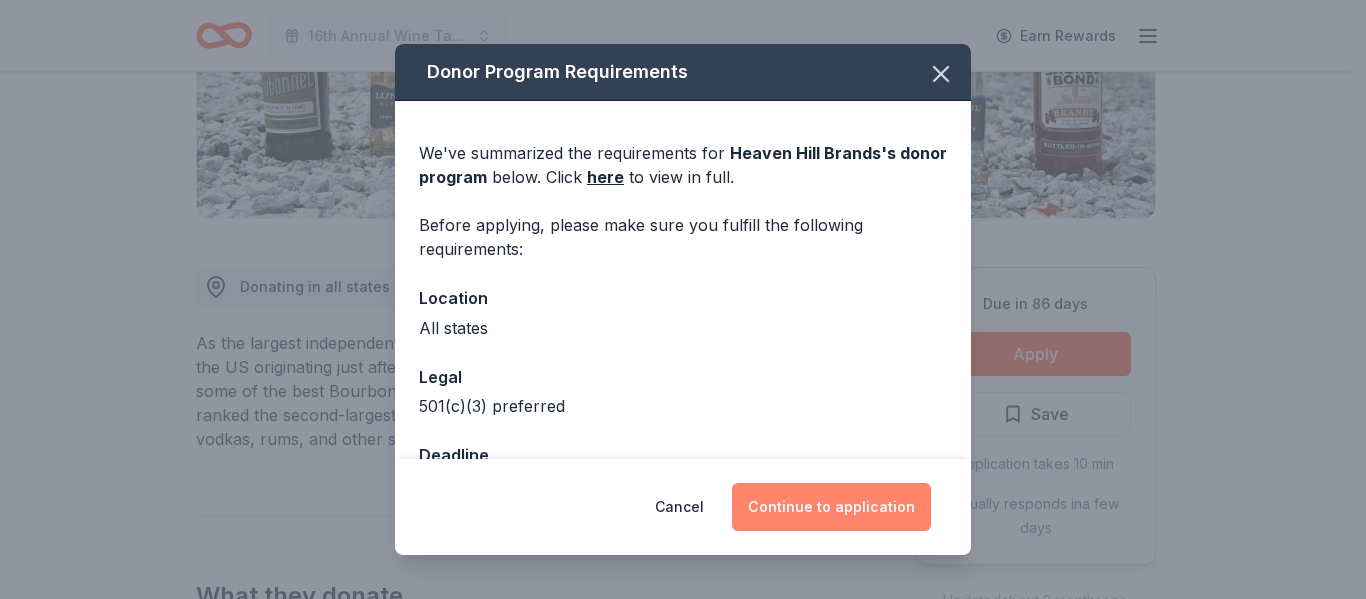 click on "Continue to application" at bounding box center [831, 507] 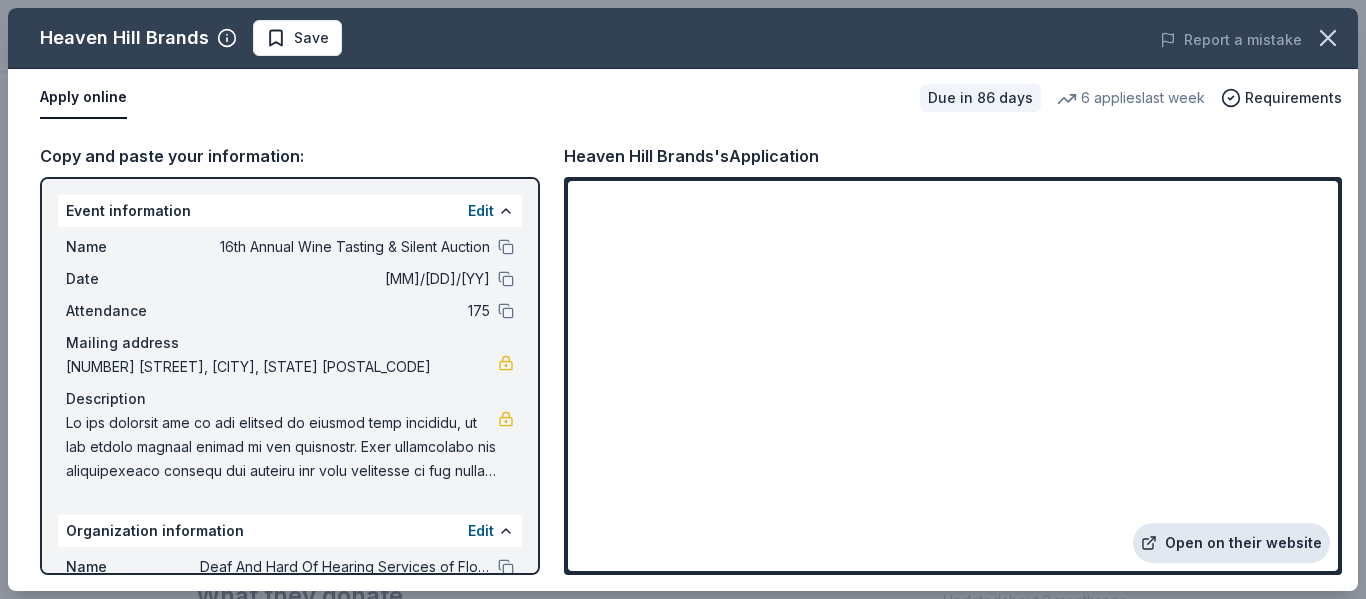 click on "Open on their website" at bounding box center [1231, 543] 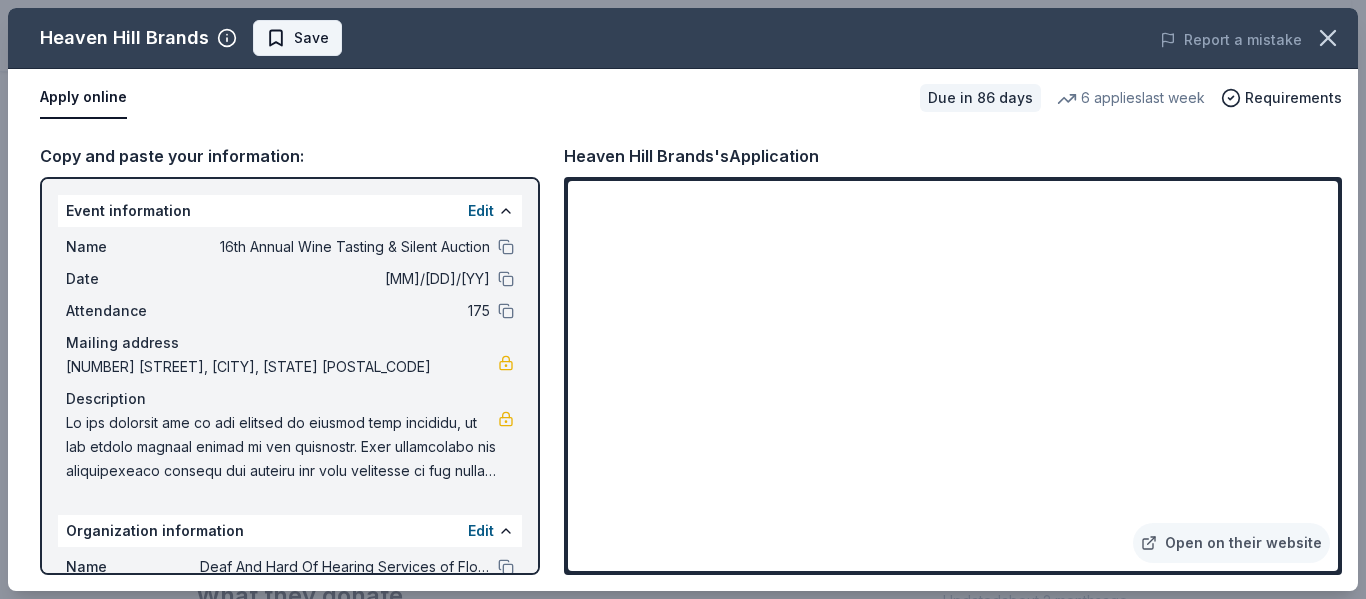 click on "Save" at bounding box center (297, 38) 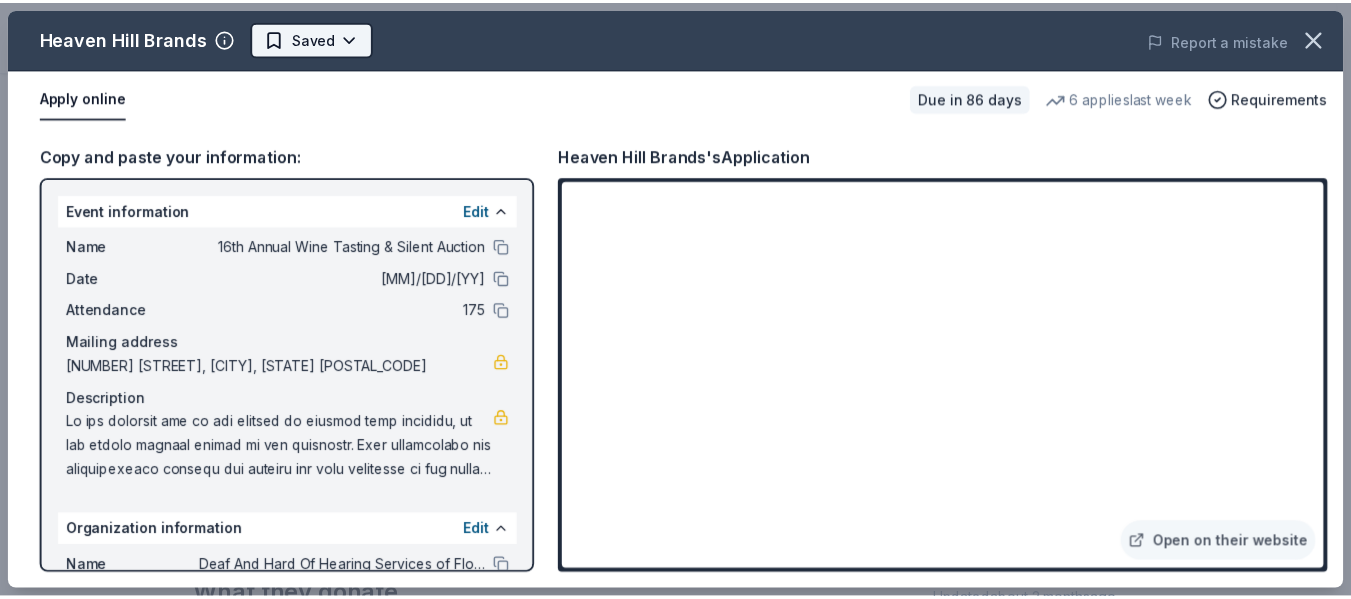 scroll, scrollTop: 0, scrollLeft: 0, axis: both 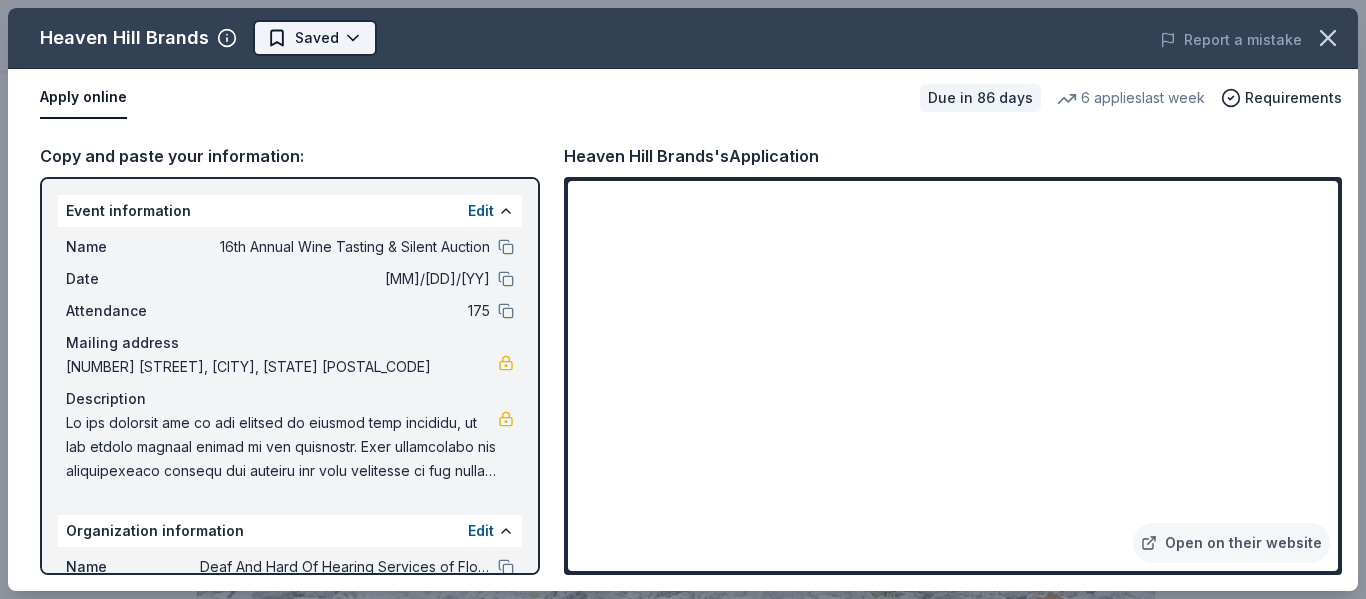 click on "16th Annual Wine Tasting & Silent Auction Earn Rewards Due in 86 days Share Heaven Hill Brands New • 1  reviews 6   applies  last week approval rate donation value Share Donating in all states As the largest independent, family-owned and operated distilled spirits supplier in the US originating just after the end of Prohibition, Heaven Hill Brands brews some of the best Bourbon Whiskey in America, with their Evan Williams Bourbon ranked the second-largest selling Bourbon in the world. They also brew liqueurs, vodkas, rums, and other spirits. What they donate One alcoholic beverage per event (at most 2 per year) Alcohol Who they donate to  Preferred 501(c)(3) preferred Due in 86 days Apply Saved Application takes 10 min Usually responds in  a few days Updated  about 2 months  ago Report a mistake approval rate 20 % approved 30 % declined 50 % no response donation value (average) 20% 70% 0% 10% $xx - $xx $xx - $xx $xx - $xx $xx - $xx Upgrade to Pro to view approval rates and average donation values New • 1" at bounding box center (675, 299) 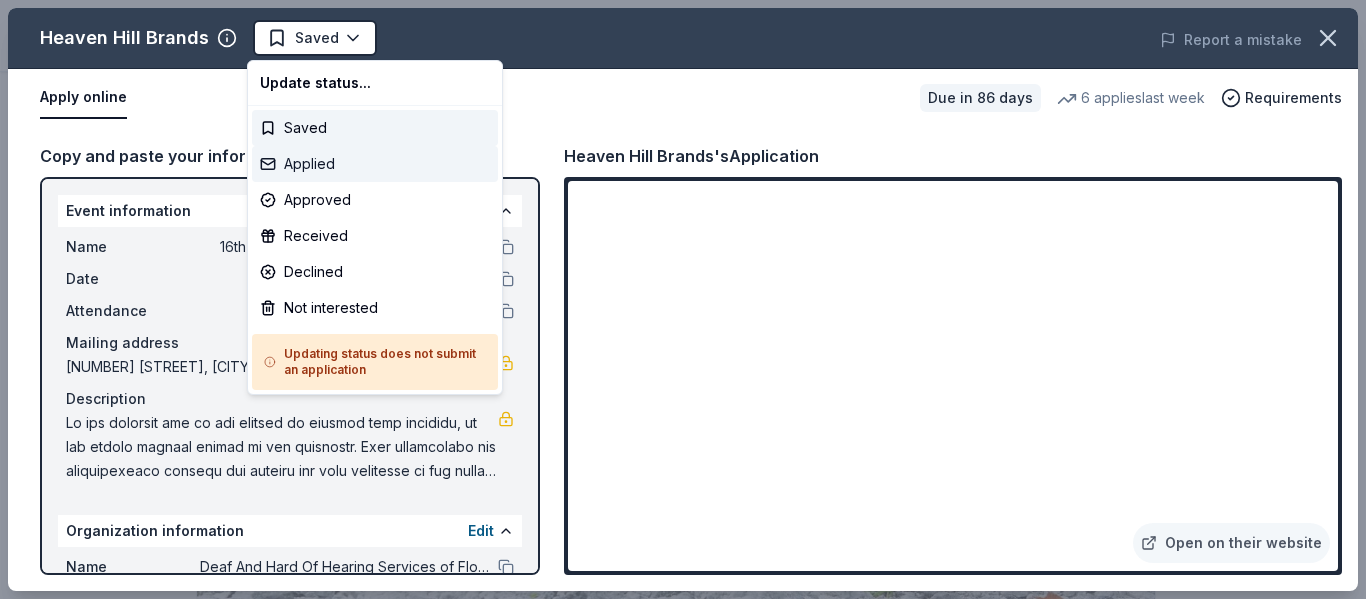 click on "Applied" at bounding box center (375, 164) 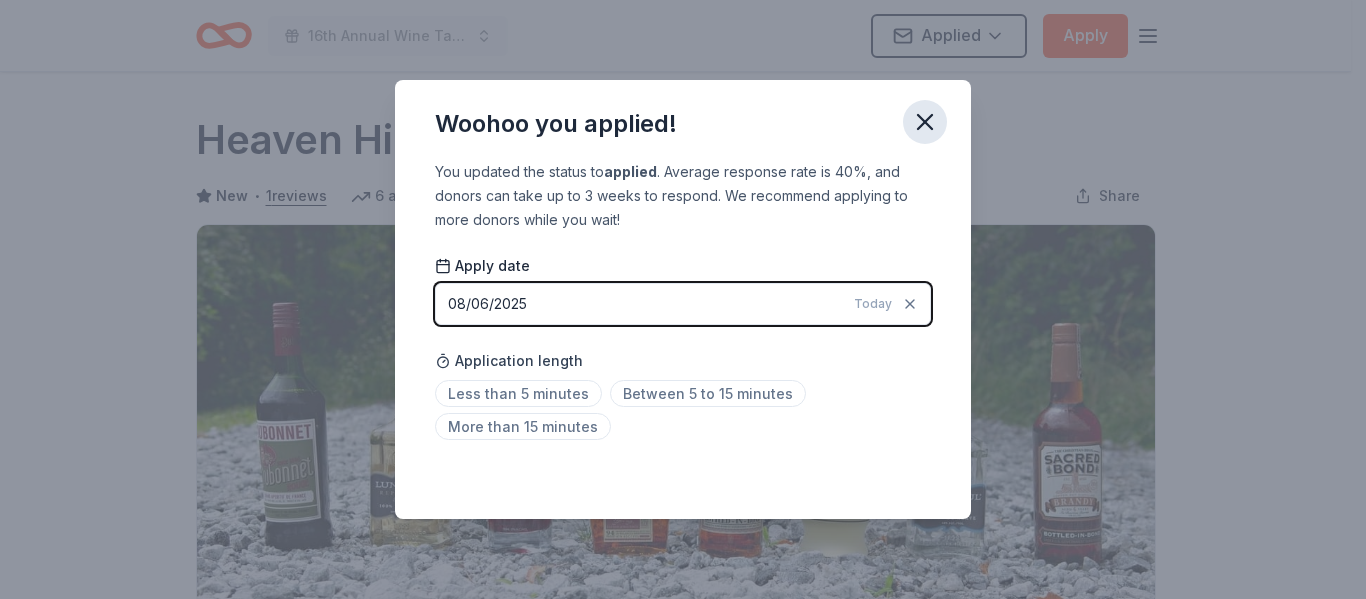 click 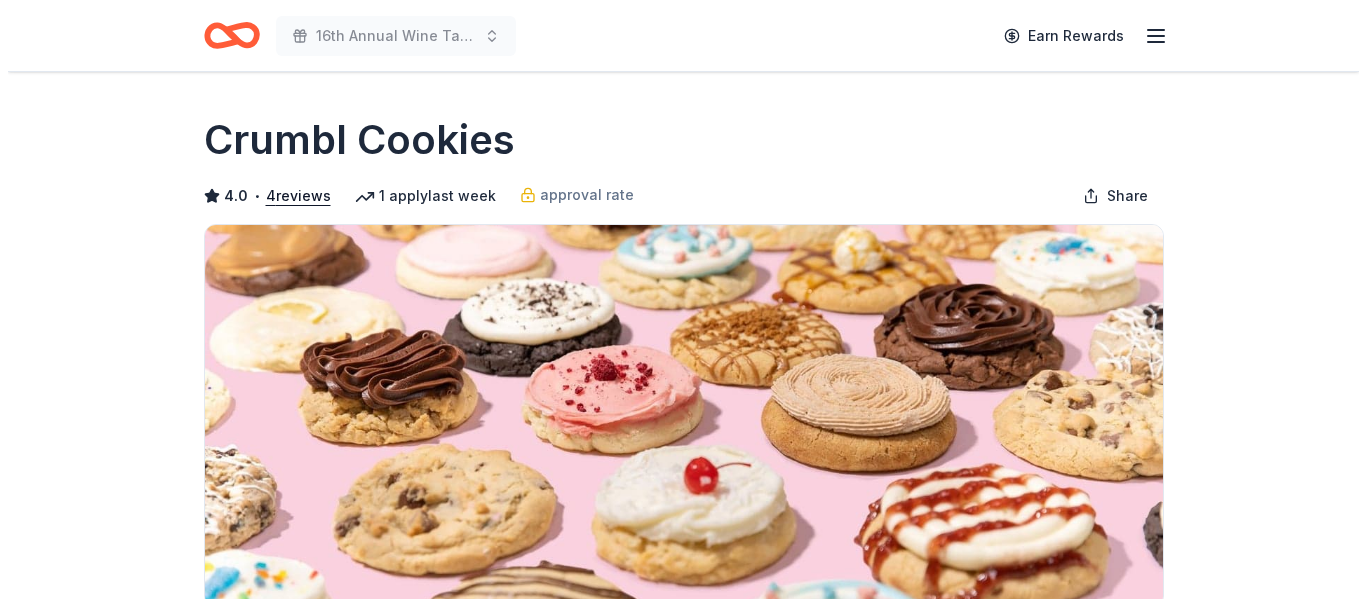 scroll, scrollTop: 454, scrollLeft: 0, axis: vertical 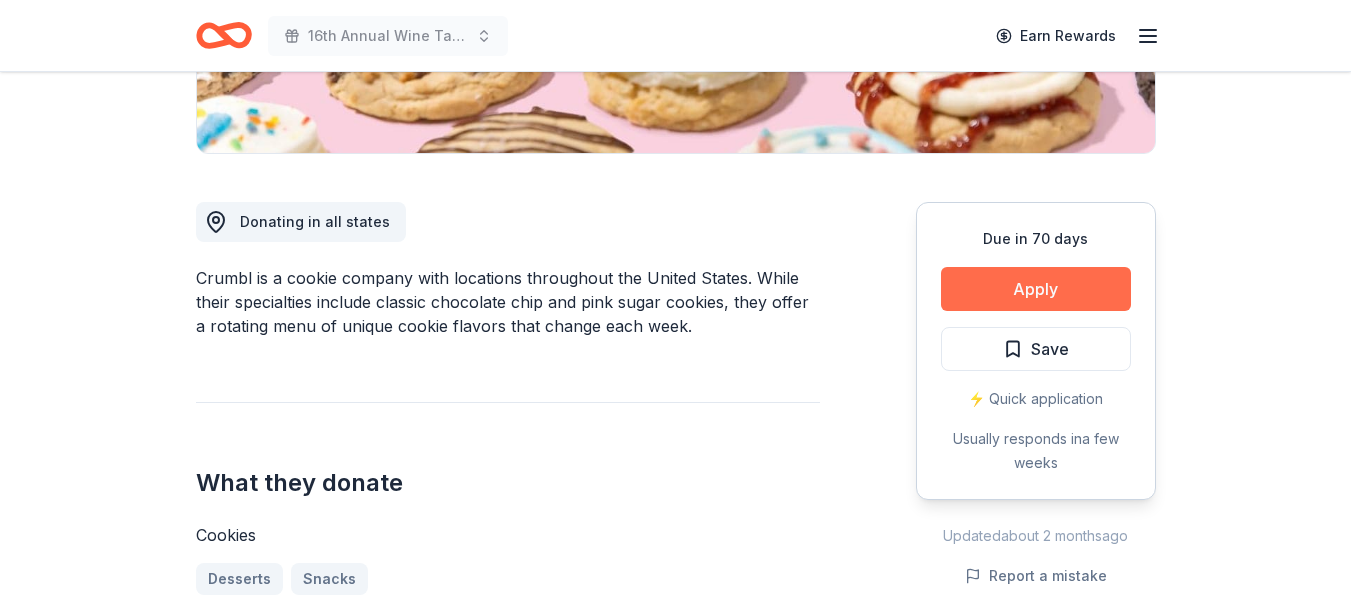 click on "Apply" at bounding box center [1036, 289] 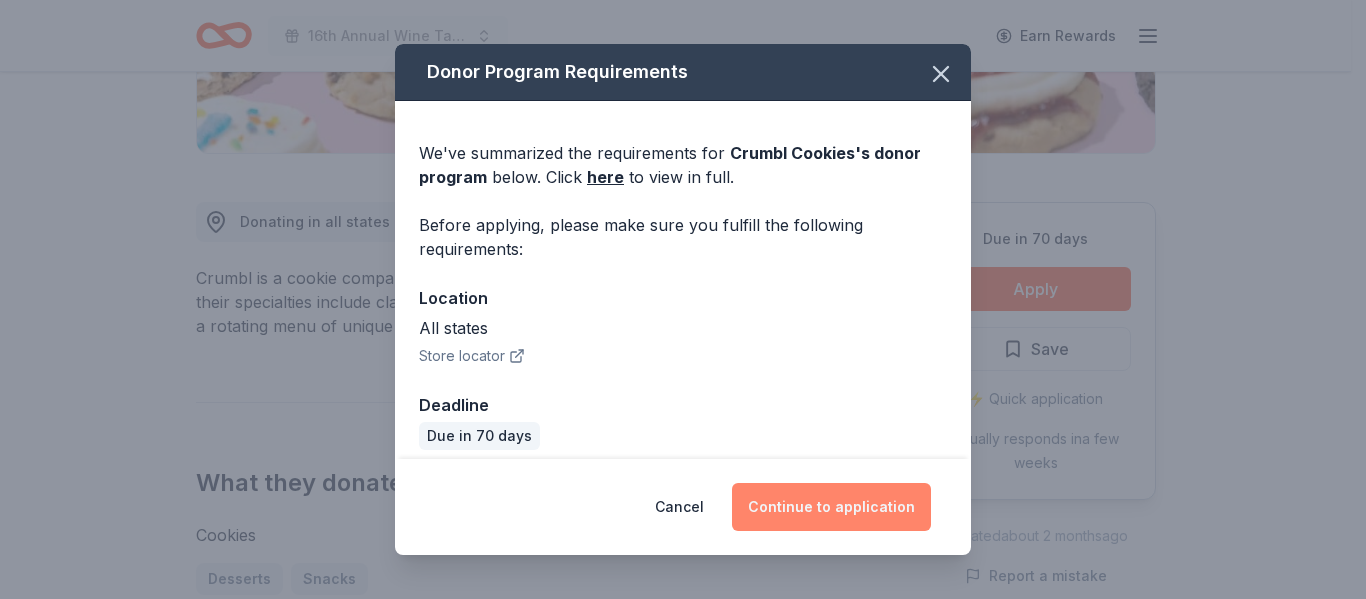 click on "Continue to application" at bounding box center [831, 507] 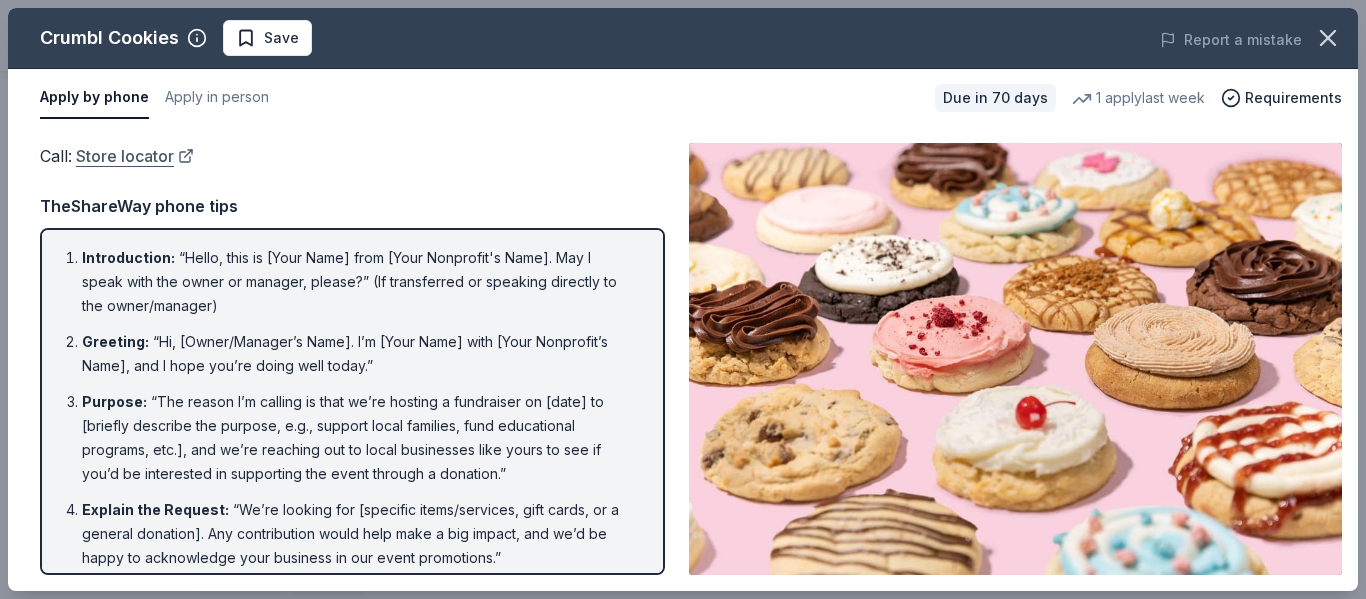 click on "Store locator" at bounding box center [135, 156] 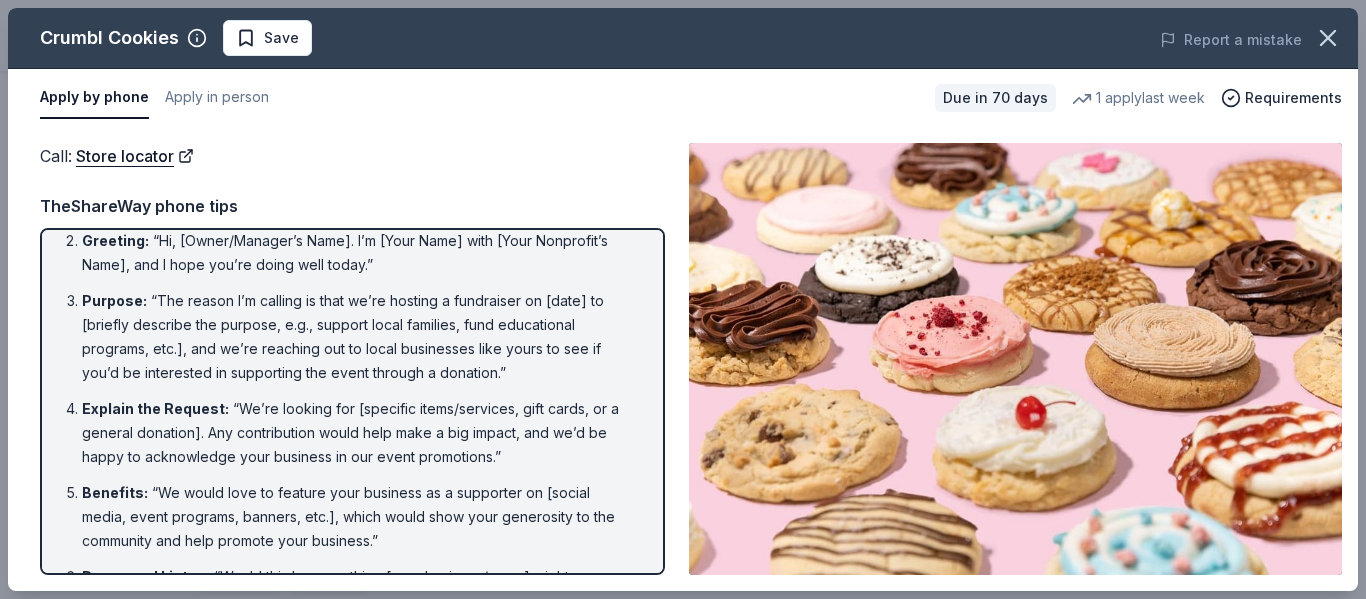 scroll, scrollTop: 100, scrollLeft: 0, axis: vertical 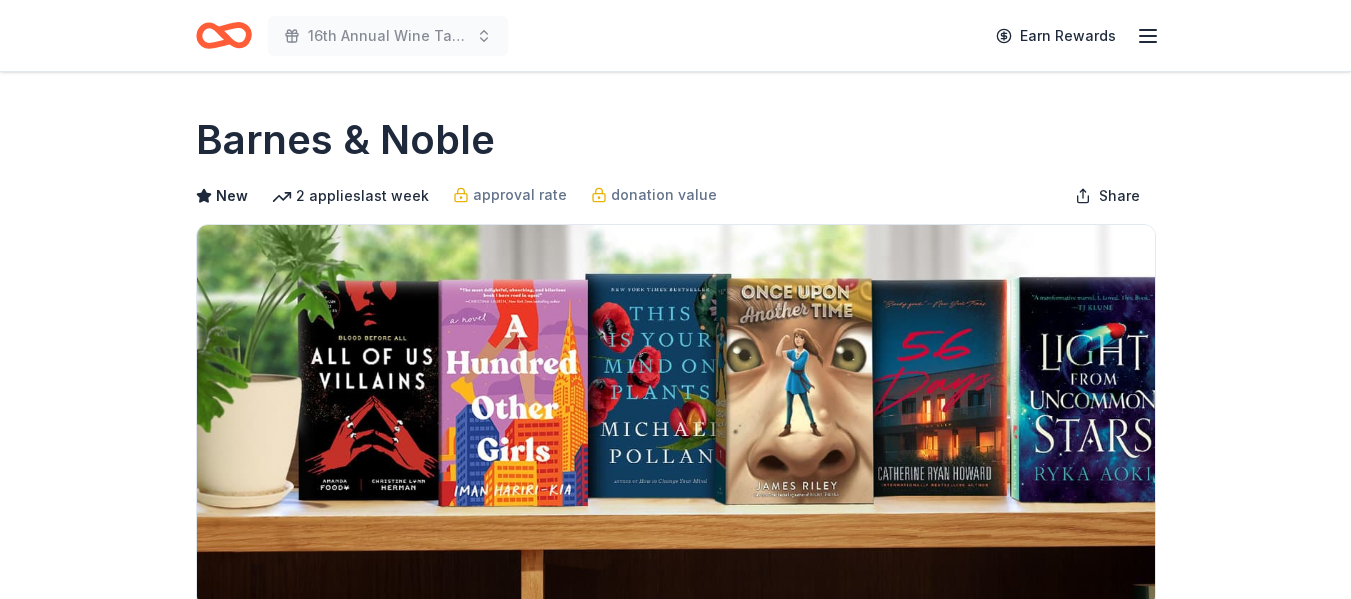 click on "Apply" at bounding box center [1036, 743] 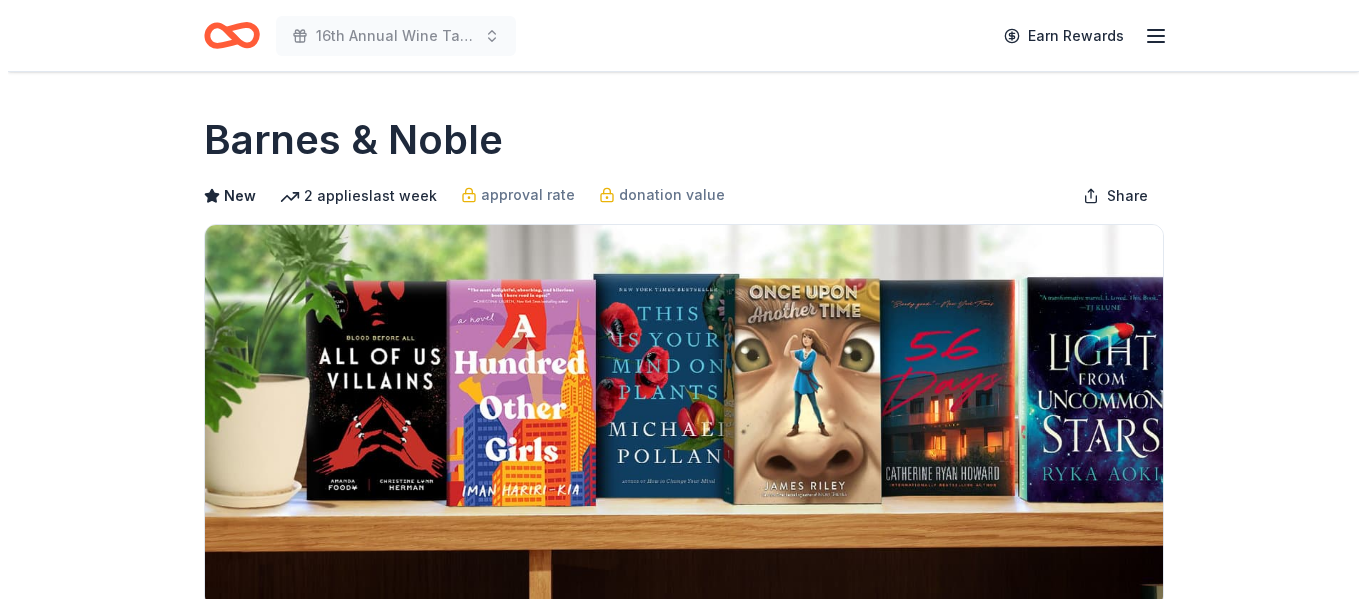 scroll, scrollTop: 289, scrollLeft: 0, axis: vertical 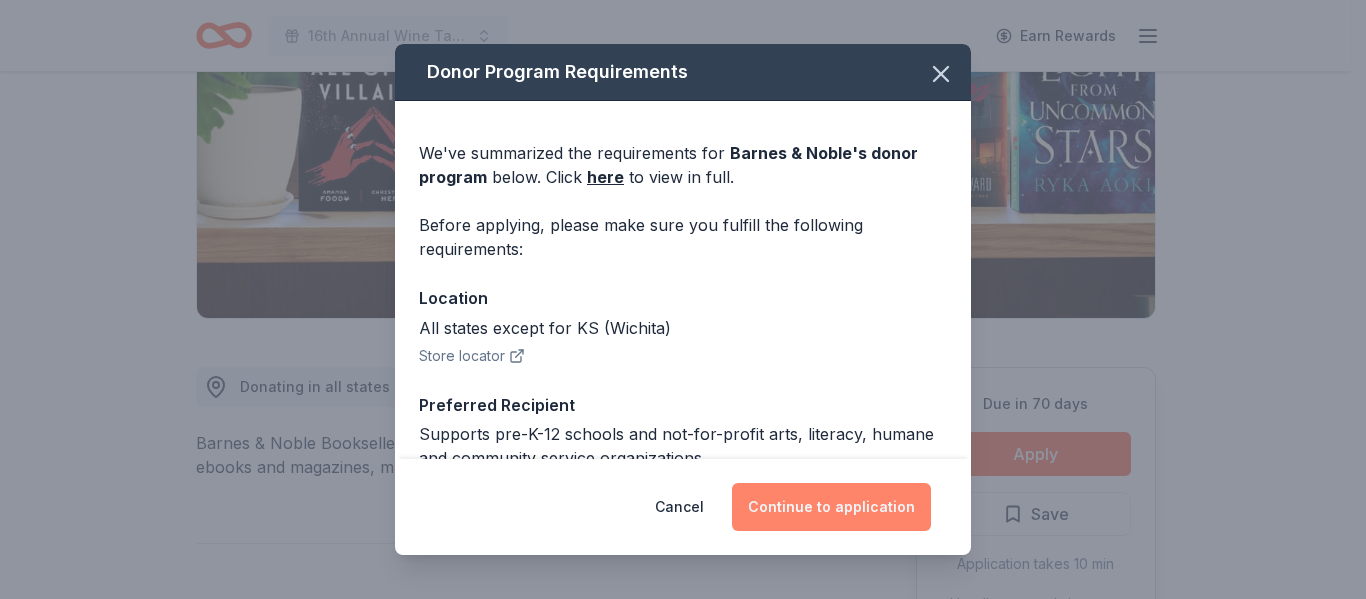 click on "Continue to application" at bounding box center [831, 507] 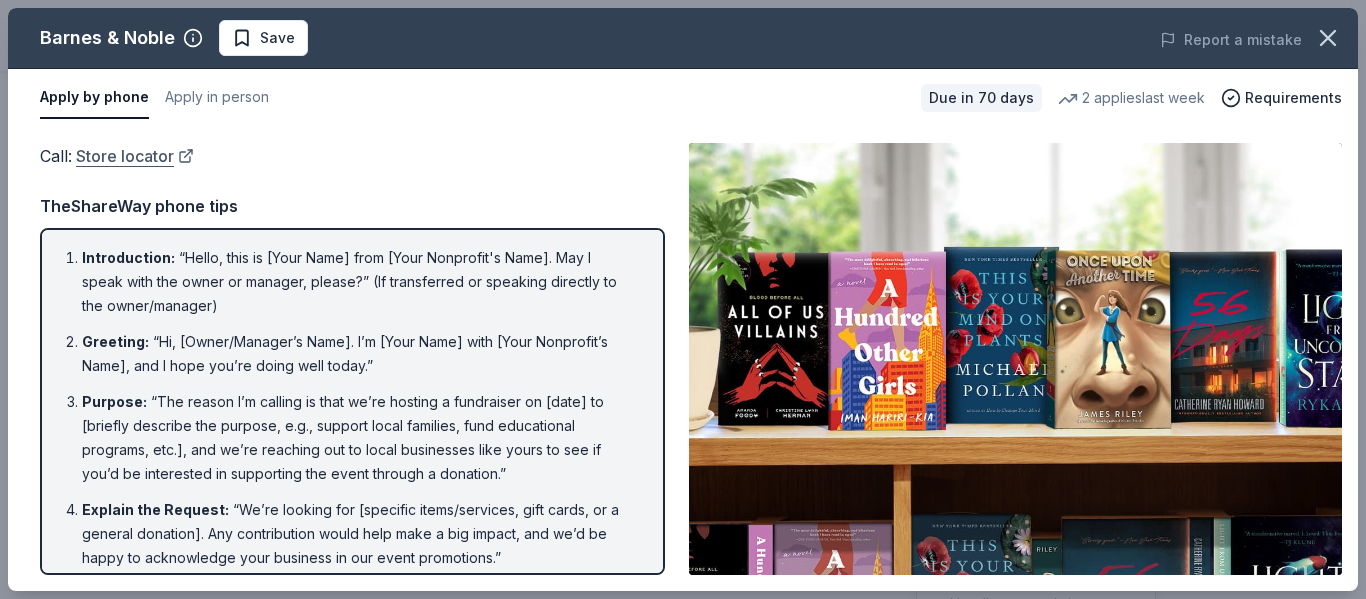 click on "Store locator" at bounding box center (135, 156) 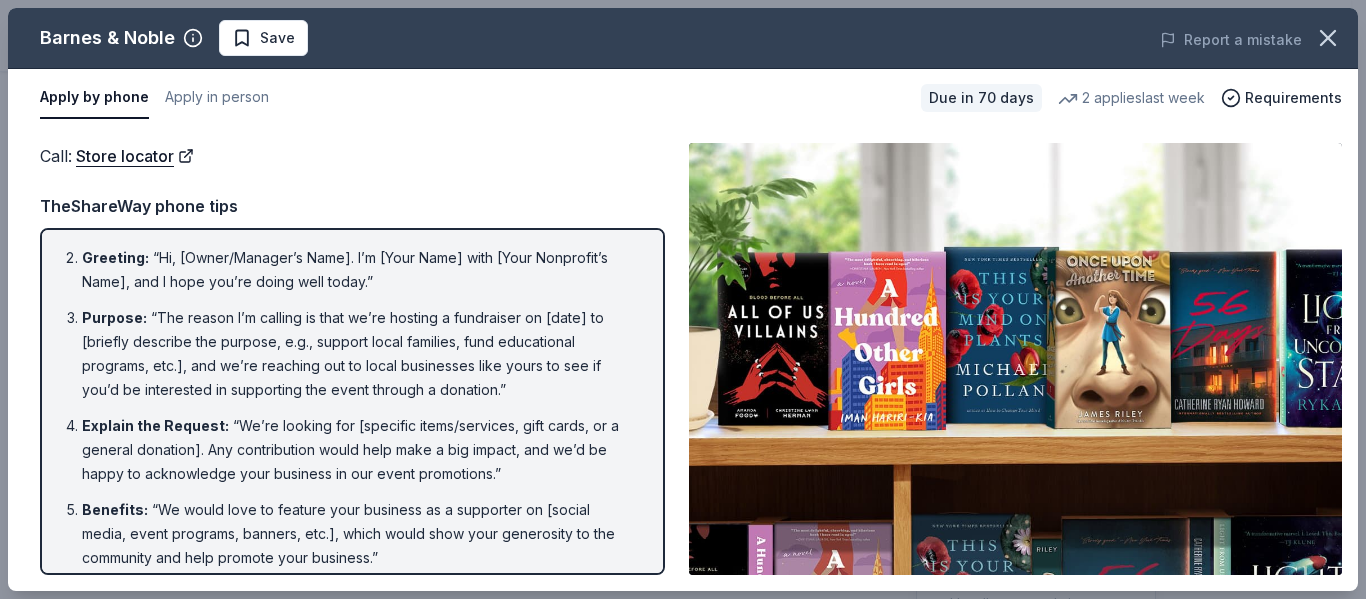 scroll, scrollTop: 0, scrollLeft: 0, axis: both 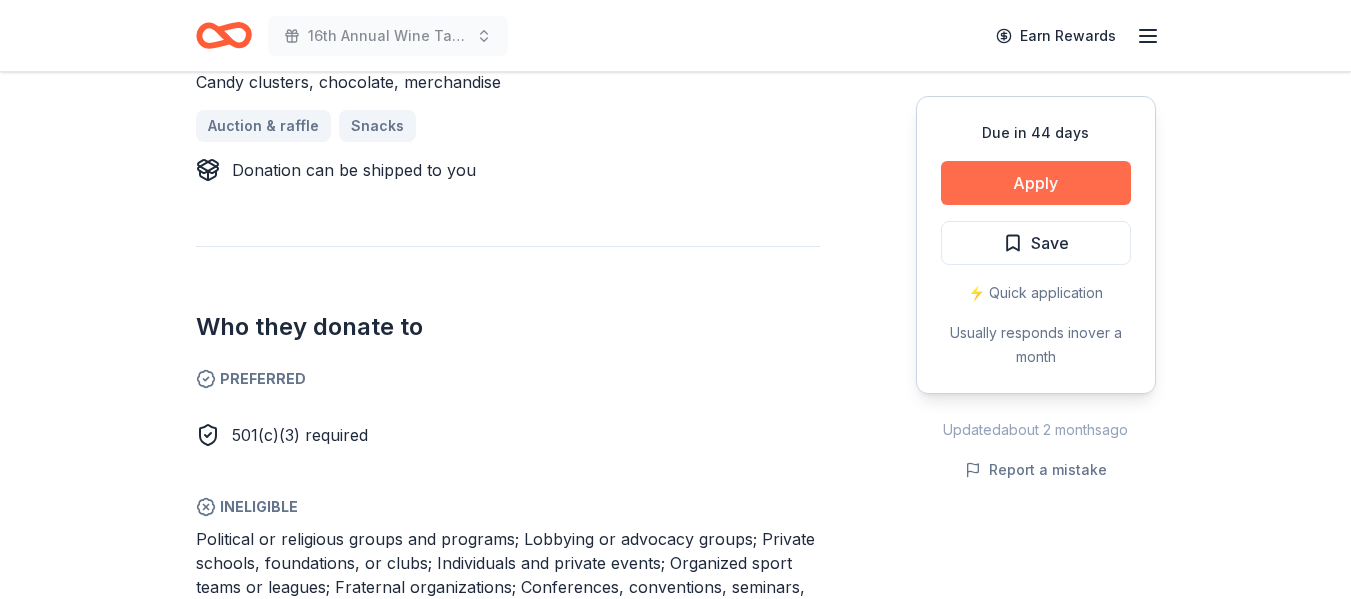 click on "Apply" at bounding box center [1036, 183] 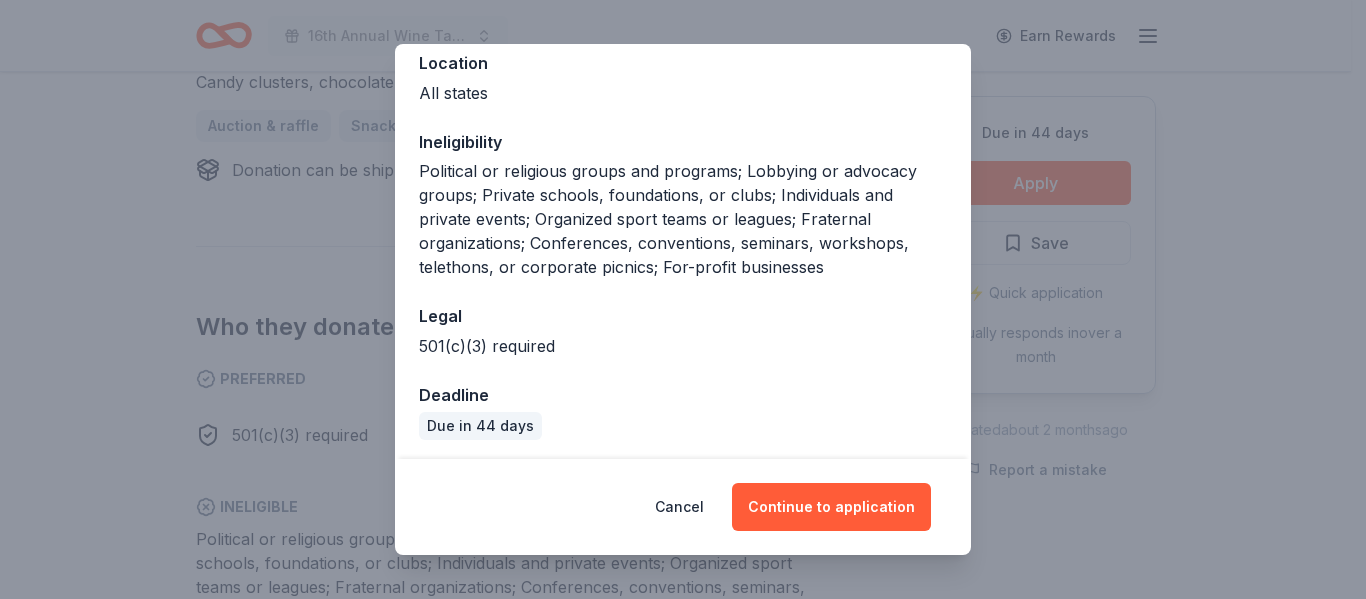 scroll, scrollTop: 240, scrollLeft: 0, axis: vertical 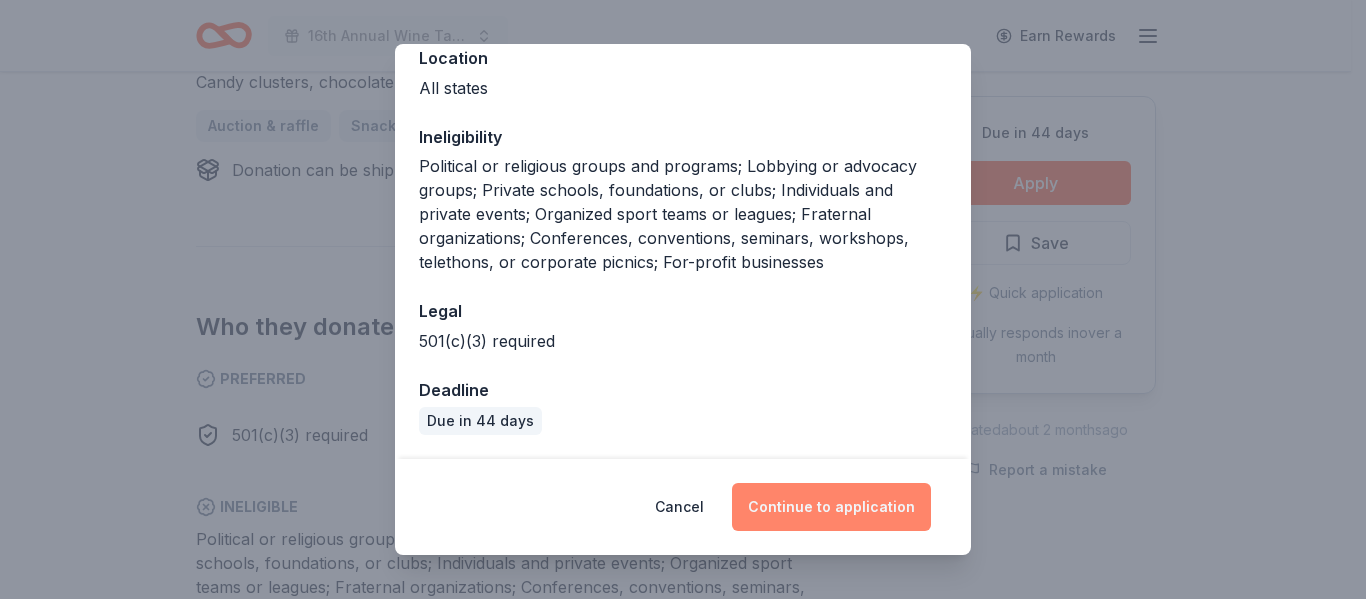 click on "Continue to application" at bounding box center [831, 507] 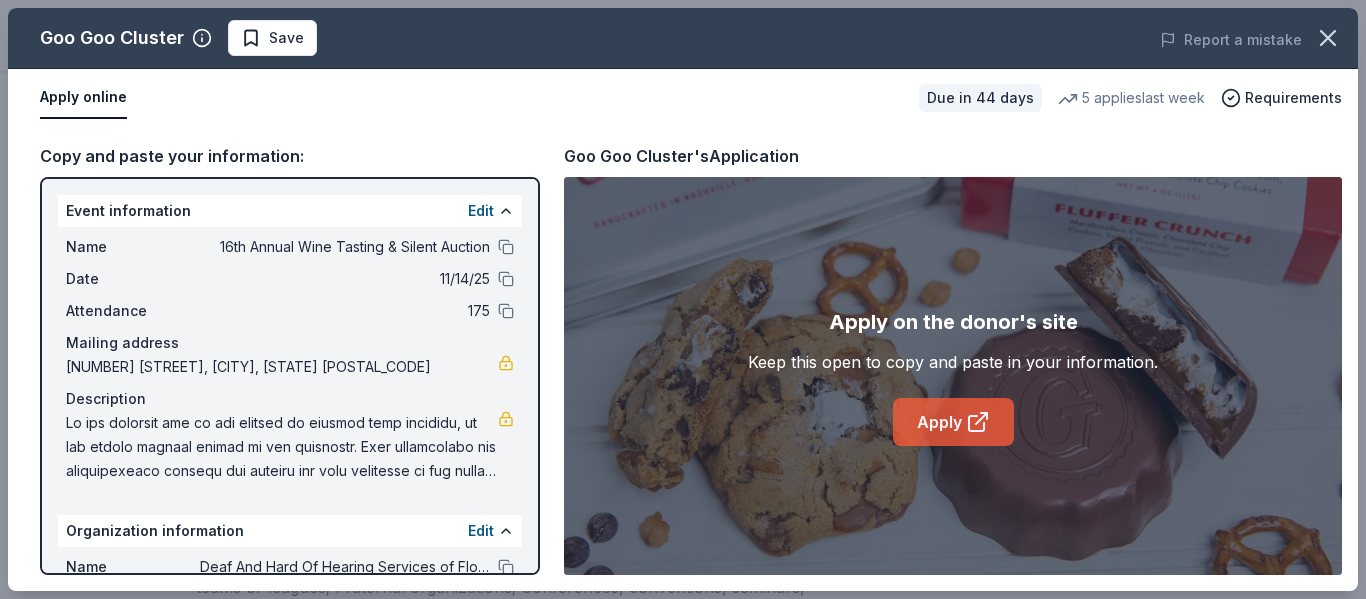click on "Apply" at bounding box center (953, 422) 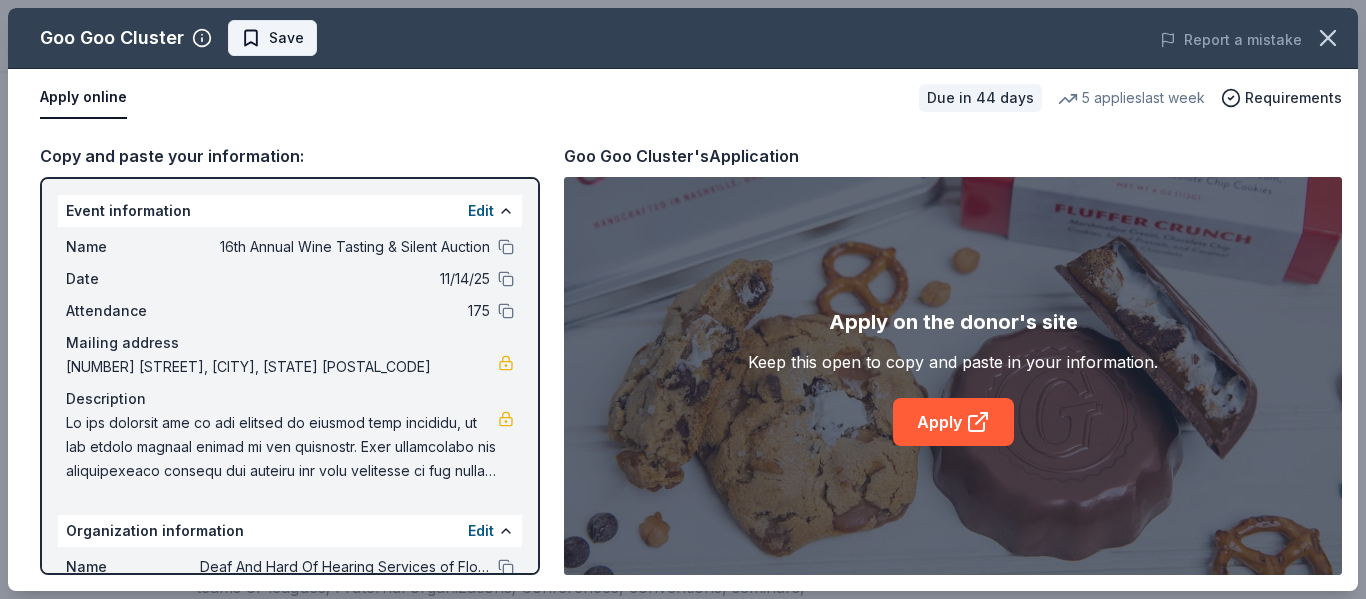click on "Save" at bounding box center [286, 38] 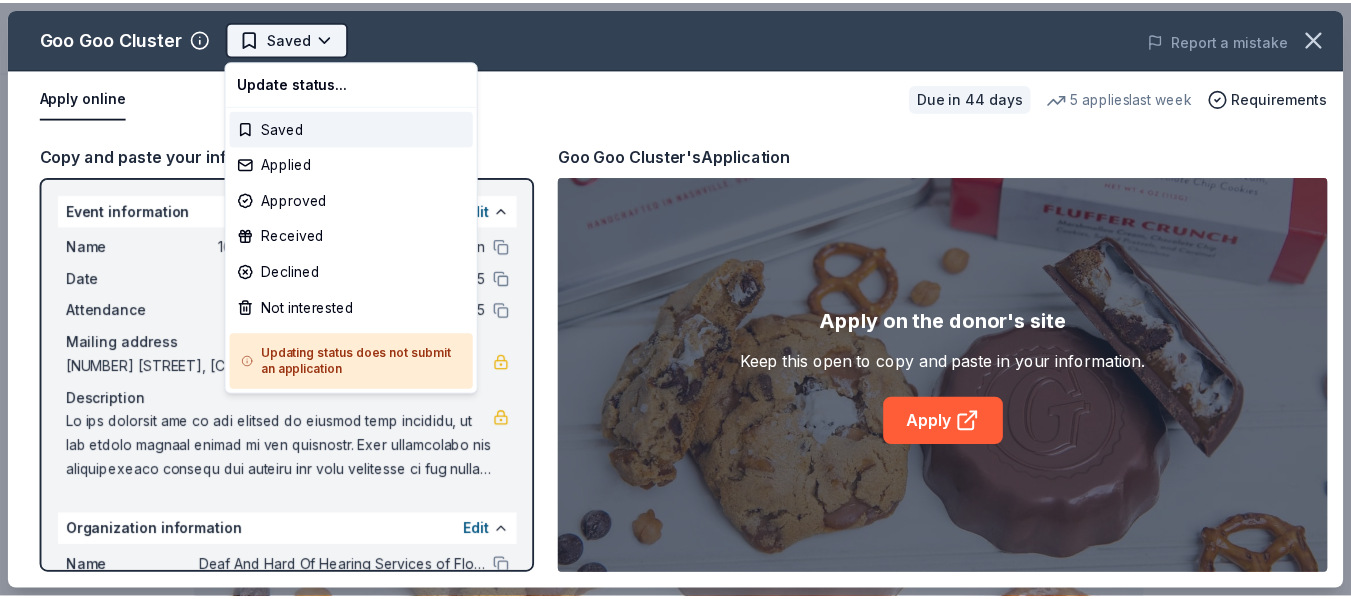 scroll, scrollTop: 0, scrollLeft: 0, axis: both 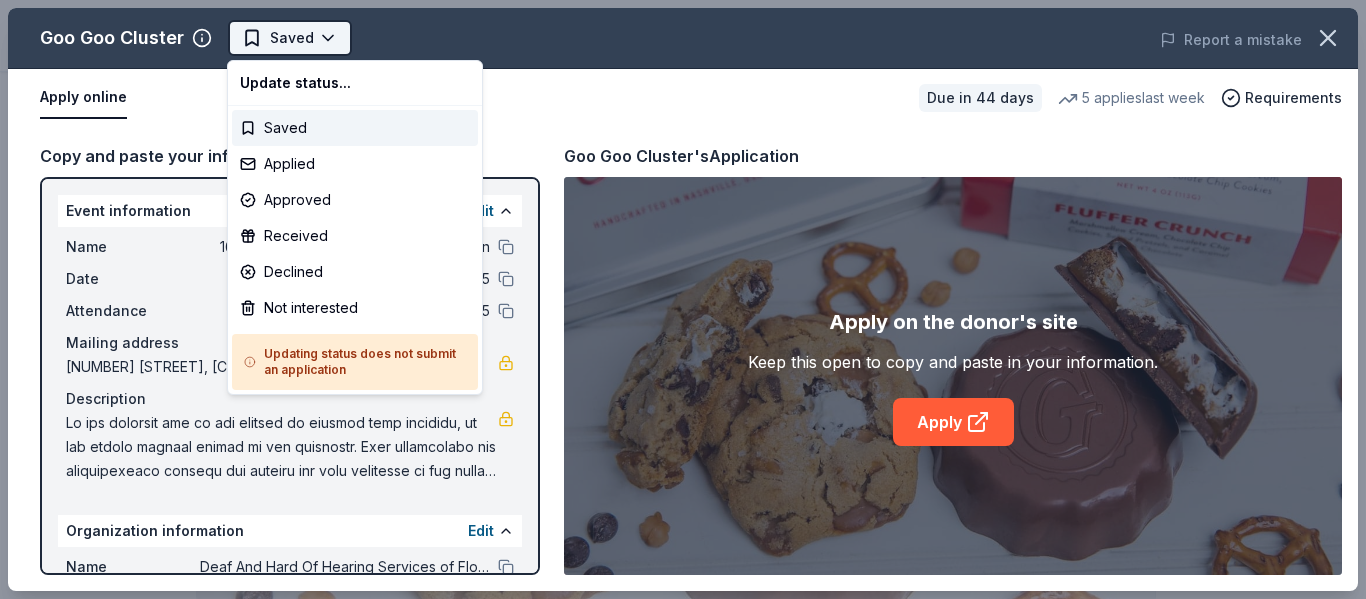 click on "16th Annual Wine Tasting & Silent Auction Saved Apply Due in 44 days Share Goo Goo Cluster New 5   applies  last week approval rate Share Donating in all states Goo Goo Cluster is a confectionery company known for creating and selling handmade candy clusters that combine caramel, marshmallow, peanuts, and chocolate, offering a nostalgic and sweet treat experience. What they donate Candy clusters, chocolate, merchandise Auction & raffle Snacks Donation can be shipped to you Who they donate to  Preferred 501(c)(3) required  Ineligible Political or religious groups and programs; Lobbying or advocacy groups; Private schools, foundations, or clubs; Individuals and private events; Organized sport teams or leagues; Fraternal organizations; Conferences, conventions, seminars, workshops, telethons, or corporate picnics; For-profit businesses  Individuals Political Religious Lobbying & advocacy Sports Teams Schools For profit approval rate 20 % approved 30 % declined 50 % no response Upgrade to Pro Due in 44 days Apply" at bounding box center (675, 299) 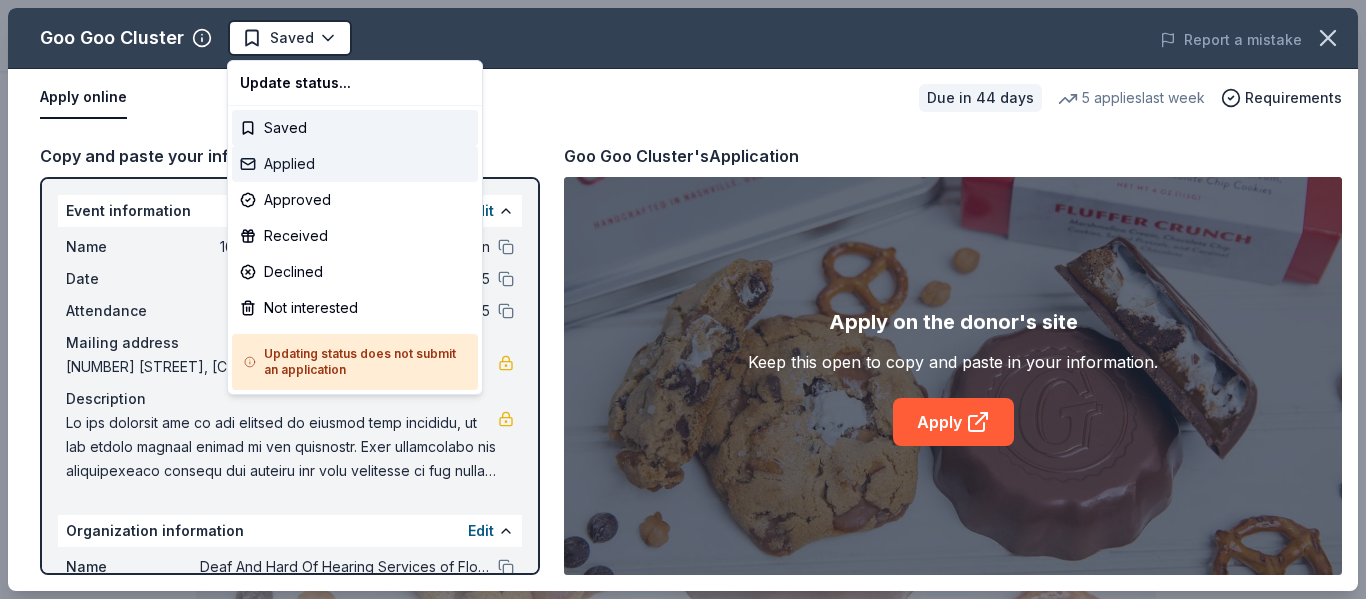 click on "Applied" at bounding box center [355, 164] 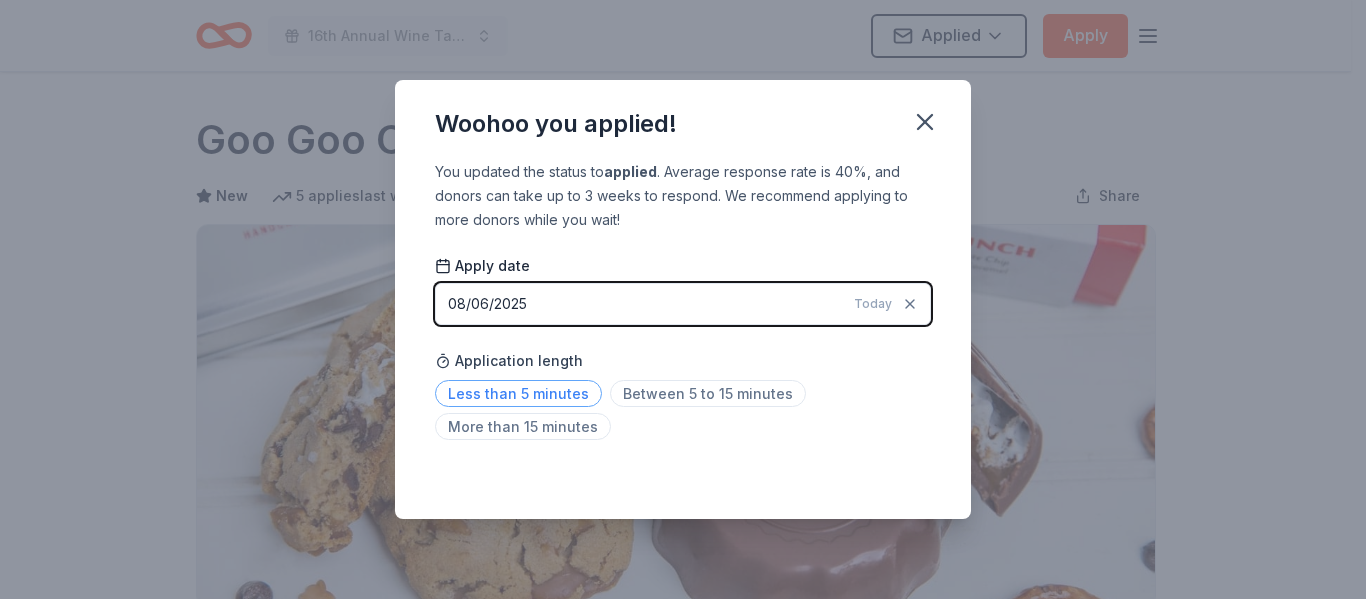 click on "Less than 5 minutes" at bounding box center [518, 393] 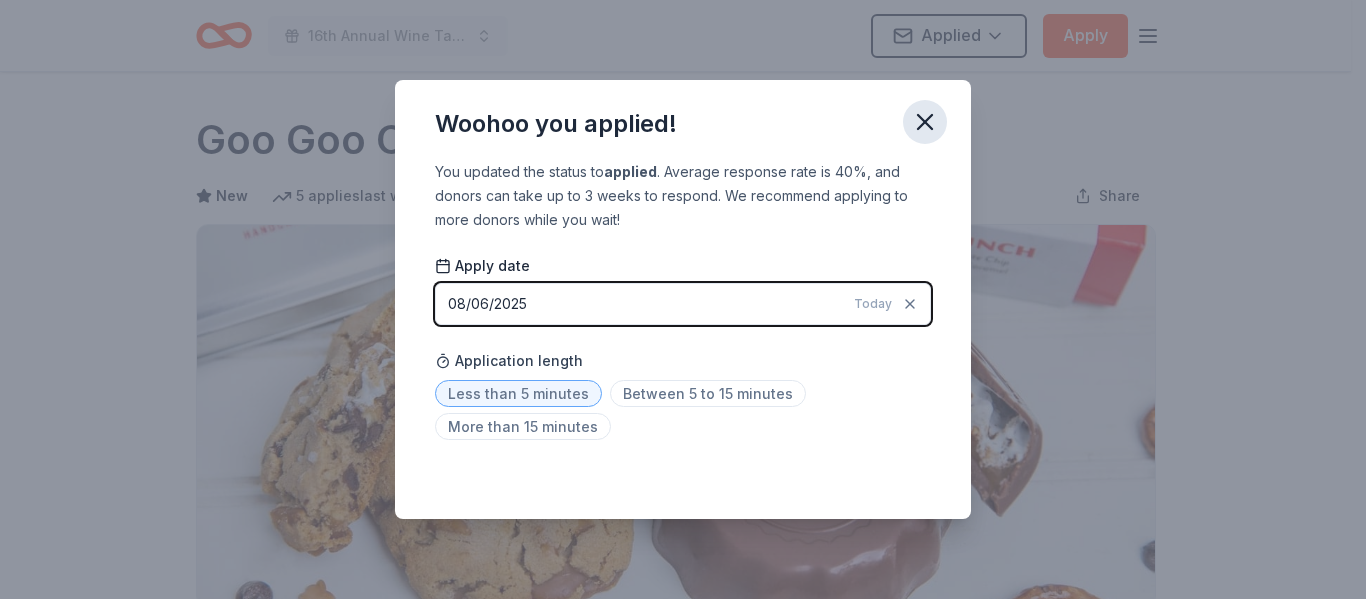 click 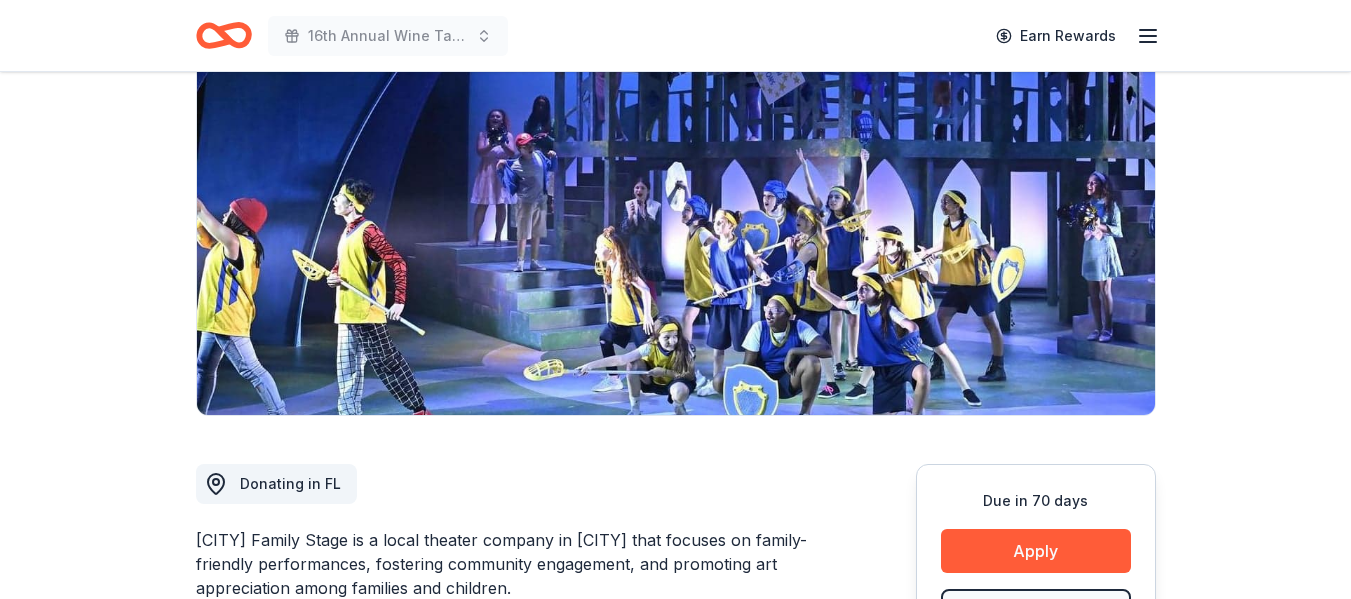 scroll, scrollTop: 191, scrollLeft: 0, axis: vertical 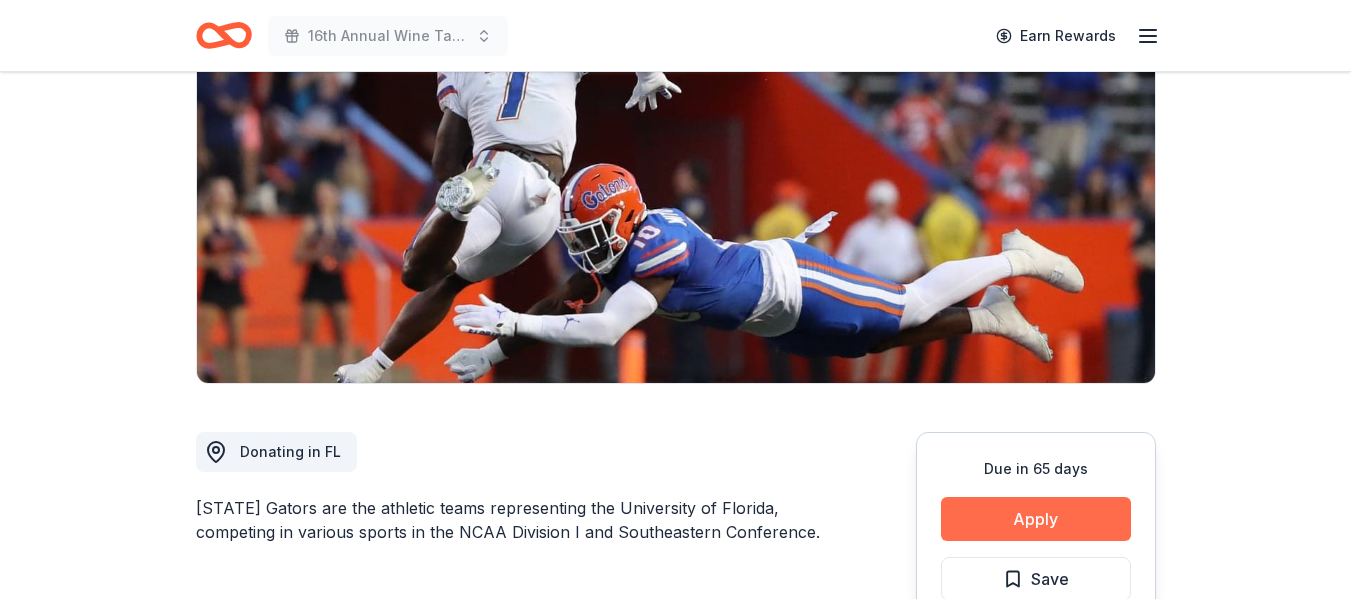 click on "Apply" at bounding box center (1036, 519) 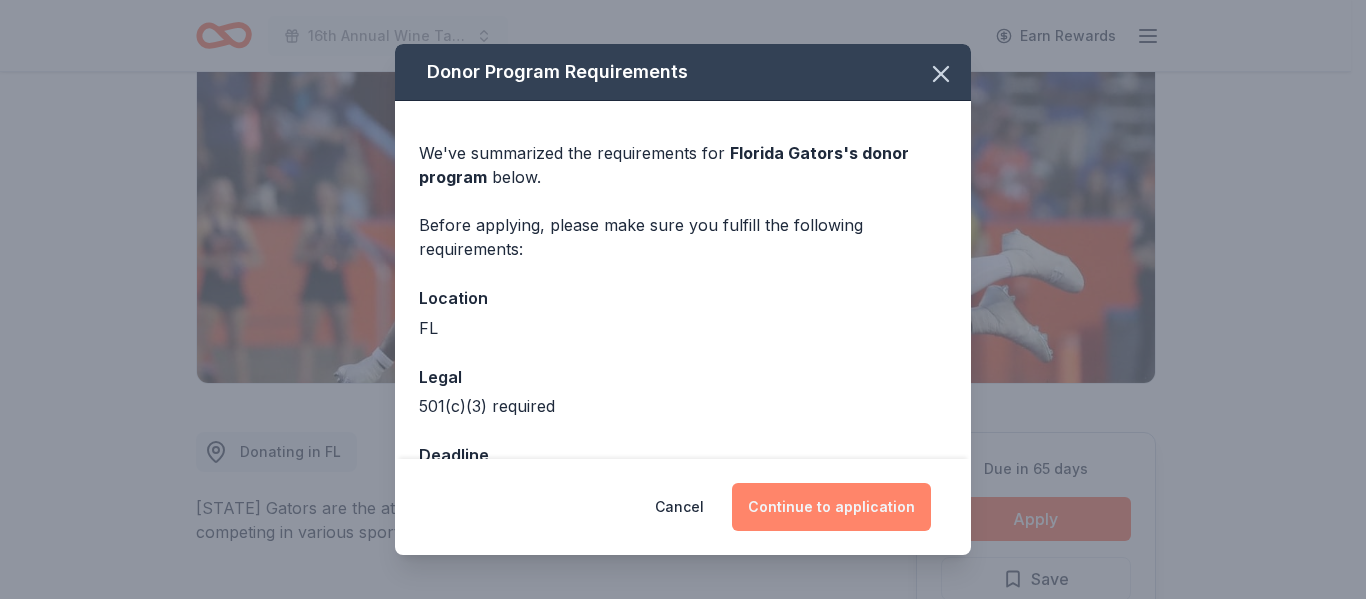 click on "Continue to application" at bounding box center [831, 507] 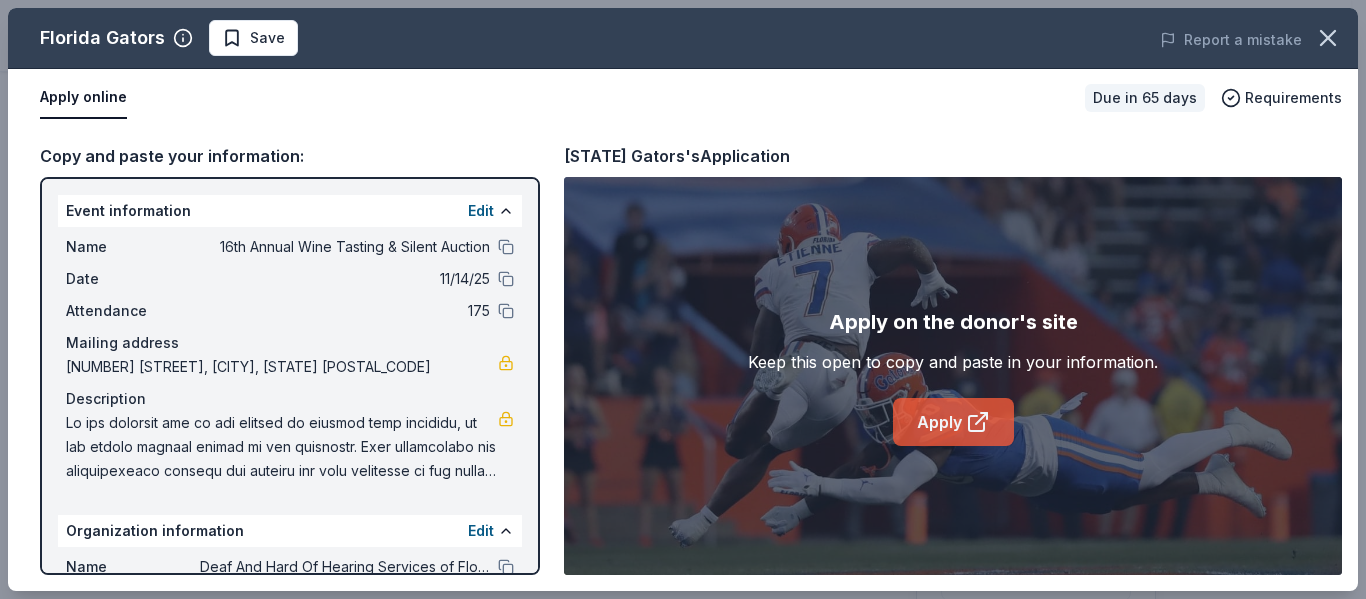 click on "Apply" at bounding box center (953, 422) 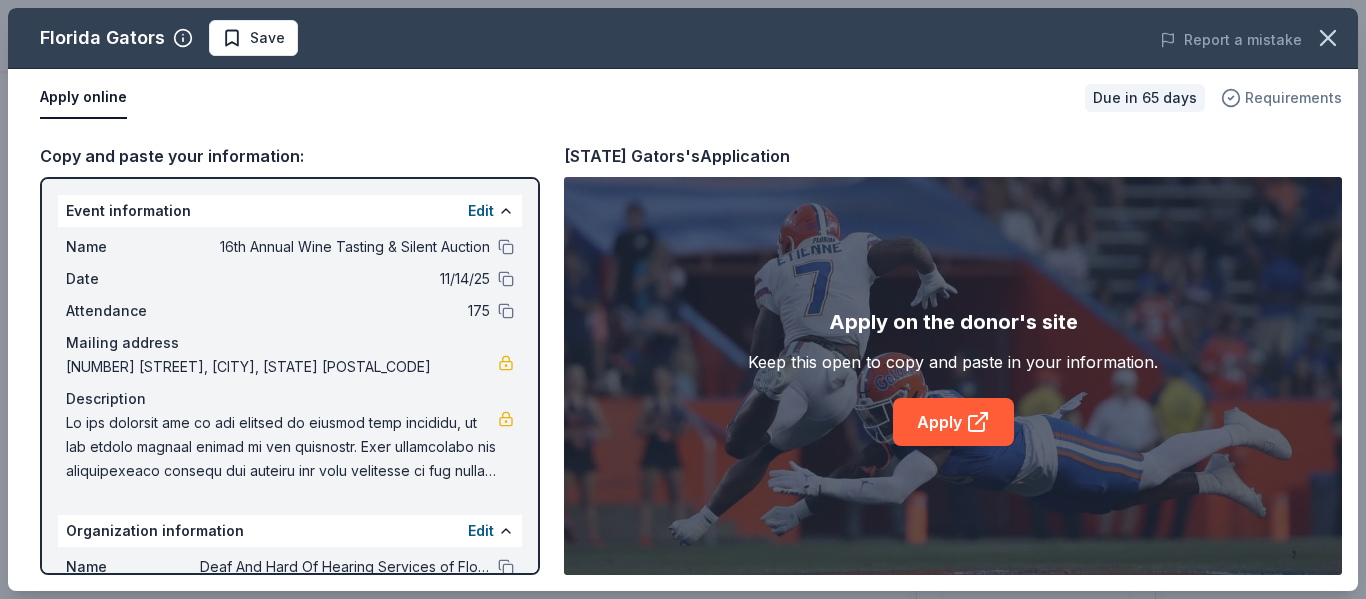 click on "Requirements" at bounding box center [1293, 98] 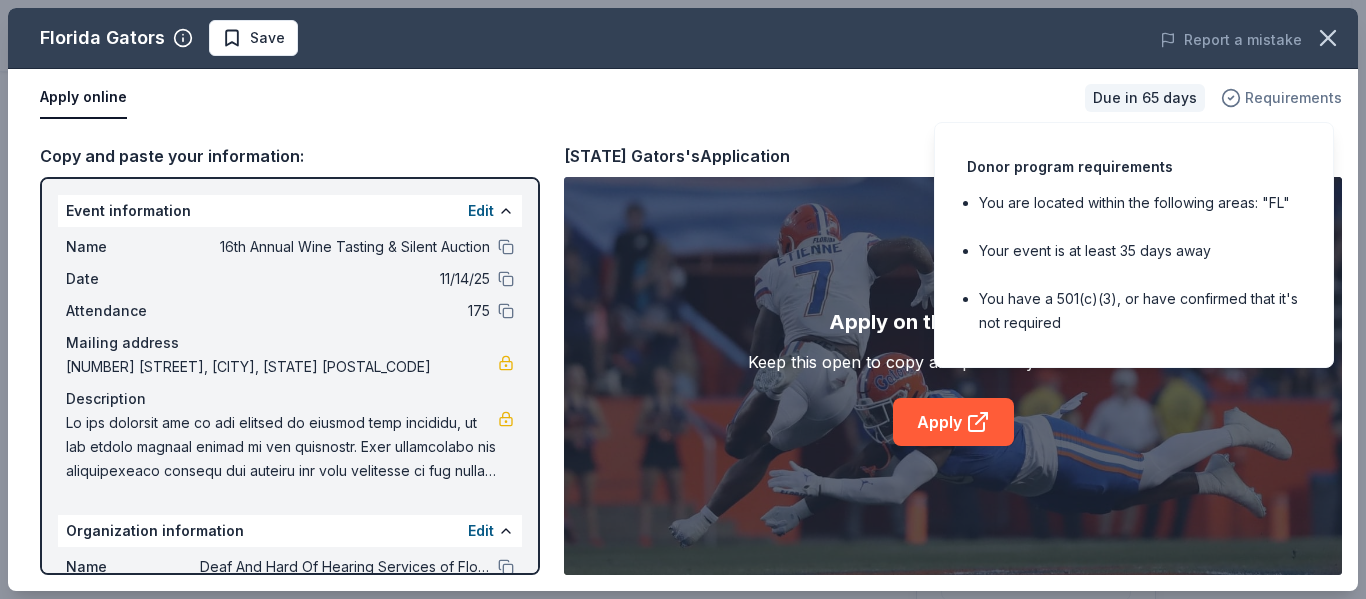 click on "Requirements" at bounding box center [1293, 98] 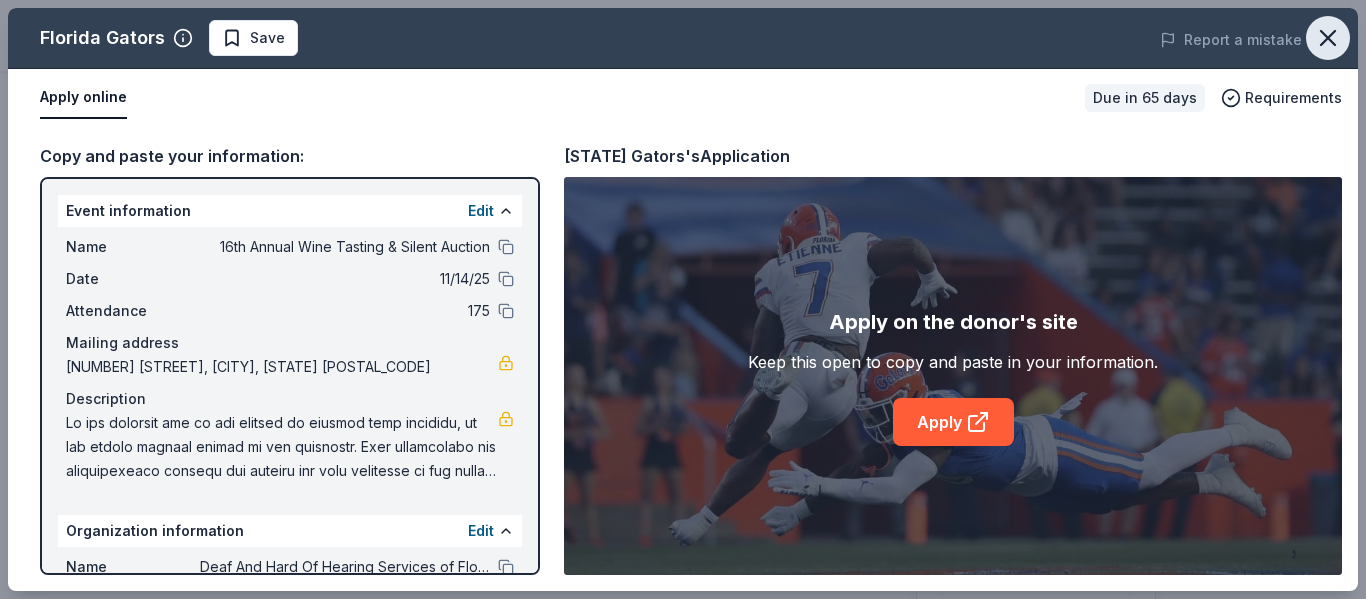 click at bounding box center [1328, 38] 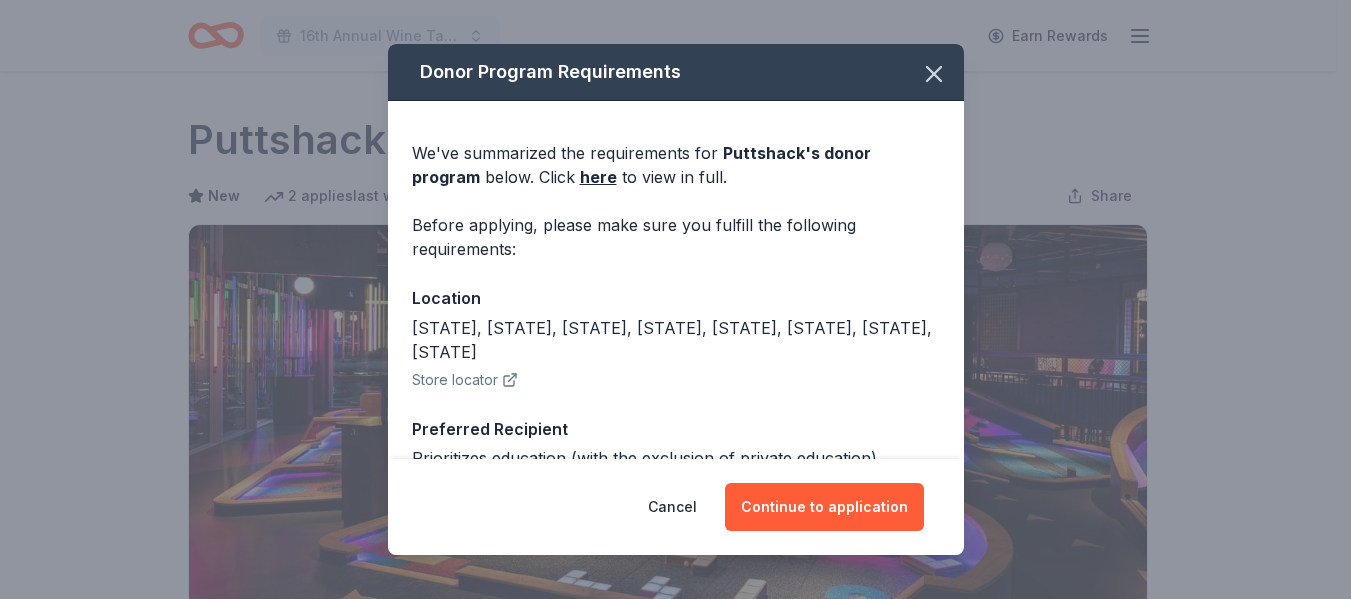 scroll, scrollTop: 371, scrollLeft: 0, axis: vertical 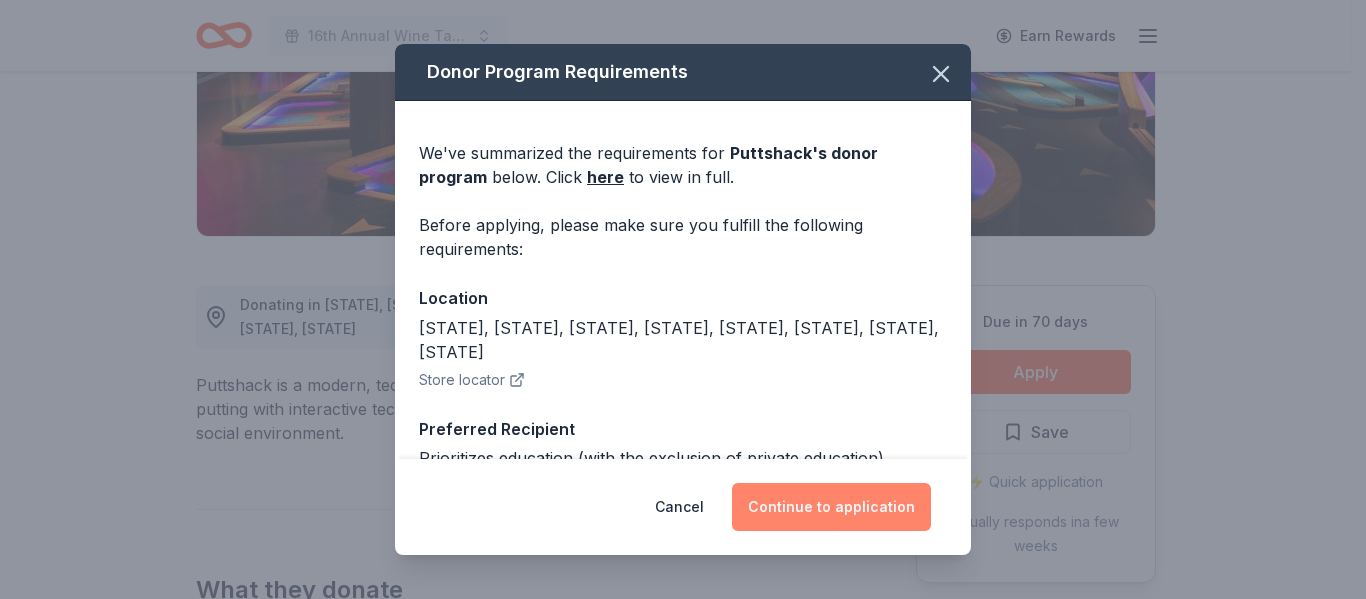 click on "Continue to application" at bounding box center (831, 507) 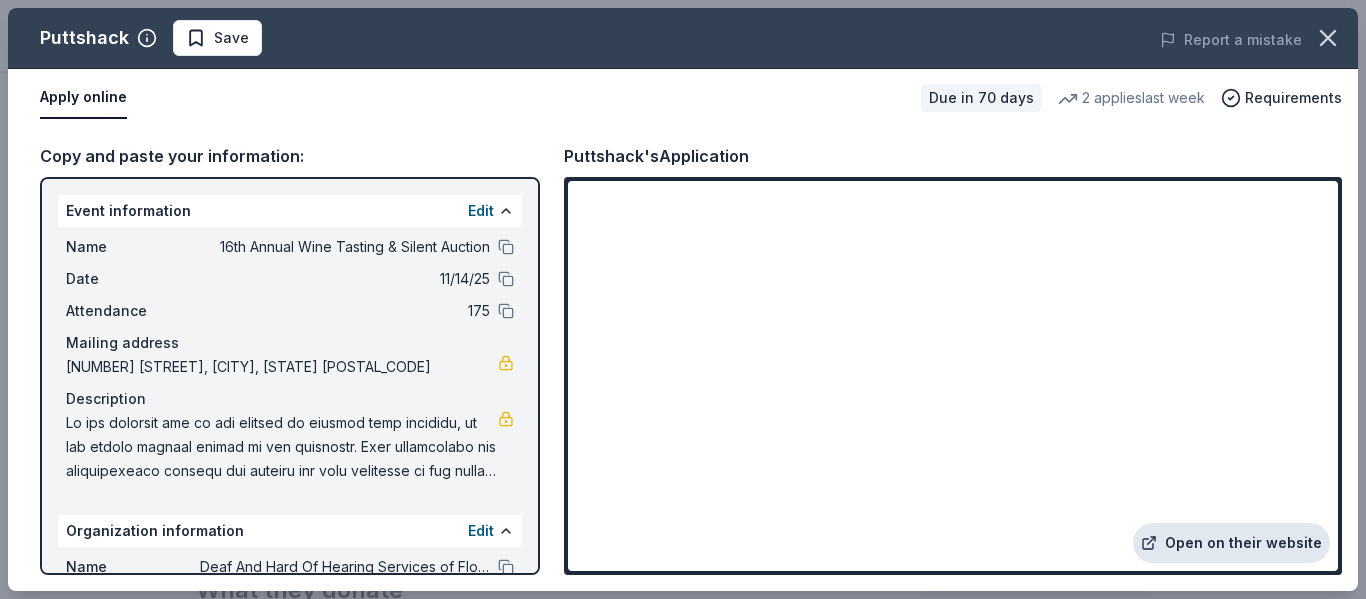 click on "Open on their website" at bounding box center (1231, 543) 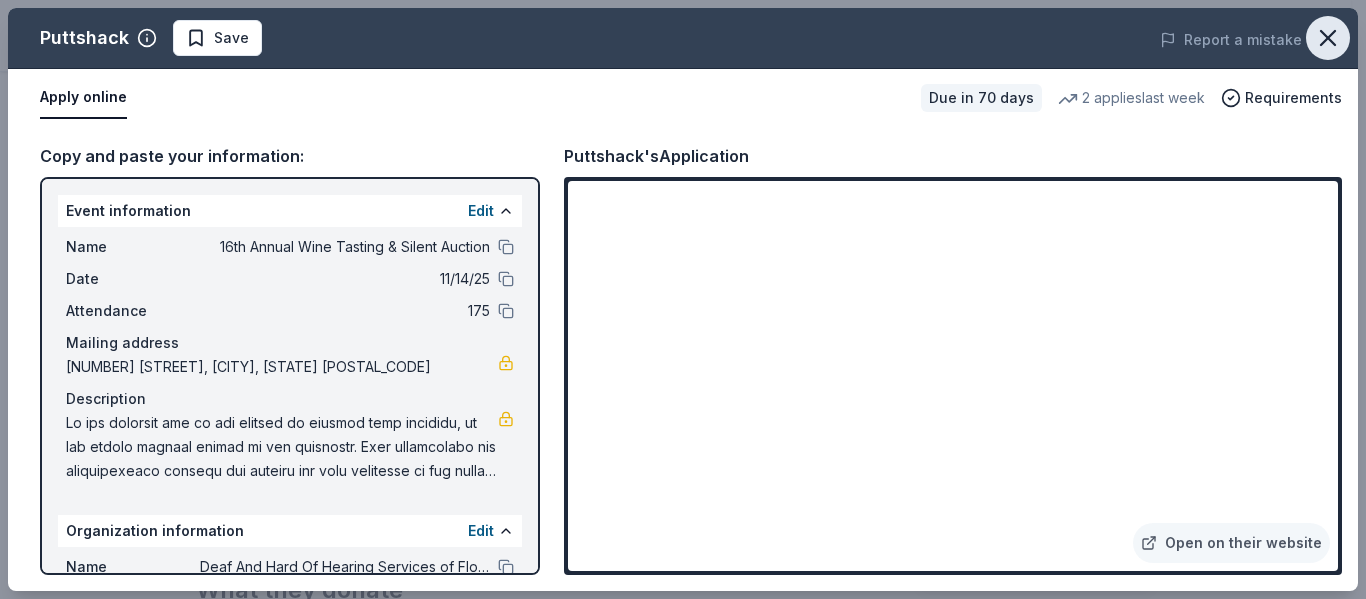 click 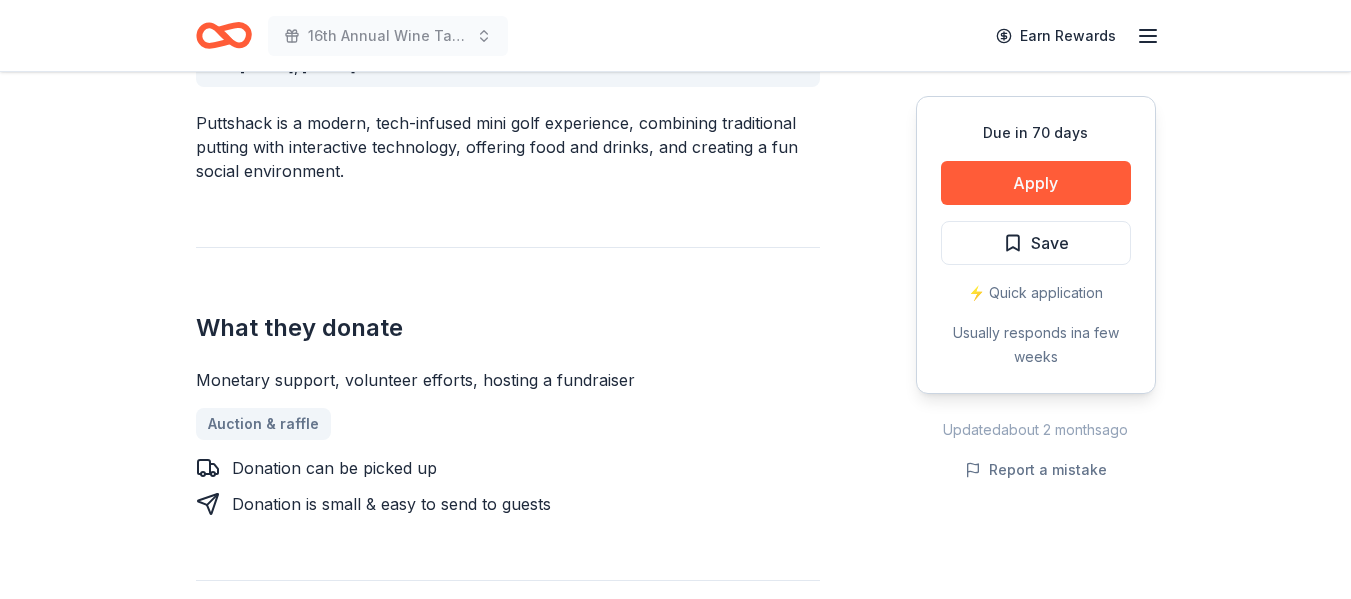 scroll, scrollTop: 741, scrollLeft: 0, axis: vertical 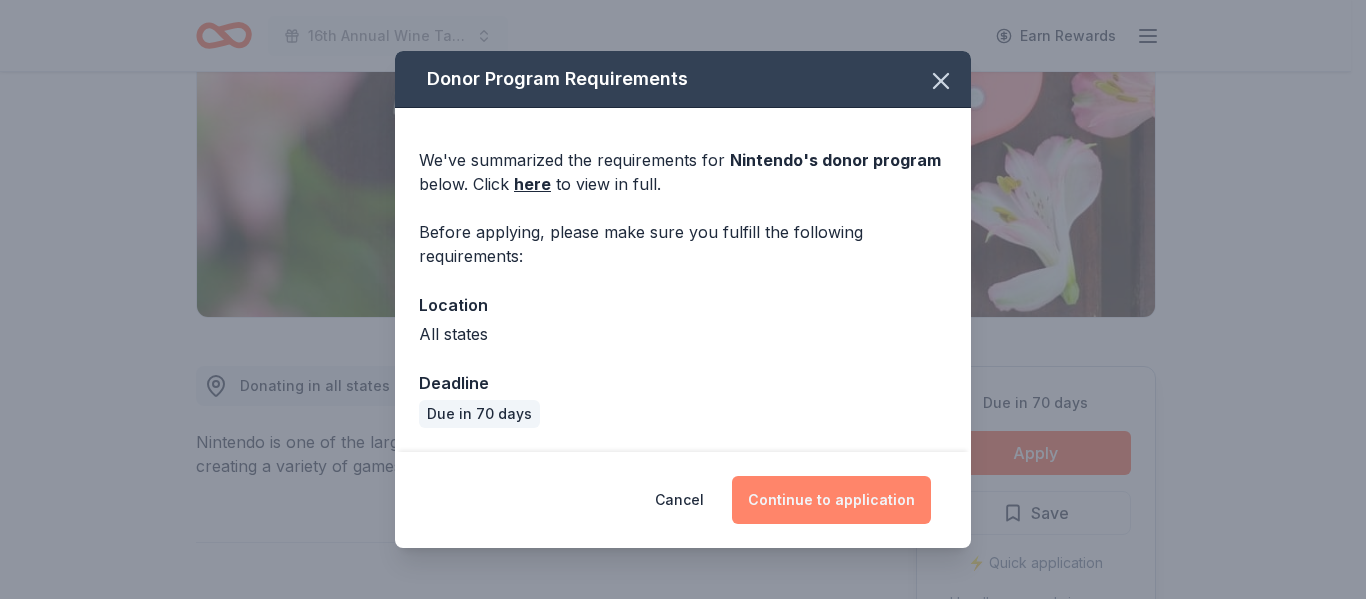click on "Continue to application" at bounding box center [831, 500] 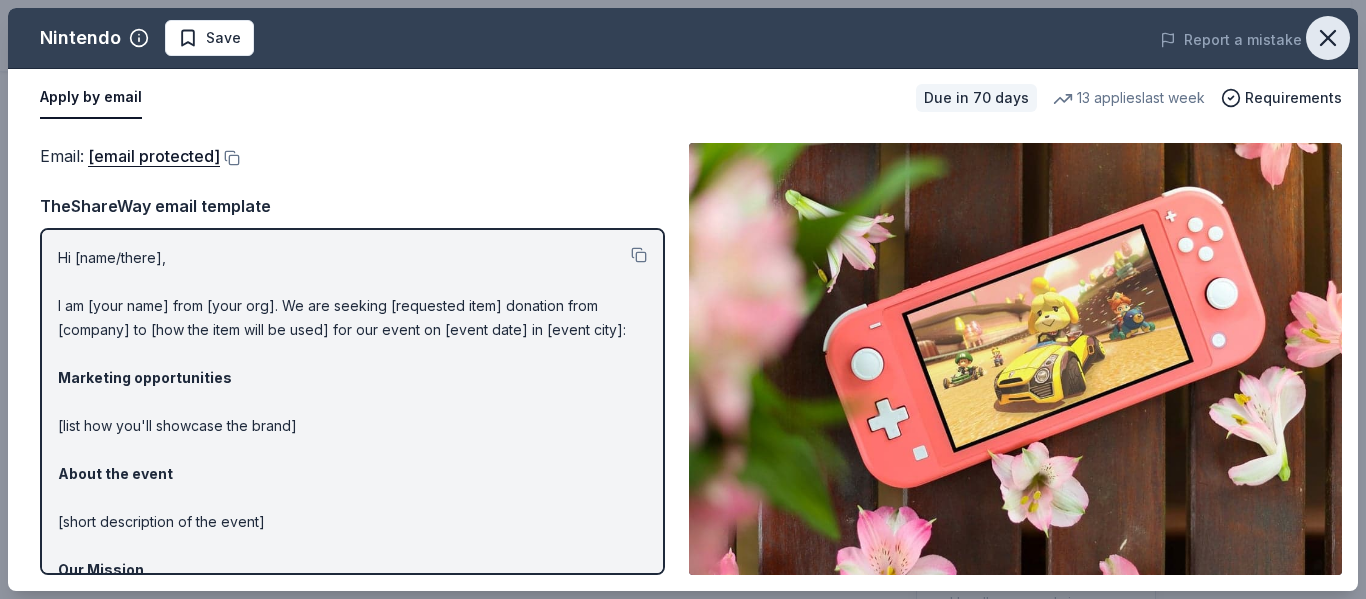 click at bounding box center [1328, 38] 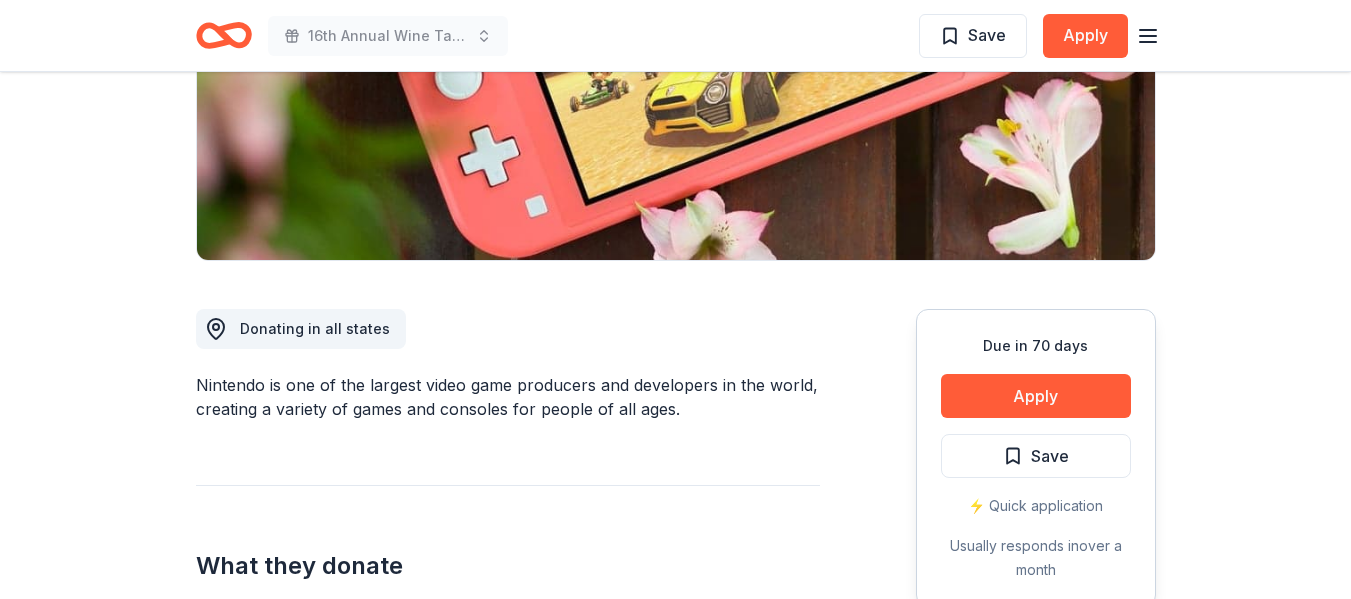 scroll, scrollTop: 0, scrollLeft: 0, axis: both 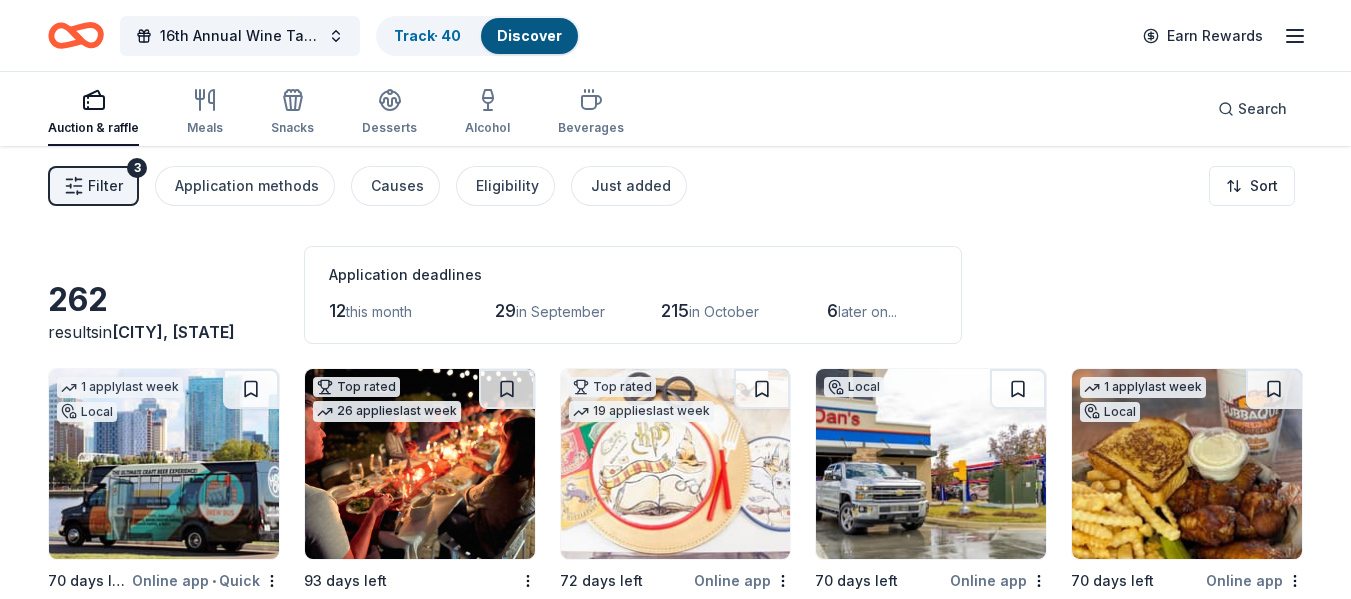 click 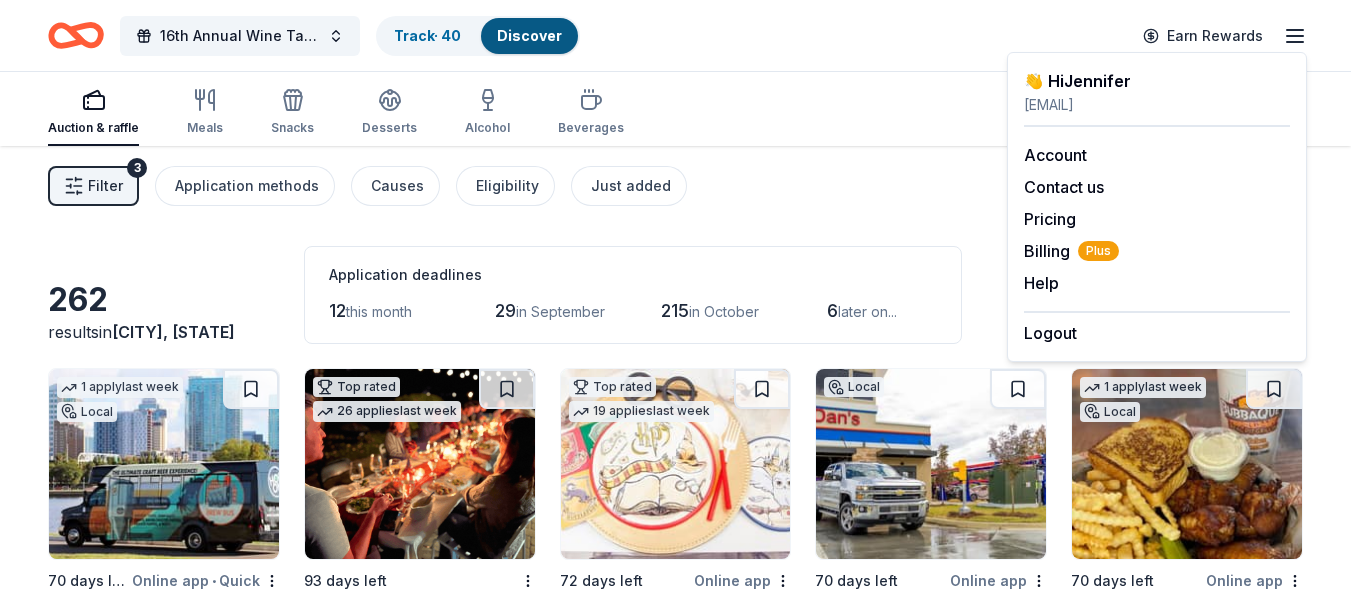click on "Auction & raffle Meals Snacks Desserts Alcohol Beverages Search" at bounding box center (675, 109) 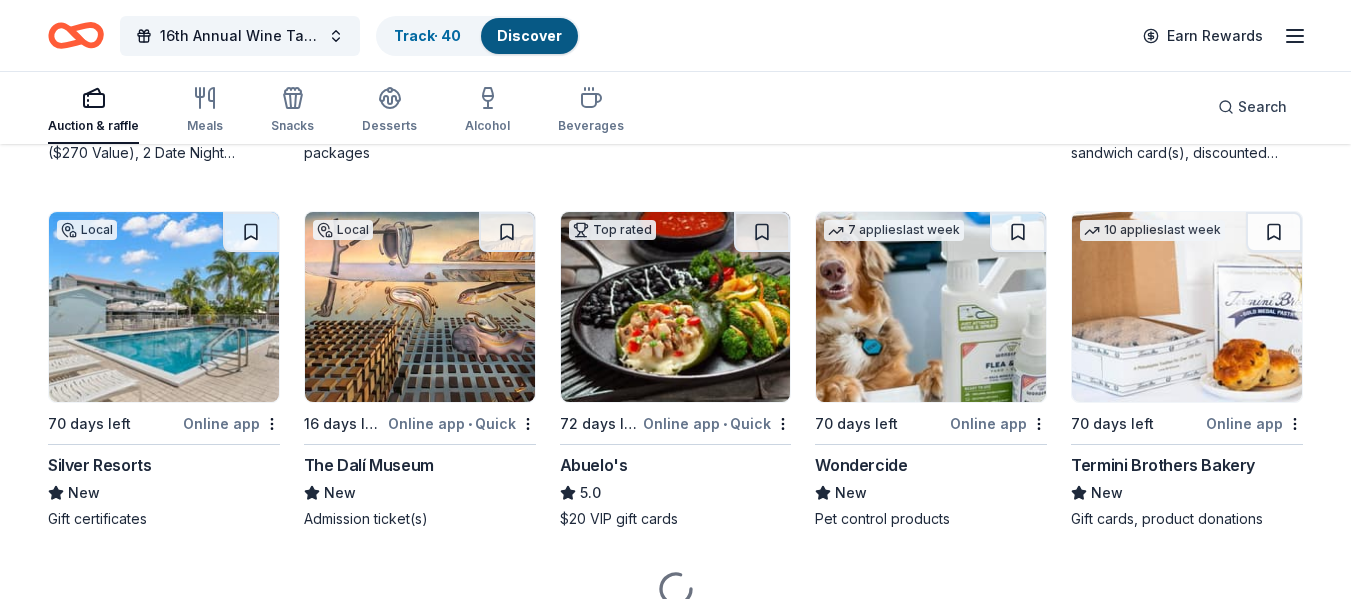 scroll, scrollTop: 1334, scrollLeft: 0, axis: vertical 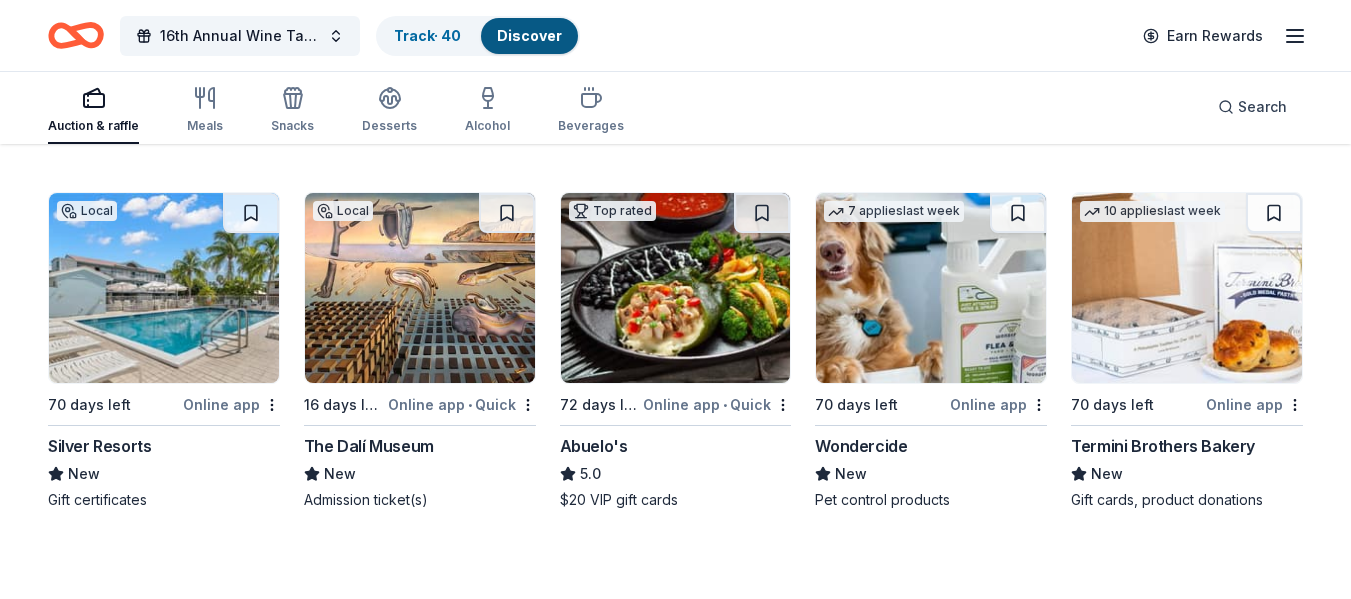 click at bounding box center (164, 288) 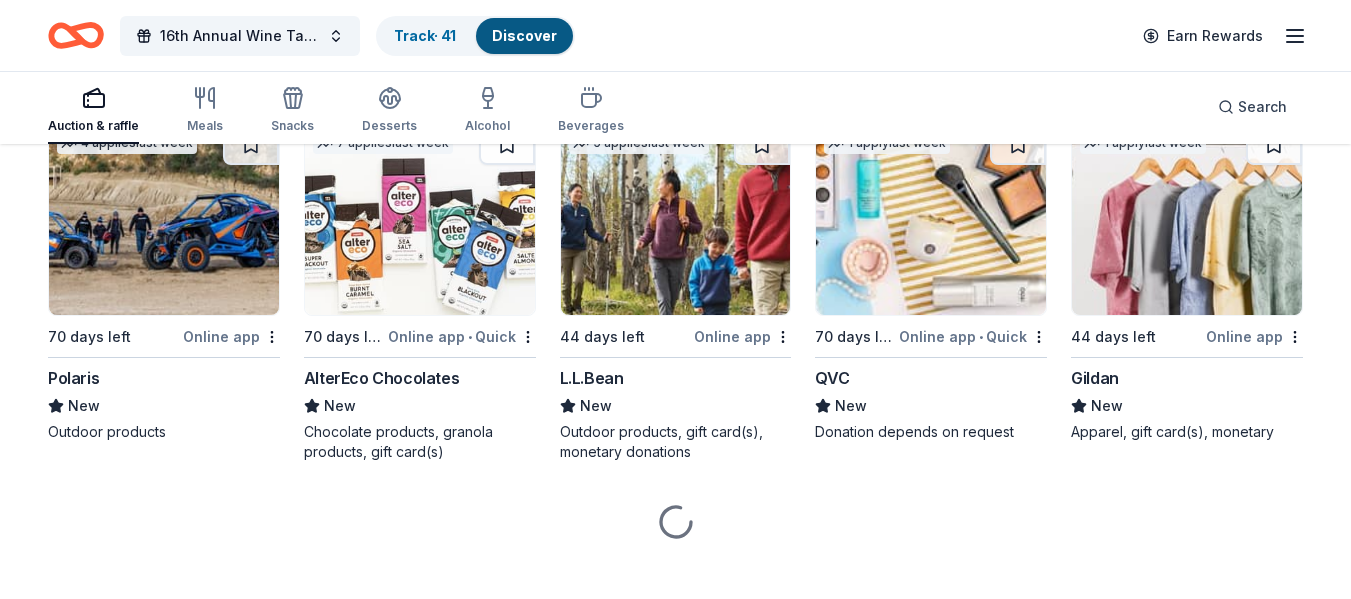scroll, scrollTop: 16623, scrollLeft: 0, axis: vertical 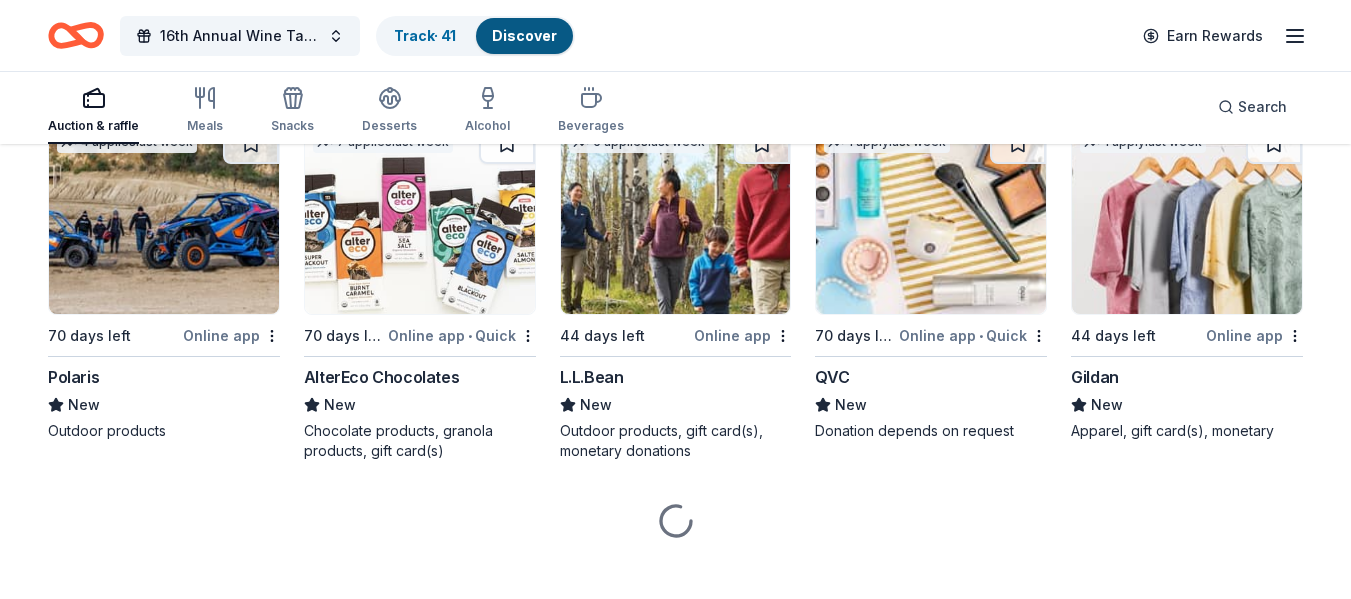 click on "QVC" at bounding box center [931, 377] 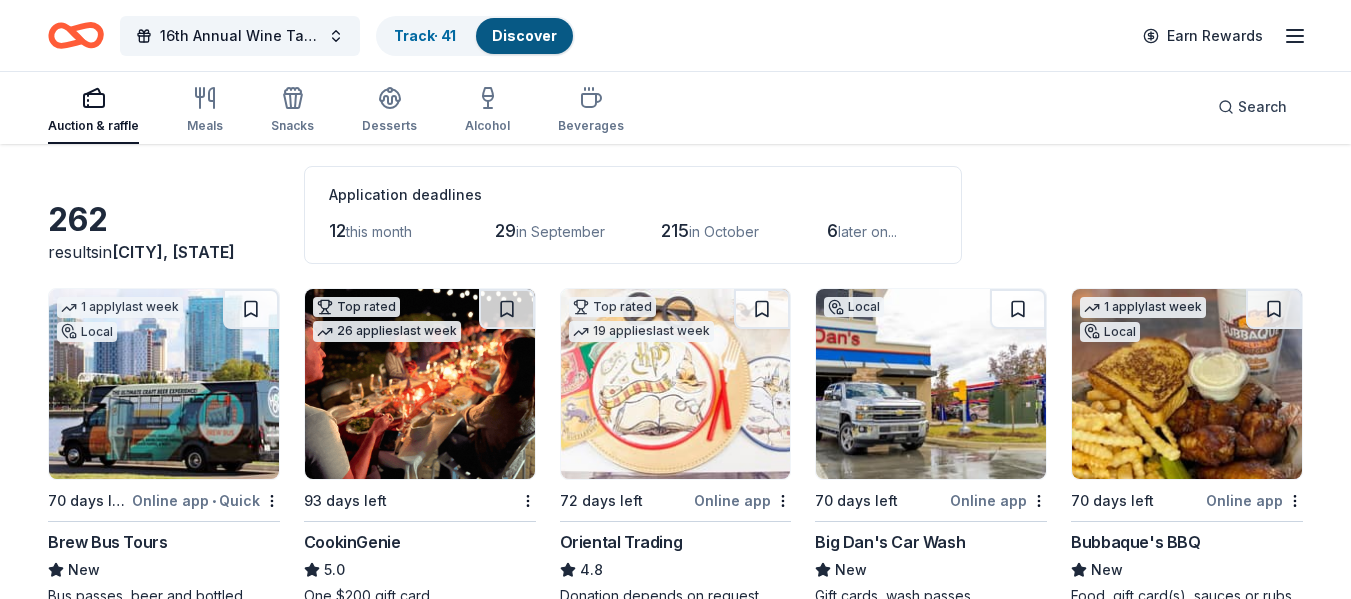 scroll, scrollTop: 0, scrollLeft: 0, axis: both 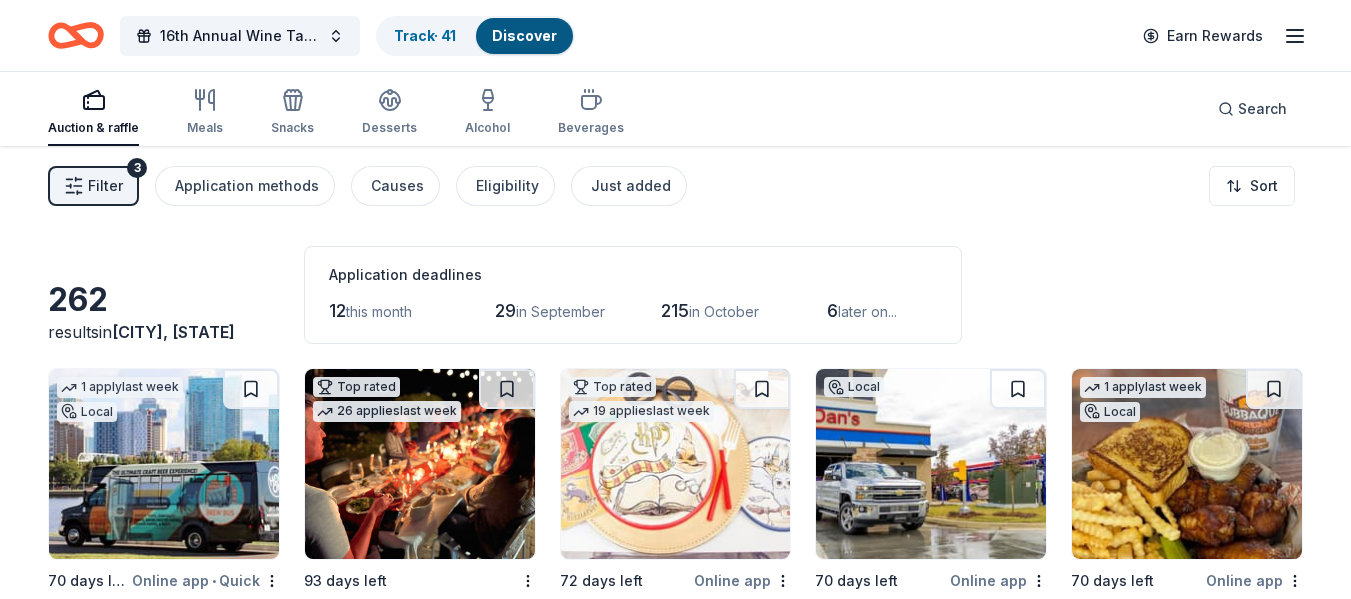 drag, startPoint x: 847, startPoint y: 290, endPoint x: 848, endPoint y: 352, distance: 62.008064 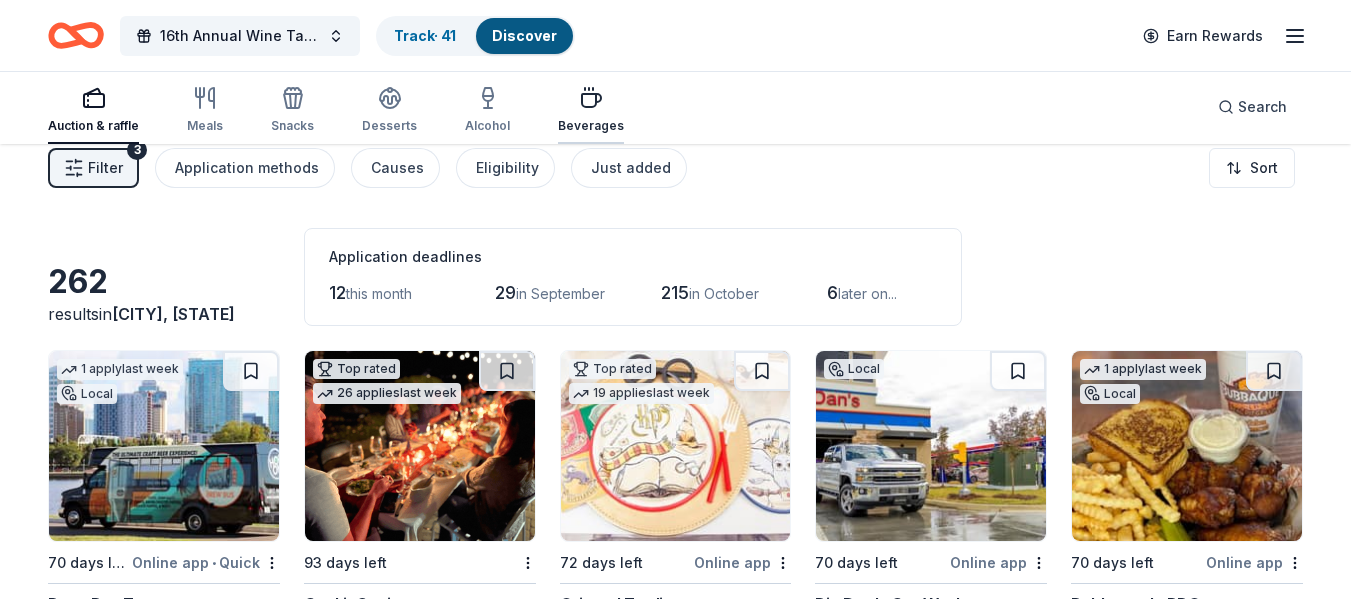 scroll, scrollTop: 0, scrollLeft: 0, axis: both 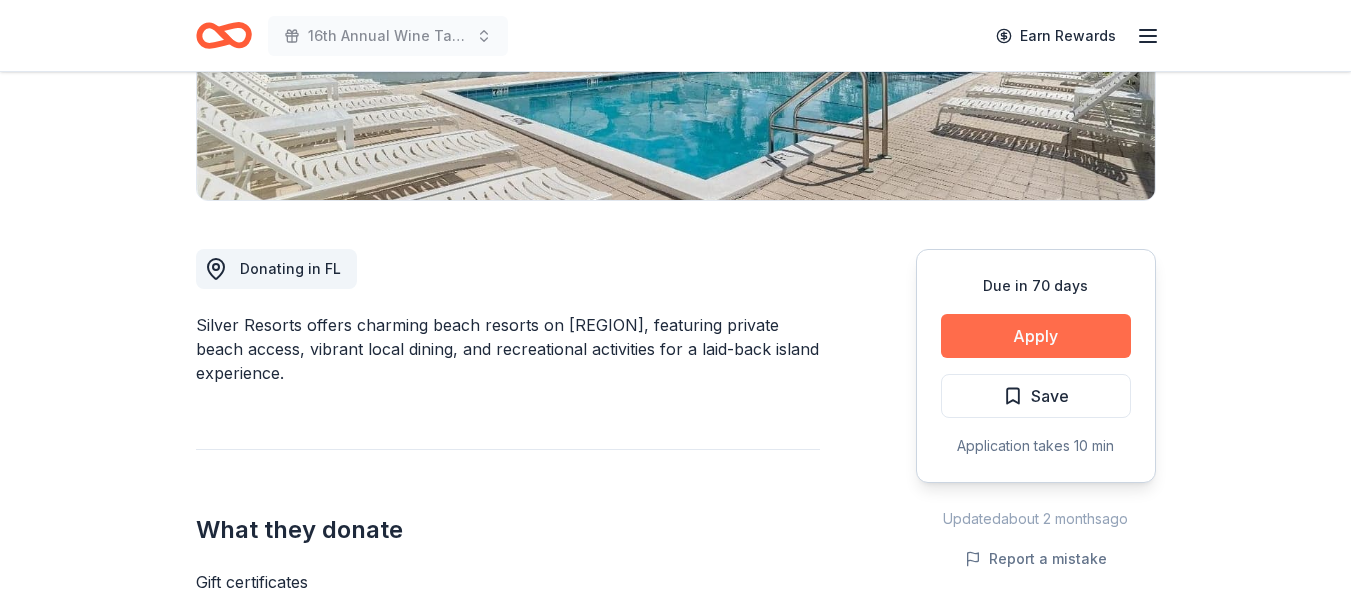 click on "Apply" at bounding box center (1036, 336) 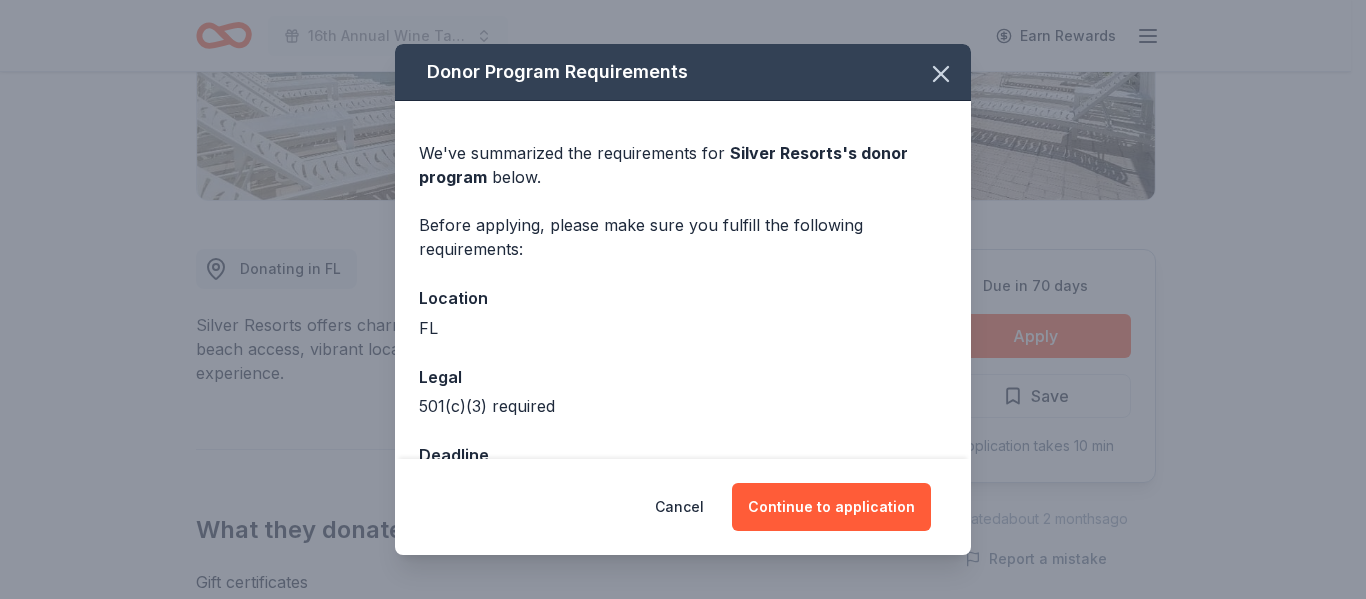 scroll, scrollTop: 66, scrollLeft: 0, axis: vertical 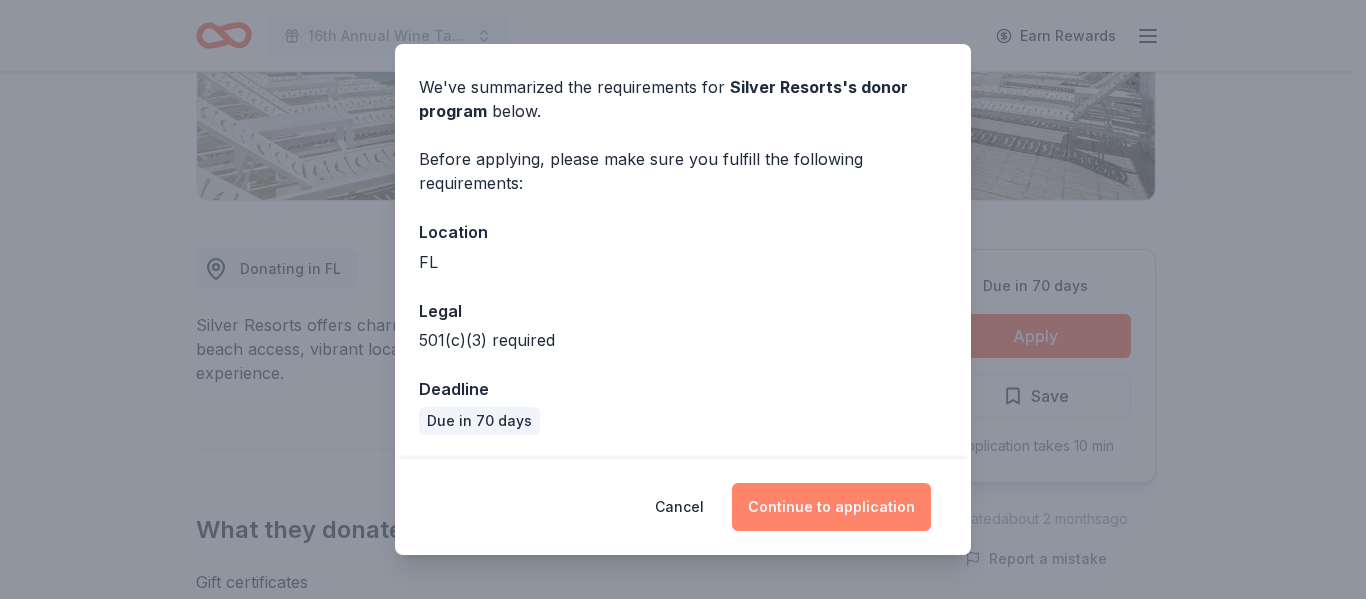 click on "Continue to application" at bounding box center [831, 507] 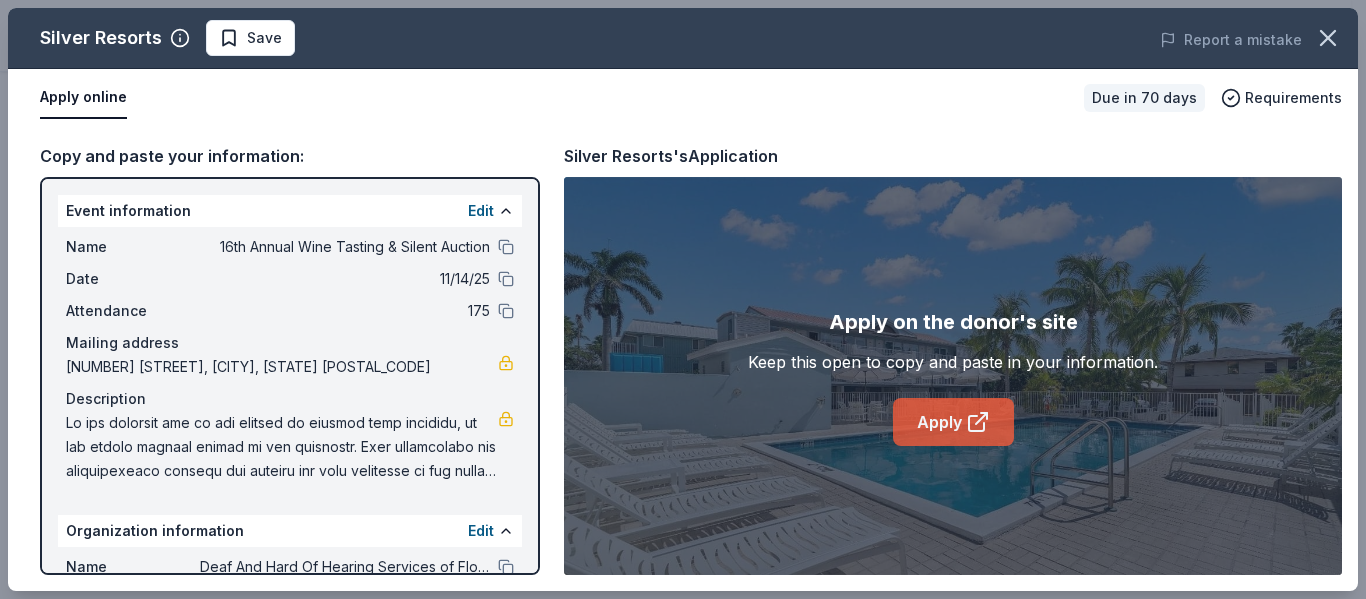 click on "Apply" at bounding box center (953, 422) 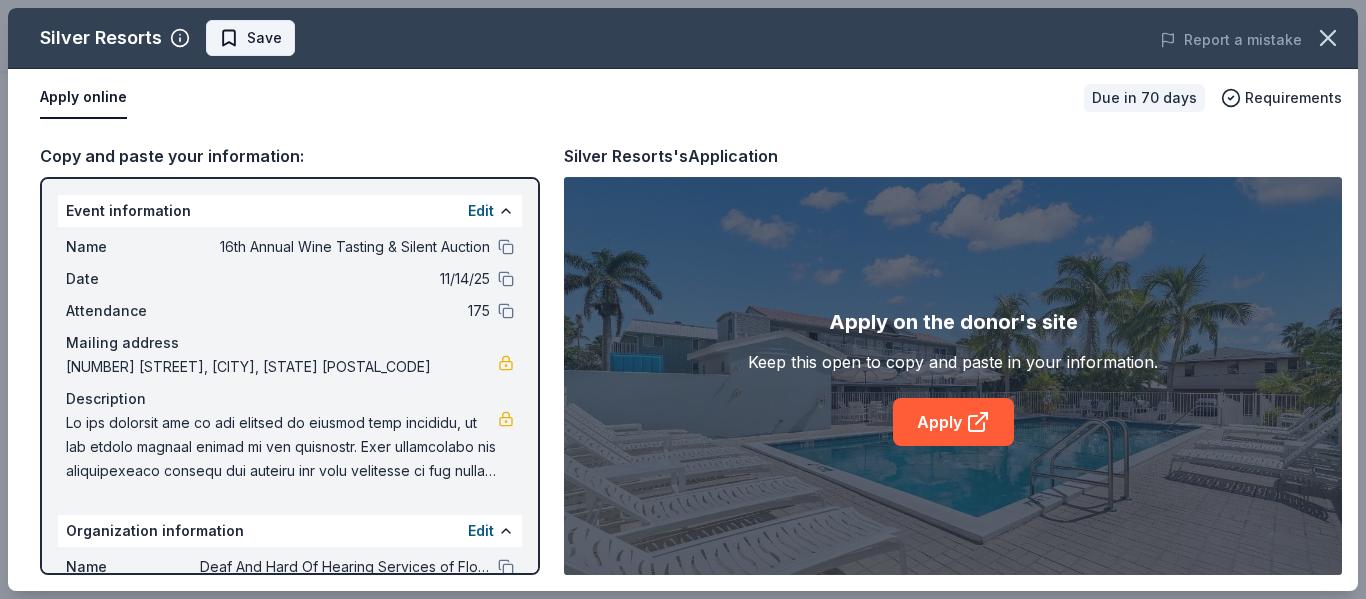 click on "Save" at bounding box center [250, 38] 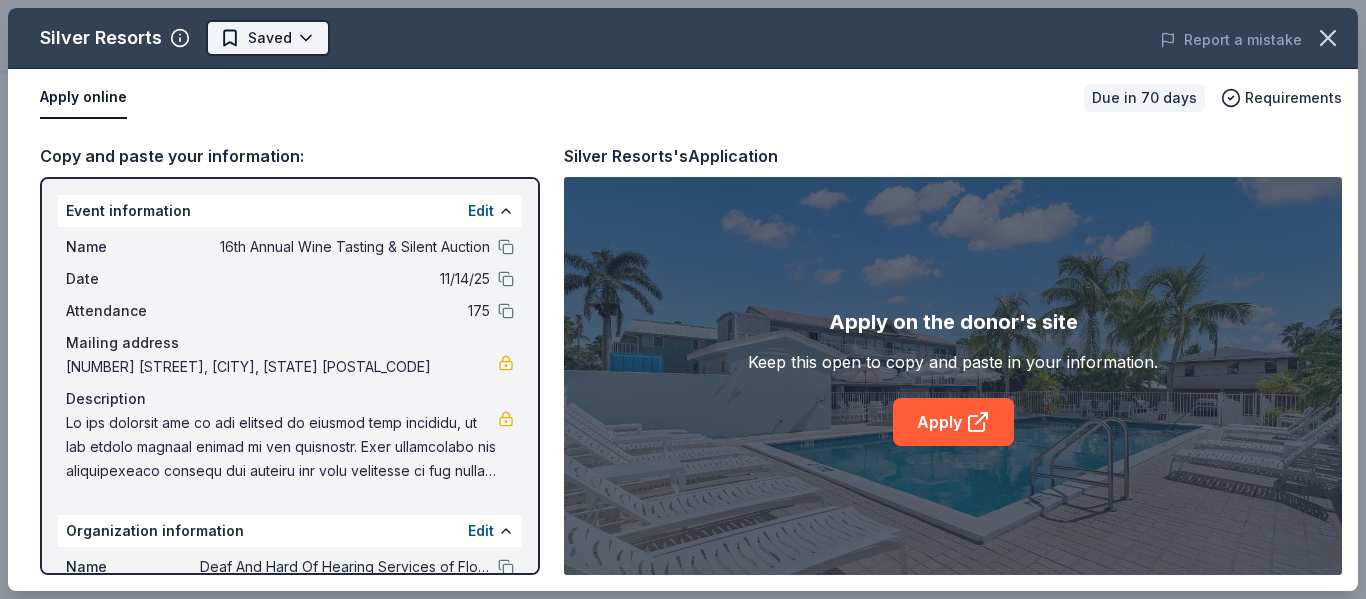 scroll, scrollTop: 0, scrollLeft: 0, axis: both 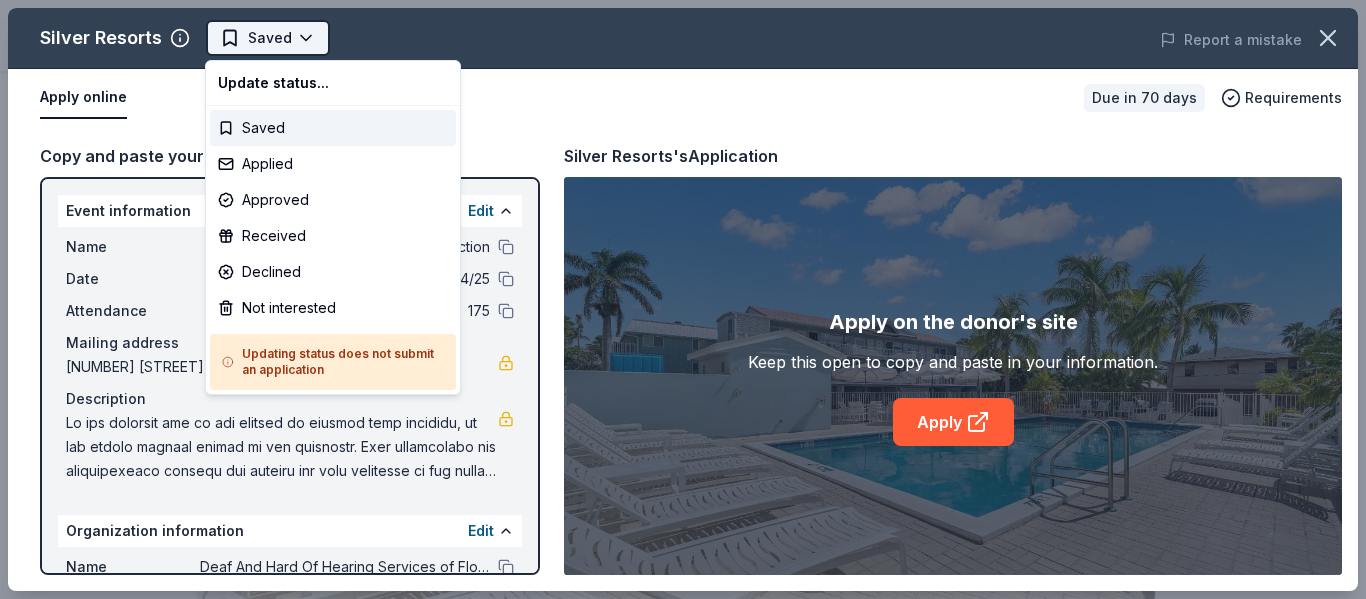 click on "16th Annual Wine Tasting & Silent Auction Saved Apply Due in 70 days Share Silver Resorts New Share Donating in [STATE] Silver Resorts offers charming beach resorts on [REGION], featuring private beach access, vibrant local dining, and recreational activities for a laid-back island experience. What they donate Gift certificates Meals Auction & raffle Donation is small & easy to send to guests Who they donate to Preferred 501(c)(3) required Upgrade to Pro to view approval rates and average donation values Due in 70 days Apply Saved Application takes 10 min Updated about 2 months ago Report a mistake New Be the first to review this company! Leave a review Similar donors 8 applies last week 70 days left Target 4.3 Gift cards ($50-100 value, with a maximum donation of $500 per year) Local 70 days left Online app Ben's Kosher Deli New Gift card(s) 1 apply last week Local 10 days left Online app Boatyard New Food, gift card(s) Local 70 days left Online app Chick-fil-A (Boca Raton) New Local New New" at bounding box center [675, 299] 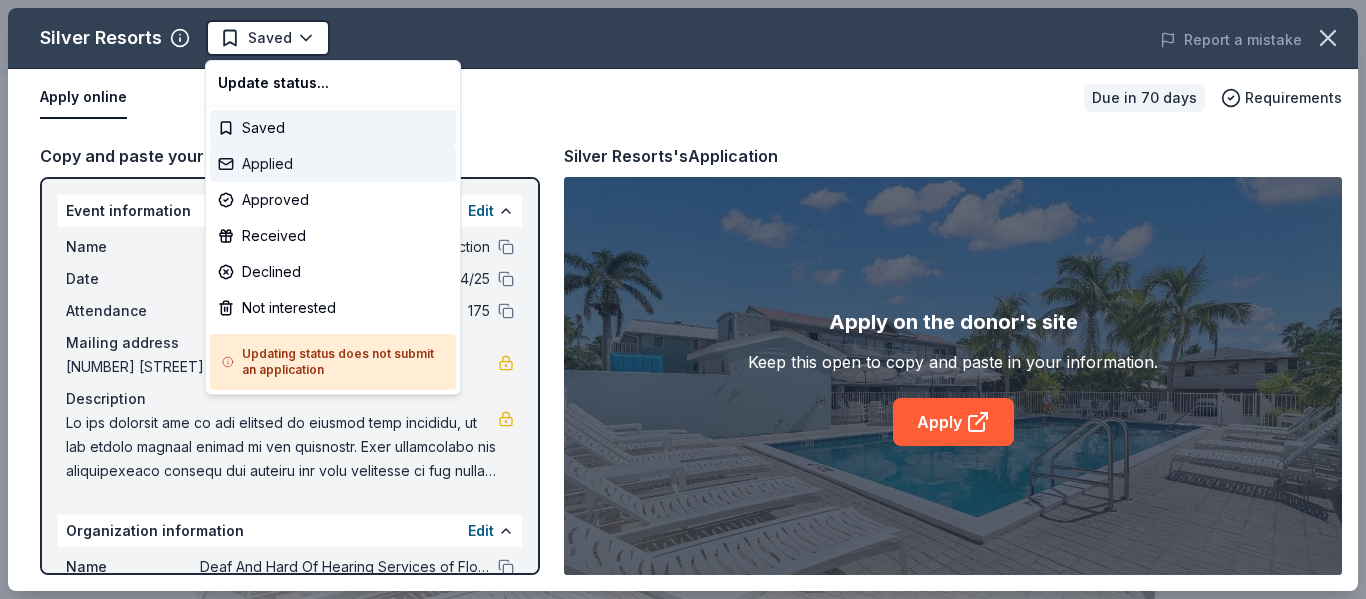 click on "Applied" at bounding box center [333, 164] 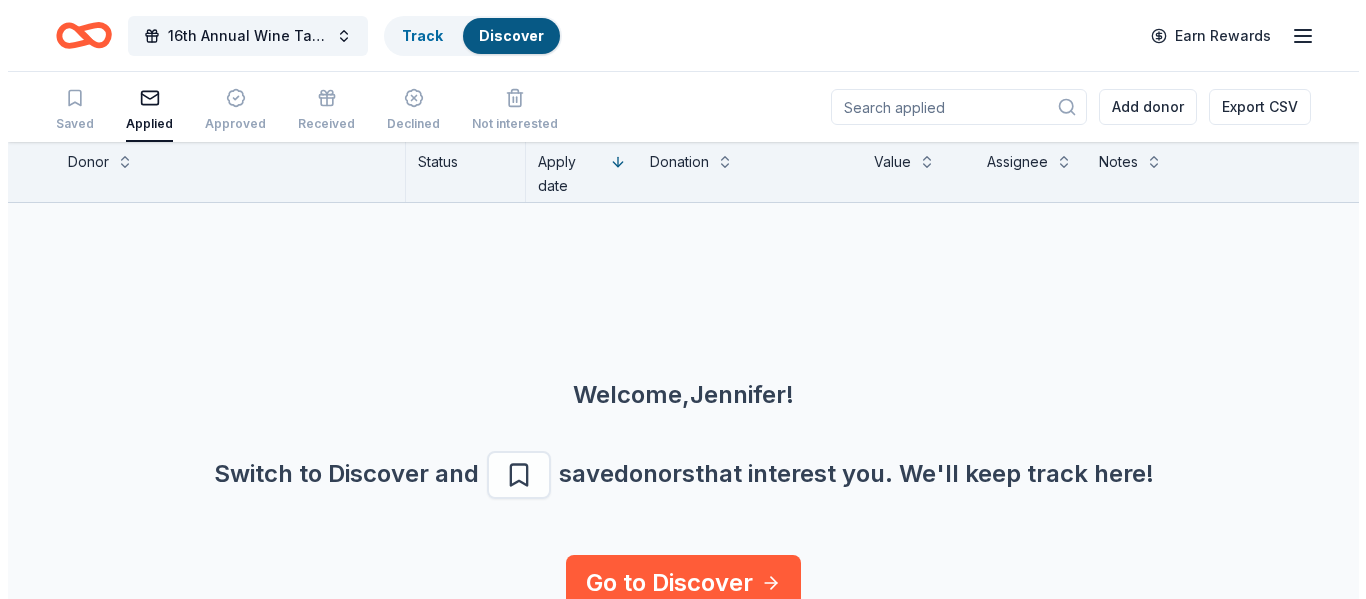 scroll, scrollTop: 0, scrollLeft: 0, axis: both 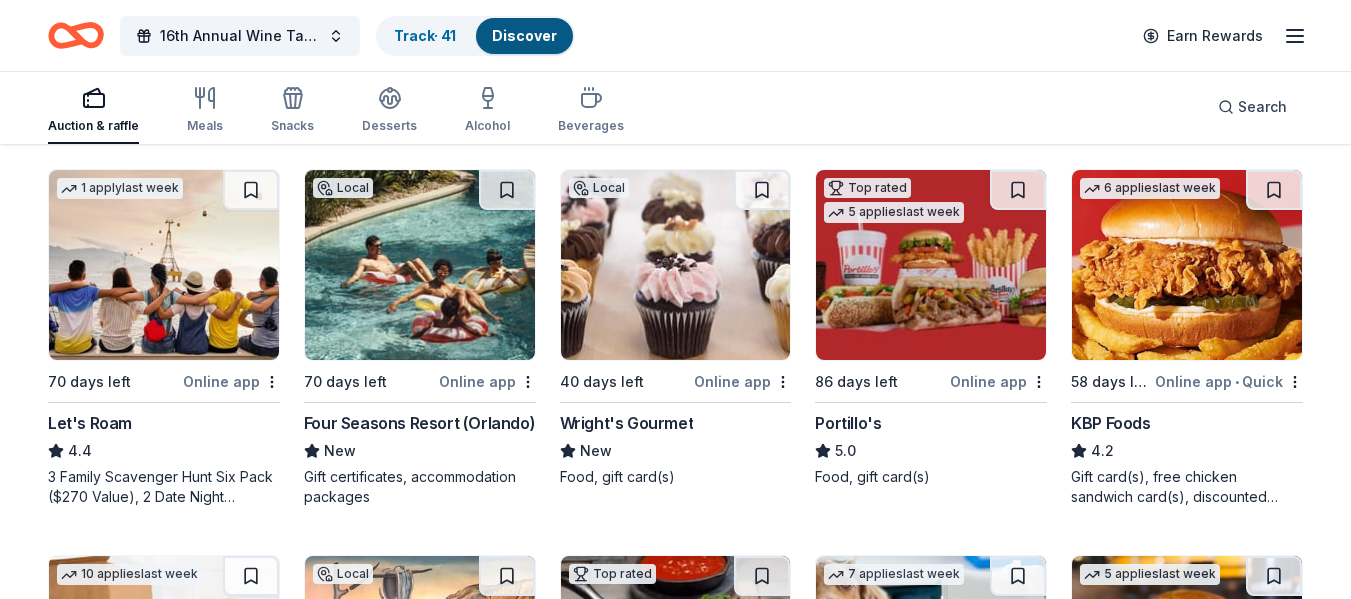 click at bounding box center (676, 265) 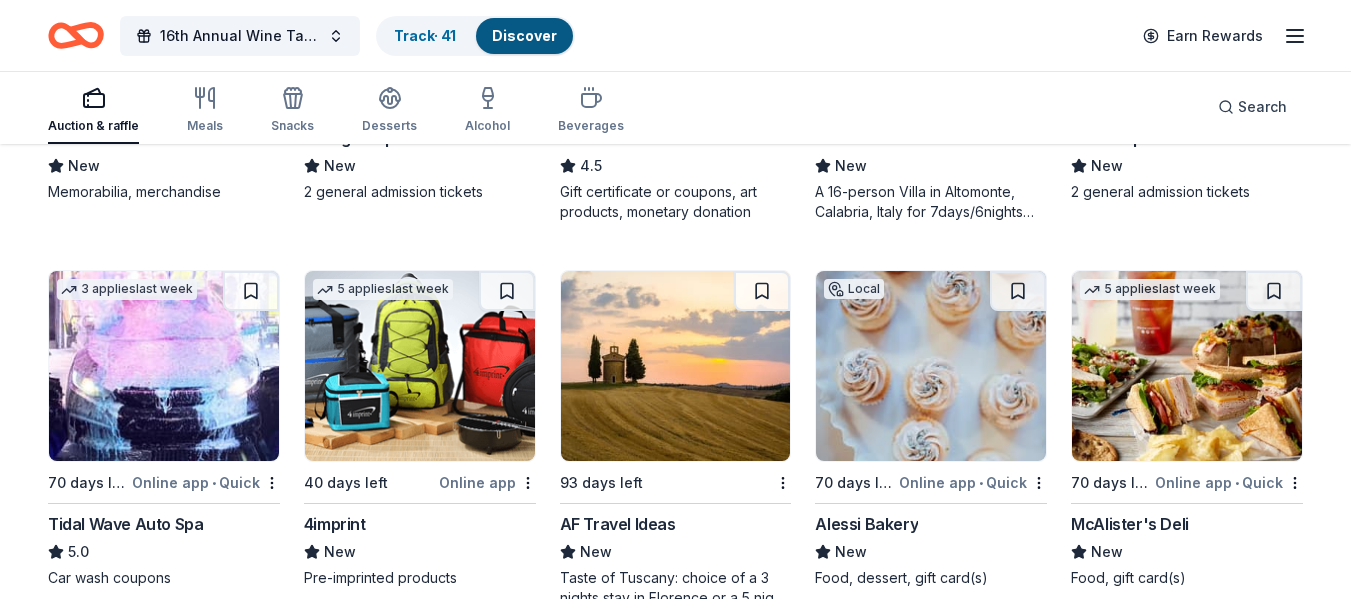 scroll, scrollTop: 3514, scrollLeft: 0, axis: vertical 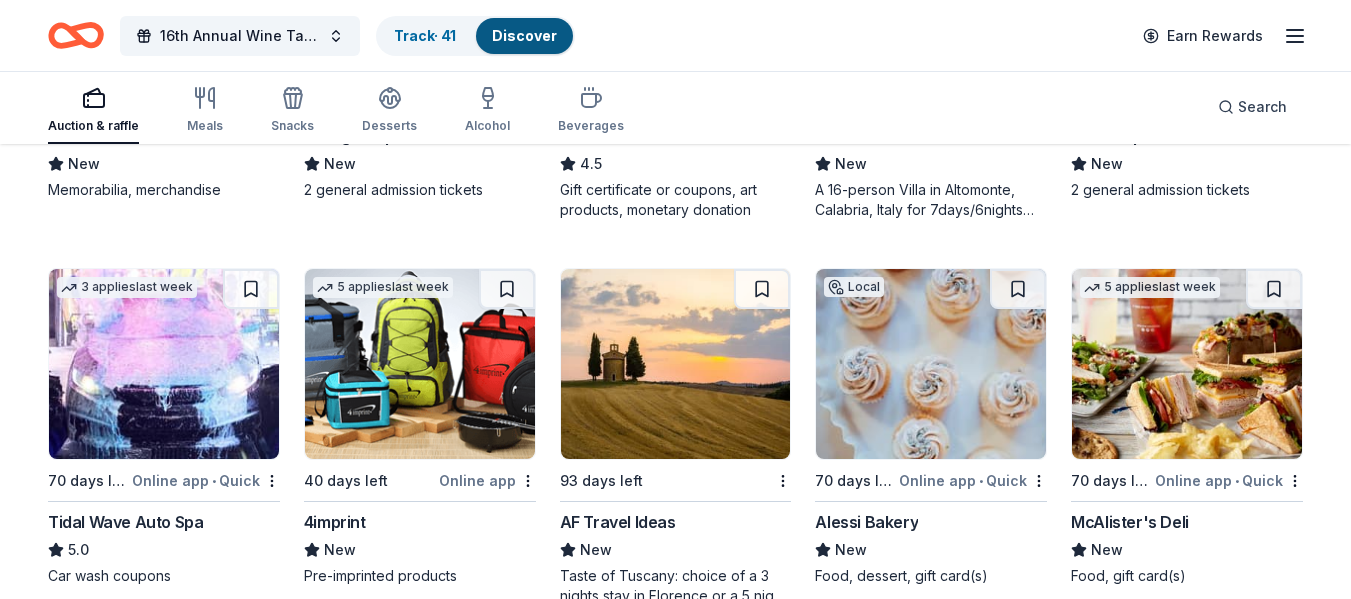 click at bounding box center [931, 364] 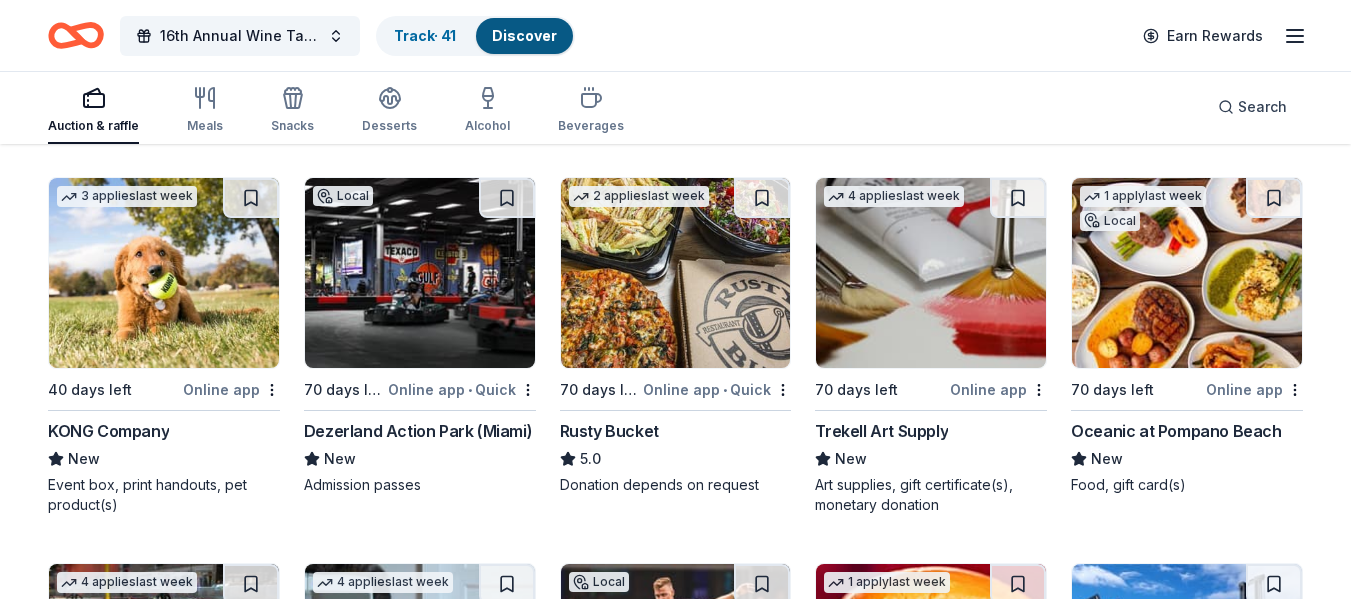 scroll, scrollTop: 5150, scrollLeft: 0, axis: vertical 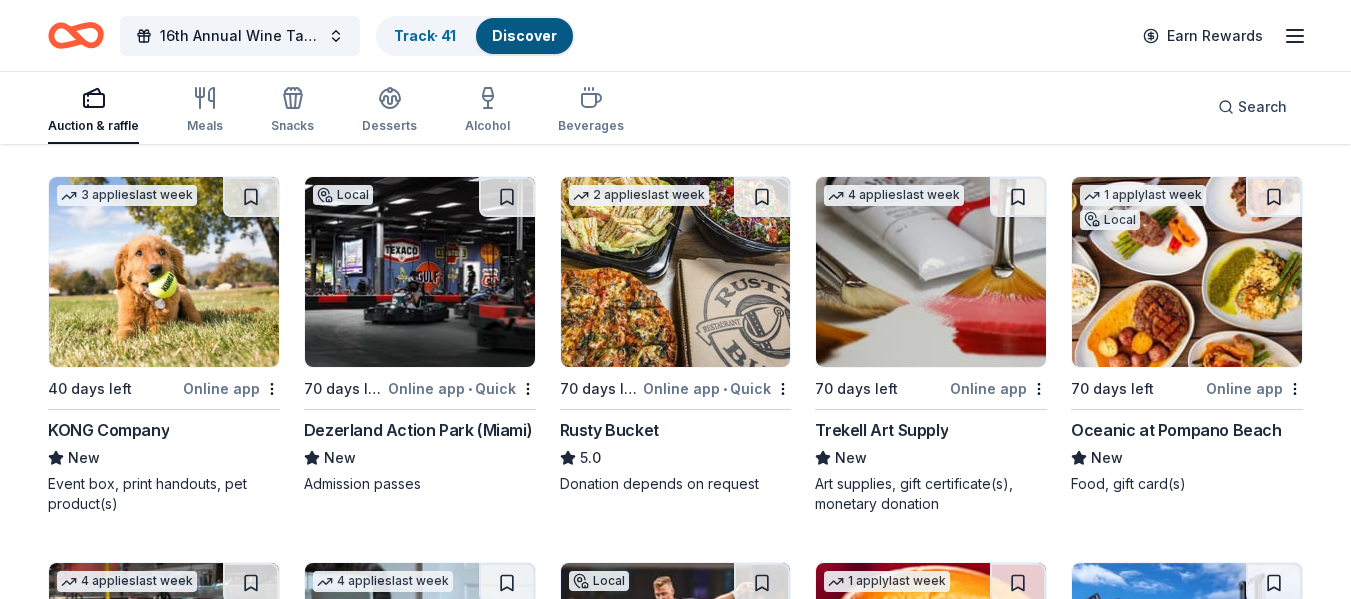 click at bounding box center (931, 272) 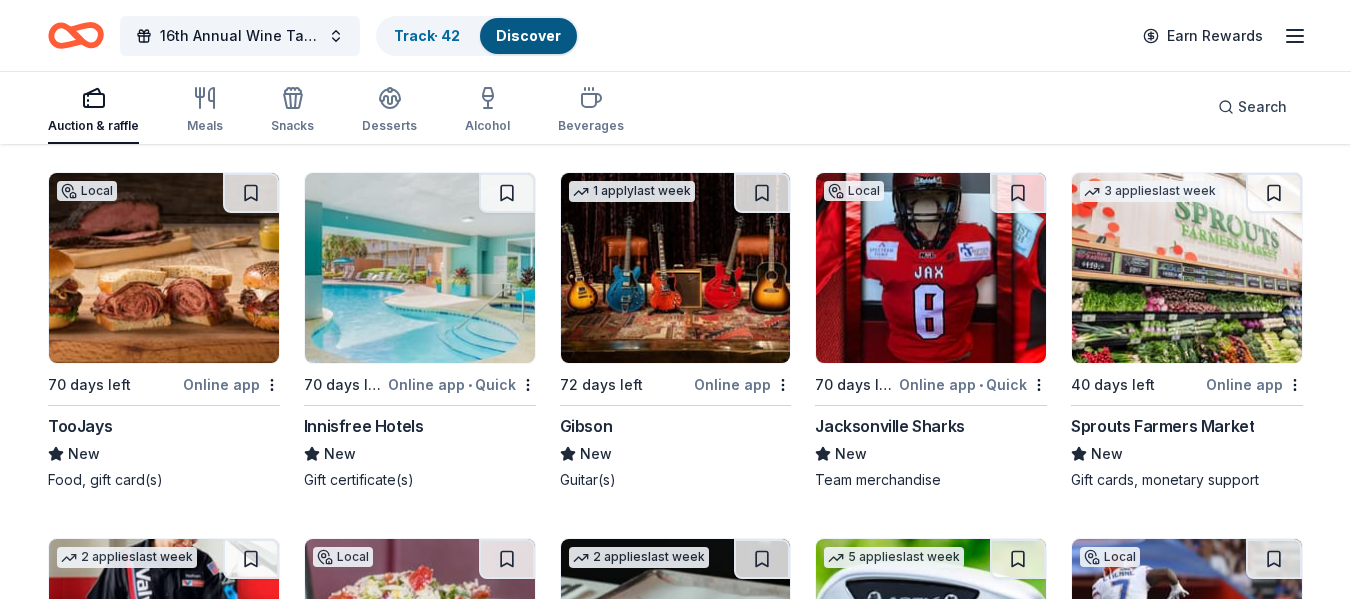 scroll, scrollTop: 9339, scrollLeft: 0, axis: vertical 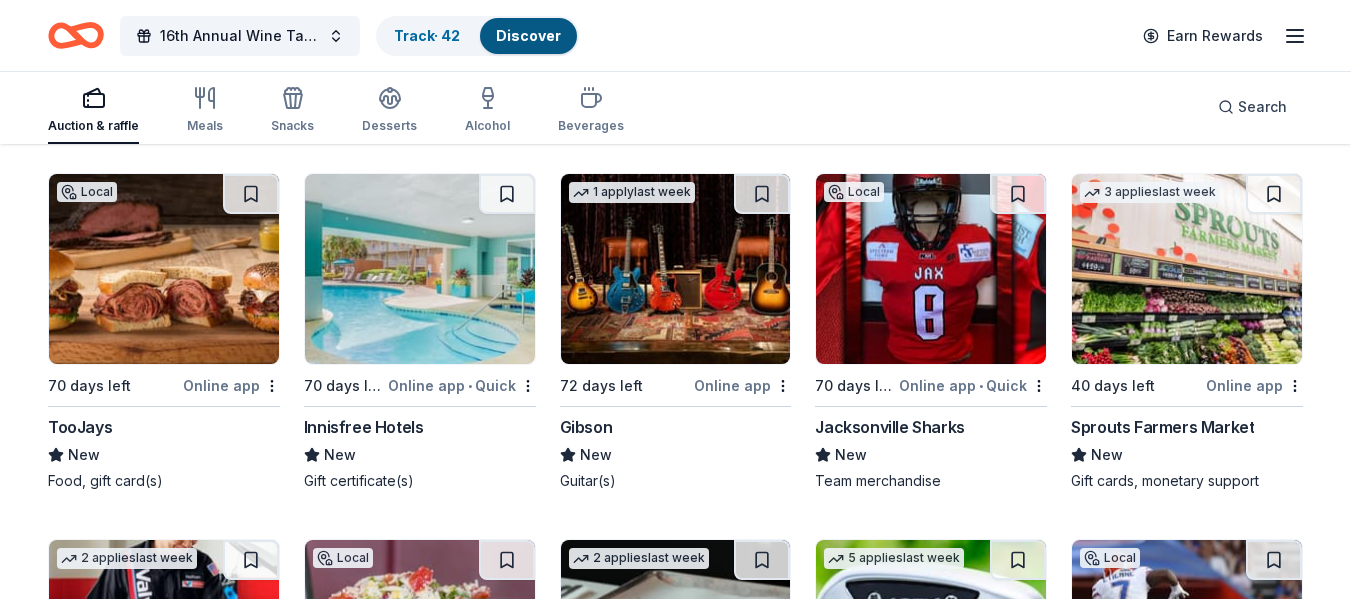 click at bounding box center [420, 269] 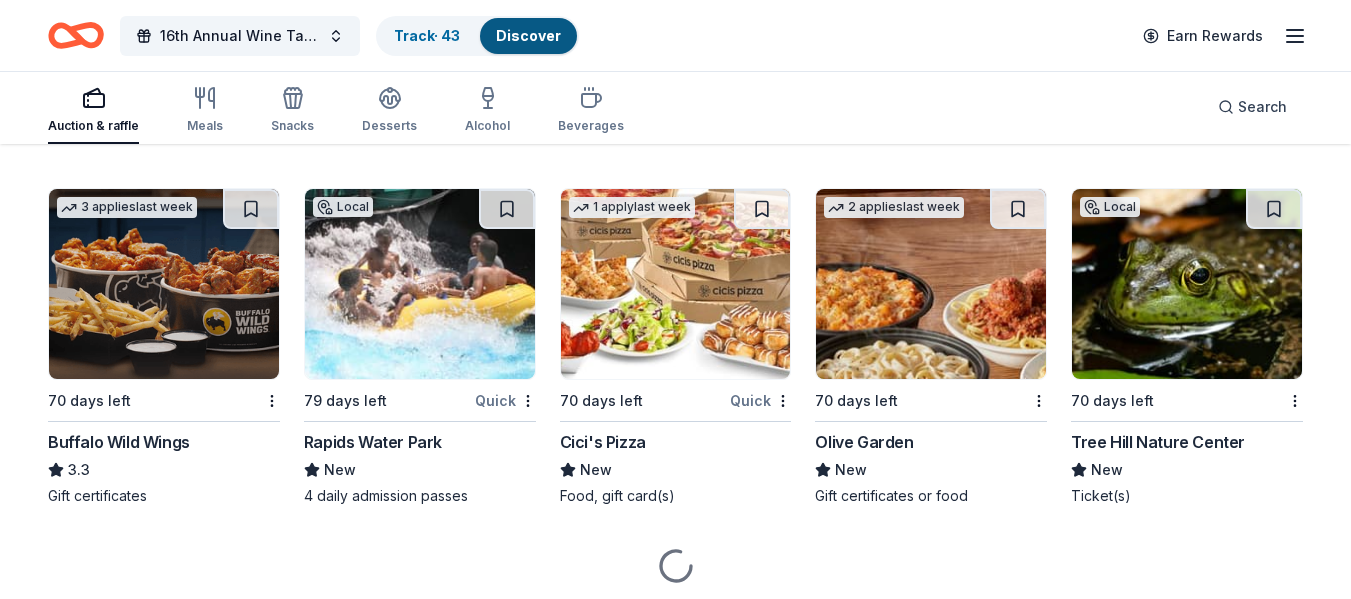scroll, scrollTop: 11971, scrollLeft: 0, axis: vertical 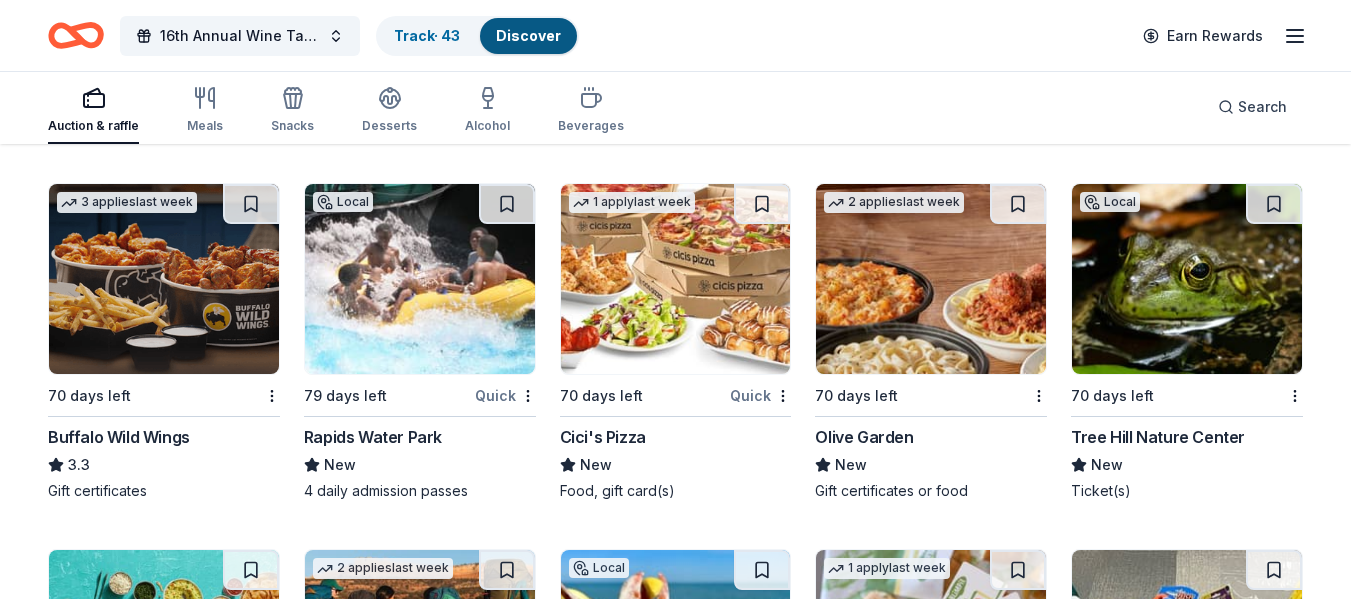 click at bounding box center (420, 279) 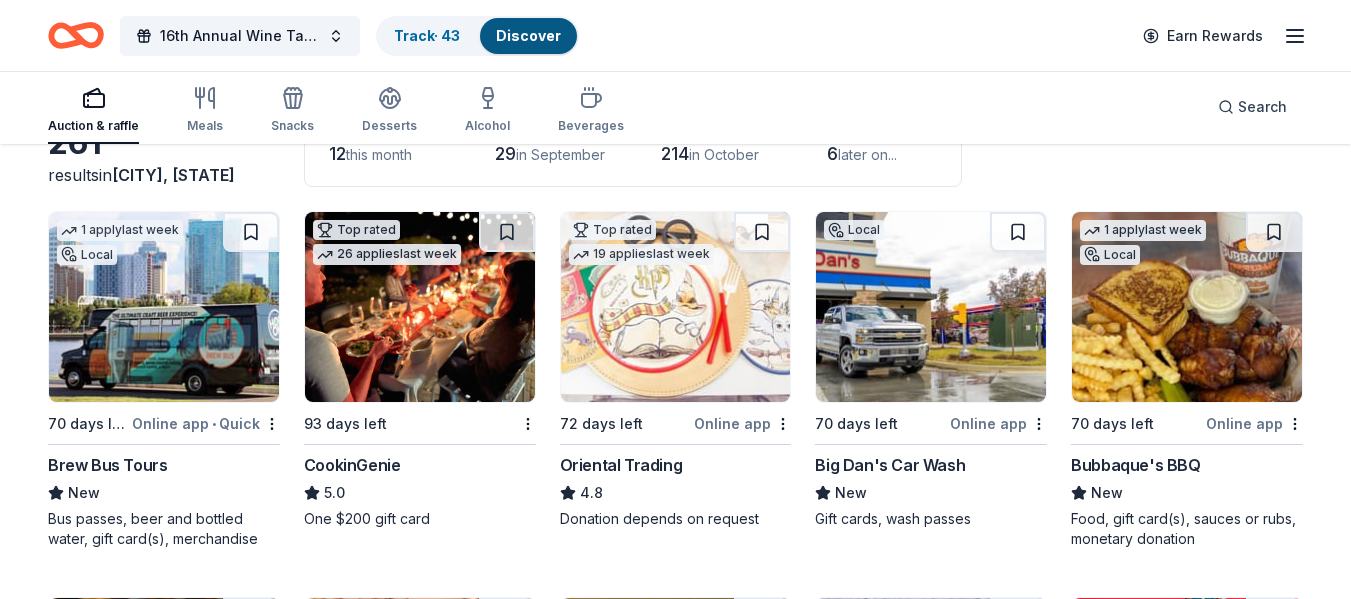 scroll, scrollTop: 0, scrollLeft: 0, axis: both 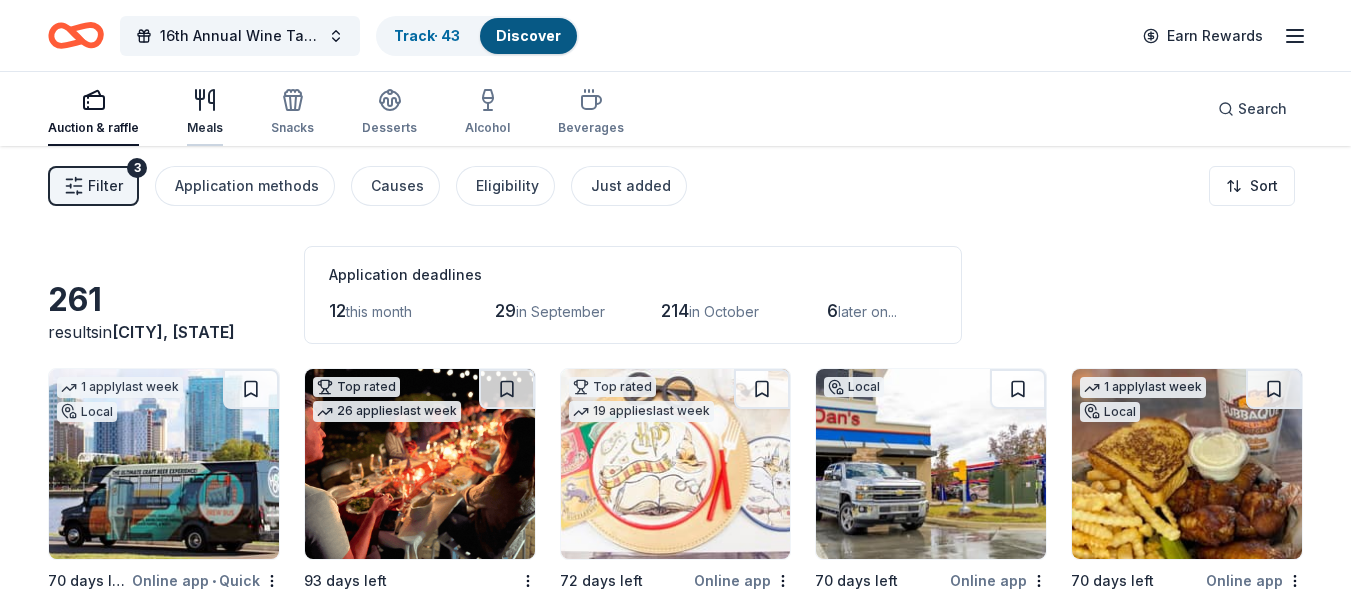 click on "Meals" at bounding box center [205, 112] 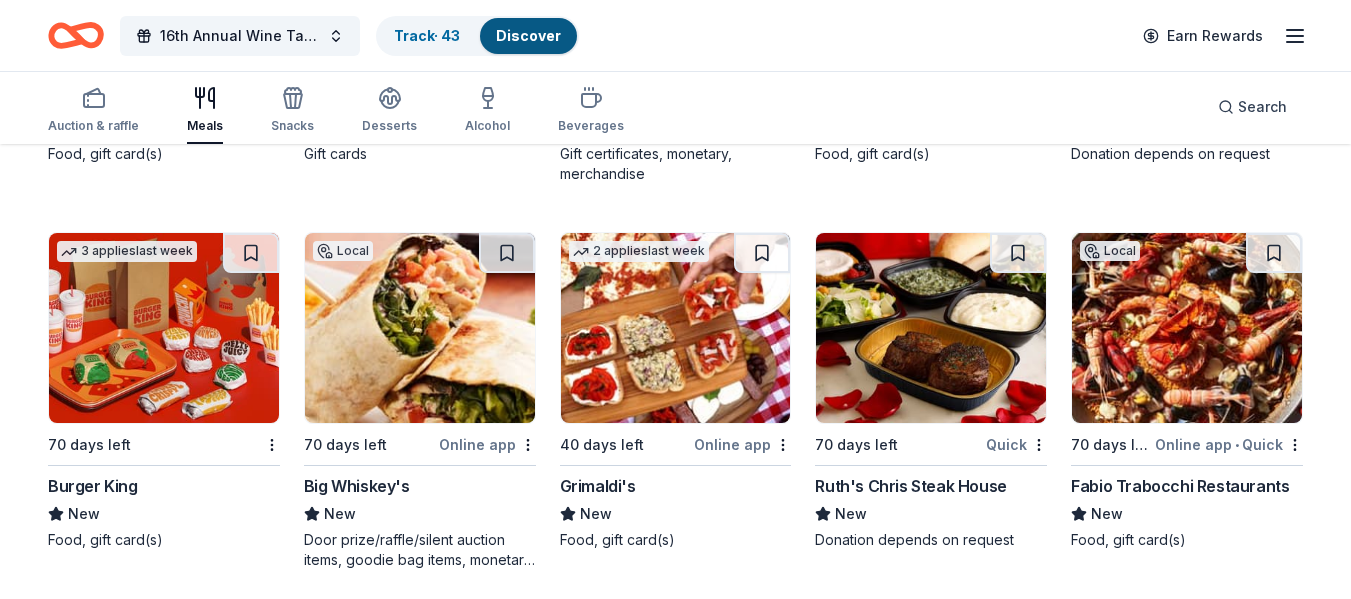 scroll, scrollTop: 3531, scrollLeft: 0, axis: vertical 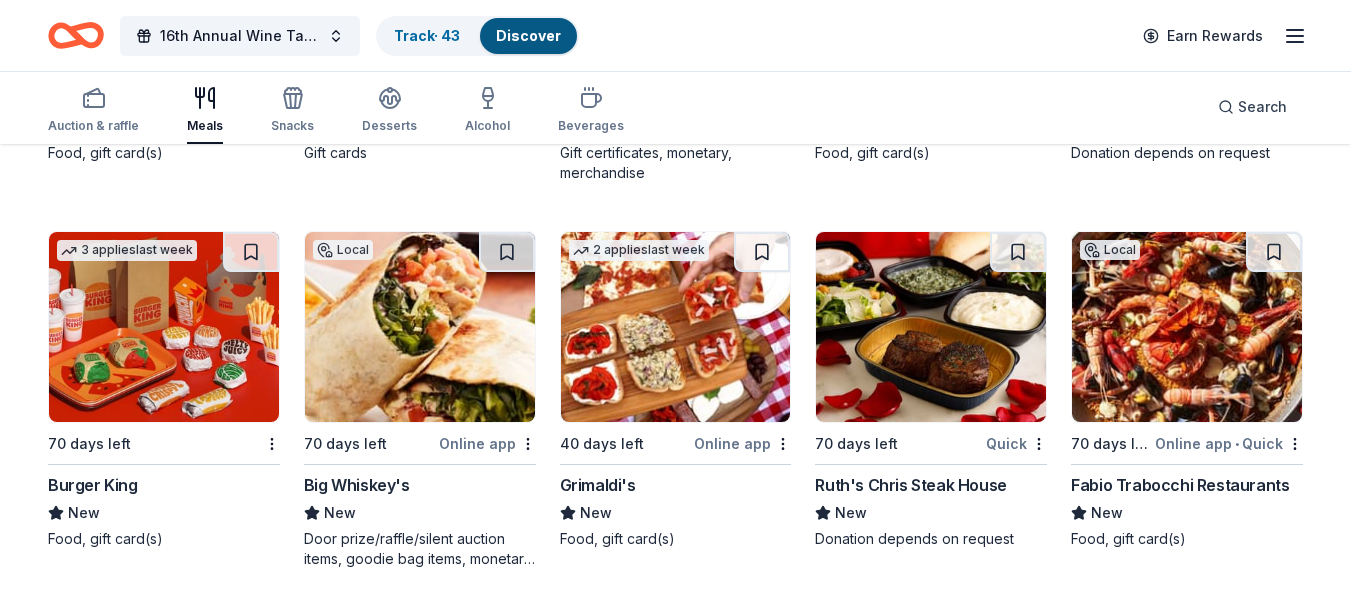 click at bounding box center [931, 327] 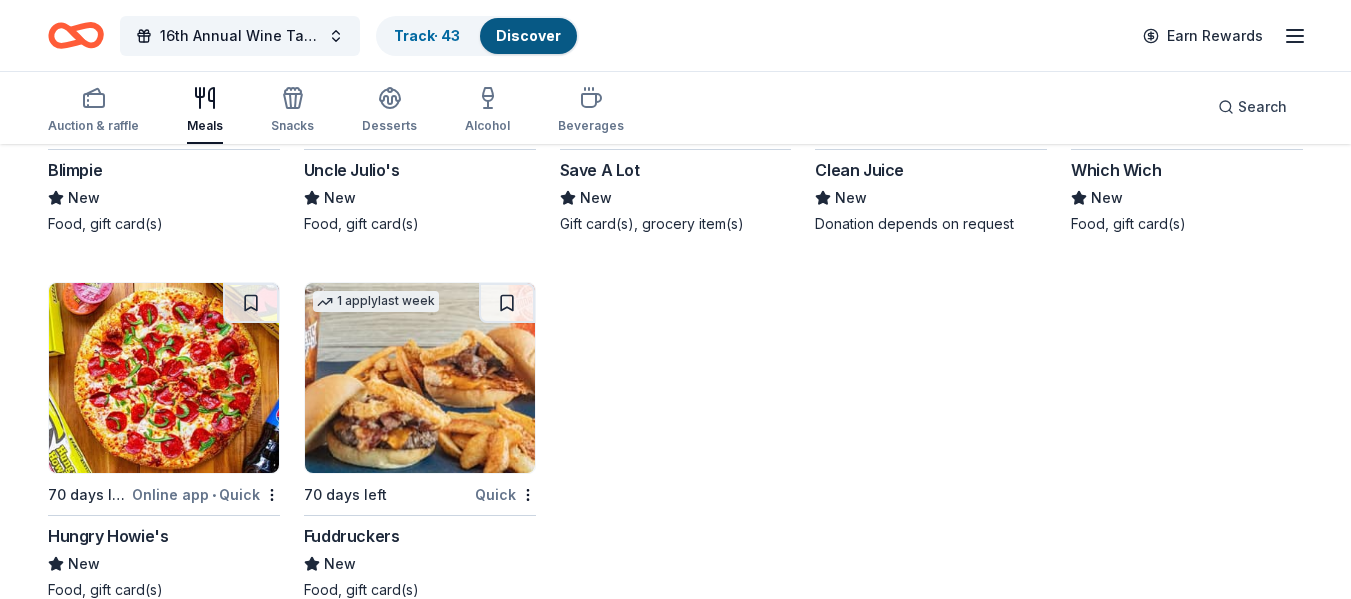 scroll, scrollTop: 5757, scrollLeft: 0, axis: vertical 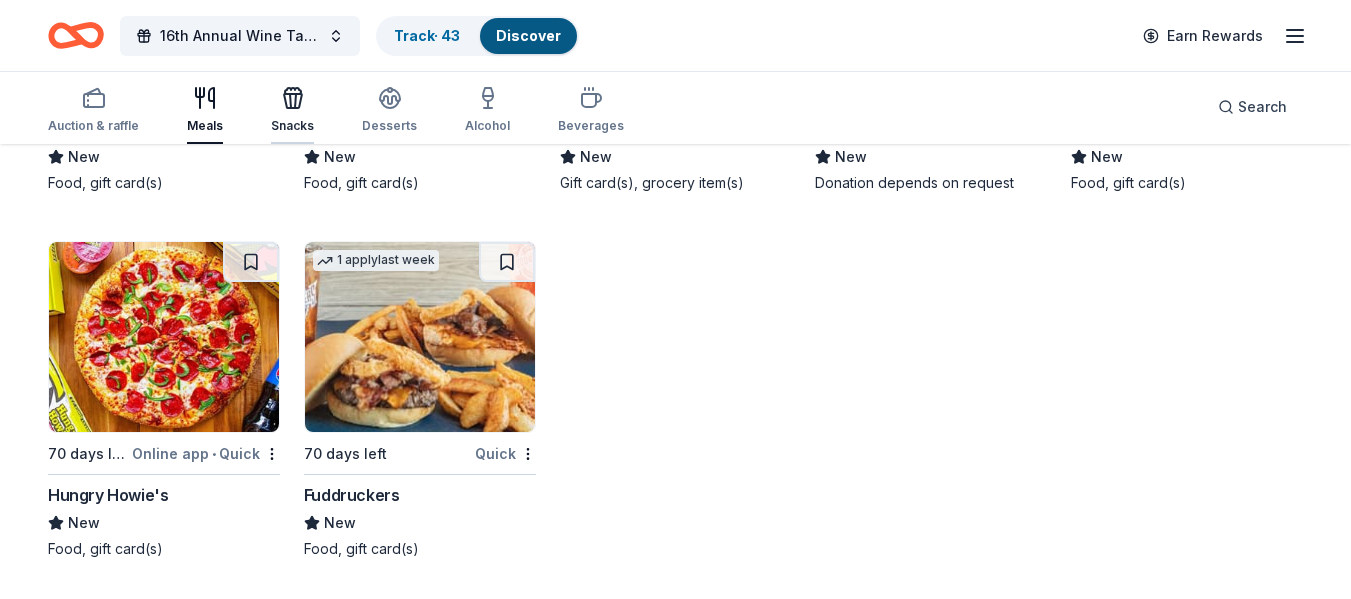 click on "Snacks" at bounding box center [292, 111] 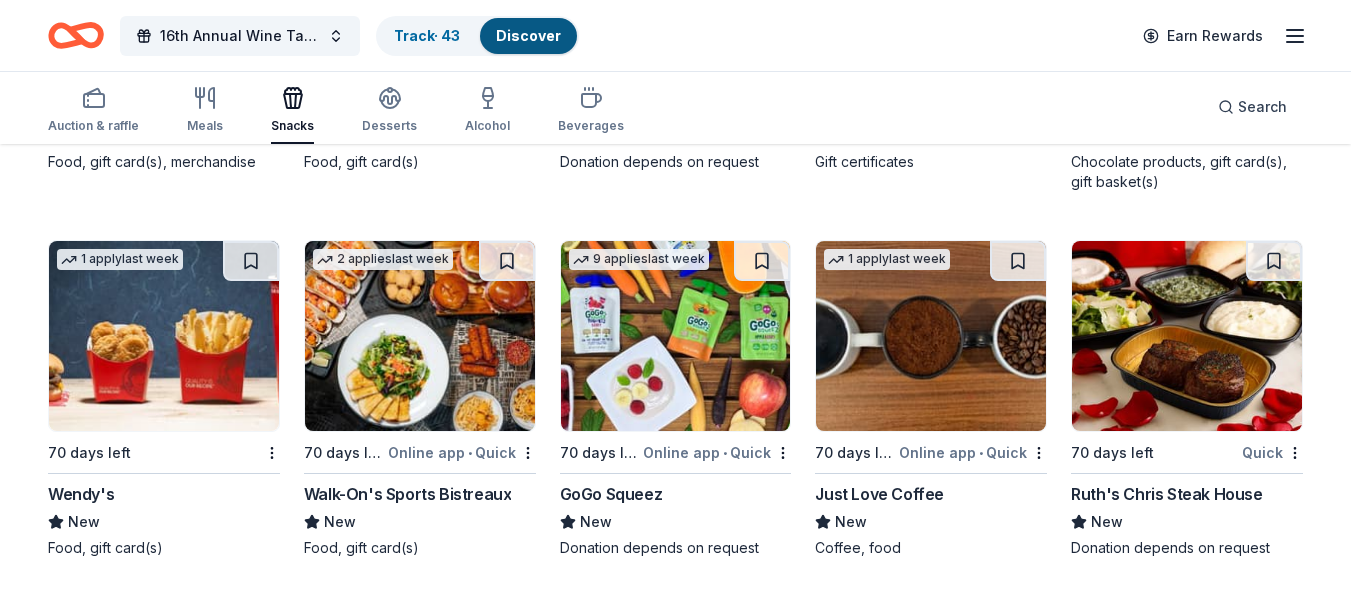 scroll, scrollTop: 2387, scrollLeft: 0, axis: vertical 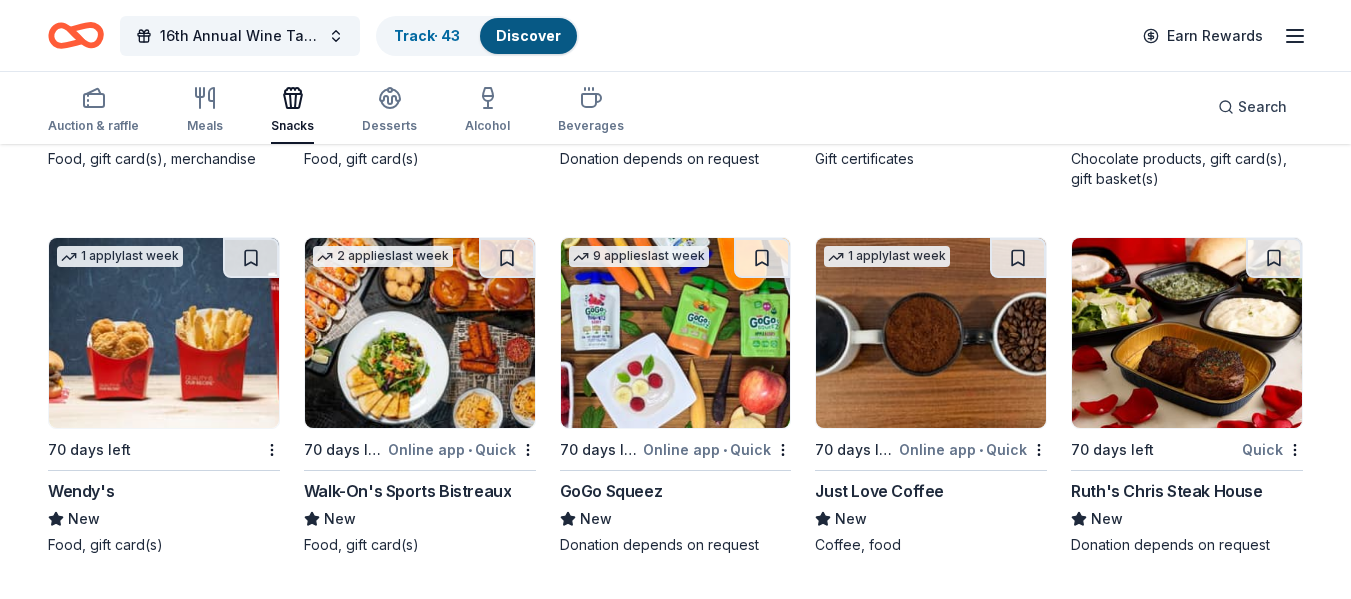 click at bounding box center (931, 333) 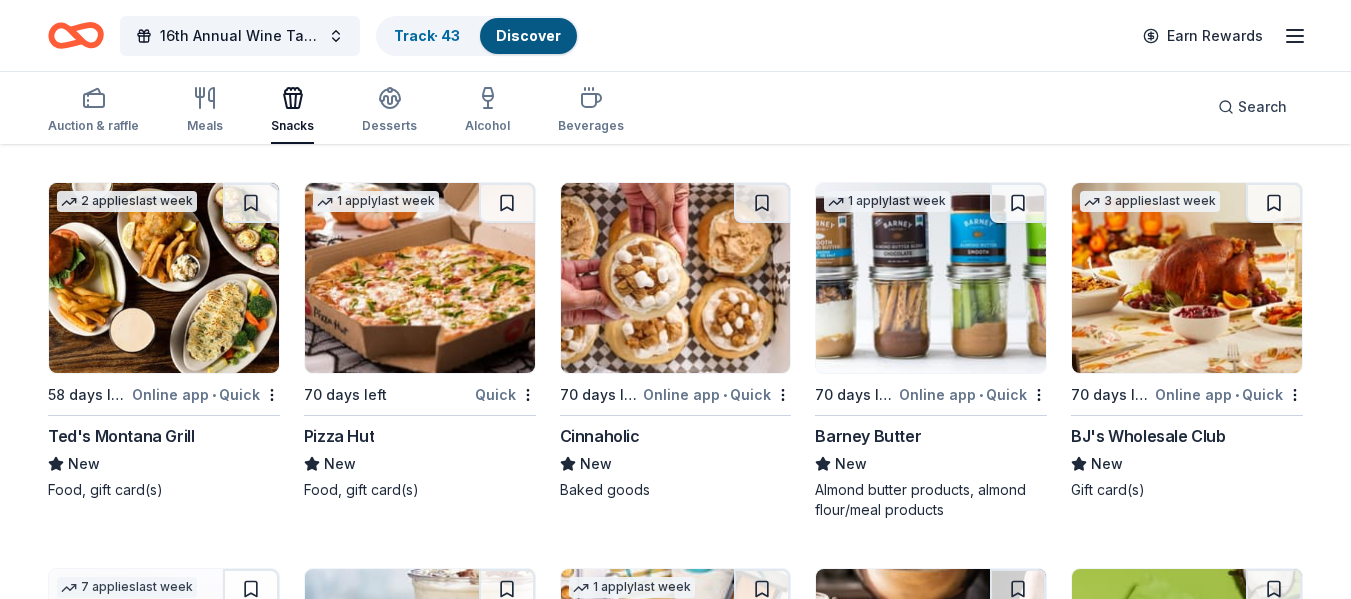 scroll, scrollTop: 2807, scrollLeft: 0, axis: vertical 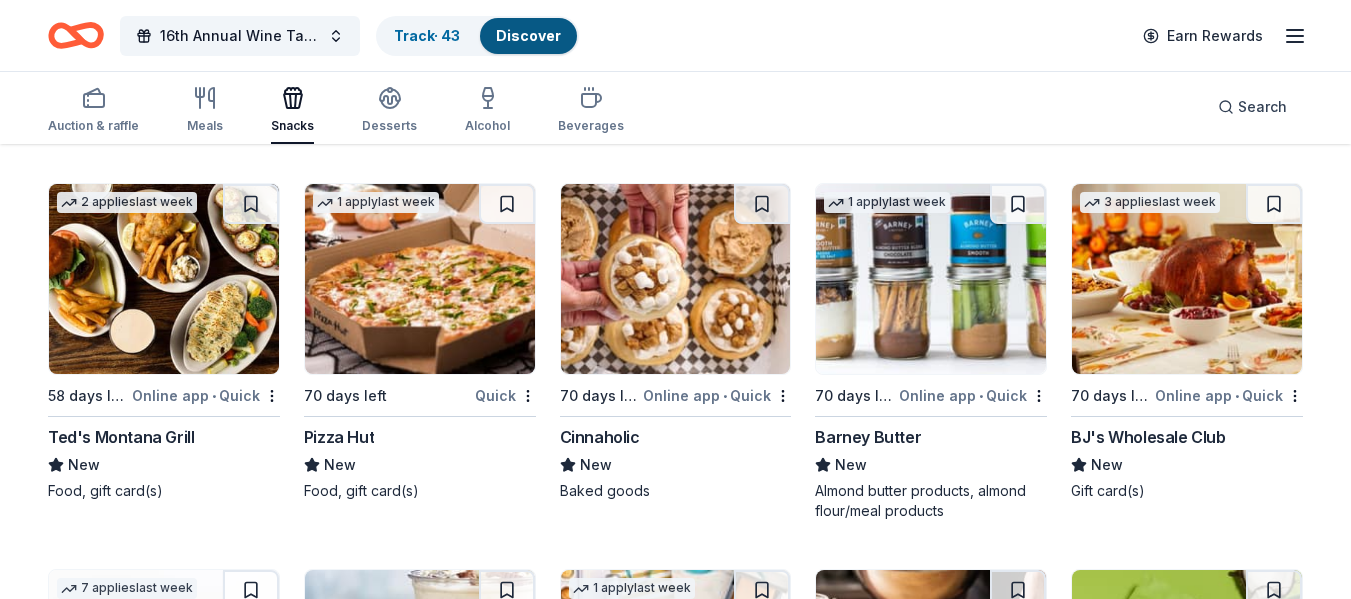 click at bounding box center [676, 279] 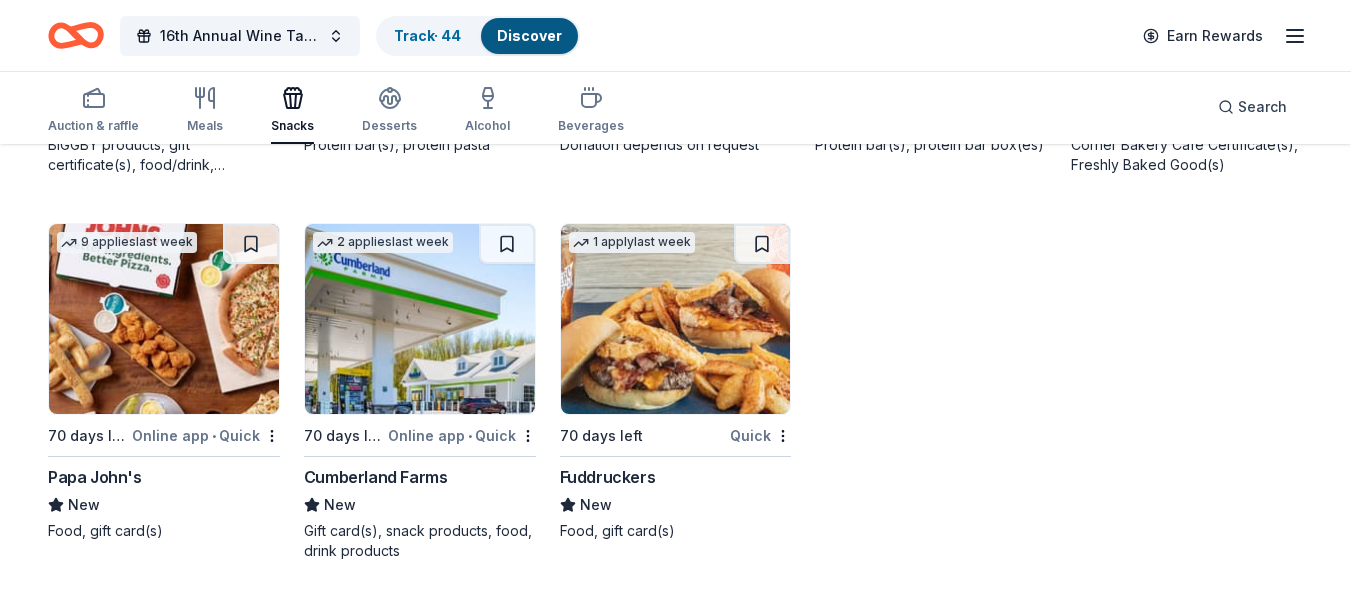 scroll, scrollTop: 4698, scrollLeft: 0, axis: vertical 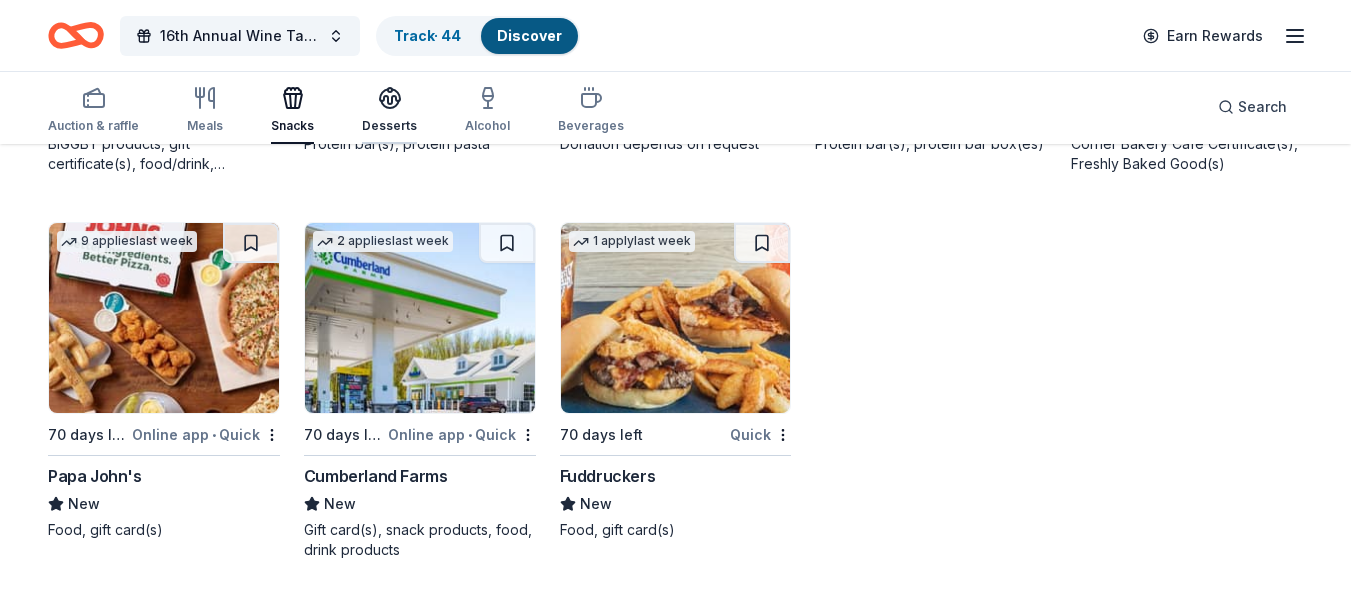 click 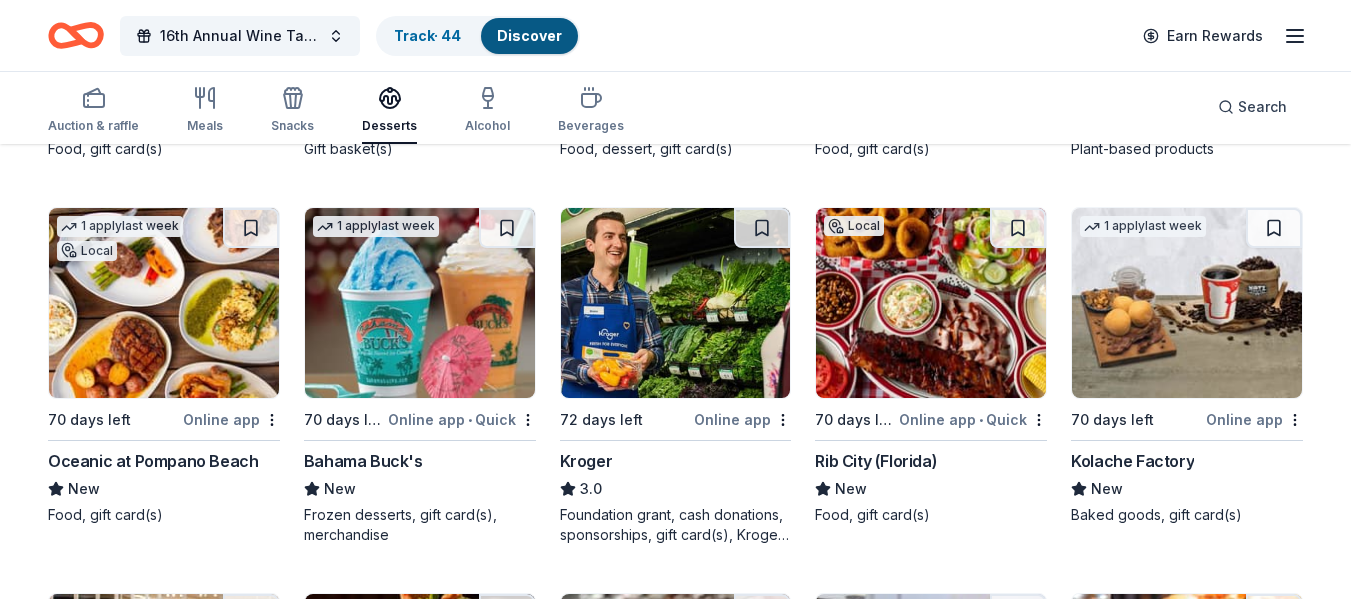 scroll, scrollTop: 900, scrollLeft: 0, axis: vertical 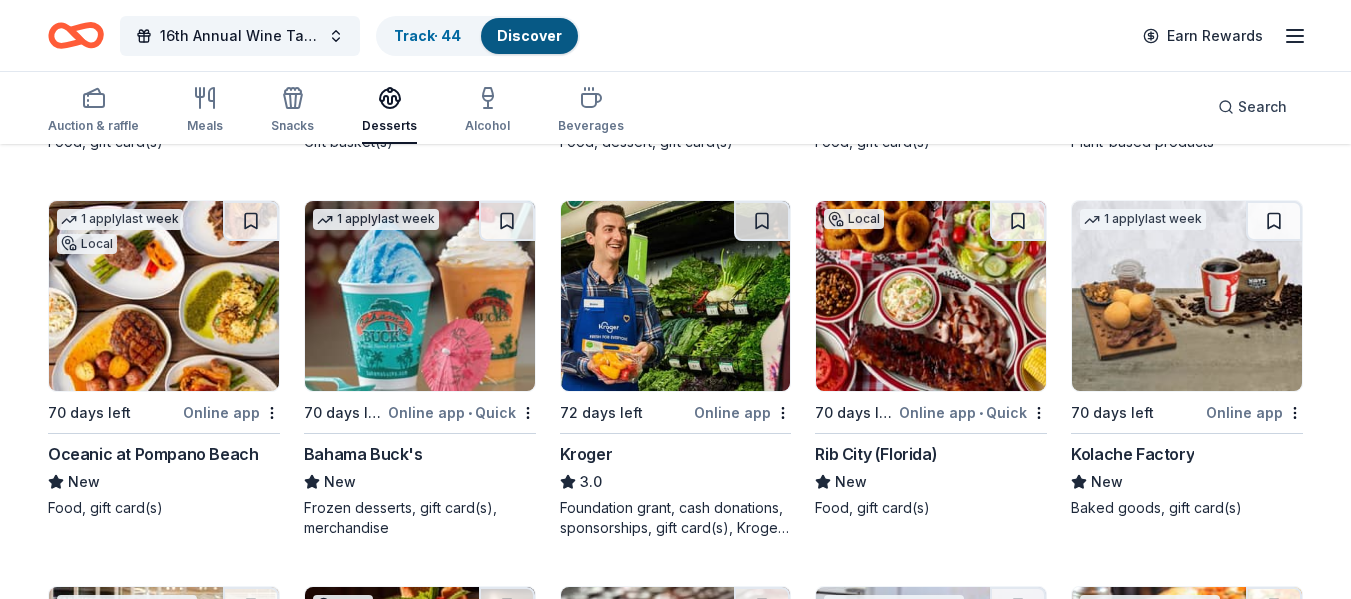 click at bounding box center [420, 296] 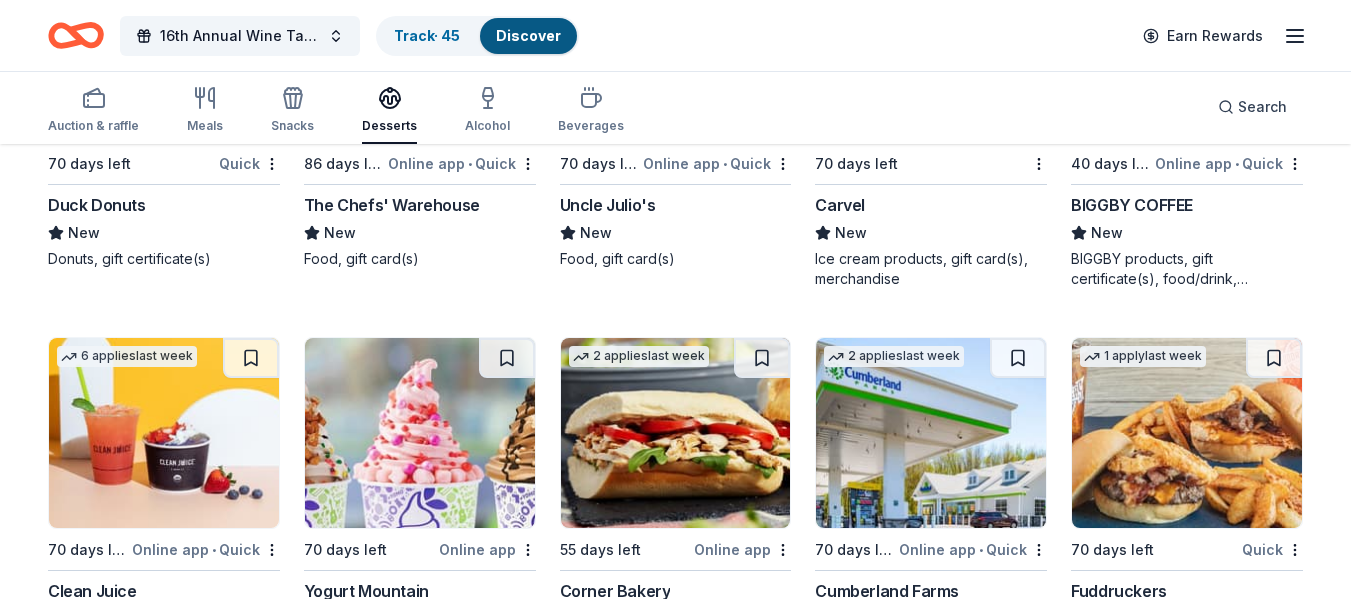 scroll, scrollTop: 3175, scrollLeft: 0, axis: vertical 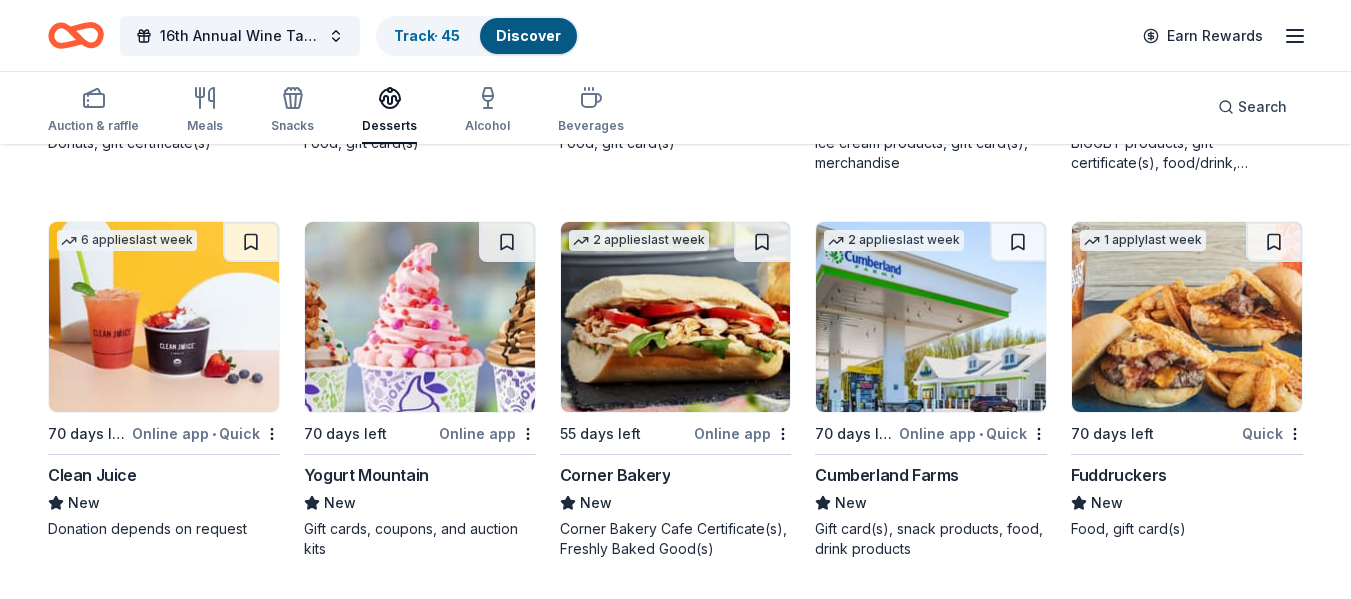 click at bounding box center (420, 317) 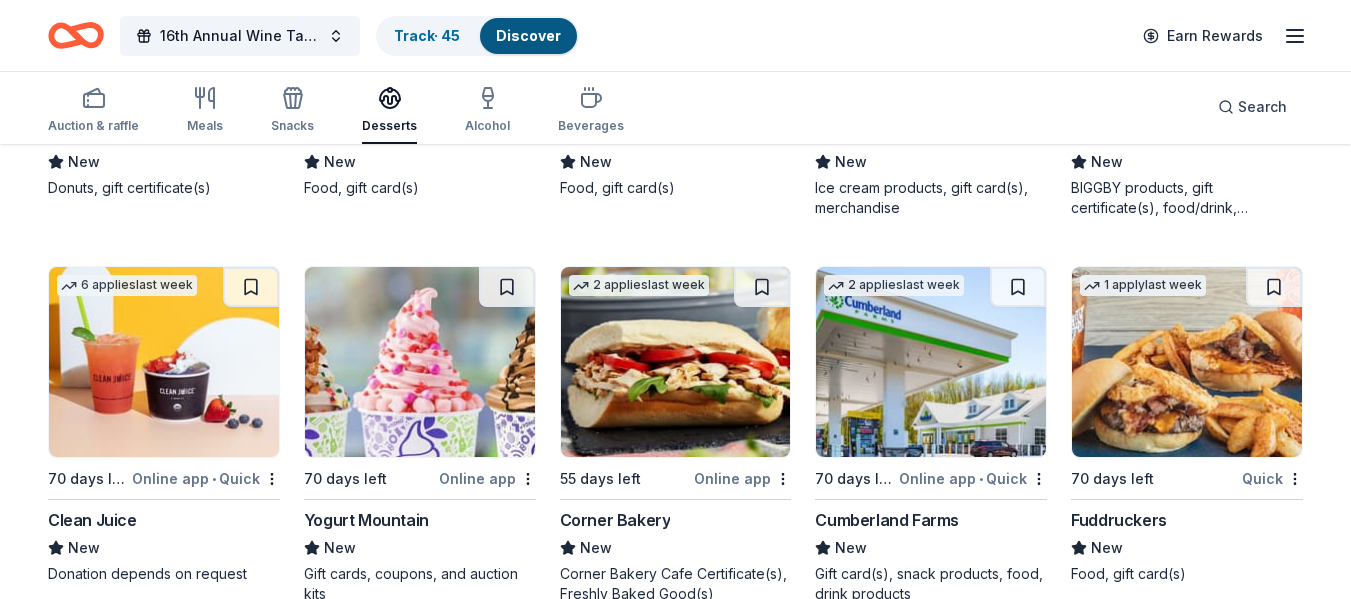 scroll, scrollTop: 3175, scrollLeft: 0, axis: vertical 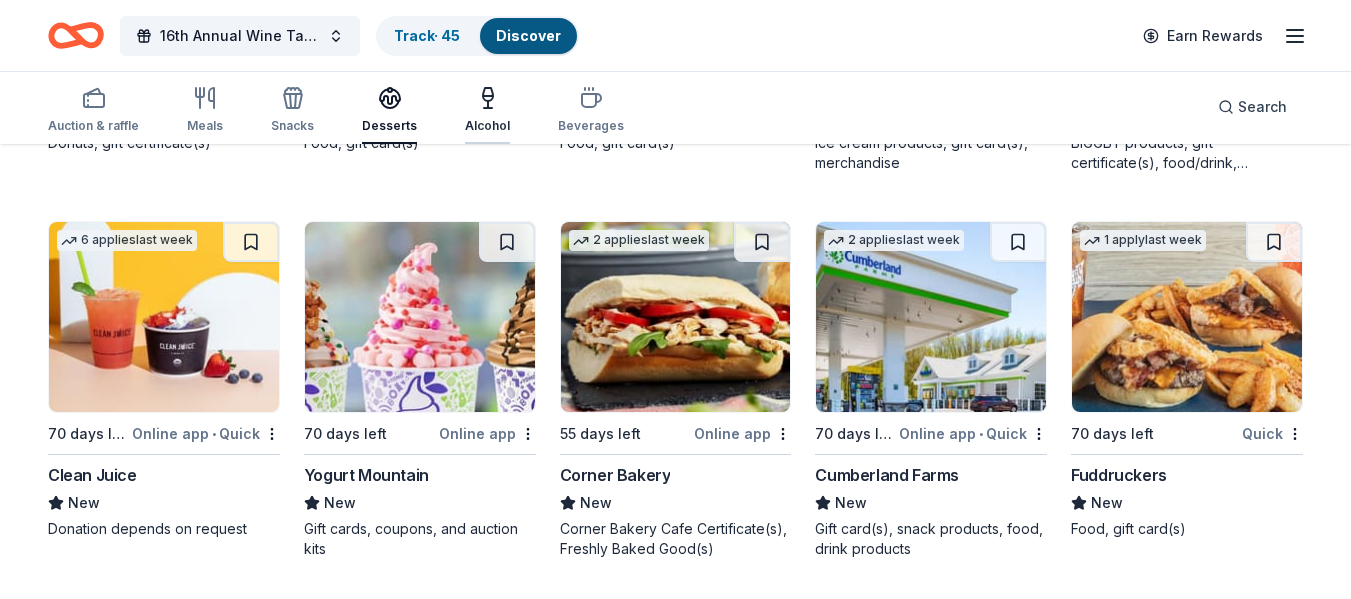 click 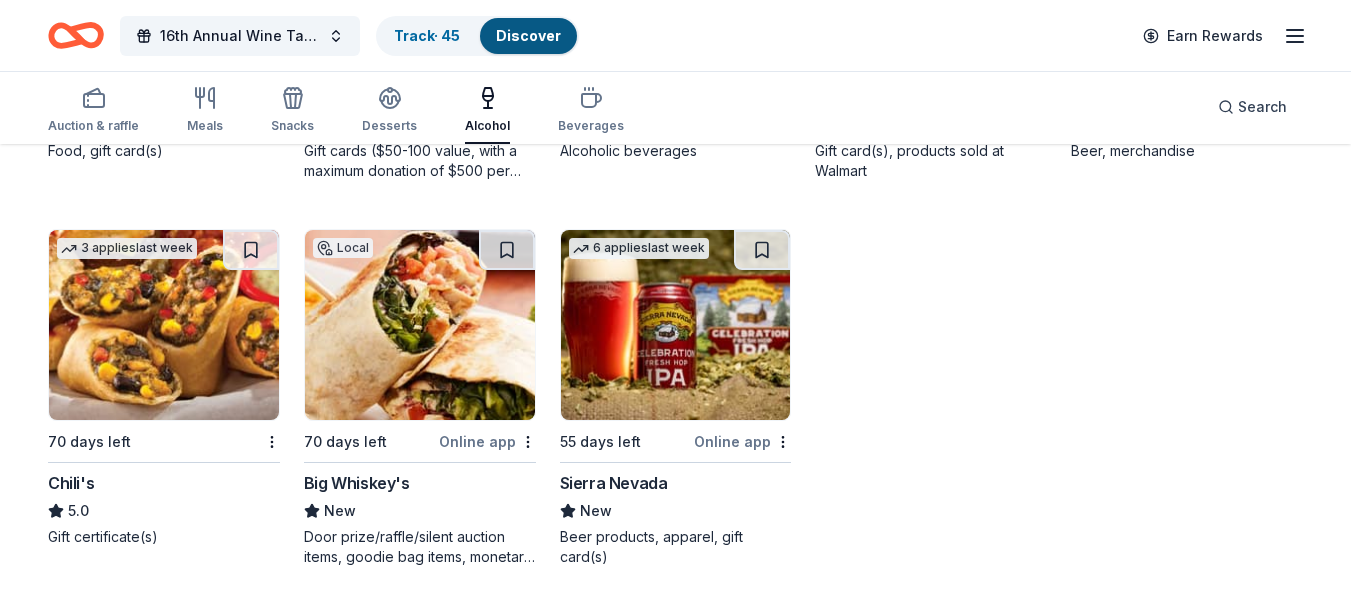 scroll, scrollTop: 1305, scrollLeft: 0, axis: vertical 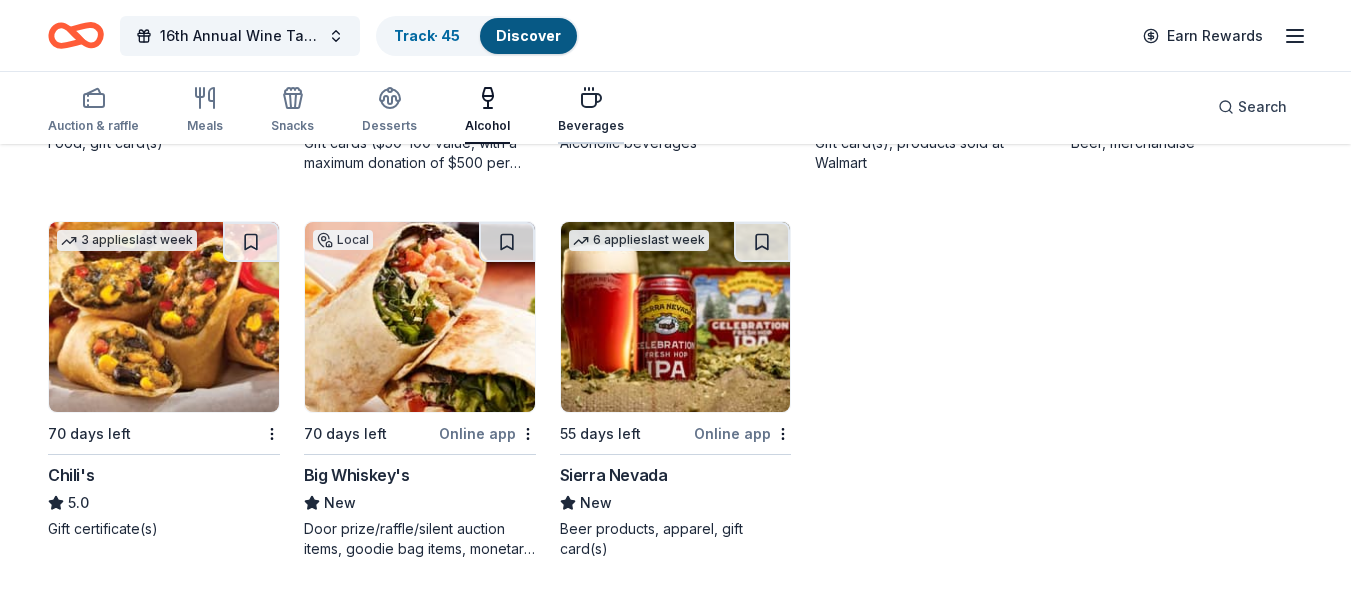 click 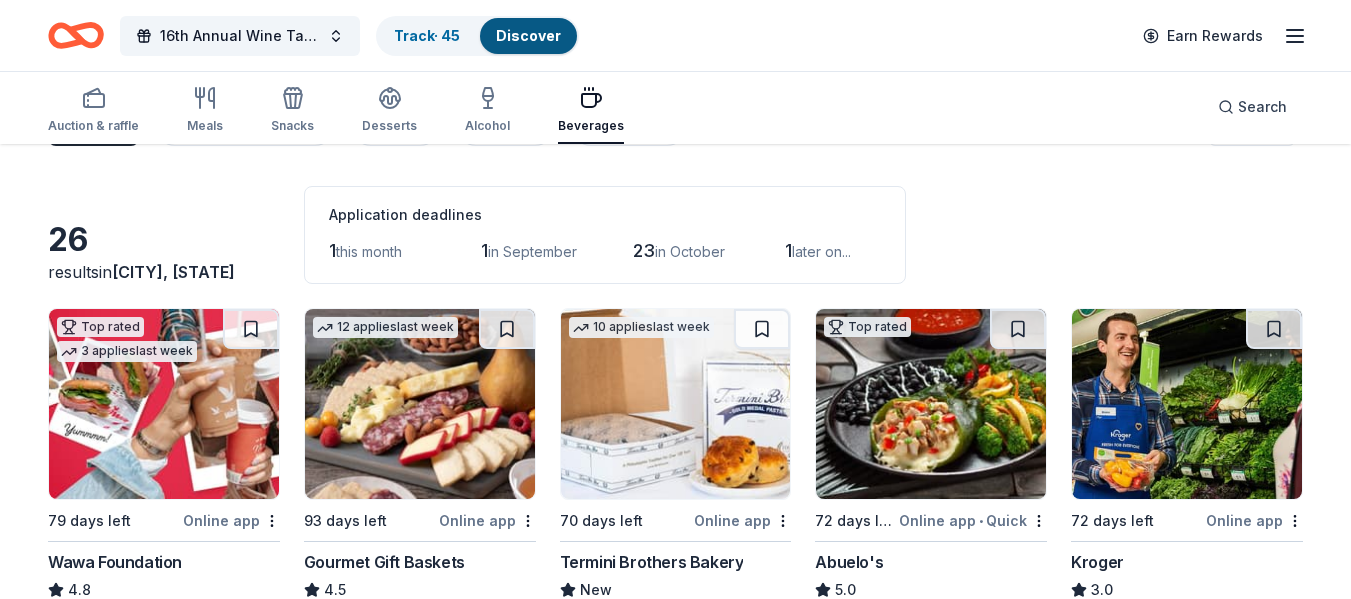 scroll, scrollTop: 0, scrollLeft: 0, axis: both 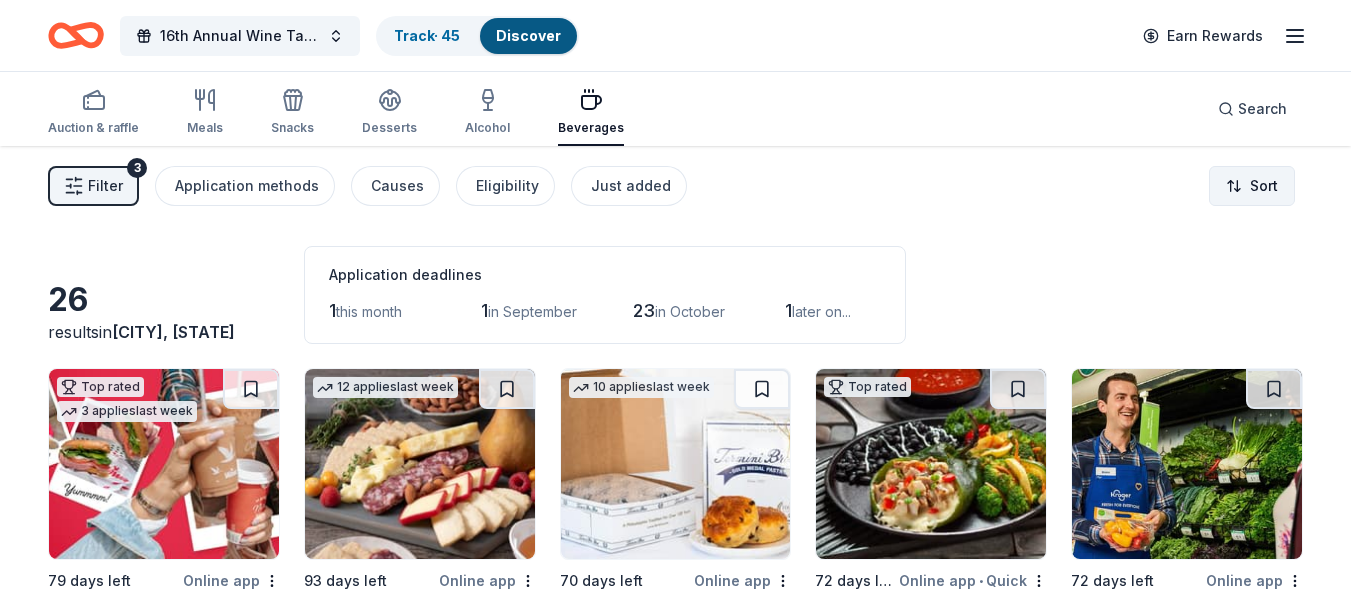 click on "Filter 3 Application methods Causes Eligibility Just added Sort" at bounding box center (675, 186) 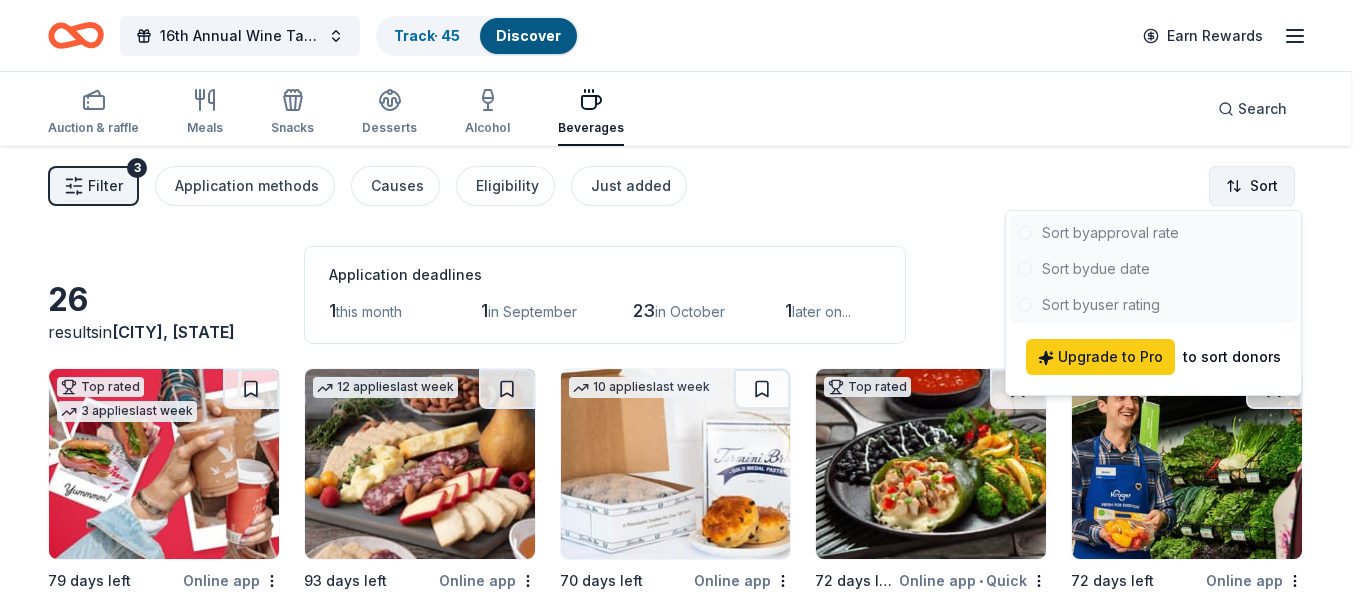 click on "16th Annual Wine Tasting & Silent Auction Track  · 45 Discover Earn Rewards Auction & raffle Meals Snacks Desserts Alcohol Beverages Search Filter 3 Application methods Causes Eligibility Just added Sort 26 results  in  East Lake, FL Application deadlines 1  this month 1  in September 23  in October 1  later on... Top rated 3   applies  last week 79 days left Online app Wawa Foundation 4.8 Wawa brand fruit drinks, teas, or water; Wawa gift basket (includes Wawa products and coupons) 12   applies  last week 93 days left Online app Gourmet Gift Baskets 4.5 Gift basket(s) 10   applies  last week 70 days left Online app Termini Brothers Bakery New Gift cards, product donations Top rated 72 days left Online app • Quick Abuelo's  5.0 $20 VIP gift cards 72 days left Online app Kroger 3.0 Foundation grant, cash donations, sponsorships, gift card(s), Kroger products 70 days left Online app Maple Street Biscuit New Food, gift cards, merchandise 5   applies  last week 70 days left Online app • Quick New 8   applies" at bounding box center (683, 299) 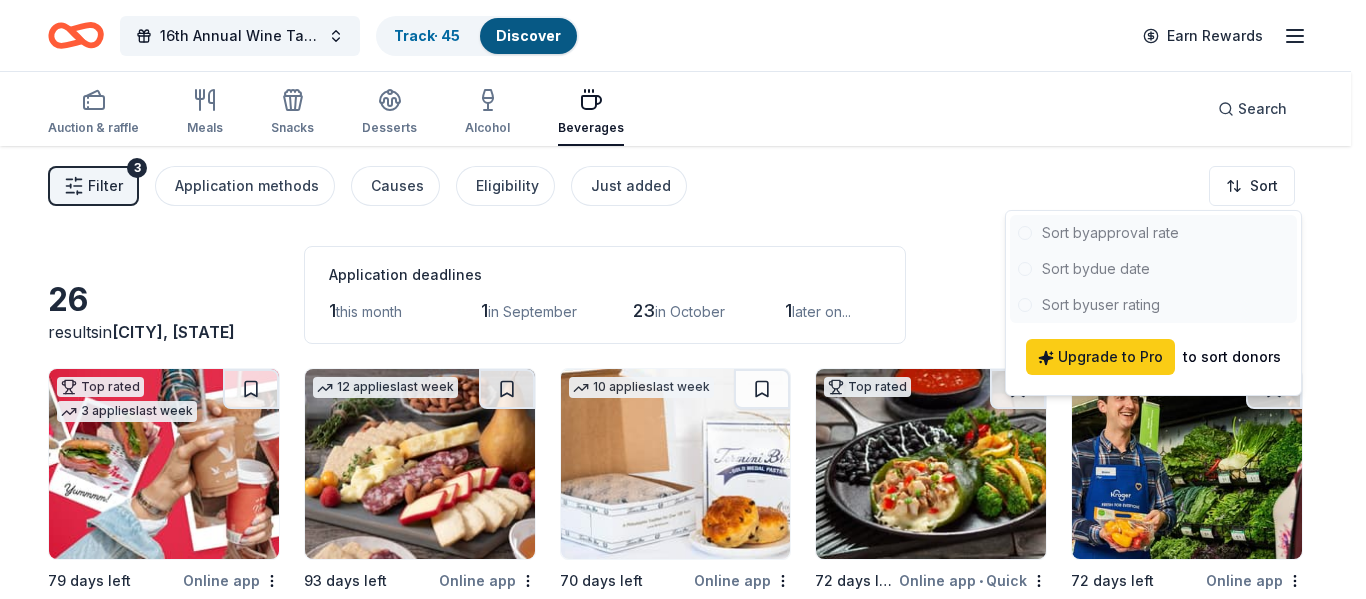 click on "16th Annual Wine Tasting & Silent Auction Track  · 45 Discover Earn Rewards Auction & raffle Meals Snacks Desserts Alcohol Beverages Search Filter 3 Application methods Causes Eligibility Just added Sort 26 results  in  East Lake, FL Application deadlines 1  this month 1  in September 23  in October 1  later on... Top rated 3   applies  last week 79 days left Online app Wawa Foundation 4.8 Wawa brand fruit drinks, teas, or water; Wawa gift basket (includes Wawa products and coupons) 12   applies  last week 93 days left Online app Gourmet Gift Baskets 4.5 Gift basket(s) 10   applies  last week 70 days left Online app Termini Brothers Bakery New Gift cards, product donations Top rated 72 days left Online app • Quick Abuelo's  5.0 $20 VIP gift cards 72 days left Online app Kroger 3.0 Foundation grant, cash donations, sponsorships, gift card(s), Kroger products 70 days left Online app Maple Street Biscuit New Food, gift cards, merchandise 5   applies  last week 70 days left Online app • Quick New 8   applies" at bounding box center (683, 299) 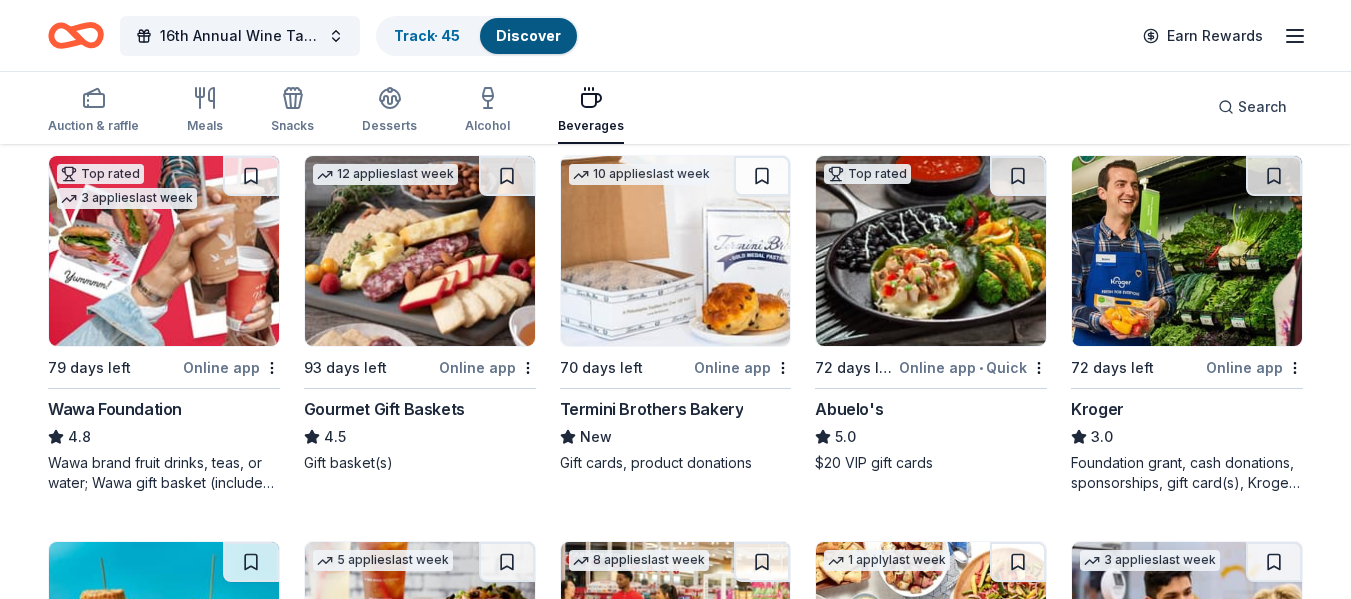 scroll, scrollTop: 210, scrollLeft: 0, axis: vertical 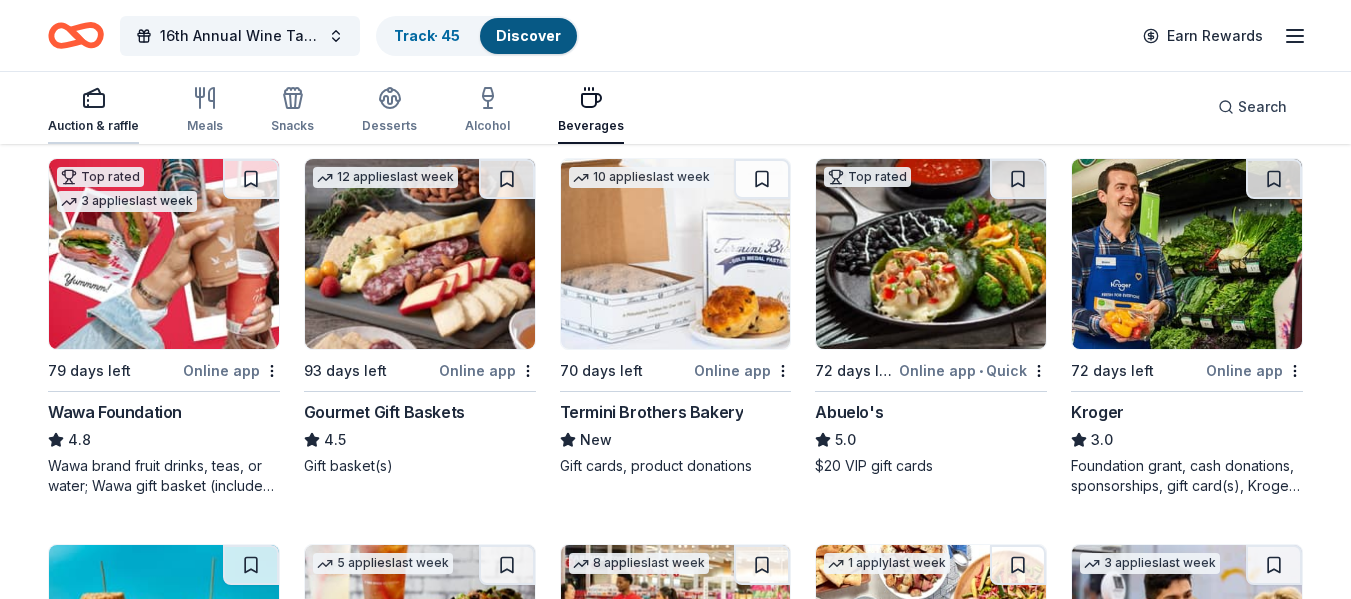 click 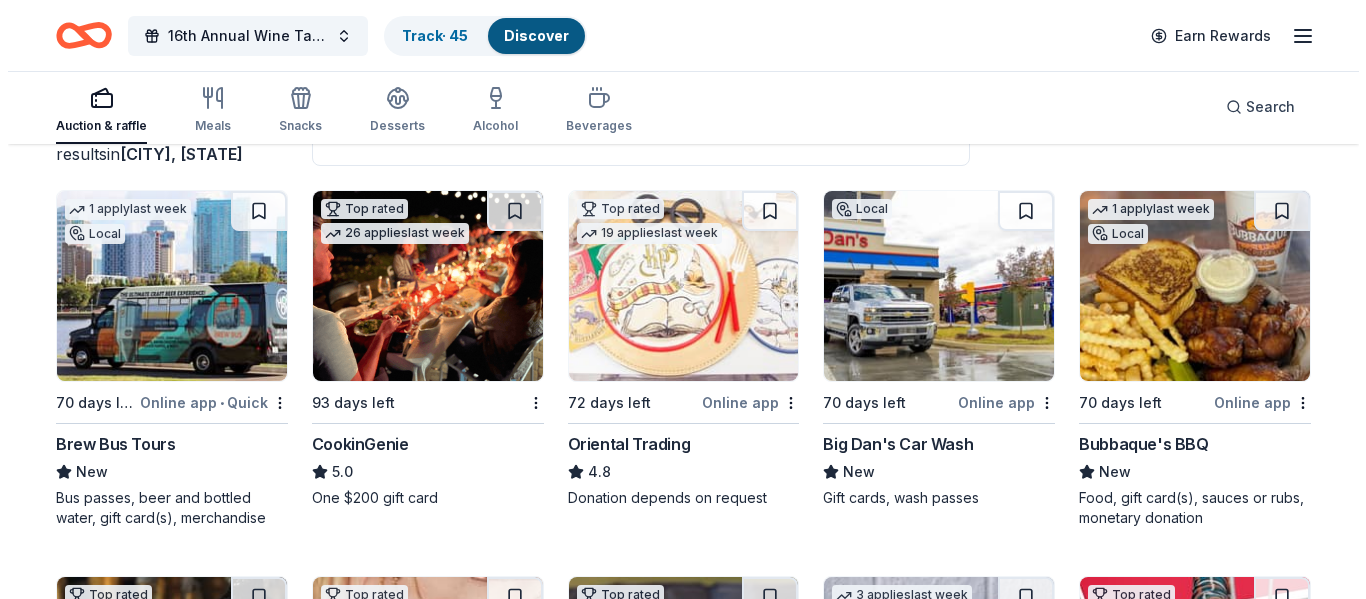 scroll, scrollTop: 0, scrollLeft: 0, axis: both 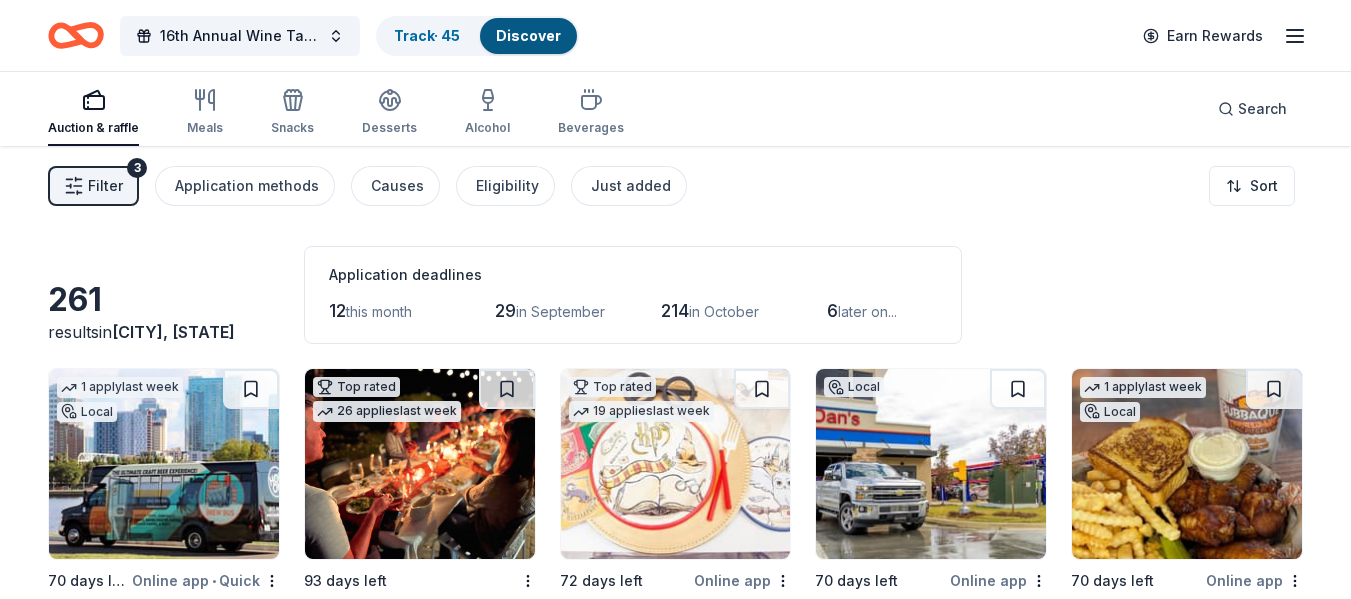 click on "Filter 3" at bounding box center [93, 186] 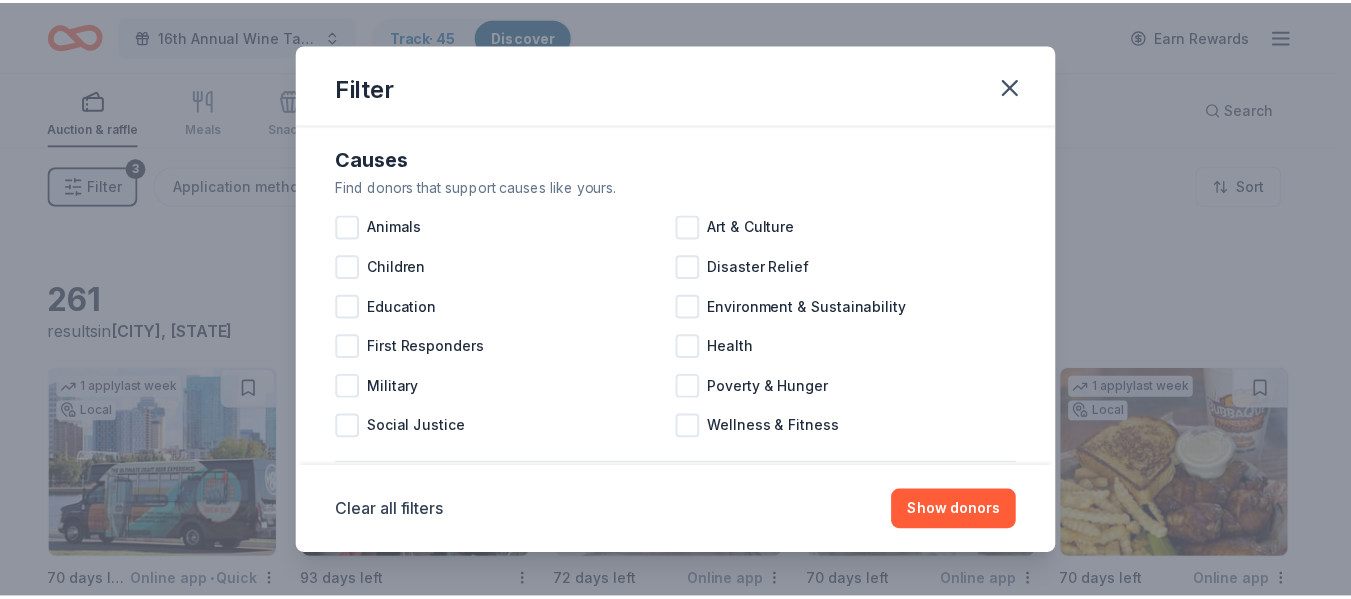 scroll, scrollTop: 13, scrollLeft: 0, axis: vertical 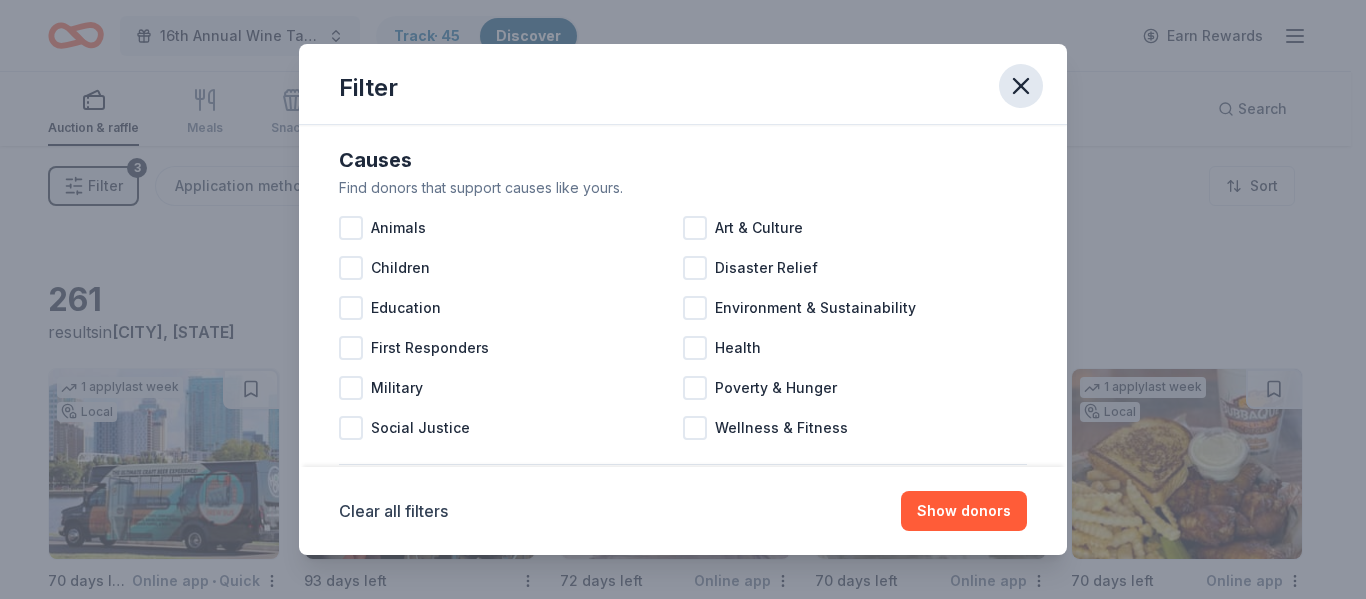 click 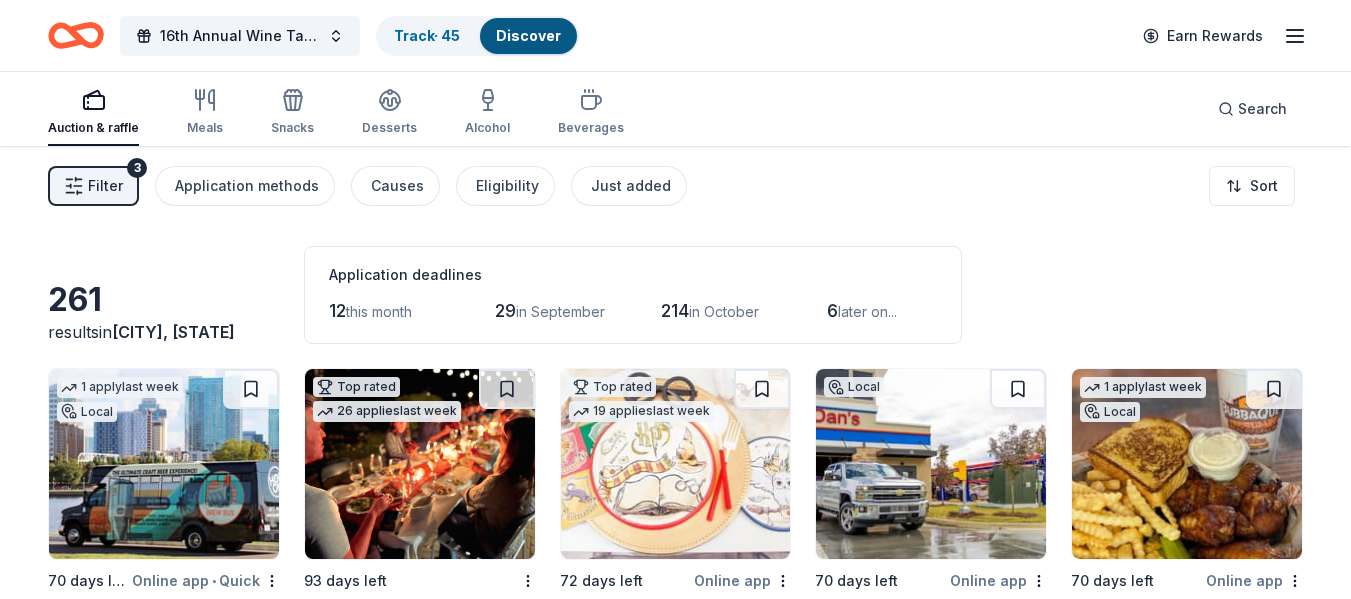 scroll, scrollTop: 0, scrollLeft: 0, axis: both 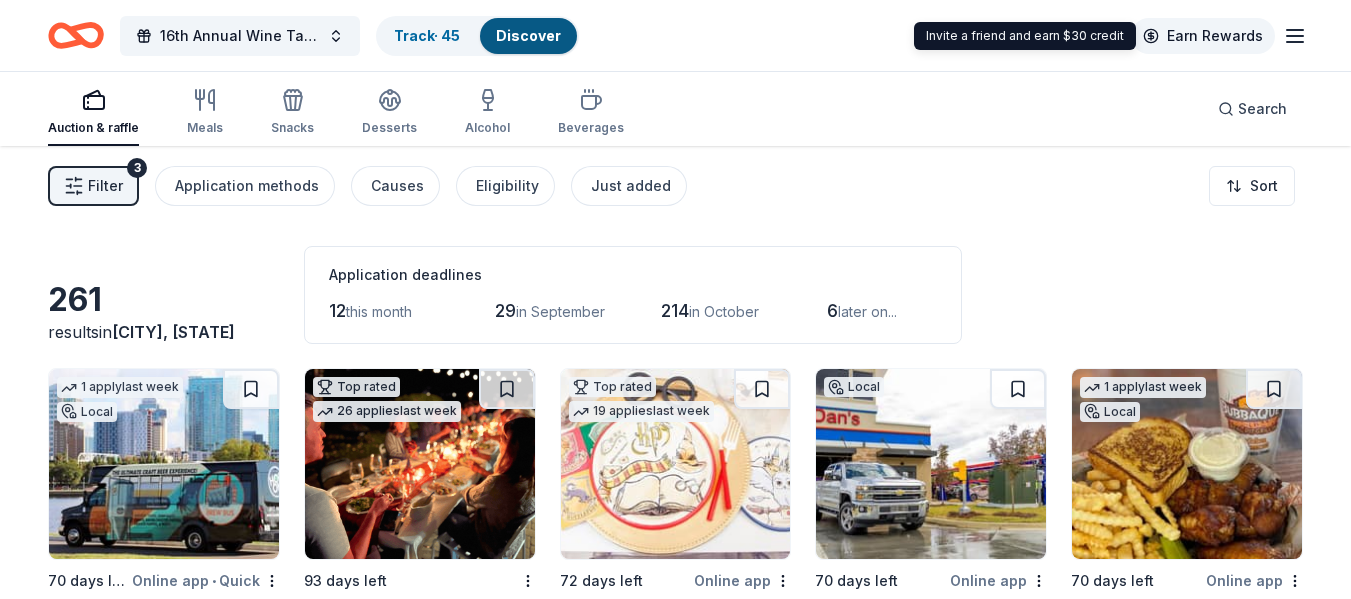 click on "Earn Rewards" at bounding box center [1203, 36] 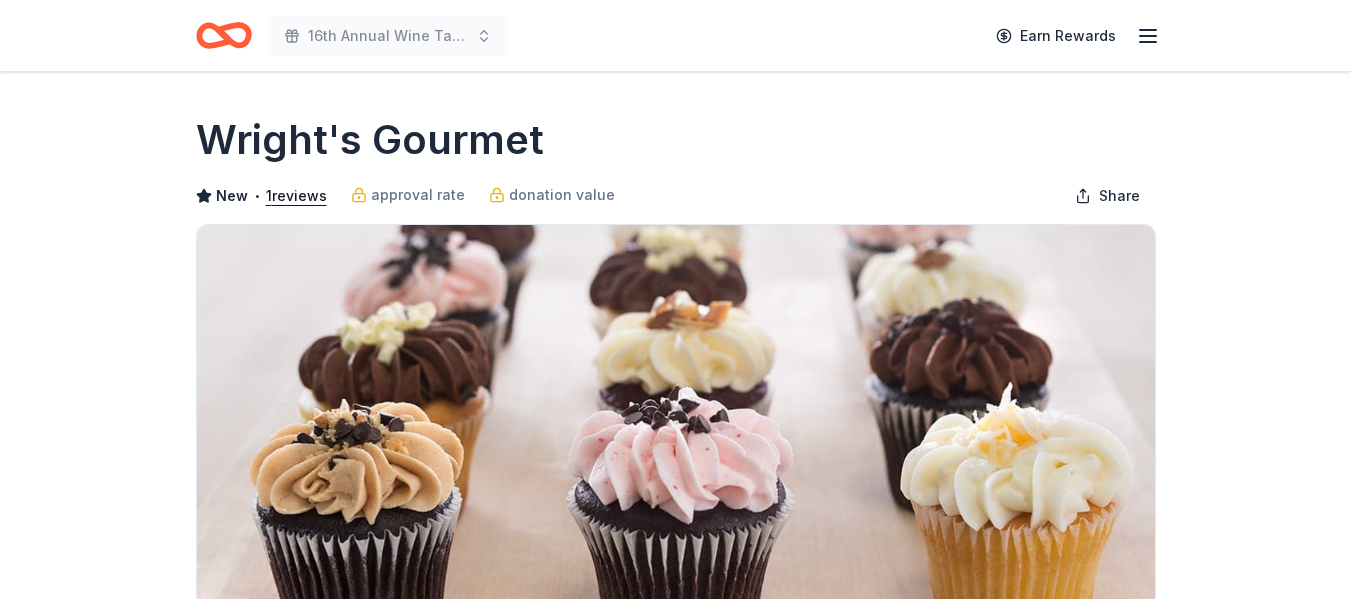 scroll, scrollTop: 283, scrollLeft: 0, axis: vertical 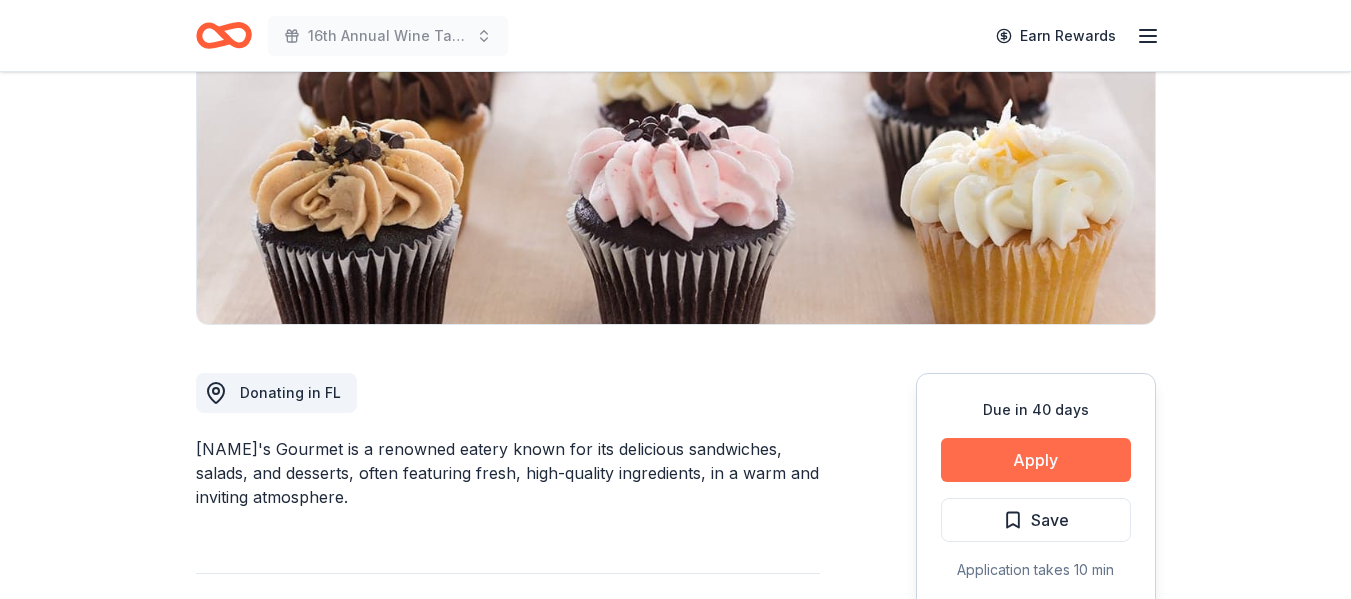 click on "Apply" at bounding box center [1036, 460] 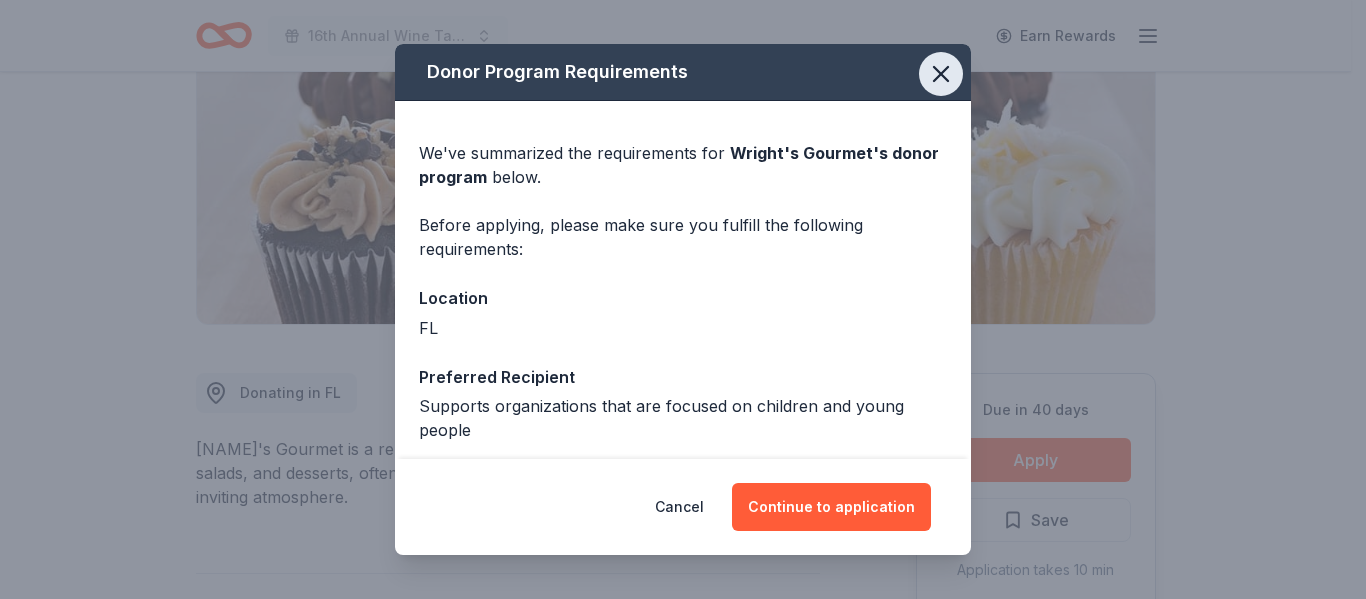 click 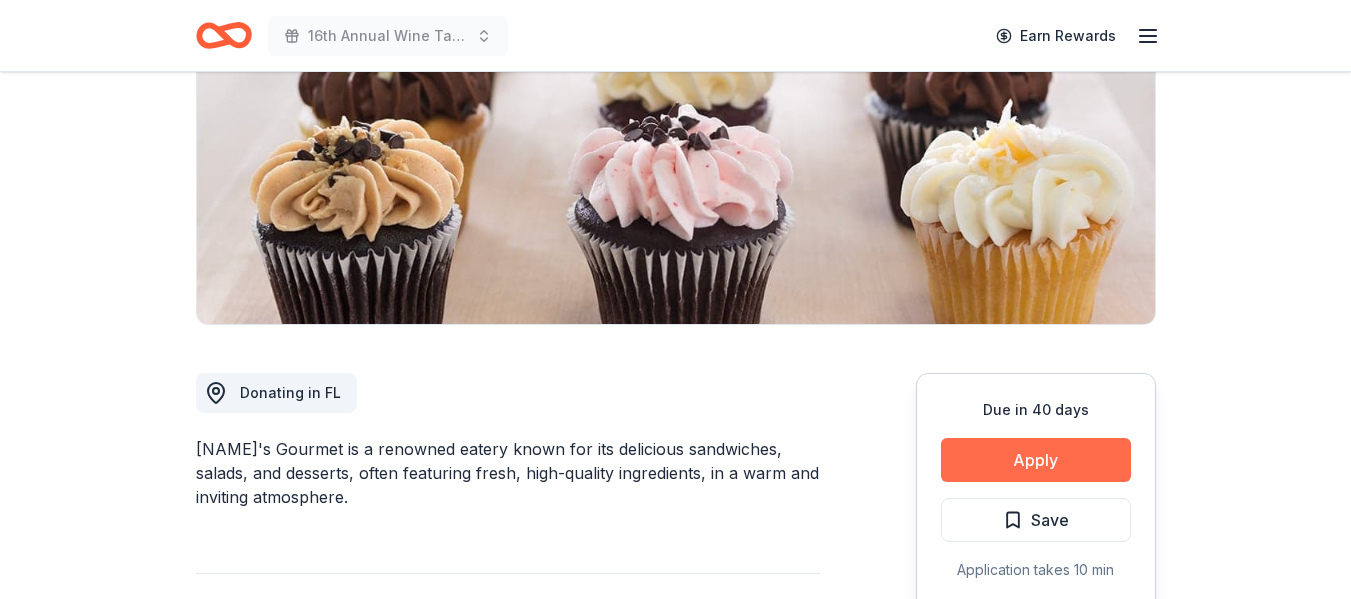 click on "Apply" at bounding box center (1036, 460) 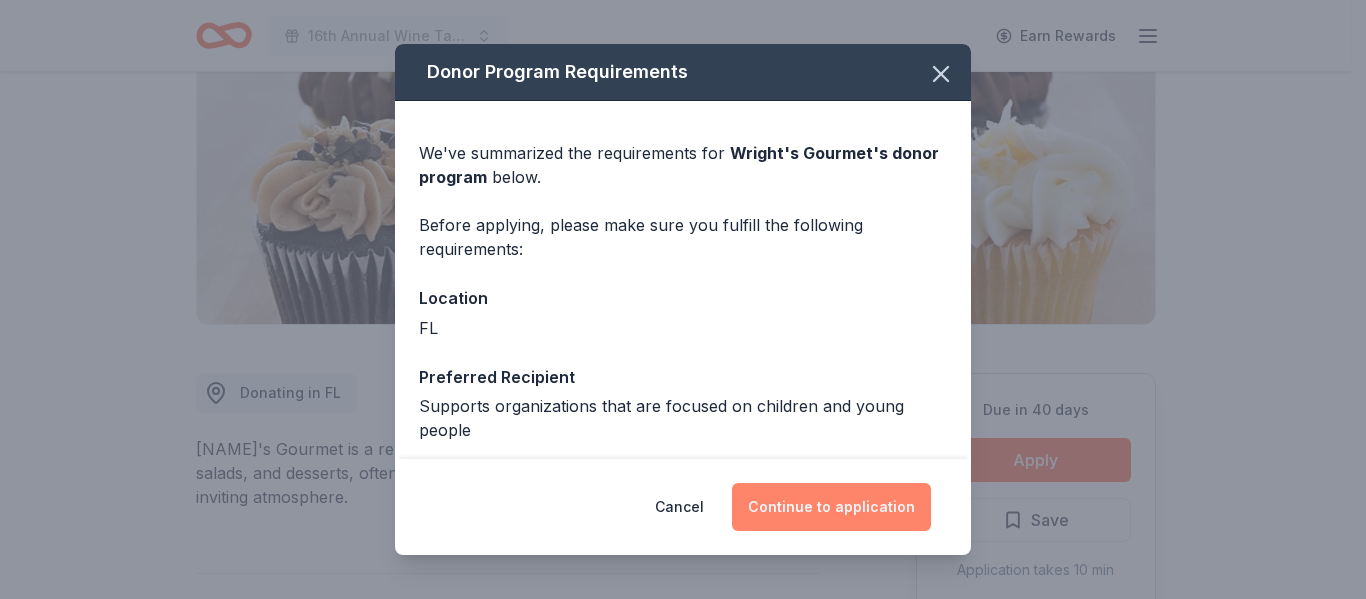 click on "Continue to application" at bounding box center [831, 507] 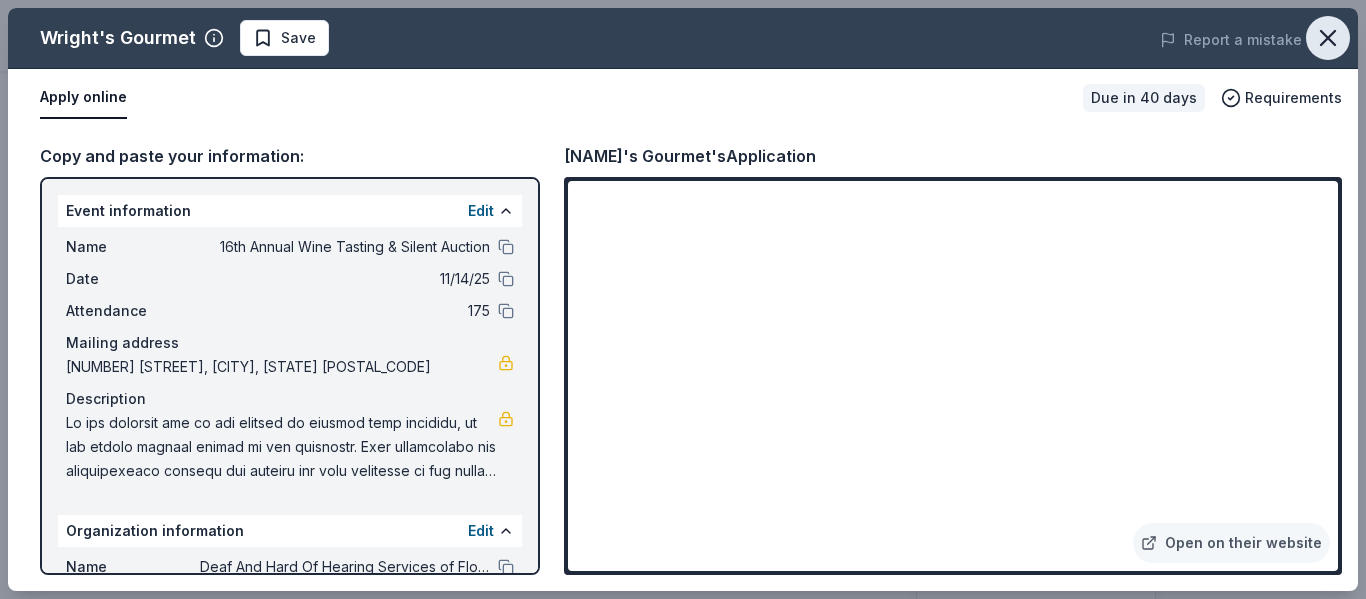 click at bounding box center (1328, 38) 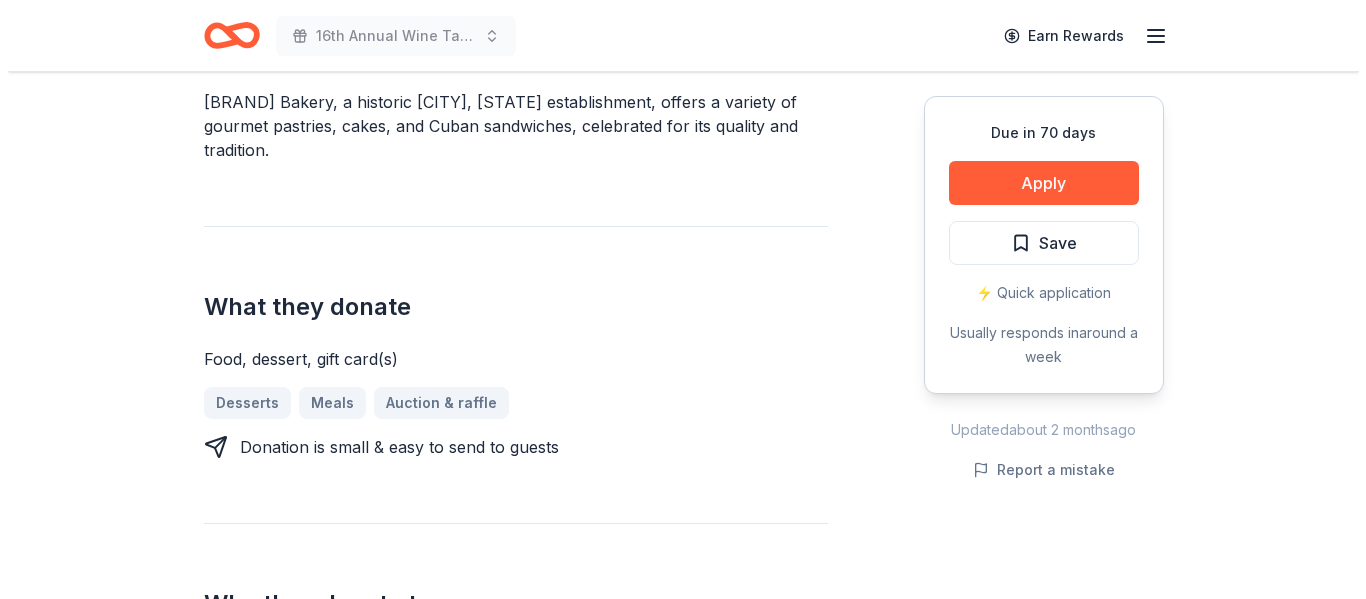 scroll, scrollTop: 629, scrollLeft: 0, axis: vertical 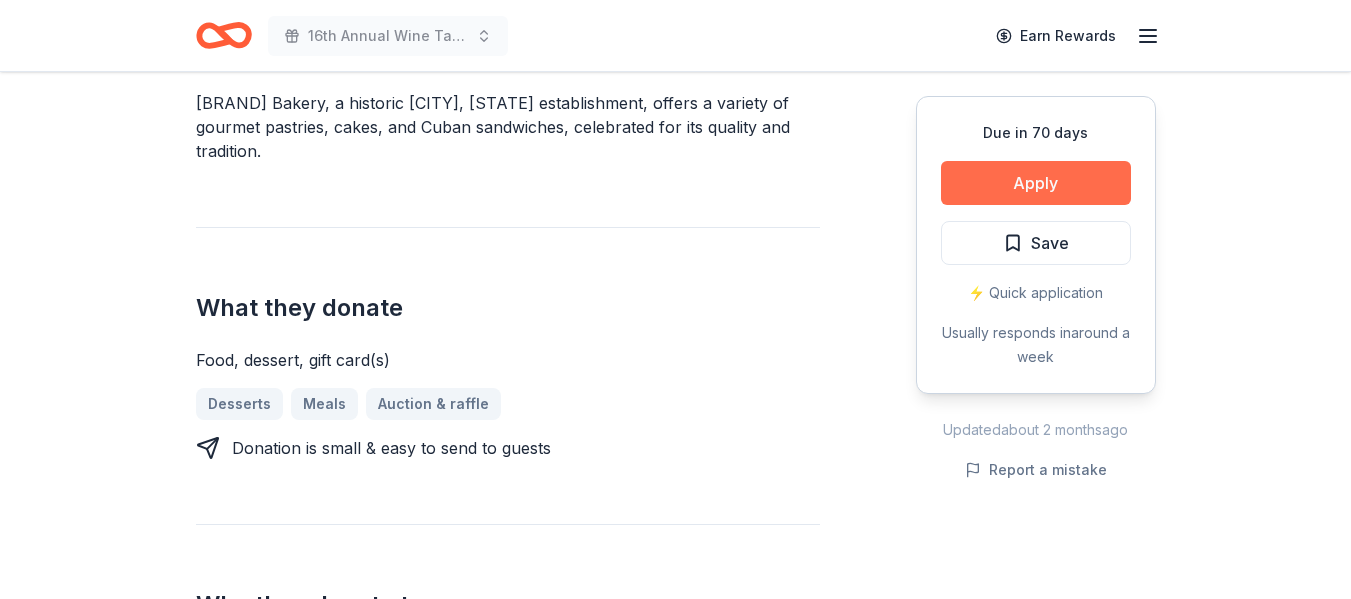 click on "Apply" at bounding box center [1036, 183] 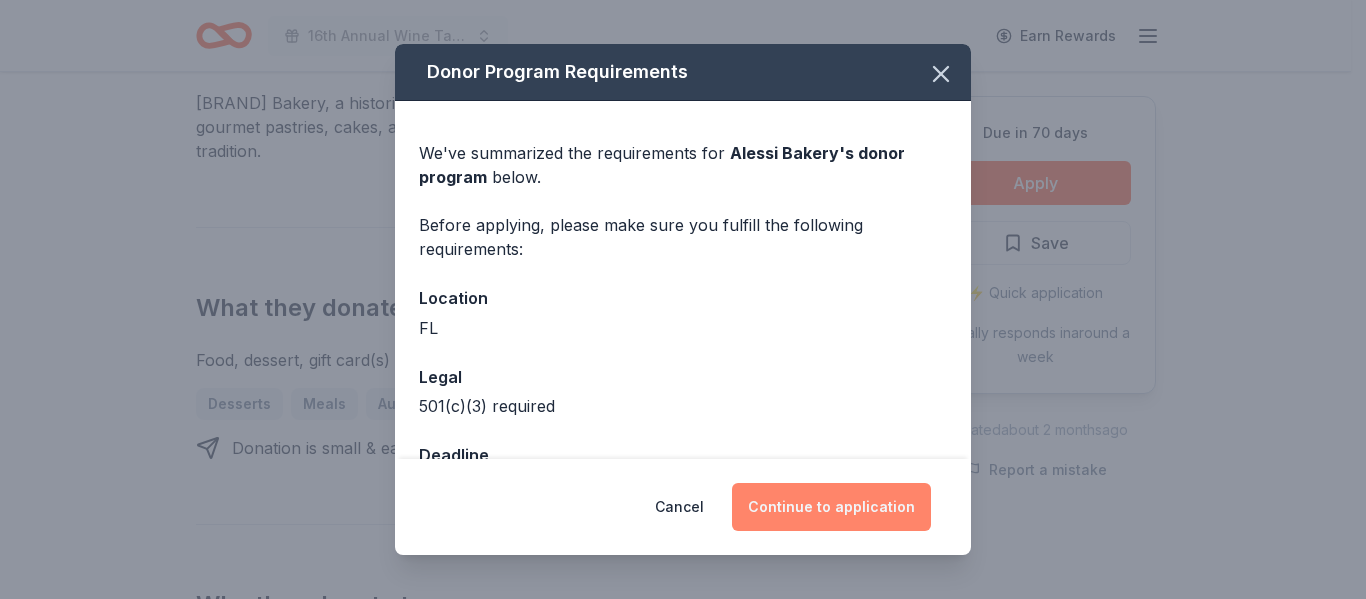 click on "Continue to application" at bounding box center (831, 507) 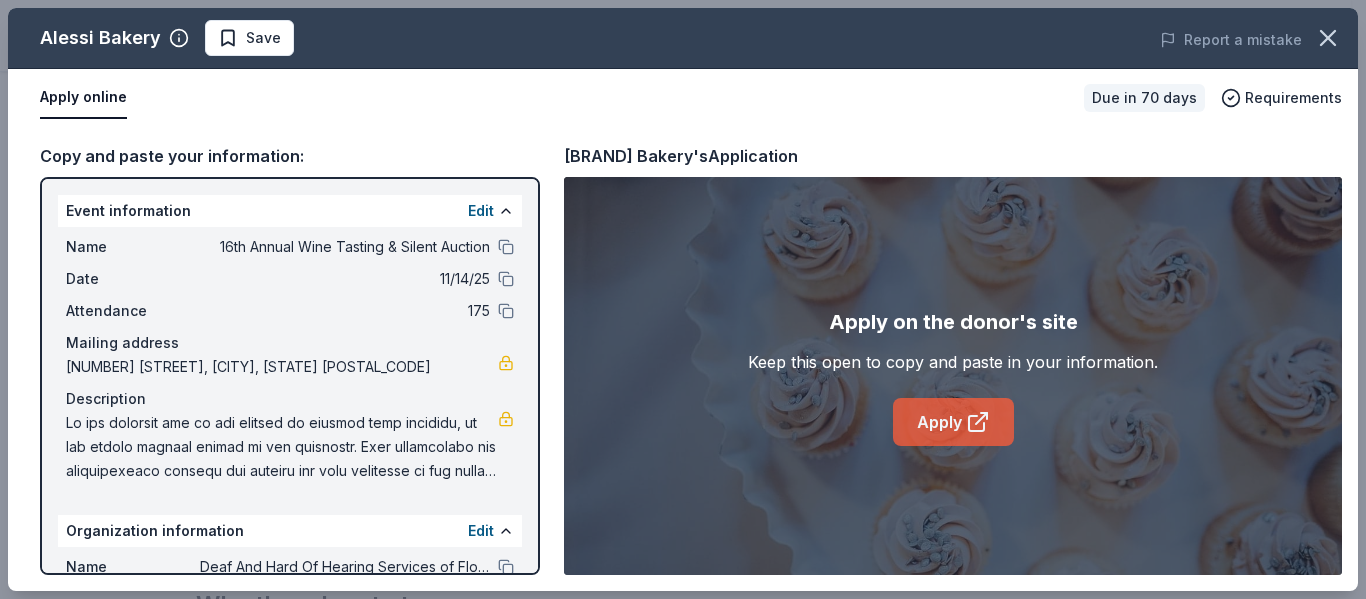 click on "Apply" at bounding box center (953, 422) 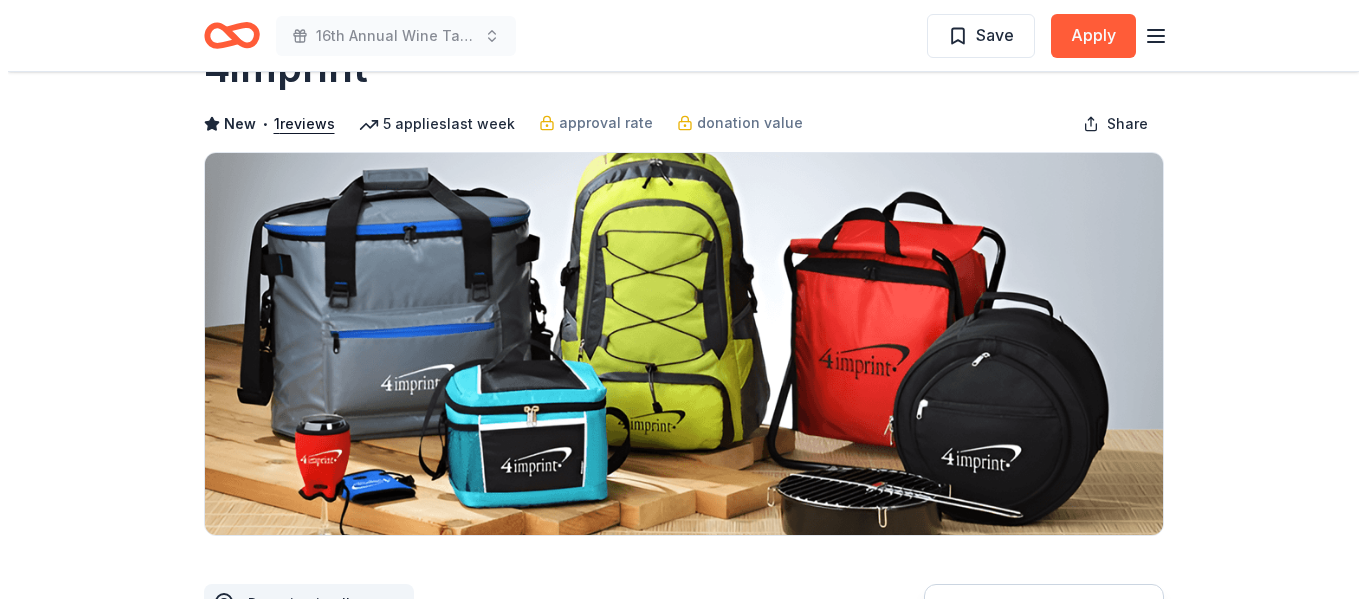 scroll, scrollTop: 0, scrollLeft: 0, axis: both 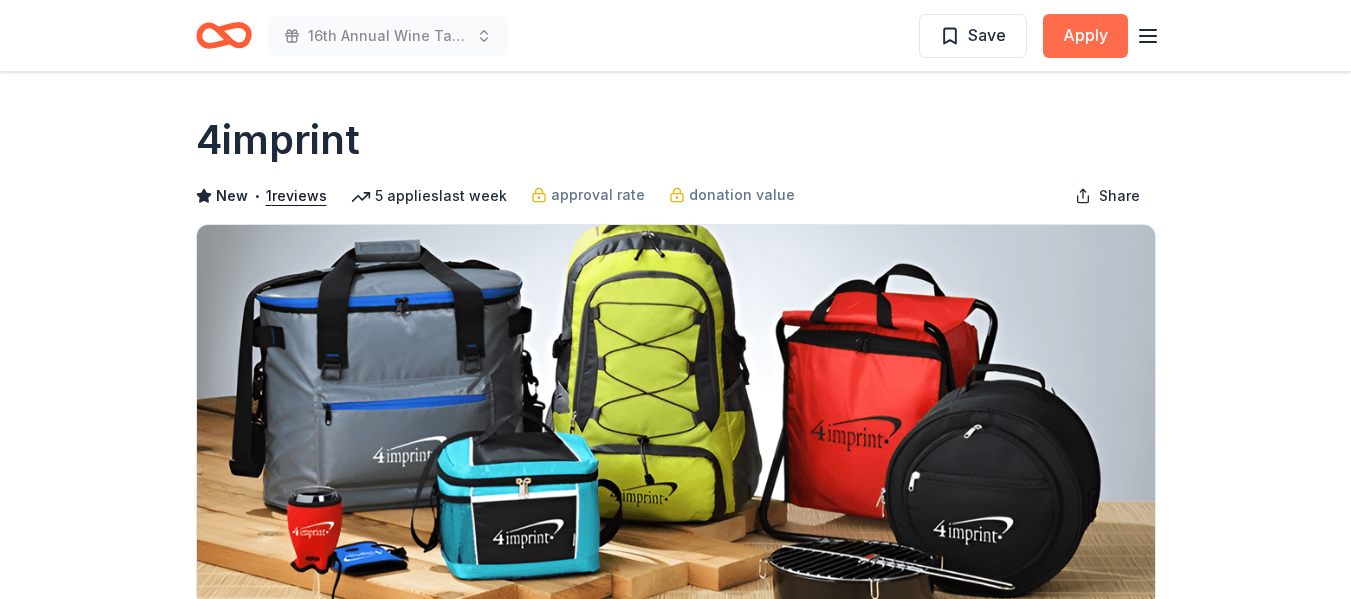 click on "Apply" at bounding box center [1085, 36] 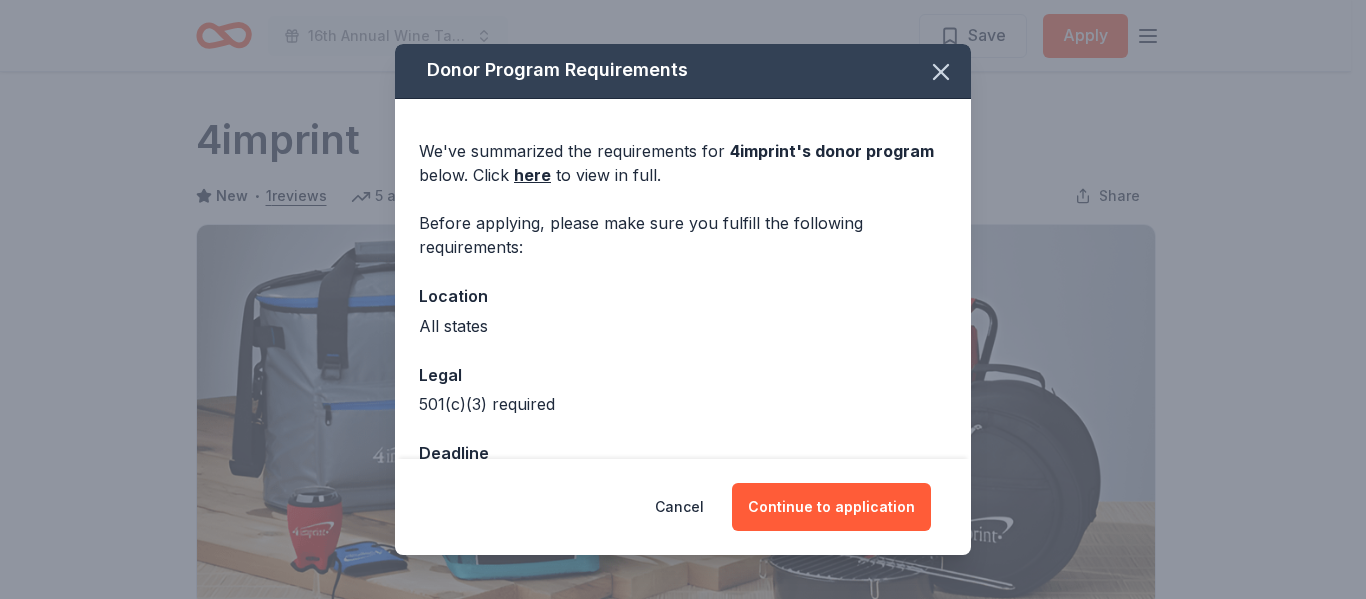 scroll, scrollTop: 0, scrollLeft: 0, axis: both 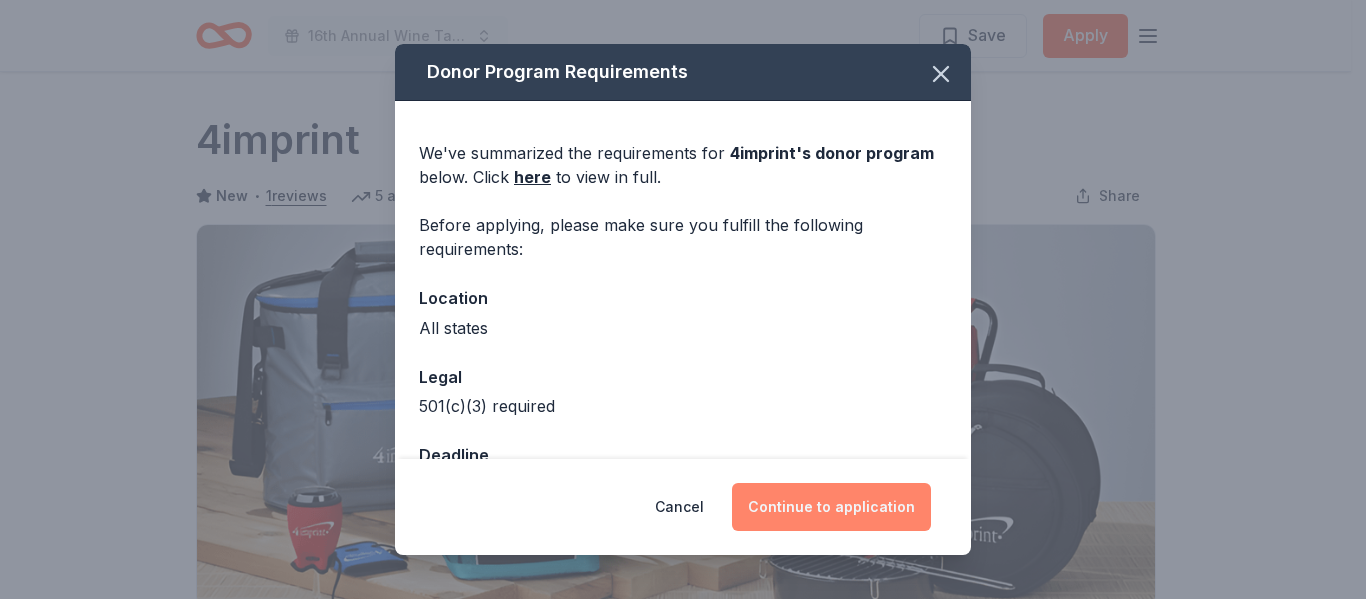 click on "Continue to application" at bounding box center (831, 507) 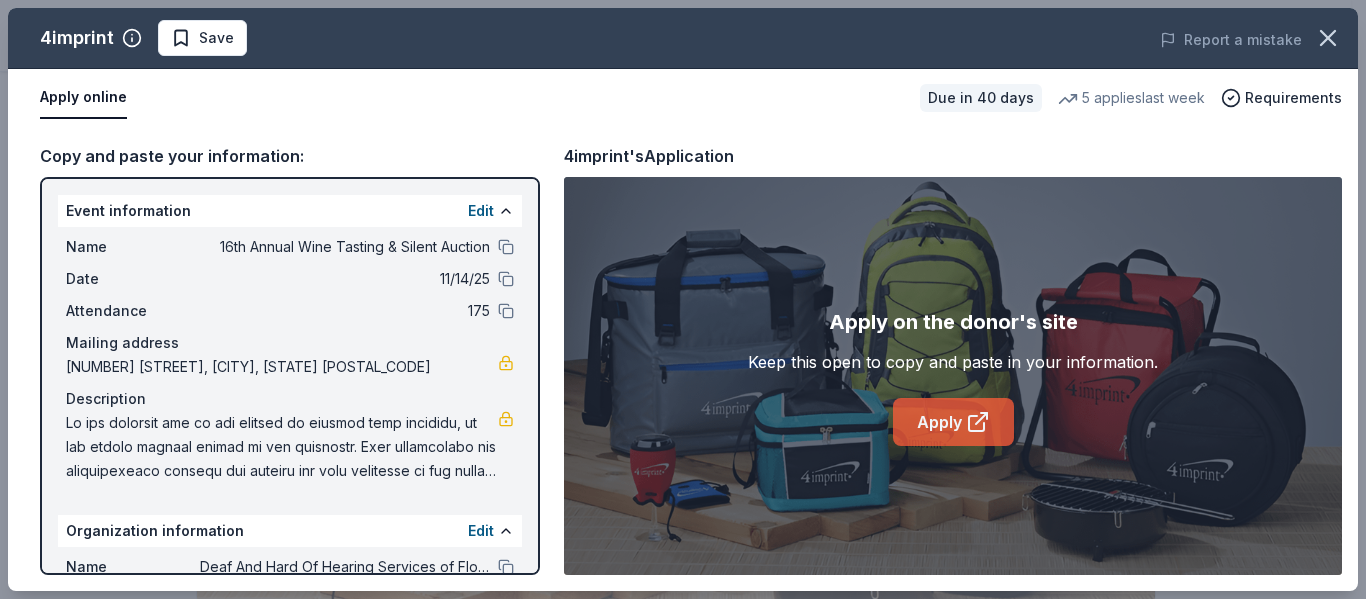 click on "Apply" at bounding box center (953, 422) 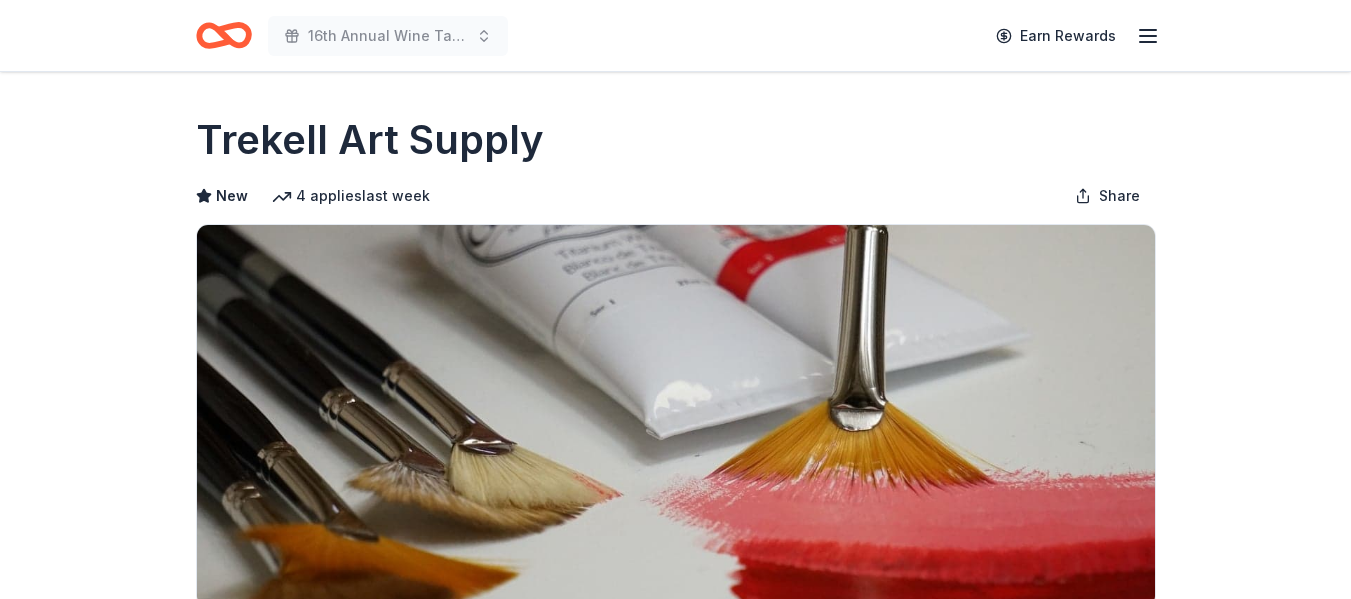 scroll, scrollTop: 375, scrollLeft: 0, axis: vertical 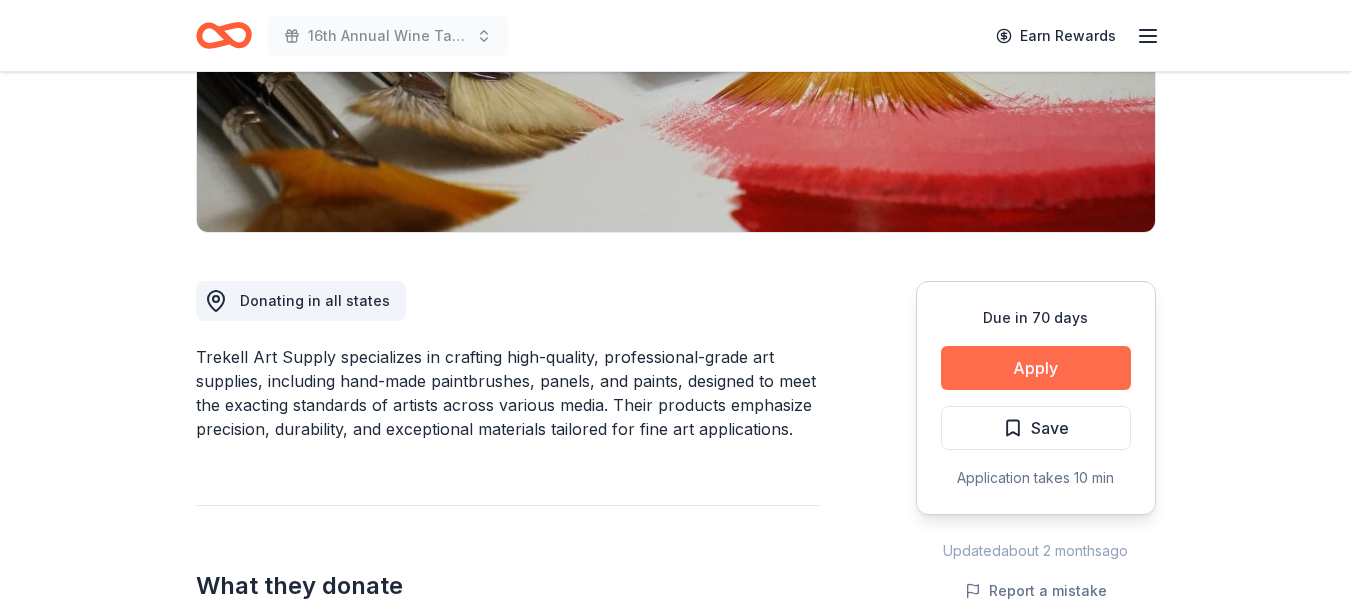 drag, startPoint x: 1002, startPoint y: 342, endPoint x: 1002, endPoint y: 363, distance: 21 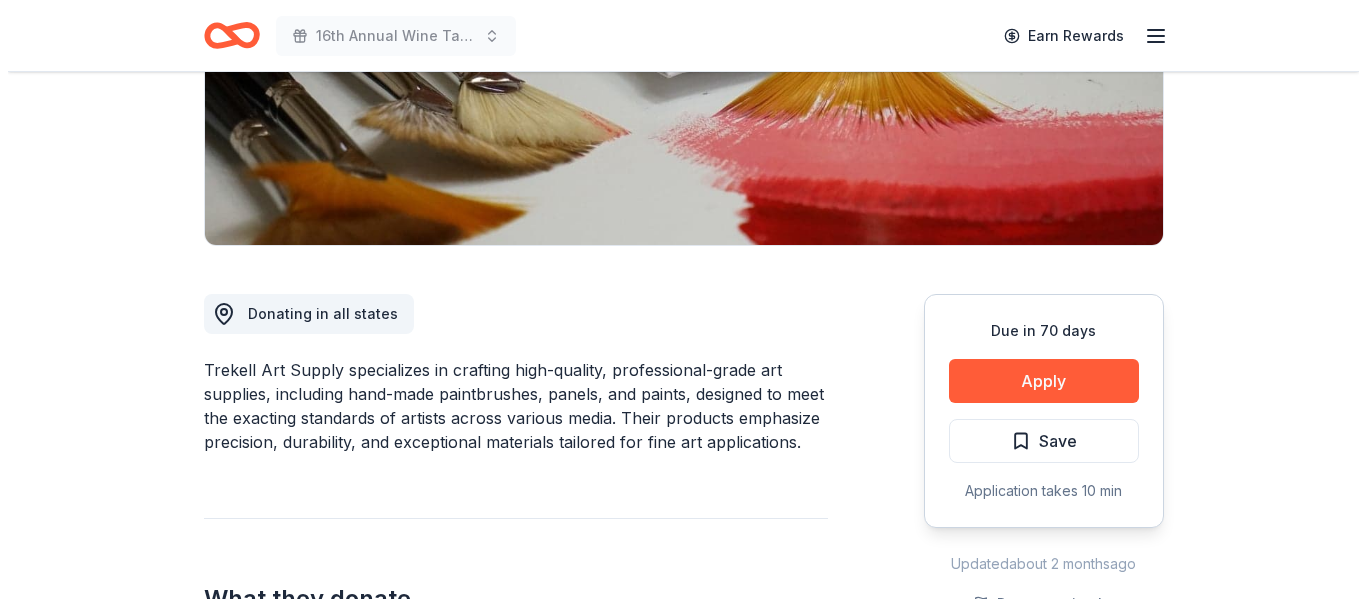 scroll, scrollTop: 361, scrollLeft: 0, axis: vertical 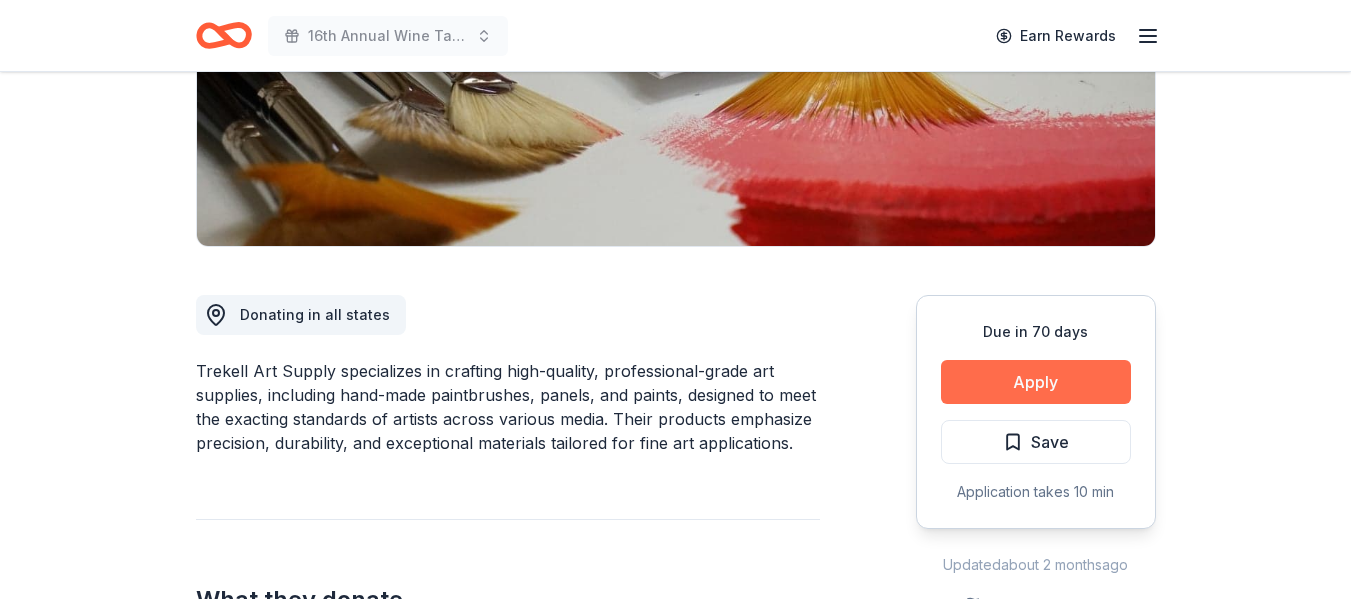 click on "Apply" at bounding box center [1036, 382] 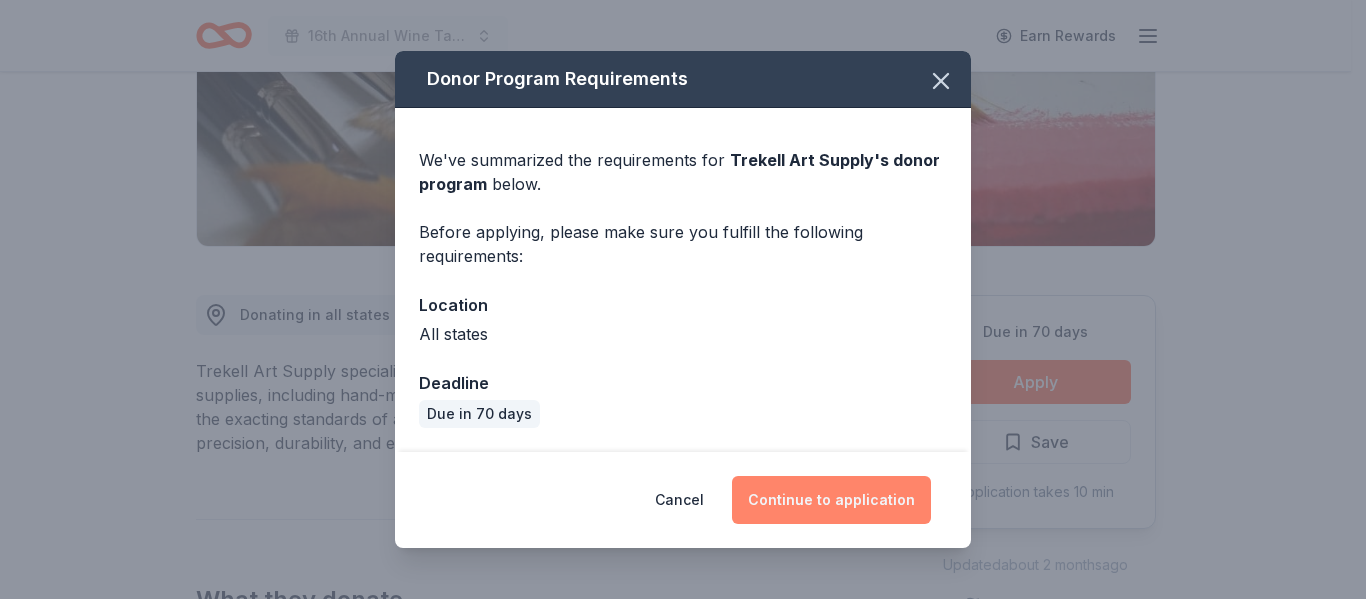 click on "Continue to application" at bounding box center (831, 500) 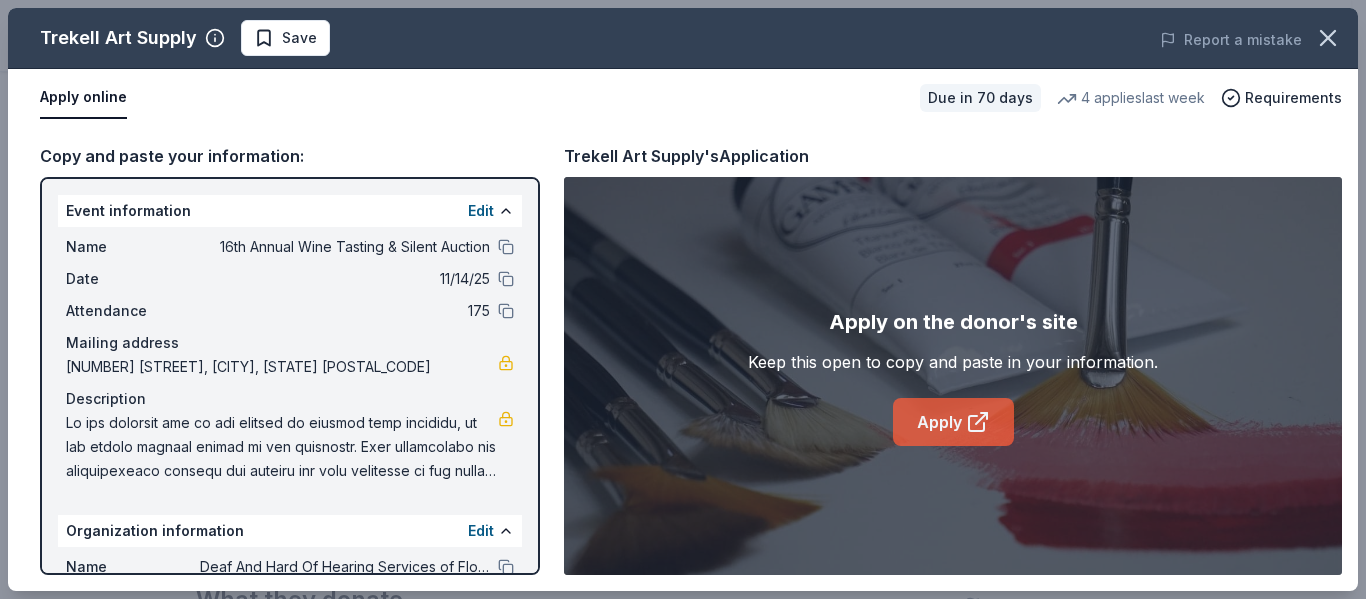 click on "Apply" at bounding box center (953, 422) 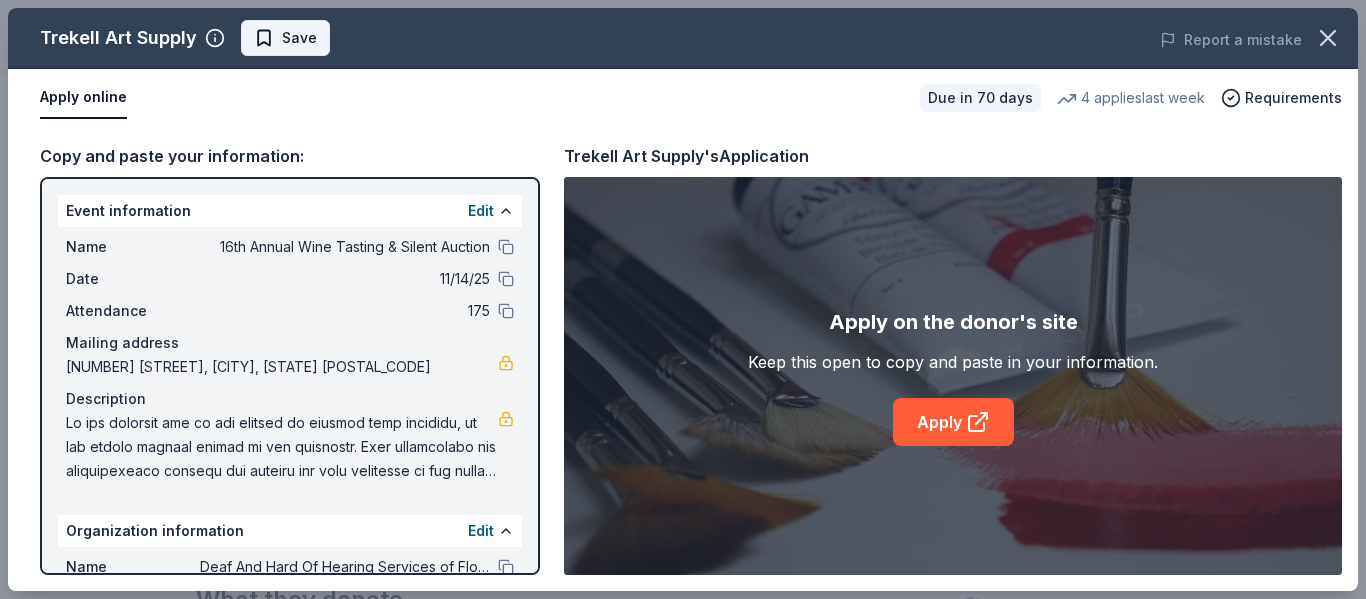 click on "Save" at bounding box center [299, 38] 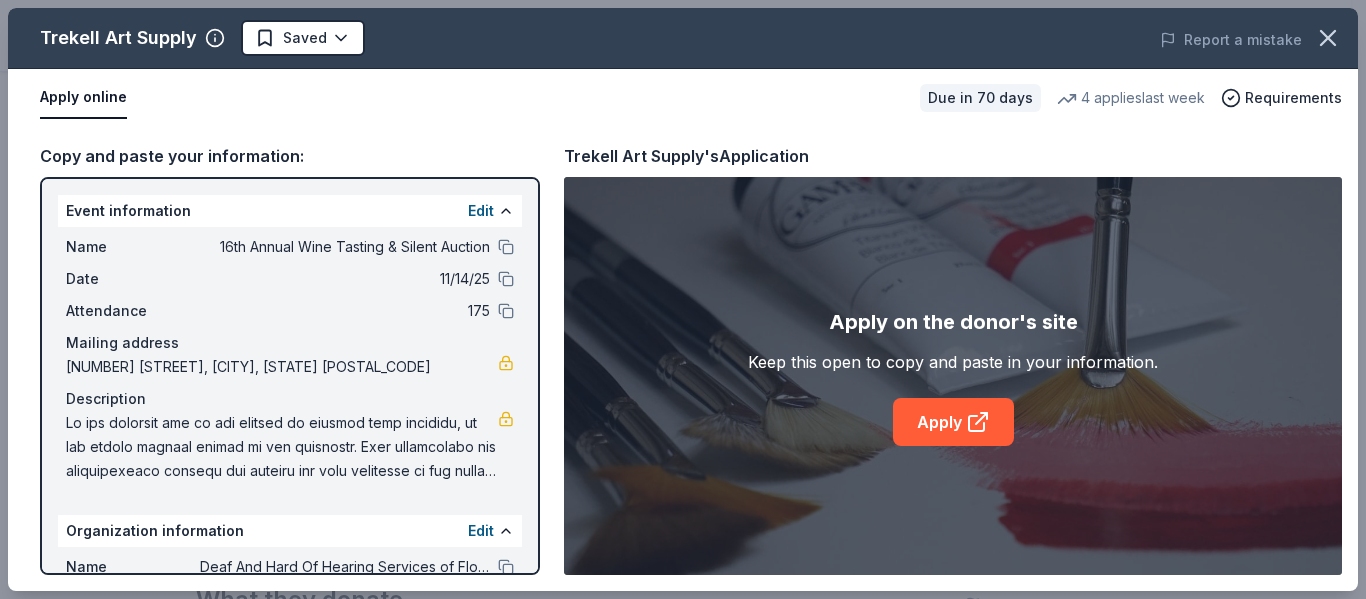 click on "Trekell Art Supply Saved" at bounding box center (413, 38) 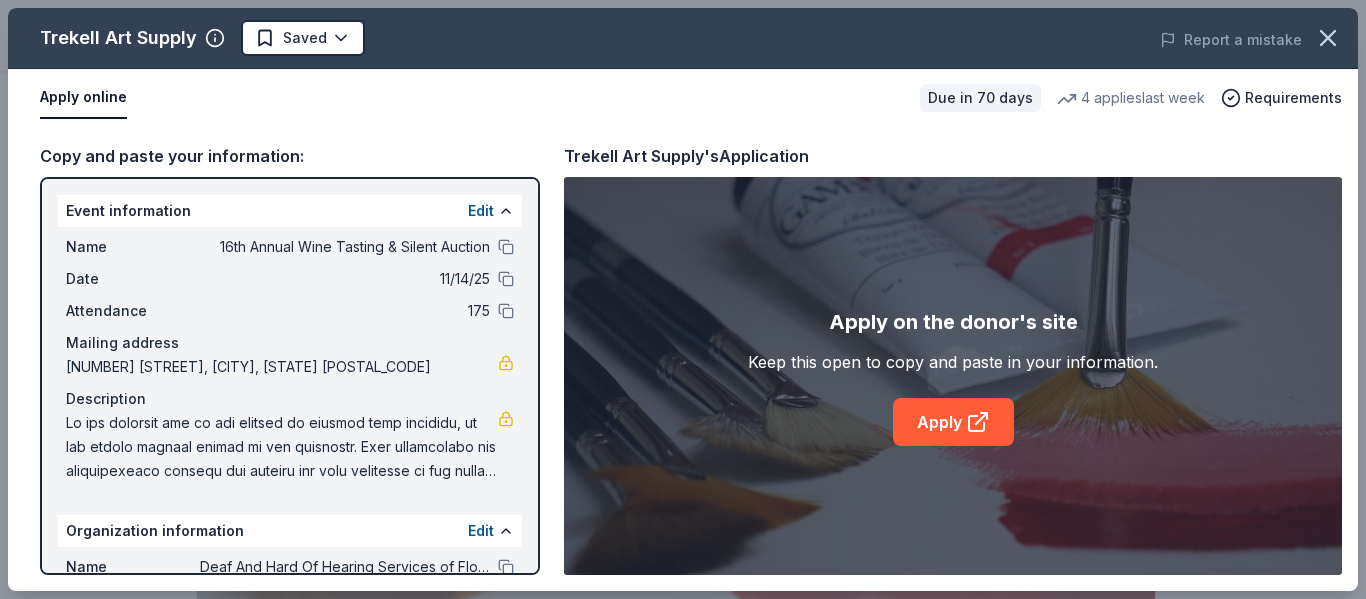 click on "16th Annual Wine Tasting & Silent Auction Earn Rewards Due in 70 days Share Trekell Art Supply New 4   applies  last week Share Donating in all states Trekell Art Supply specializes in crafting high-quality, professional-grade art supplies, including hand-made paintbrushes, panels, and paints, designed to meet the exacting standards of artists across various media. Their products emphasize precision, durability, and exceptional materials tailored for fine art applications. What they donate Art supplies, gift certificate(s), monetary donation Auction & raffle Donation can be shipped to you Donation is small & easy to send to guests Who they donate to Trekell Art Supply  hasn ' t listed any preferences or eligibility criteria. Upgrade to Pro to view approval rates and average donation values Due in 70 days Apply Saved Application takes 10 min Updated  about 2 months  ago Report a mistake New Be the first to review this company! Leave a review Similar donors 1   apply  last week Local 70 days left Online app 4.5" at bounding box center (675, 299) 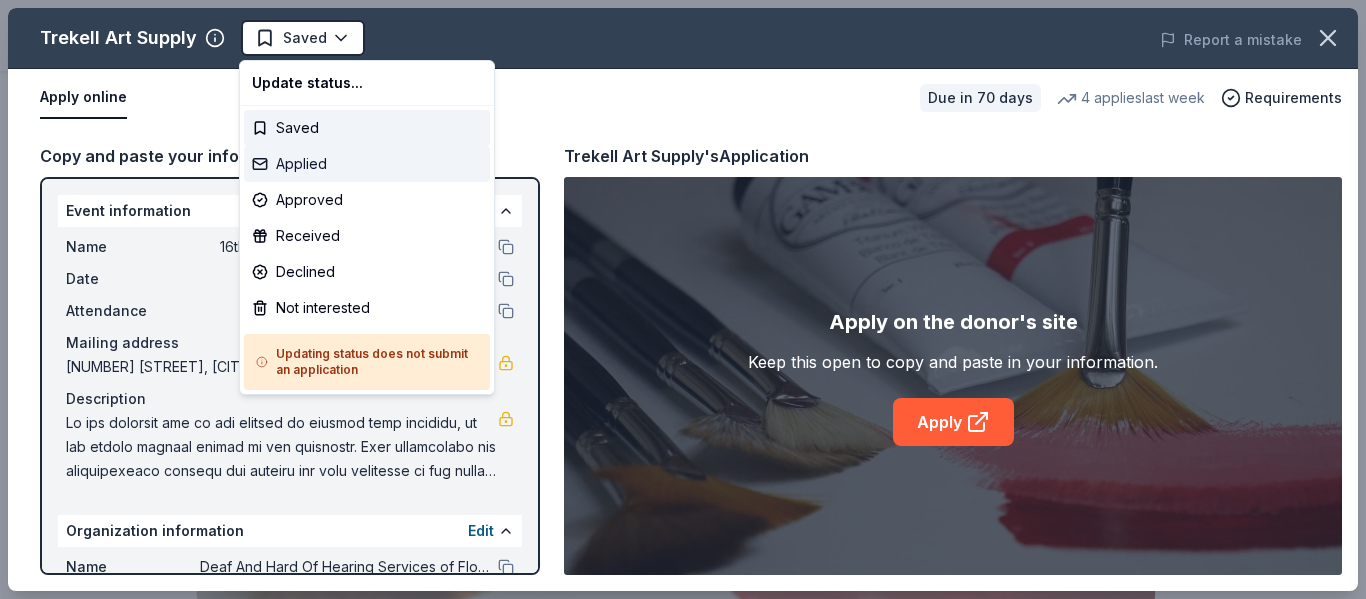 click on "Applied" at bounding box center (367, 164) 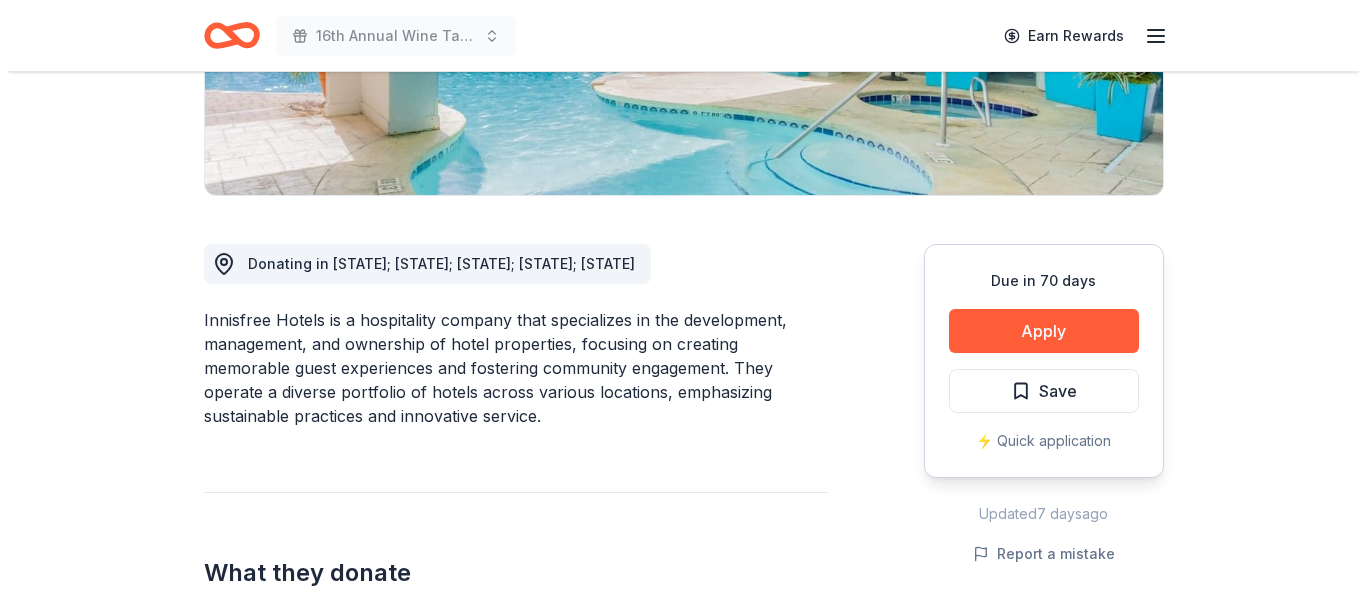 scroll, scrollTop: 416, scrollLeft: 0, axis: vertical 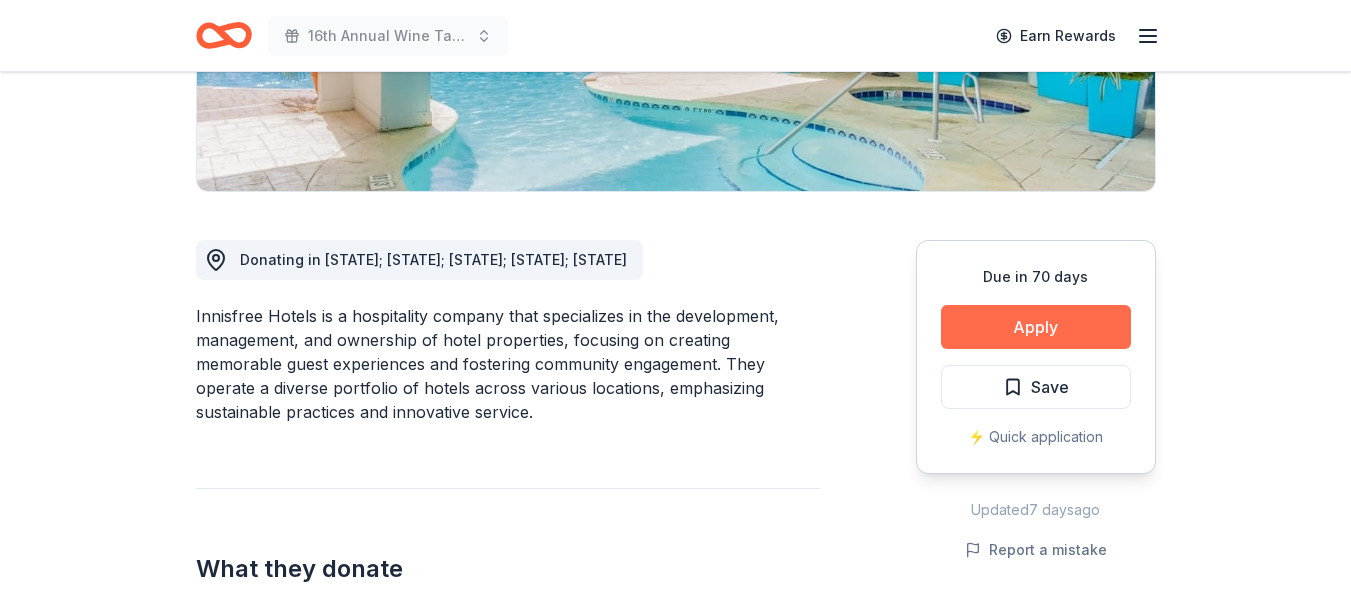 click on "Apply" at bounding box center (1036, 327) 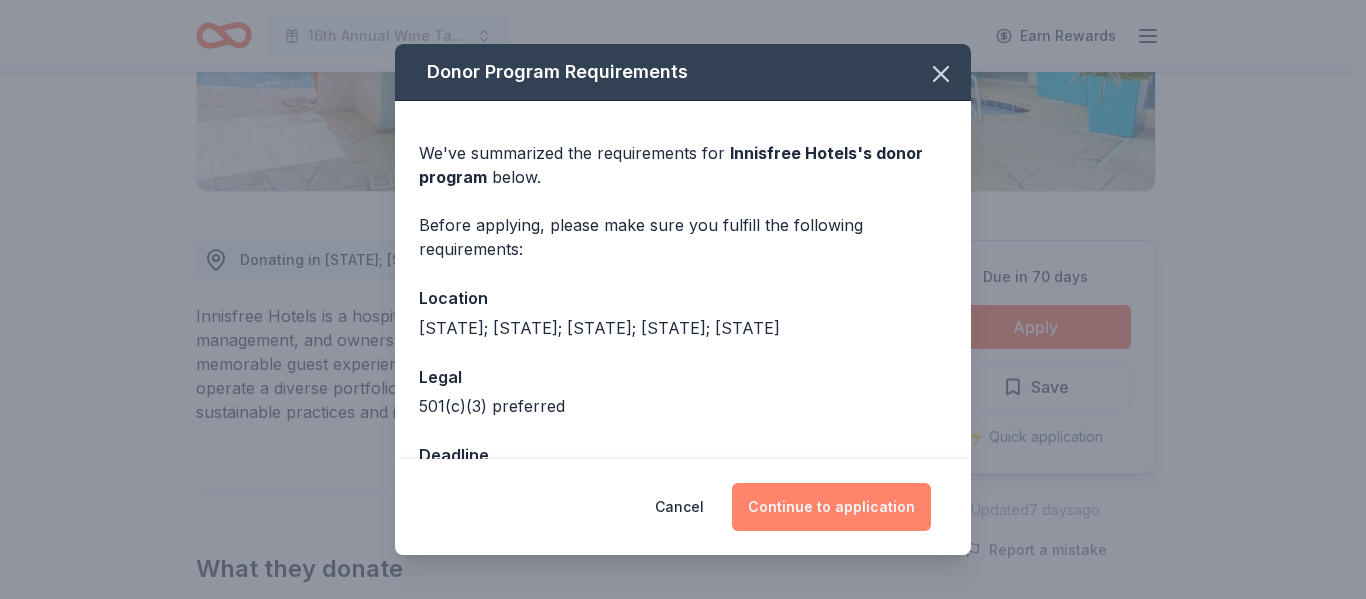 click on "Continue to application" at bounding box center (831, 507) 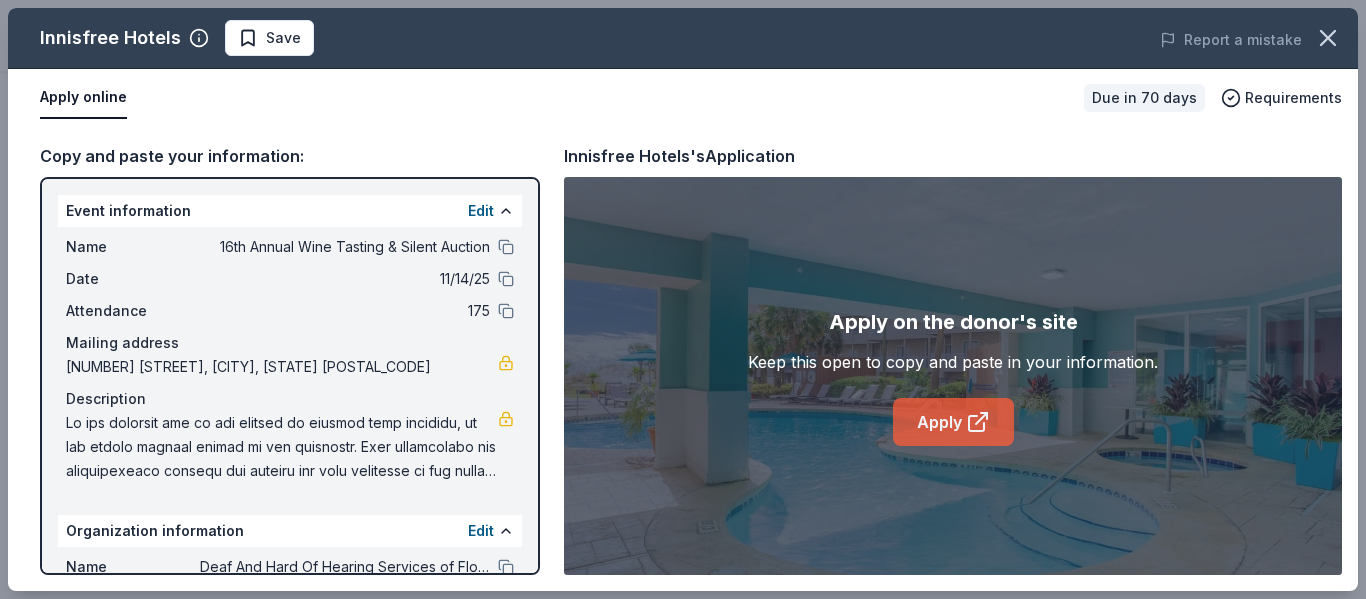 click 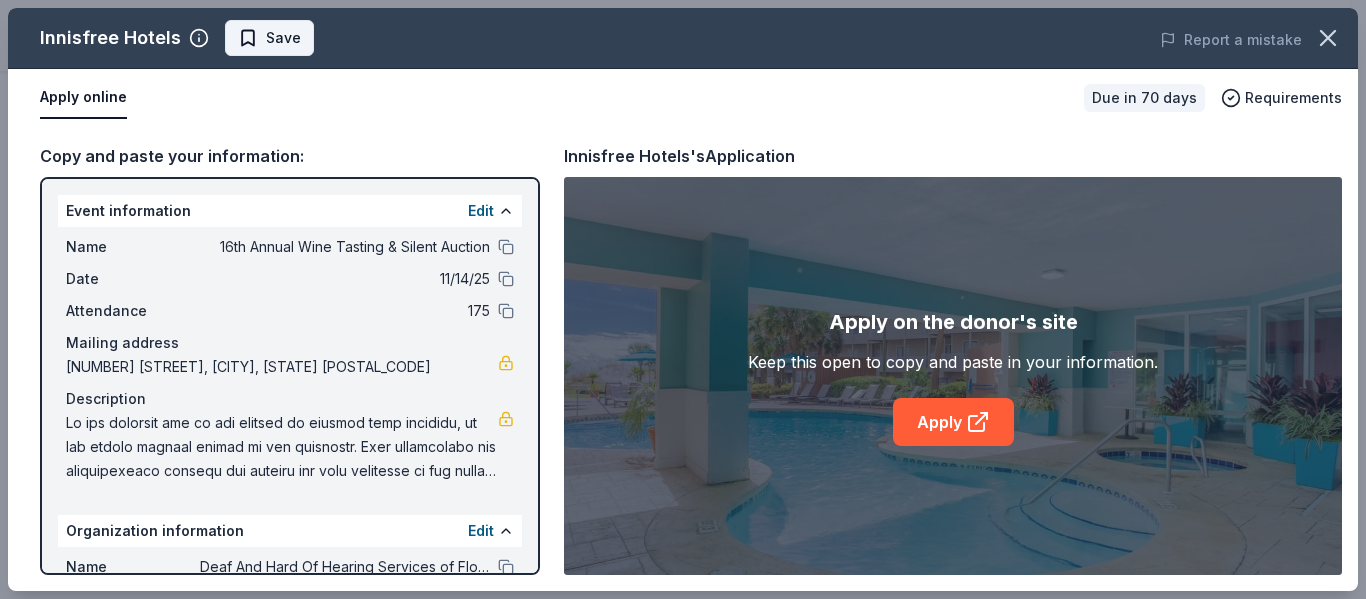 click on "Save" at bounding box center (283, 38) 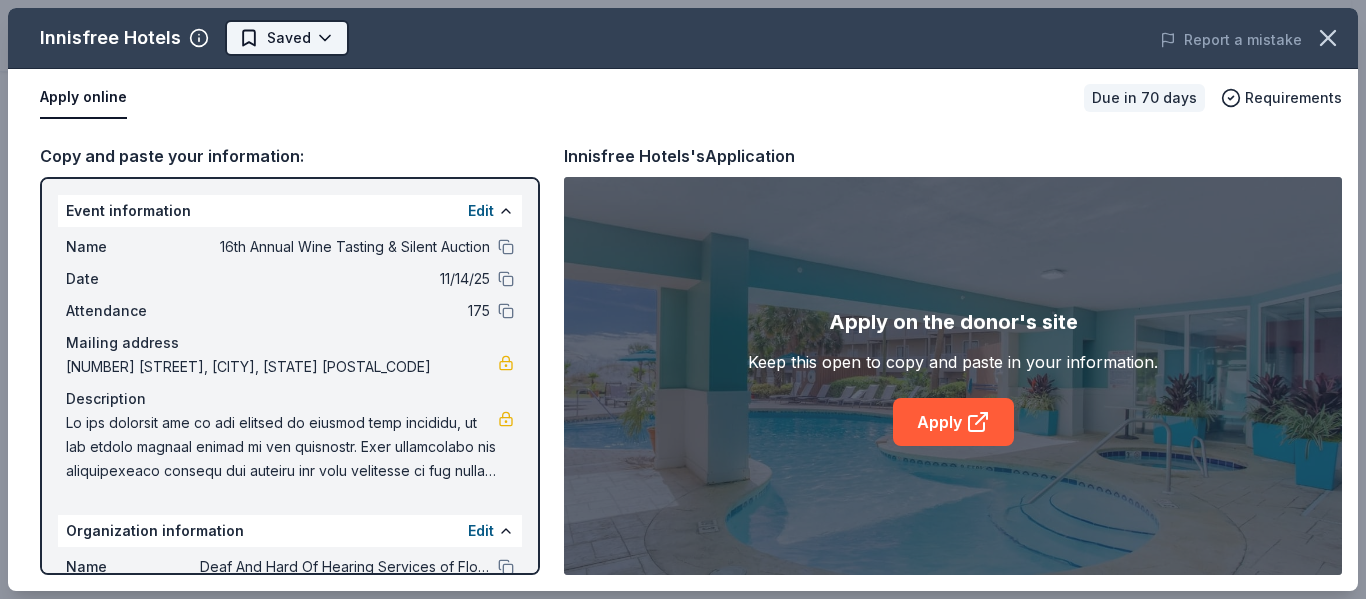 scroll, scrollTop: 0, scrollLeft: 0, axis: both 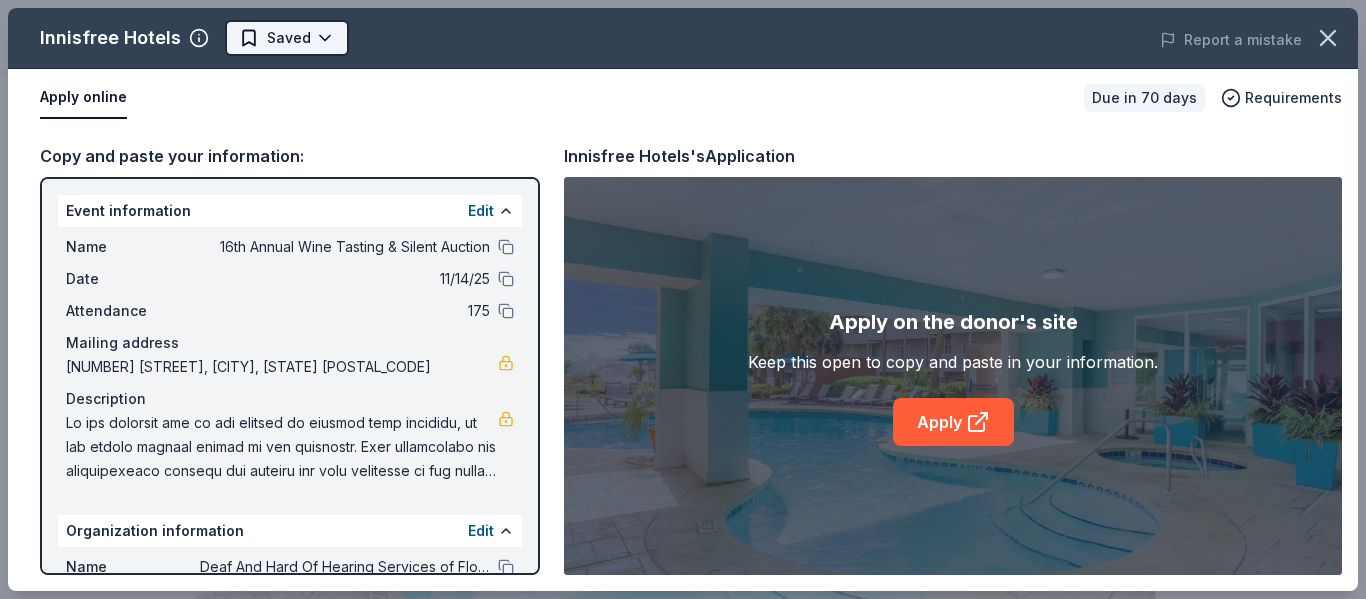 click on "[DATE] Annual Wine Tasting & Silent Auction Earn Rewards Due in [DAYS] days Share Innisfree Hotels New approval rate Share Donating in [STATE]; [STATE]; [STATE]; [STATE]; [STATE] Innisfree Hotels is a hospitality company that specializes in the development, management, and ownership of hotel properties, focusing on creating memorable guest experiences and fostering community engagement. They operate a diverse portfolio of hotels across various locations, emphasizing sustainable practices and innovative service. What they donate Gift certificate(s) Meals Auction & raffle Donation is small & easy to send to guests Who they donate to Preferred 501(c)(3) preferred approval rate [PERCENT] % approved [PERCENT] % declined [PERCENT] % no response Upgrade to Pro to view approval rates and average donation values Due in [DAYS] days Apply Saved ⚡️ Quick application Updated [DAYS] days ago Report a mistake New Be the first to review this company! Leave a review Similar donors [NUMBER] applies last week [DAYS] days left Online app Chuy's Tex-Mex 5.0 Food, gift card(s) [NUMBER] apply 4.4" at bounding box center [675, 299] 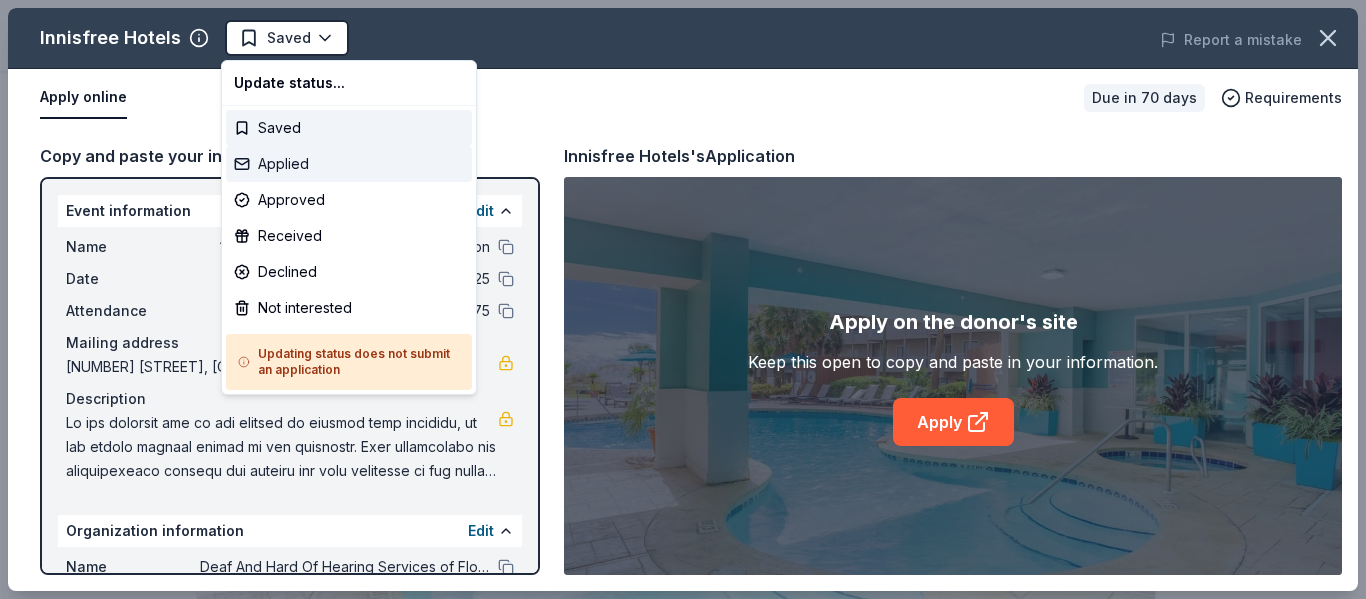click on "Applied" at bounding box center [349, 164] 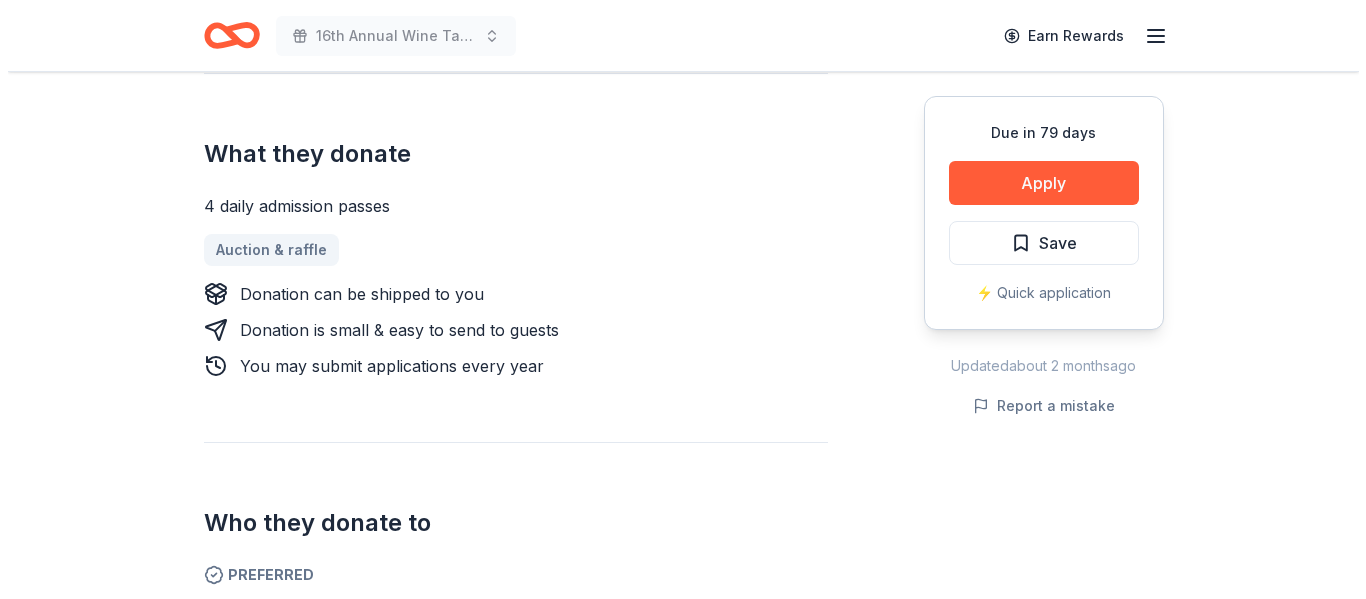 scroll, scrollTop: 756, scrollLeft: 0, axis: vertical 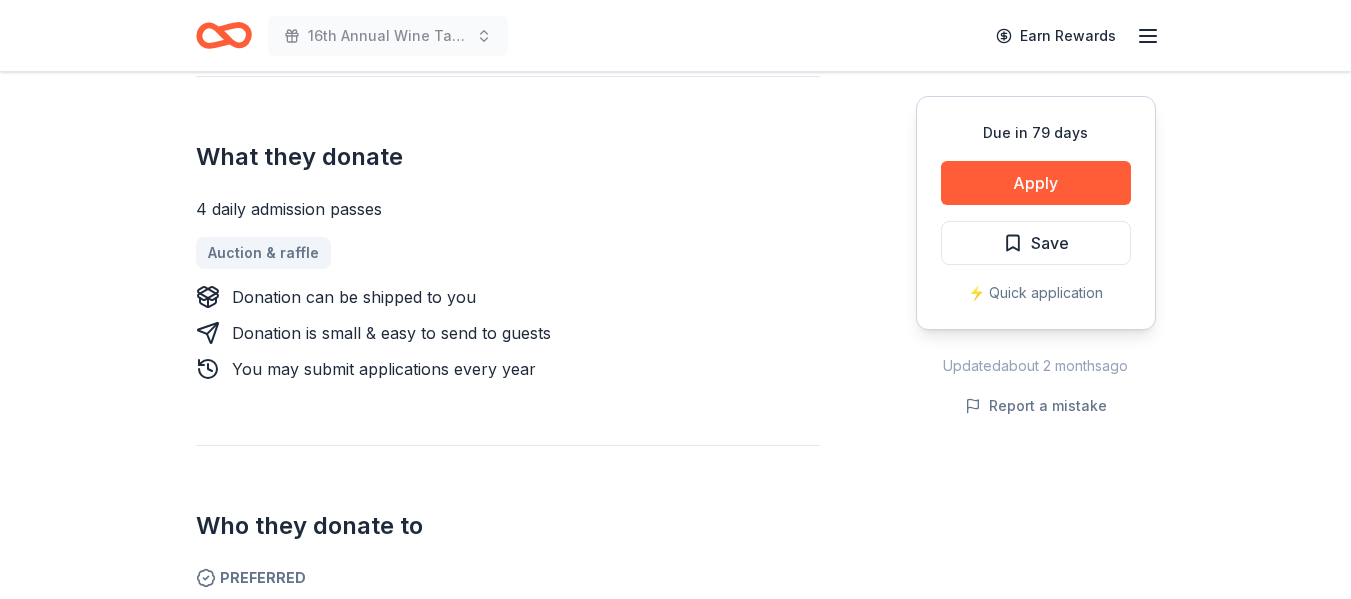click on "Due in 79 days Apply Save ⚡️ Quick application" at bounding box center (1036, 213) 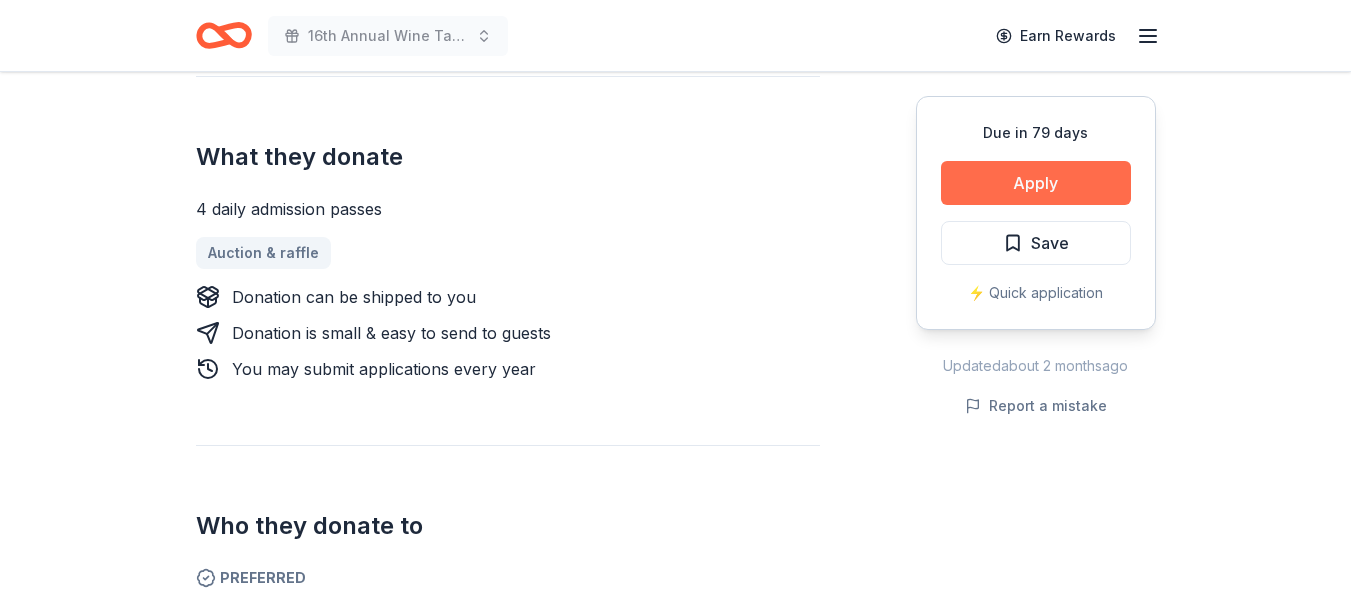 click on "Apply" at bounding box center [1036, 183] 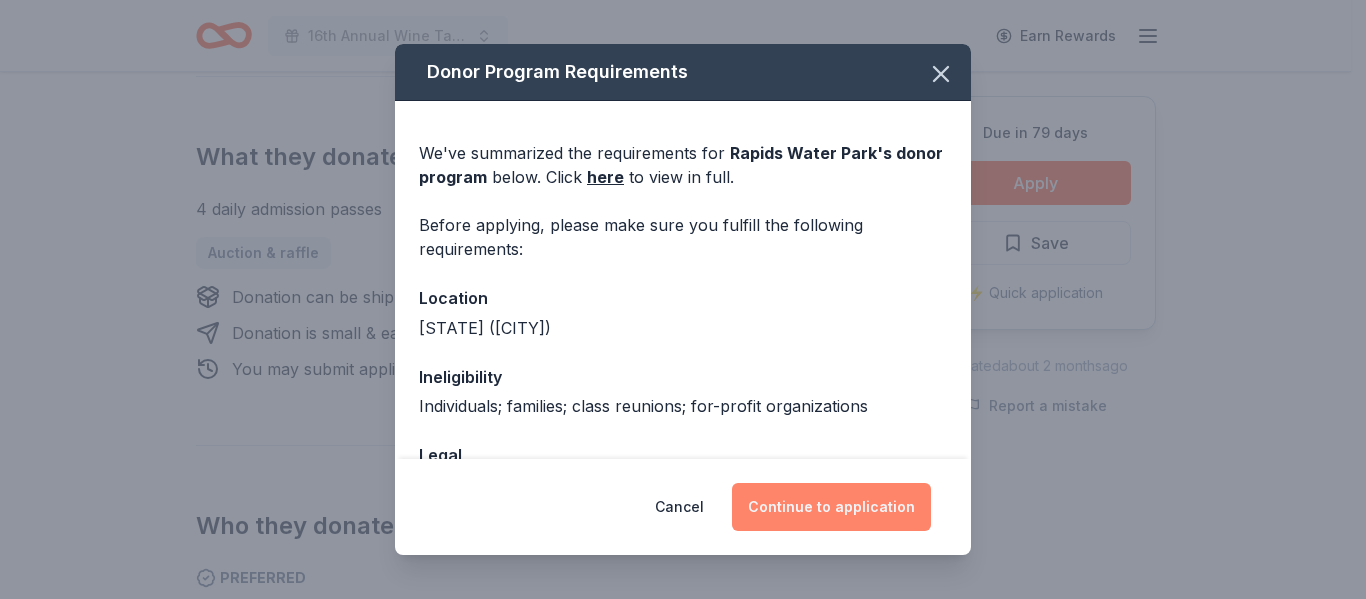 click on "Continue to application" at bounding box center [831, 507] 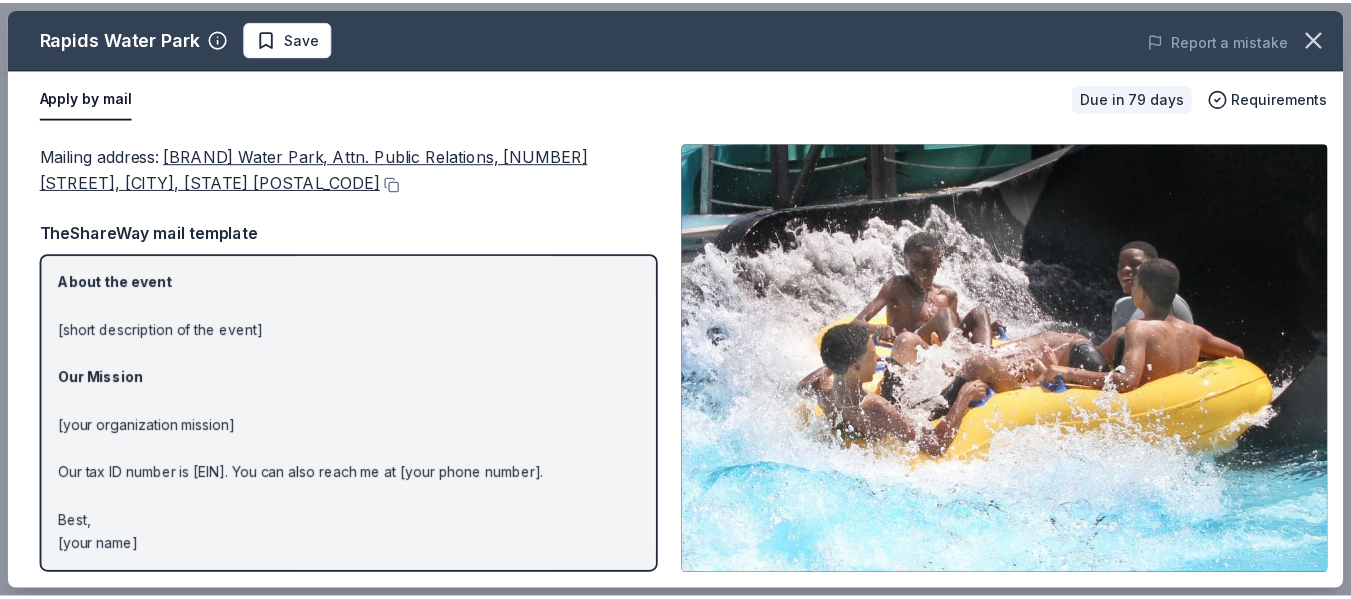 scroll, scrollTop: 219, scrollLeft: 0, axis: vertical 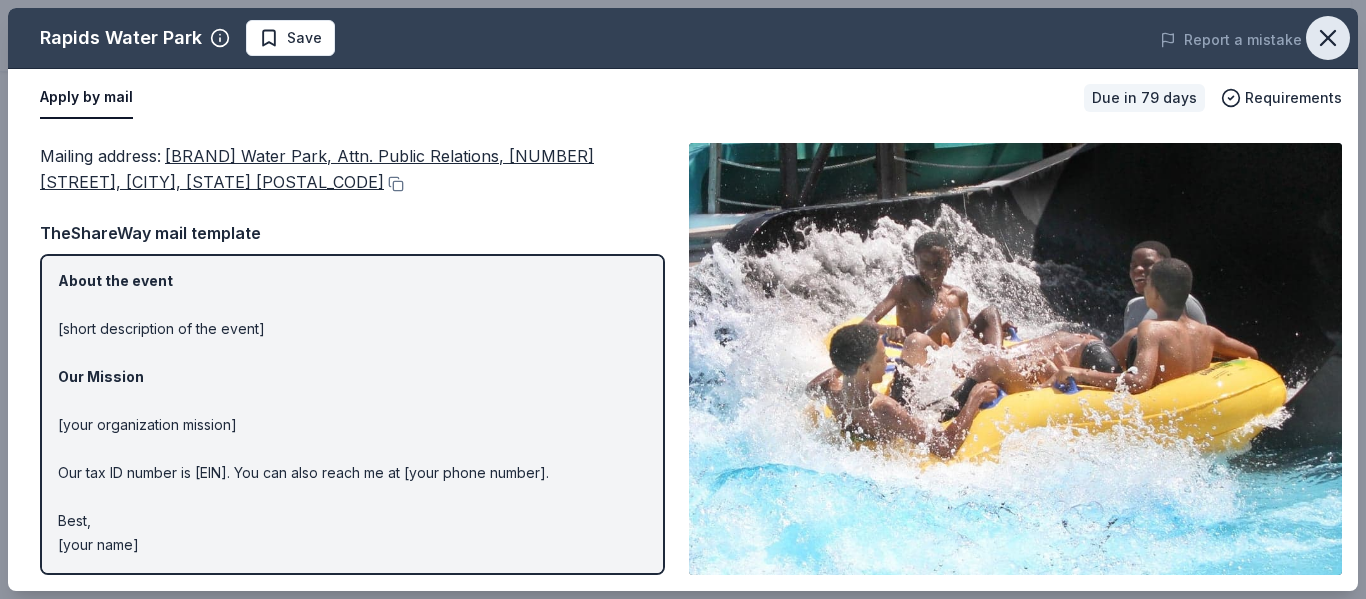 click 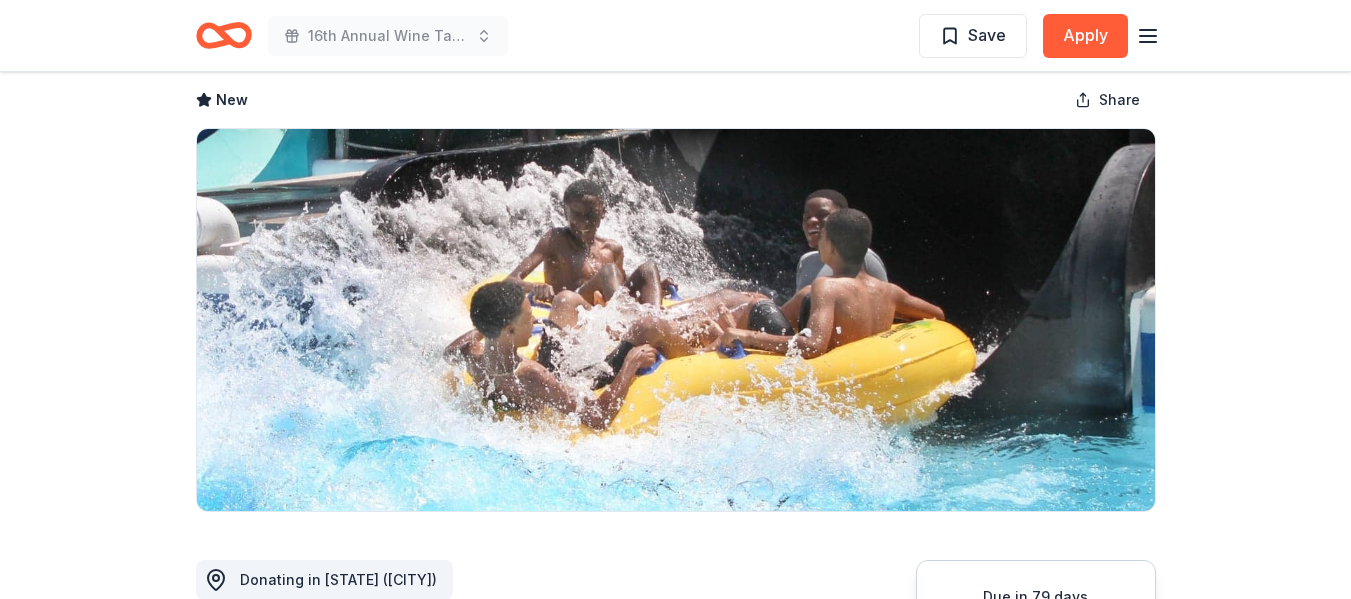 scroll, scrollTop: 0, scrollLeft: 0, axis: both 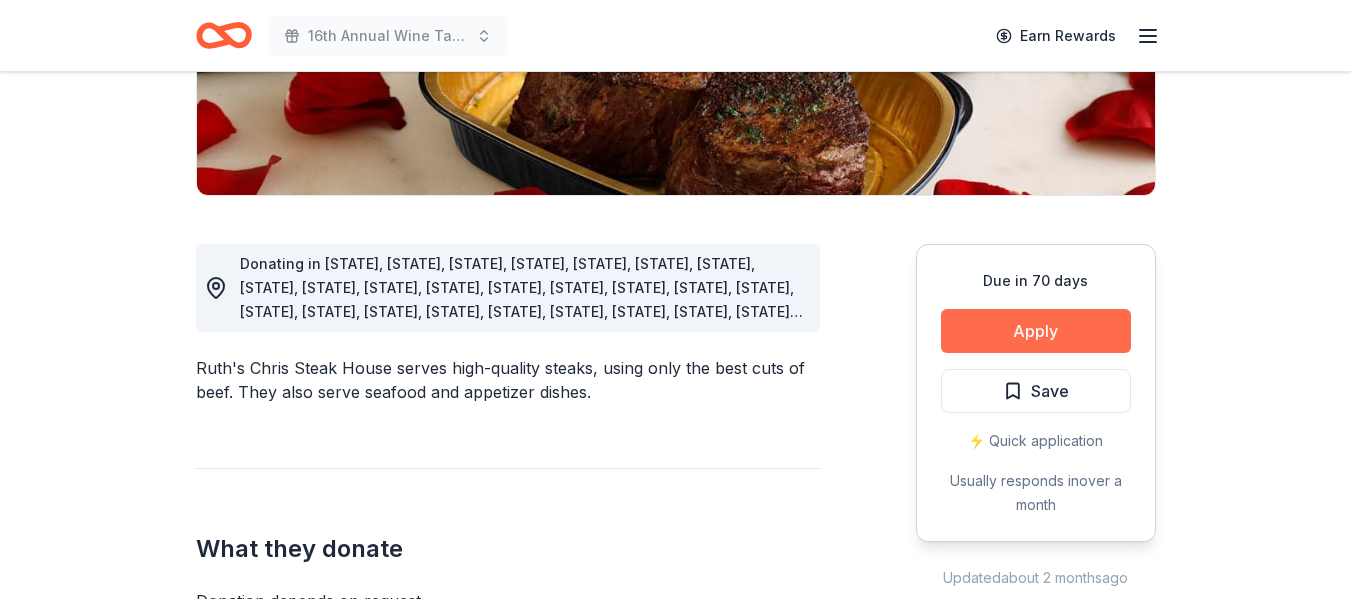 click on "Apply" at bounding box center [1036, 331] 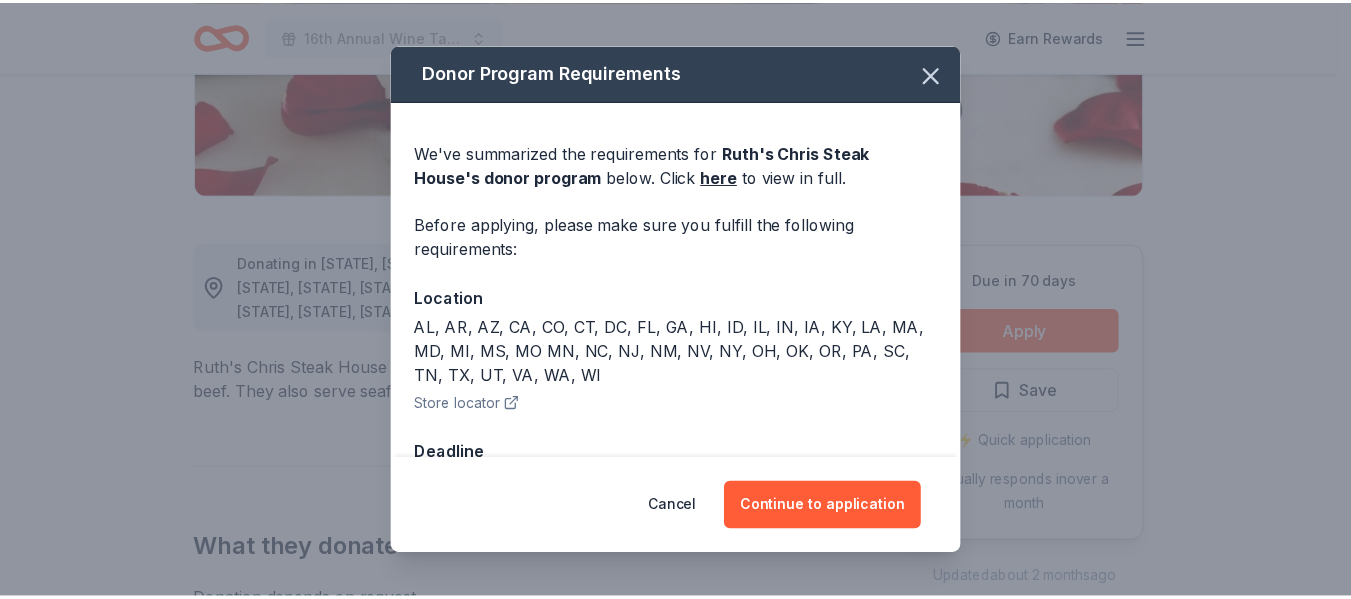 scroll, scrollTop: 63, scrollLeft: 0, axis: vertical 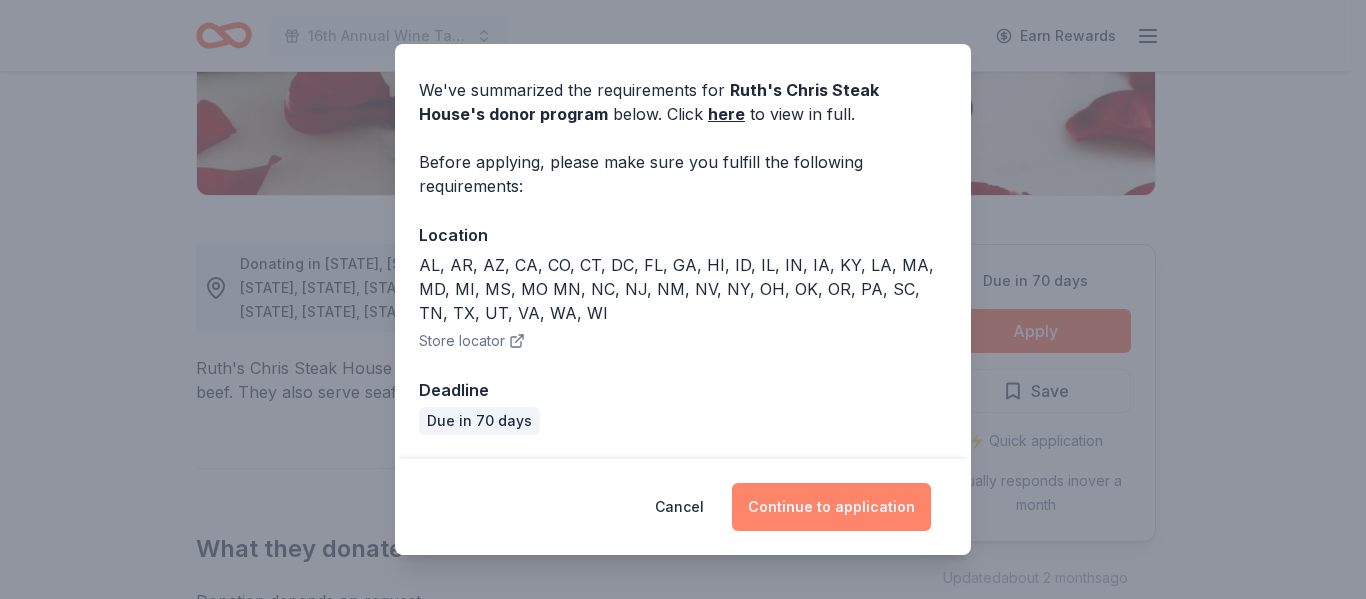 click on "Continue to application" at bounding box center [831, 507] 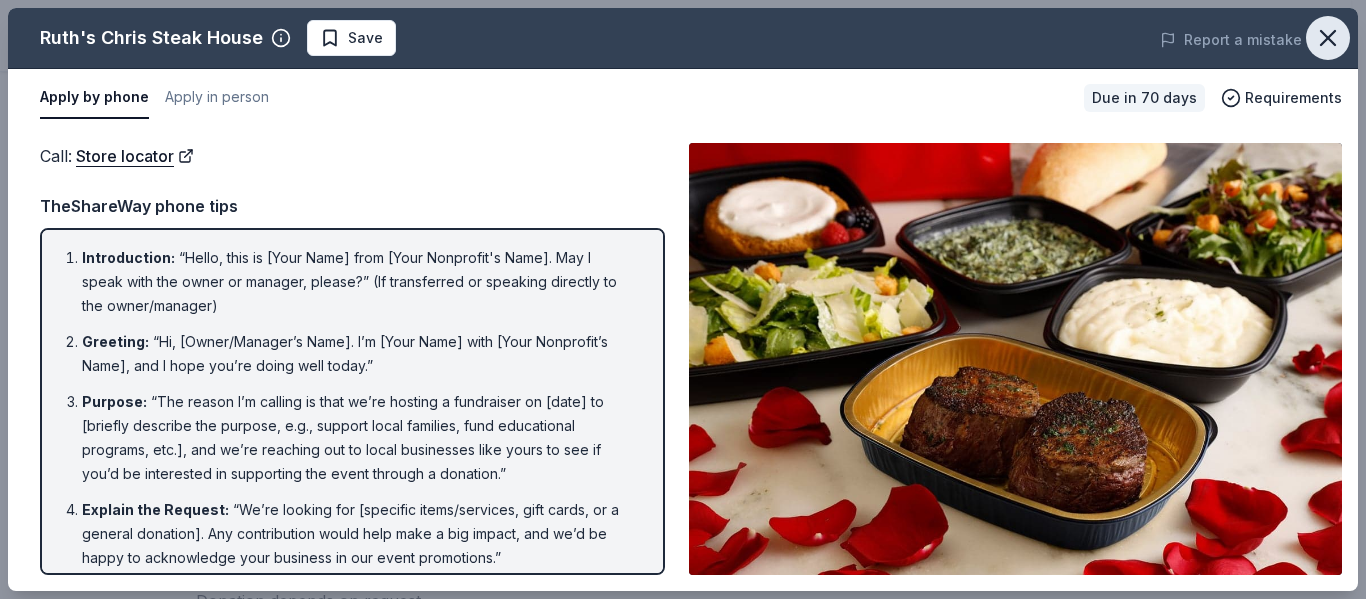 click 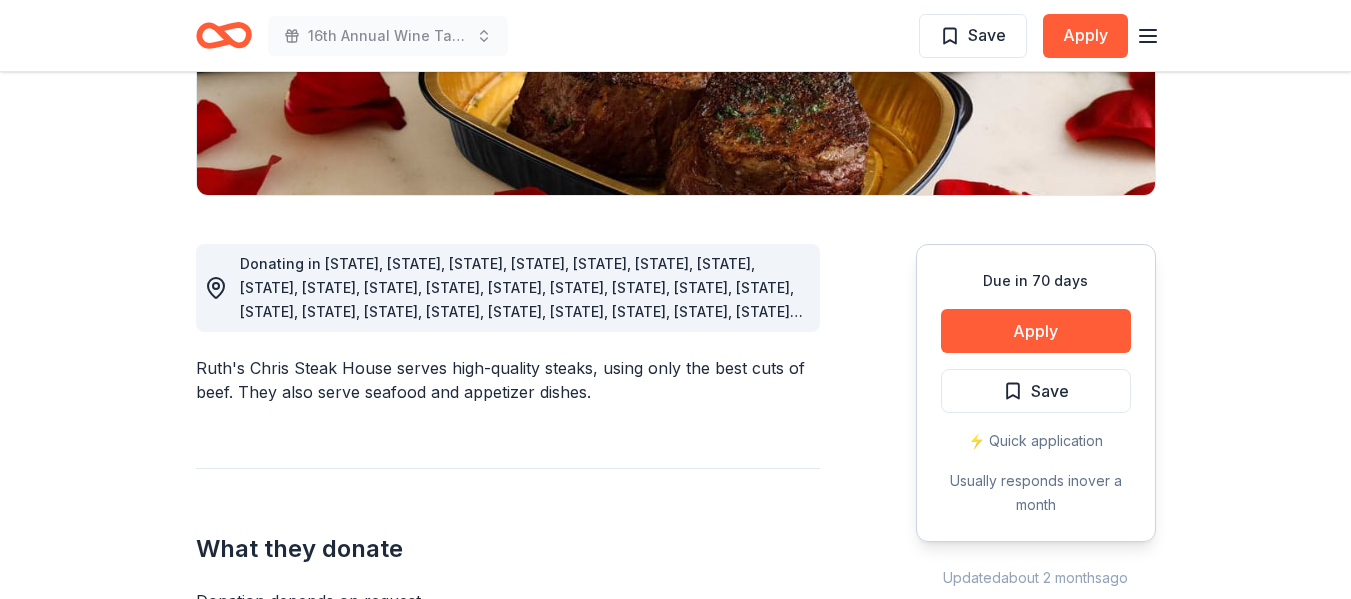 scroll, scrollTop: 0, scrollLeft: 0, axis: both 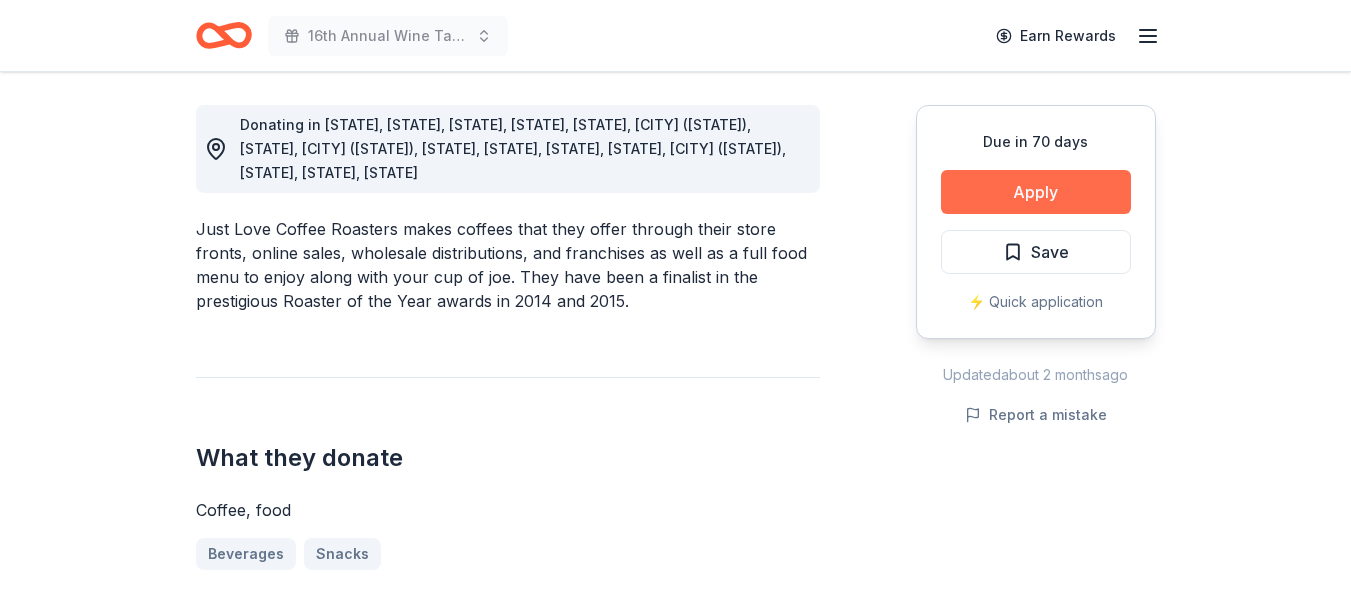 click on "Apply" at bounding box center [1036, 192] 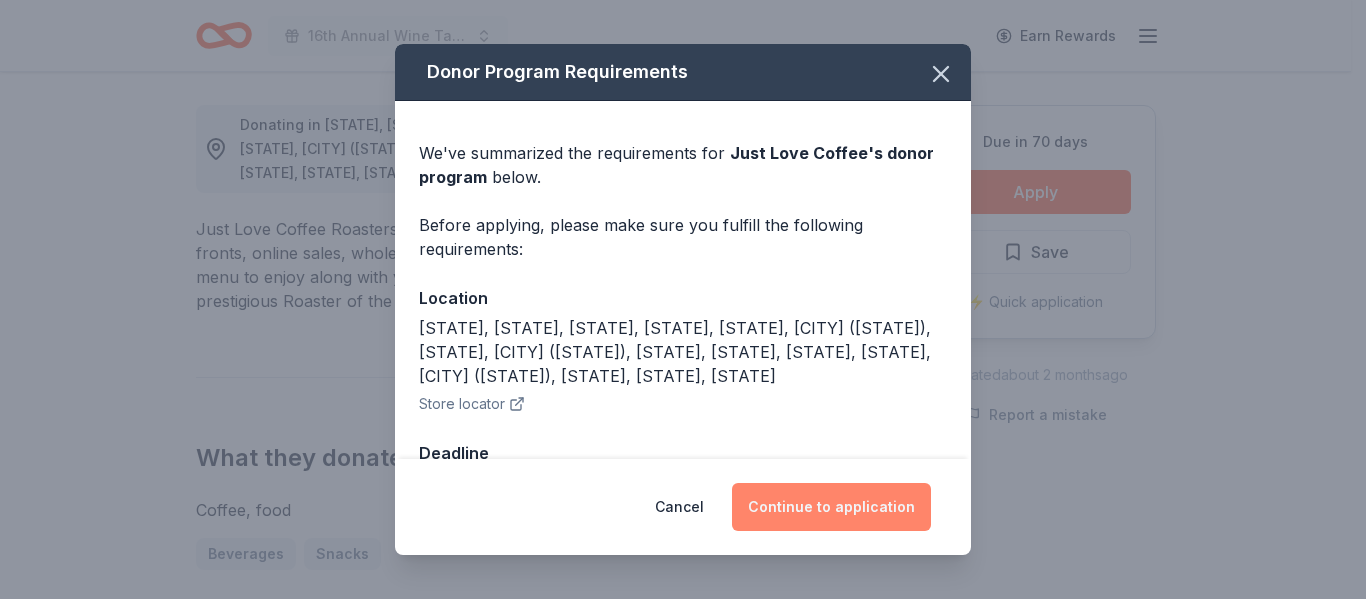 click on "Continue to application" at bounding box center (831, 507) 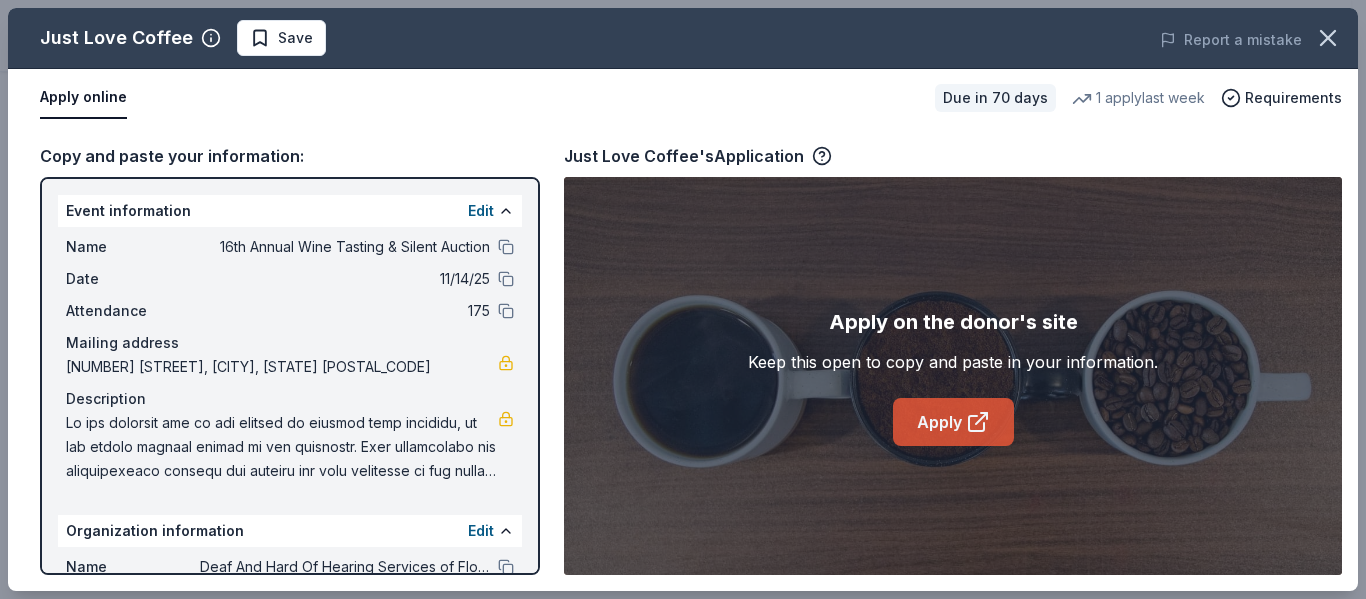 click on "Apply" at bounding box center [953, 422] 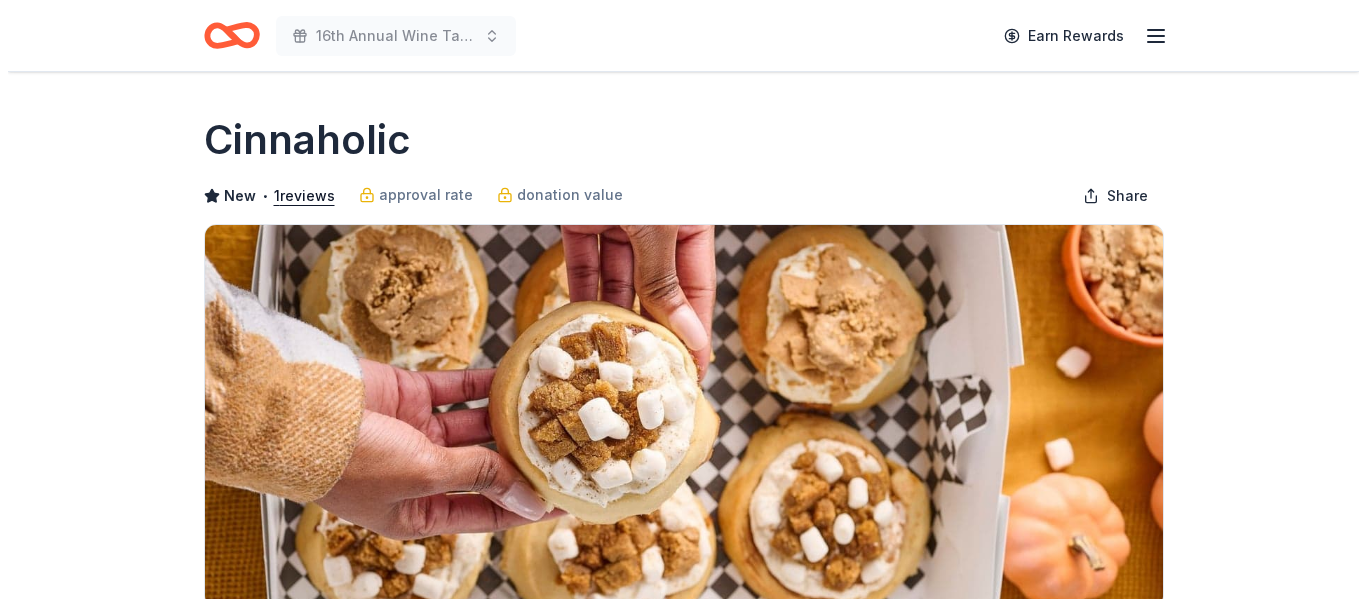 scroll, scrollTop: 539, scrollLeft: 0, axis: vertical 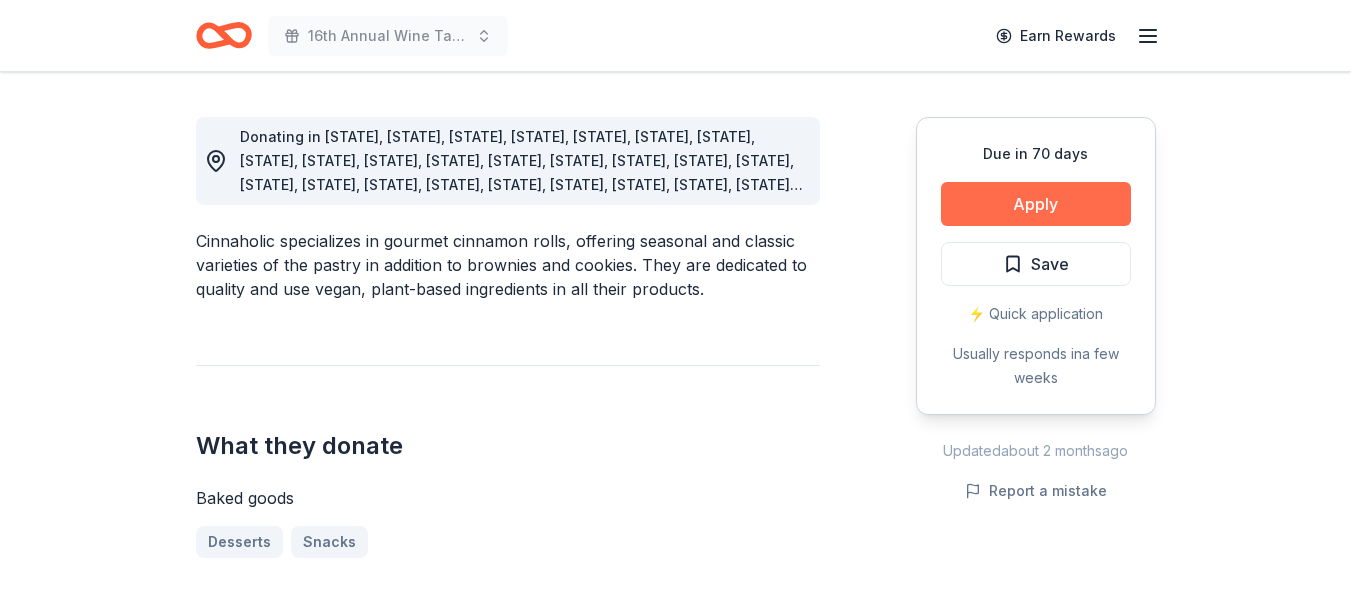 click on "Apply" at bounding box center [1036, 204] 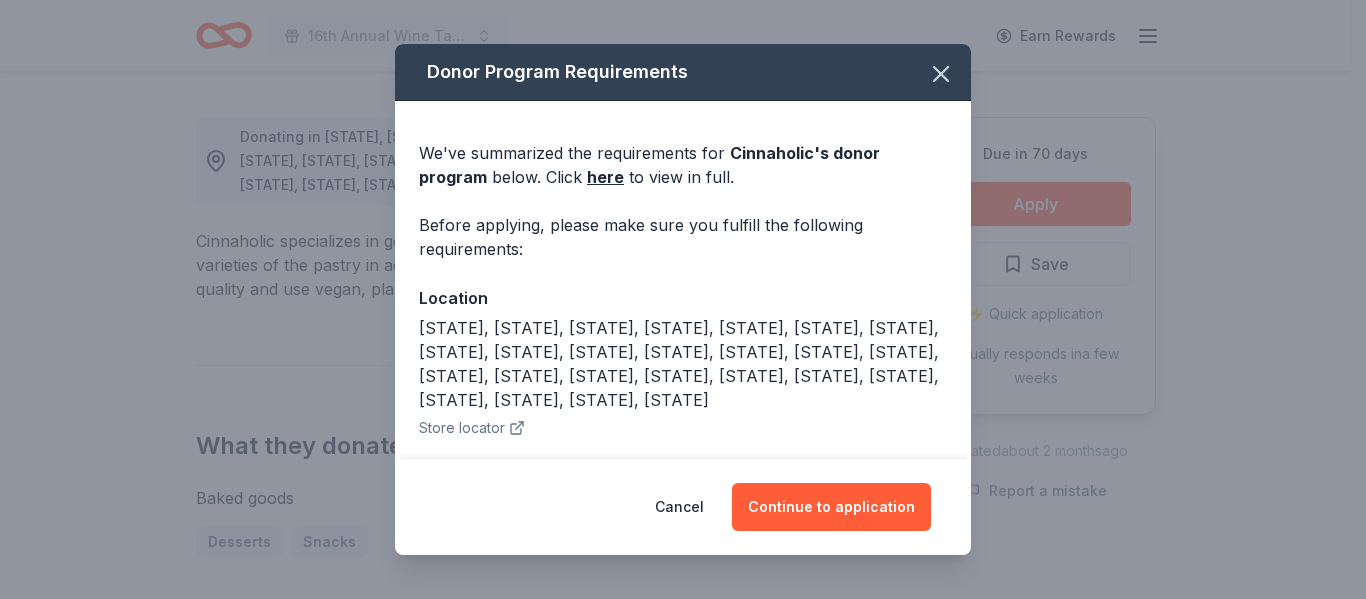 scroll, scrollTop: 39, scrollLeft: 0, axis: vertical 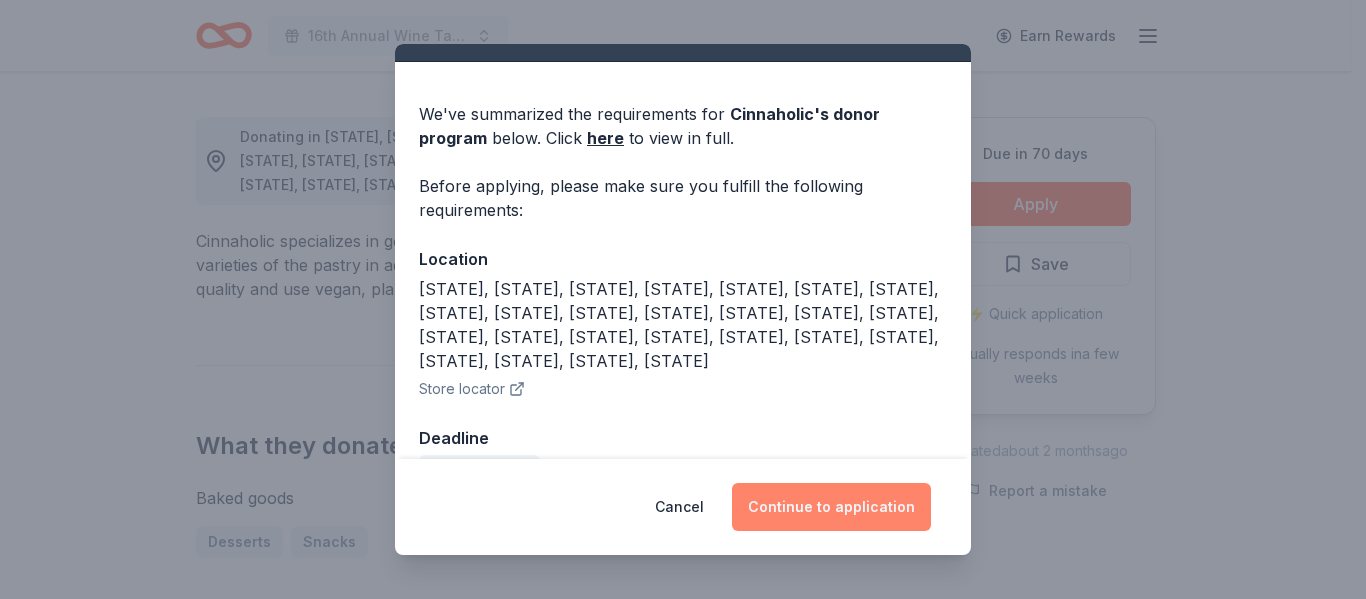 click on "Continue to application" at bounding box center (831, 507) 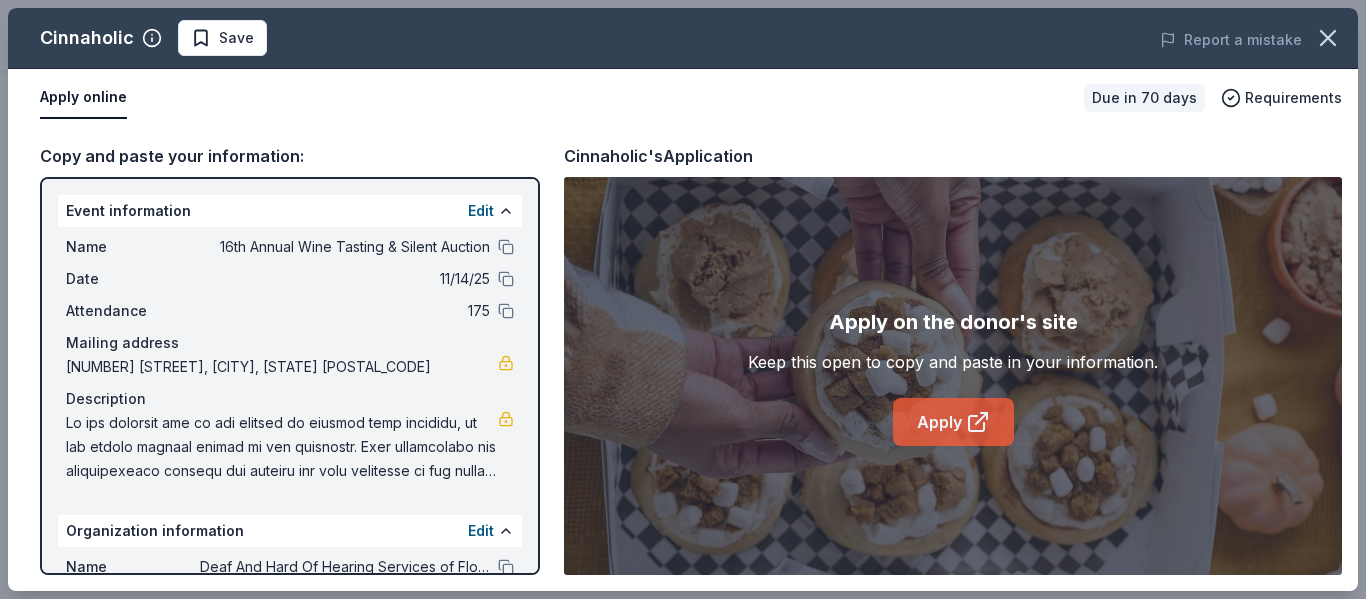 click on "Apply" at bounding box center [953, 422] 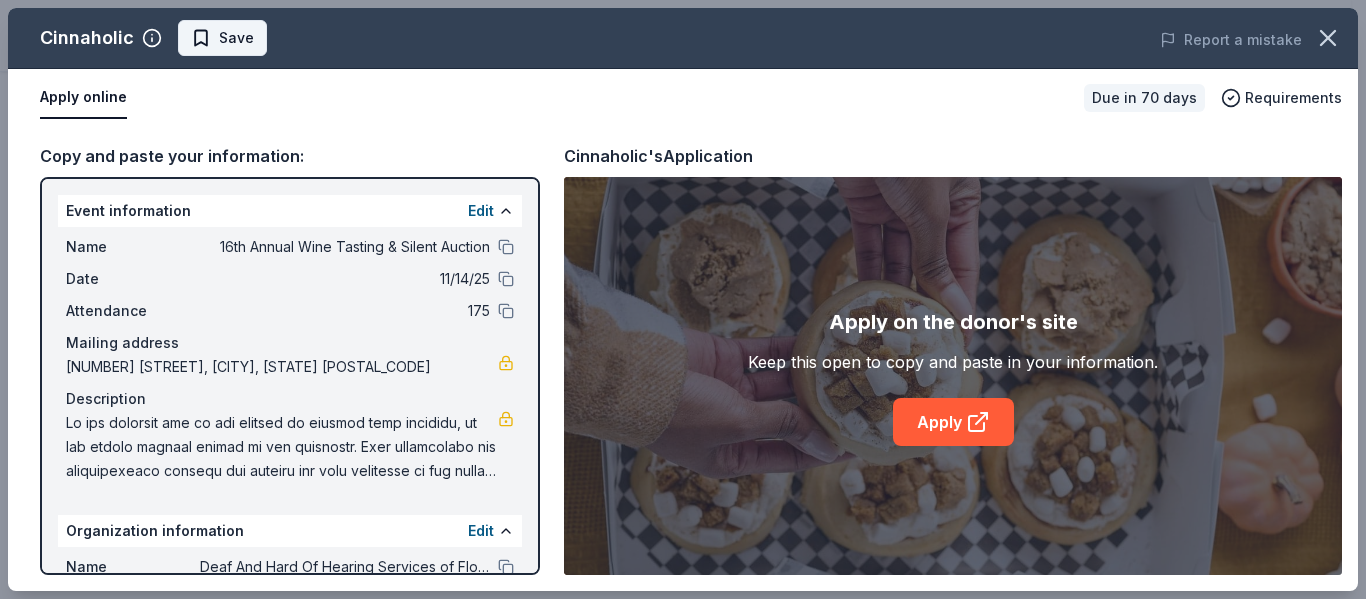 click on "Save" at bounding box center [236, 38] 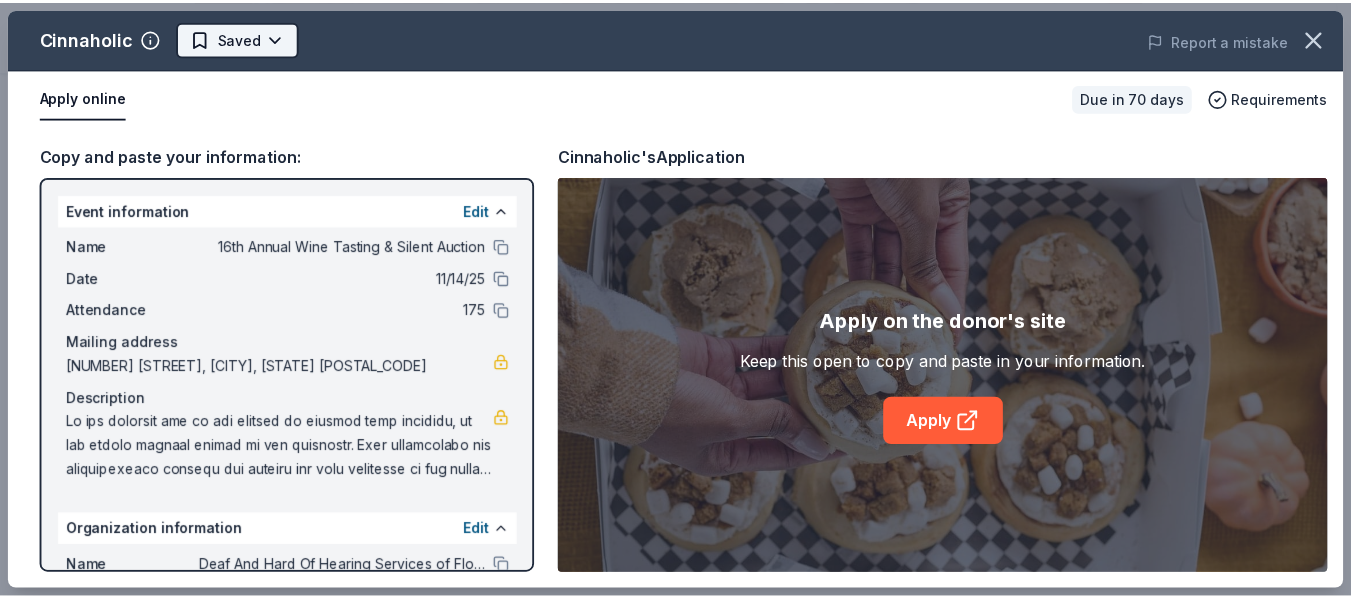 scroll, scrollTop: 0, scrollLeft: 0, axis: both 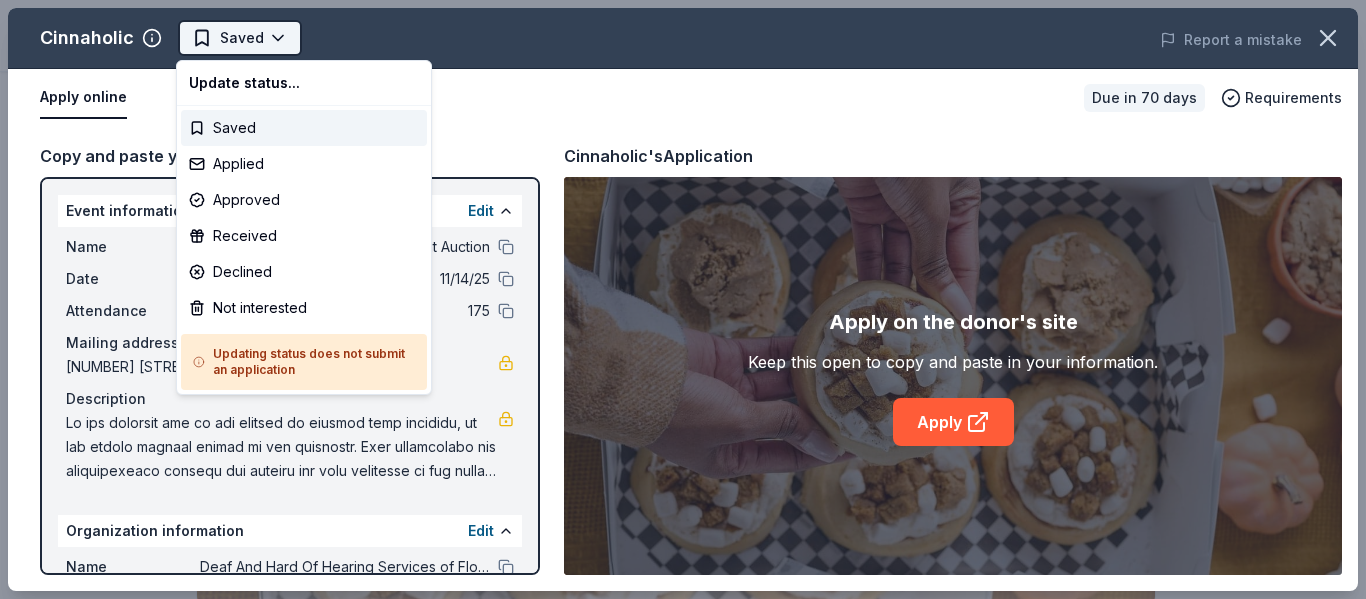 click on "16th Annual Wine Tasting & Silent Auction Saved Apply Due in 70 days Share Cinnaholic New • 1  reviews approval rate donation value Share Donating in AL, AR, AZ, CA, FL, GA, IA, ID, IL, IN, MD, MI, NC, NE, NJ, NV, NY, OK, PA, SC, TN, TX, UT, VA, WA Cinnaholic specializes in gourmet cinnamon rolls, offering seasonal and classic varieties of the pastry in addition to brownies and cookies. They are dedicated to quality and use vegan, plant-based ingredients in all their products. What they donate Baked goods Desserts Snacks Who they donate to Cinnaholic  hasn ' t listed any preferences or eligibility criteria. Due in 70 days Apply Saved ⚡️ Quick application Usually responds in  a few weeks Updated  about 2 months  ago Report a mistake approval rate 20 % approved 30 % declined 50 % no response donation value (average) 20% 70% 0% 10% $xx - $xx $xx - $xx $xx - $xx $xx - $xx Upgrade to Pro to view approval rates and average donation values New • 1  reviews Sheryl's BreastFest April 2023 • Approved 1   4.0" at bounding box center (675, 299) 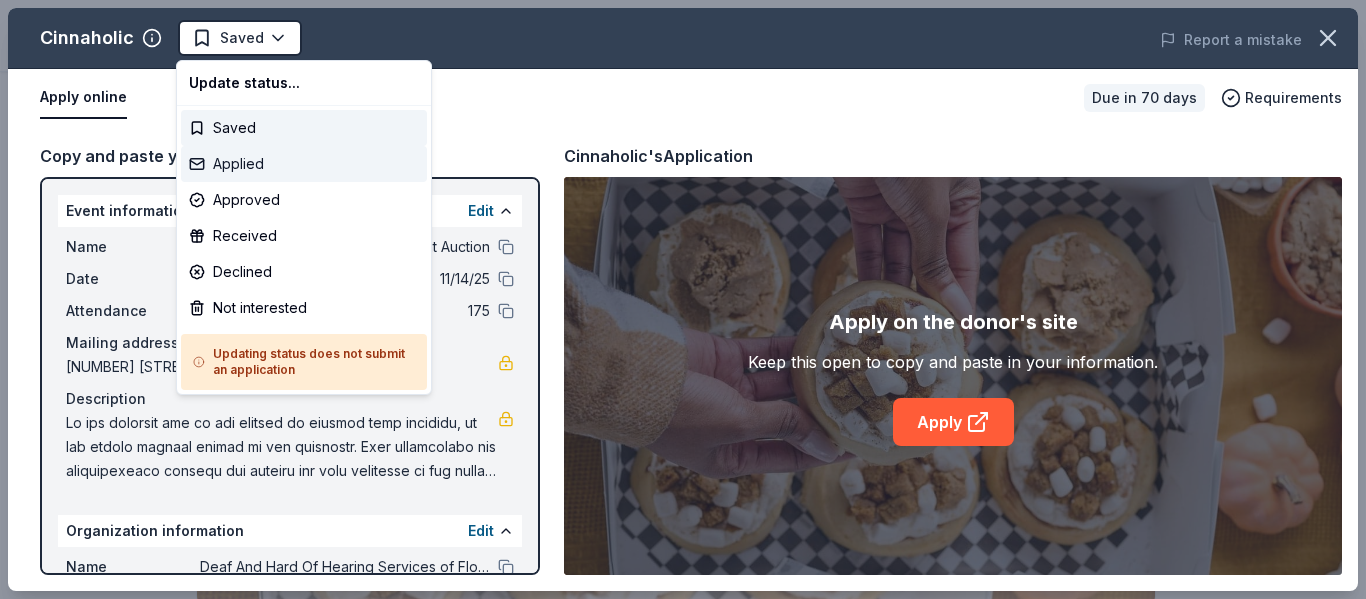 click on "Applied" at bounding box center [304, 164] 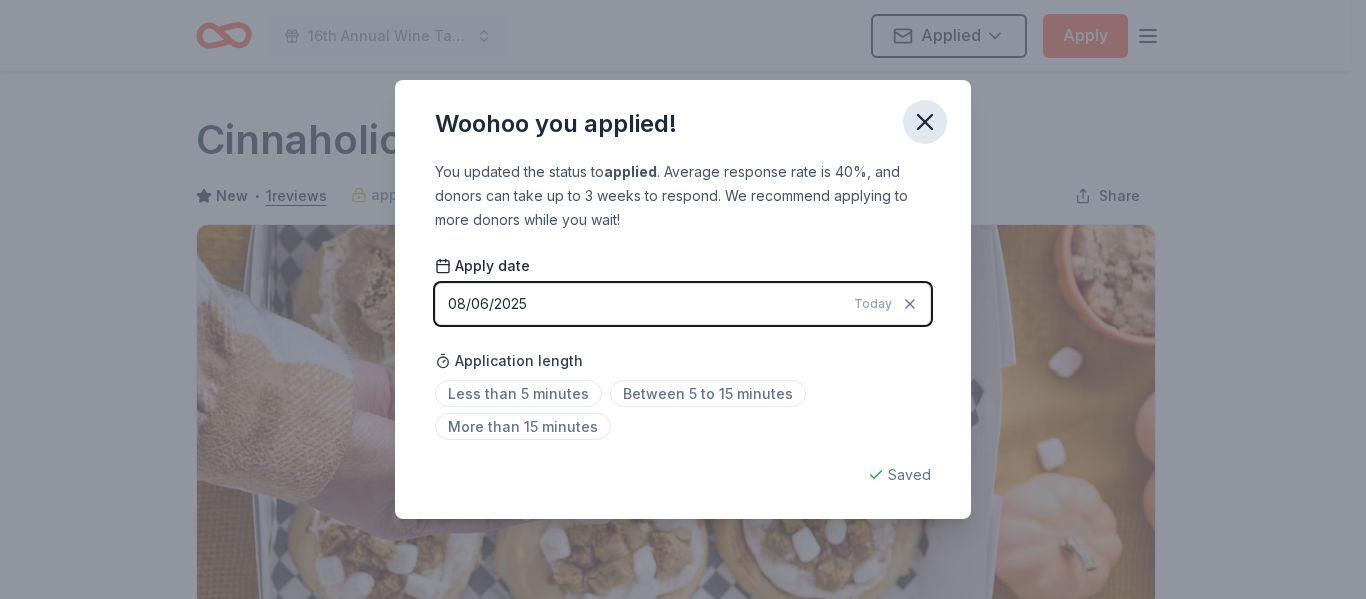 click 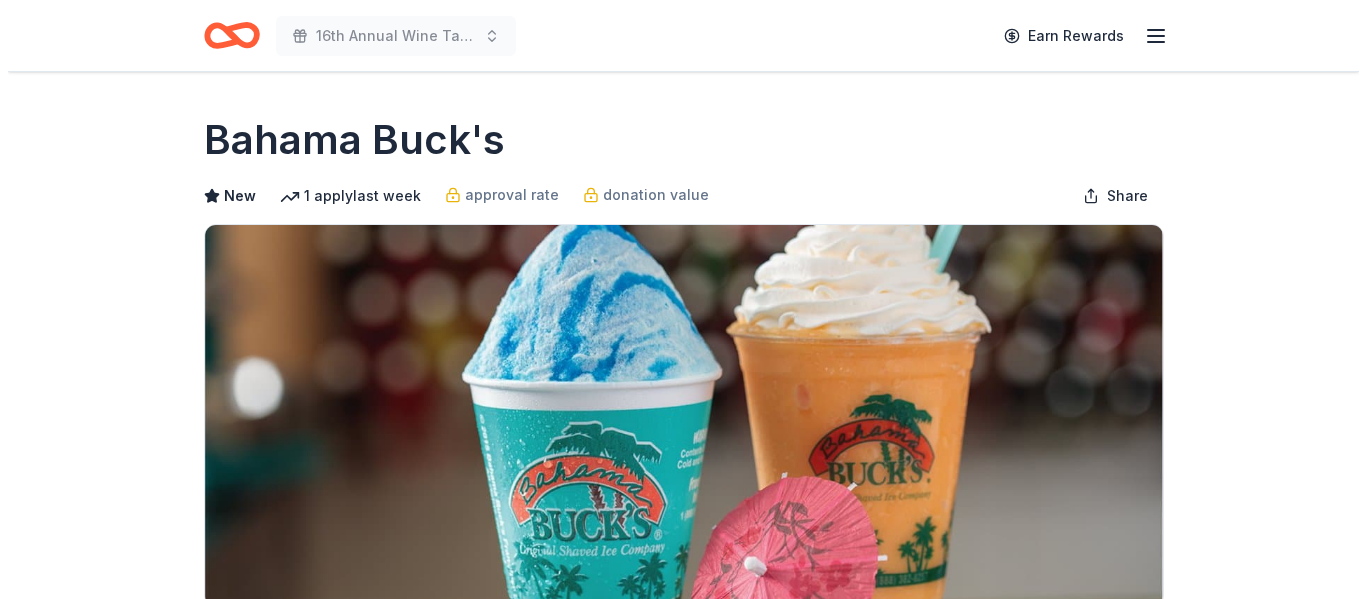 scroll, scrollTop: 470, scrollLeft: 0, axis: vertical 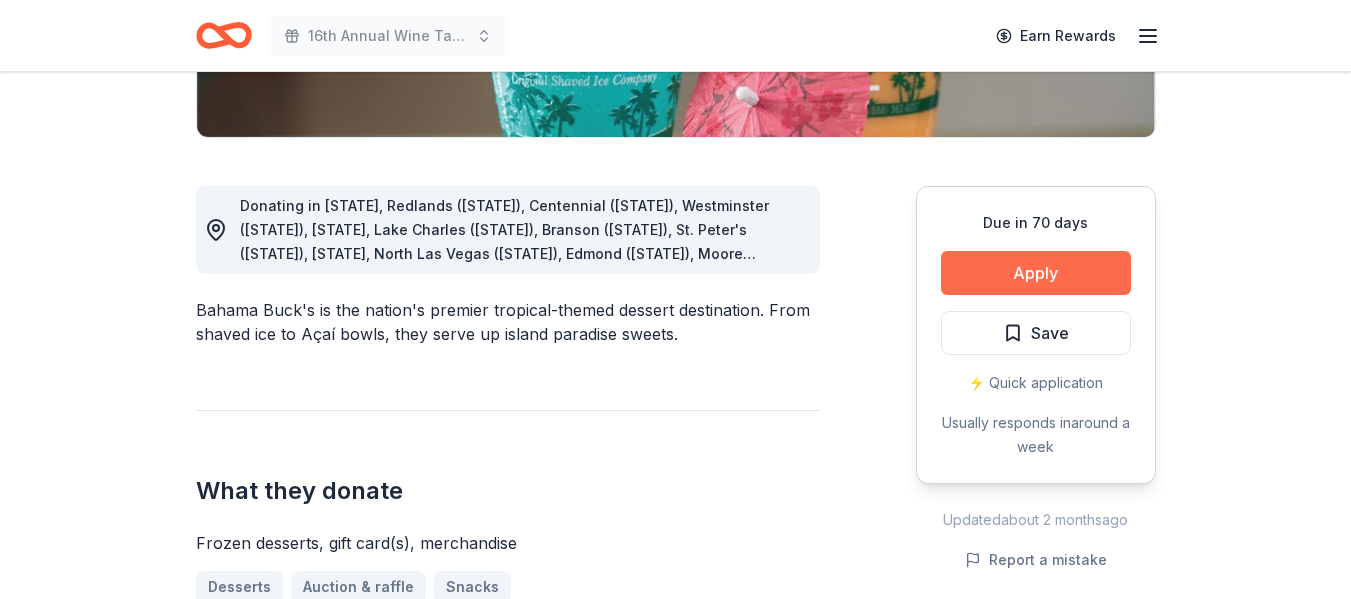 click on "Apply" at bounding box center [1036, 273] 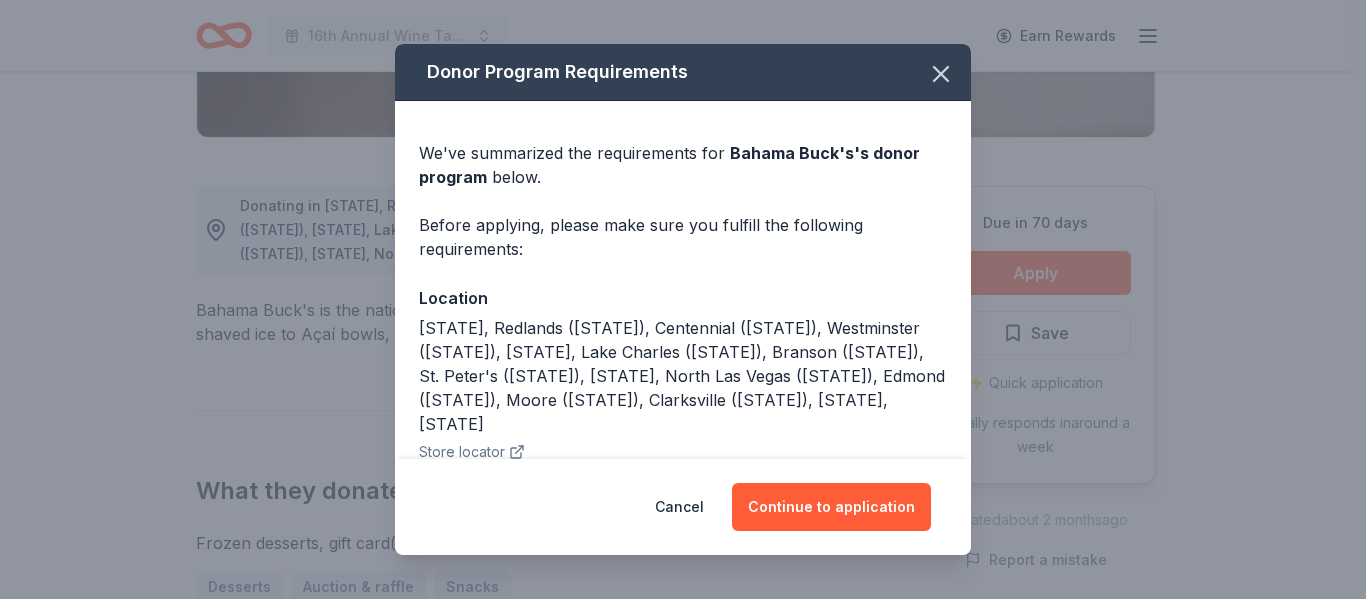 scroll, scrollTop: 63, scrollLeft: 0, axis: vertical 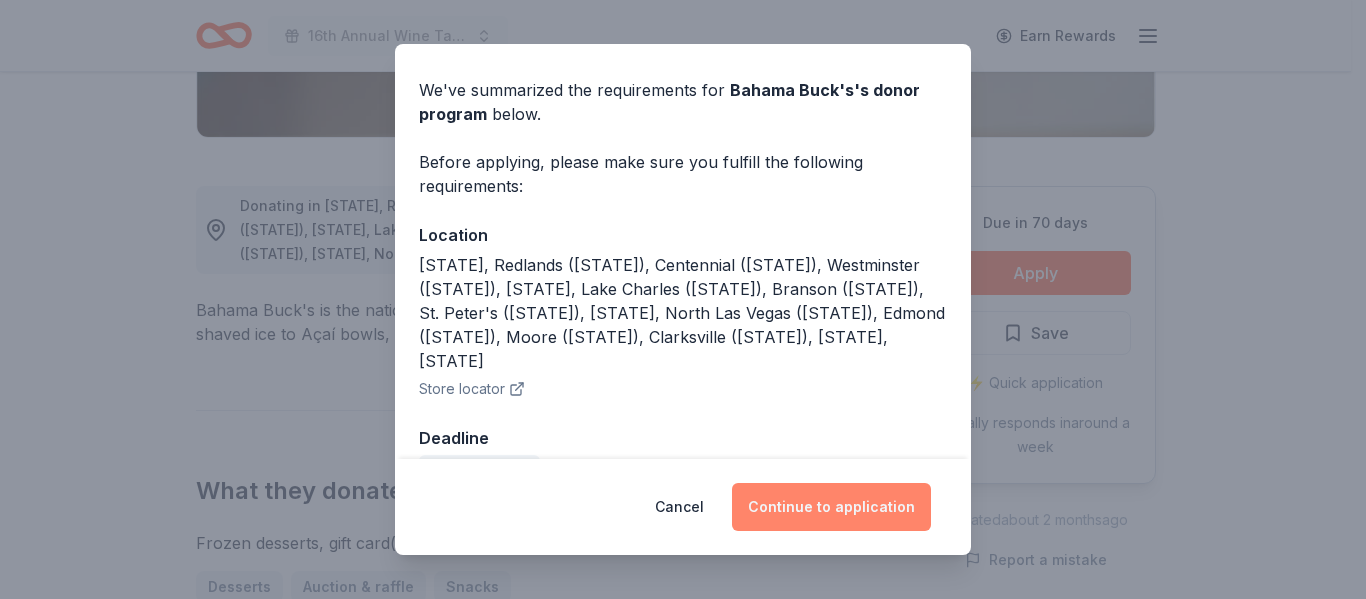 click on "Continue to application" at bounding box center [831, 507] 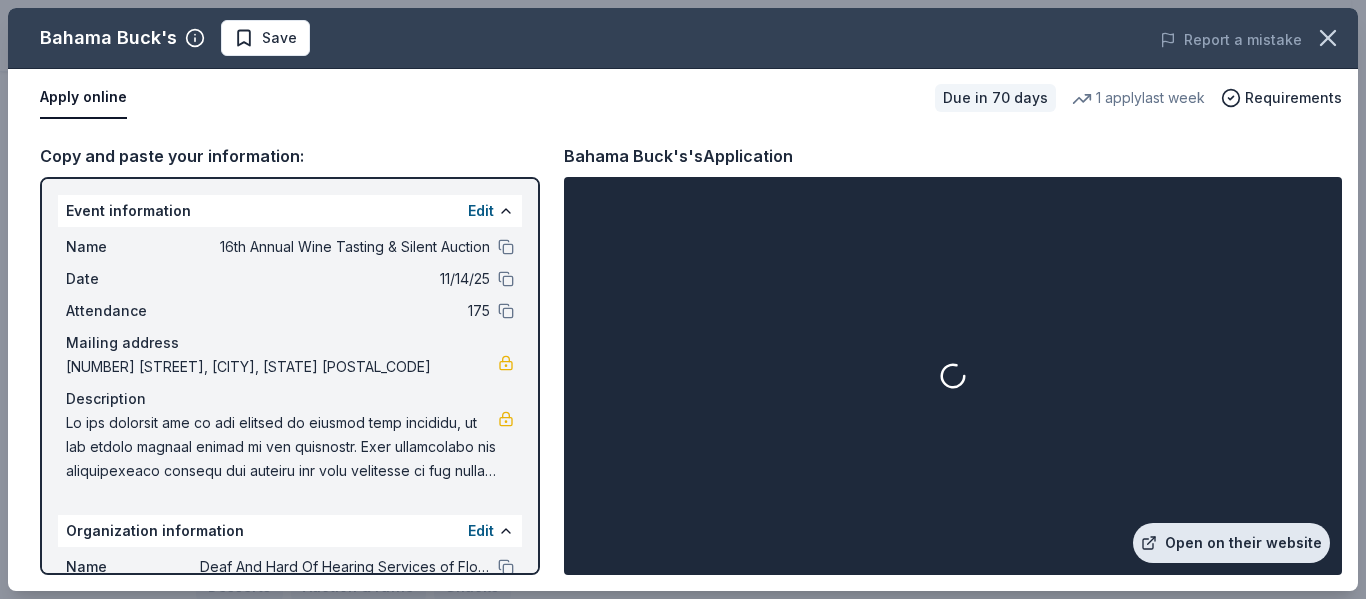 click on "Open on their website" at bounding box center [1231, 543] 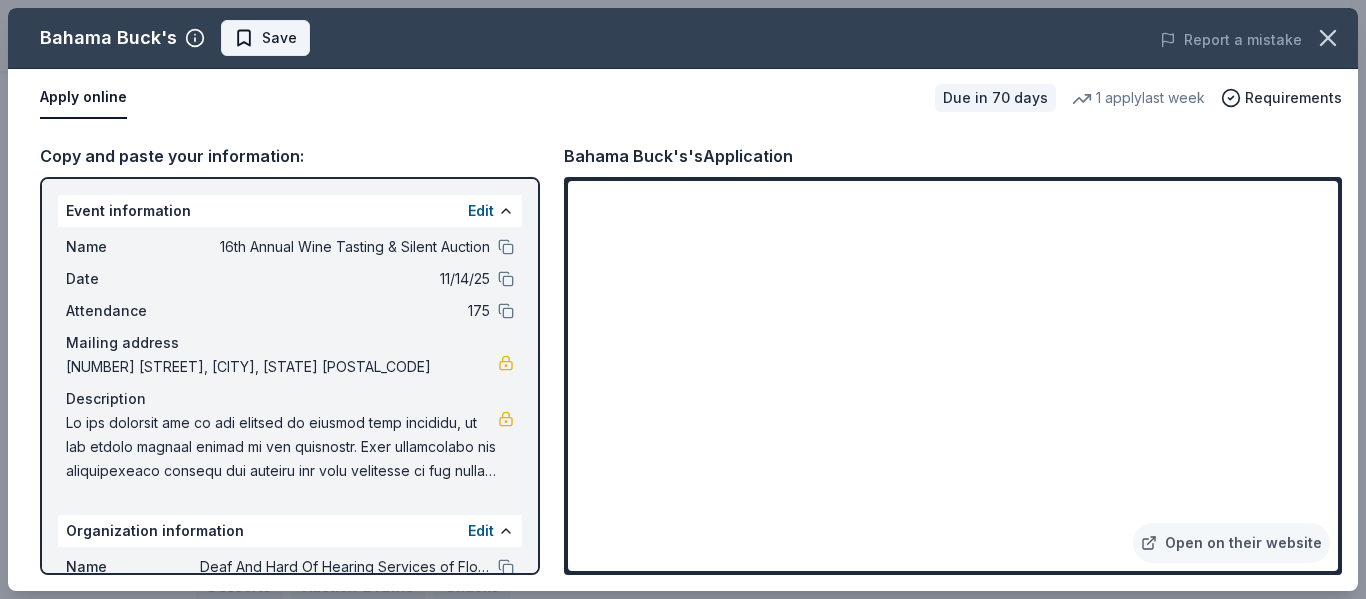 click on "Save" at bounding box center [279, 38] 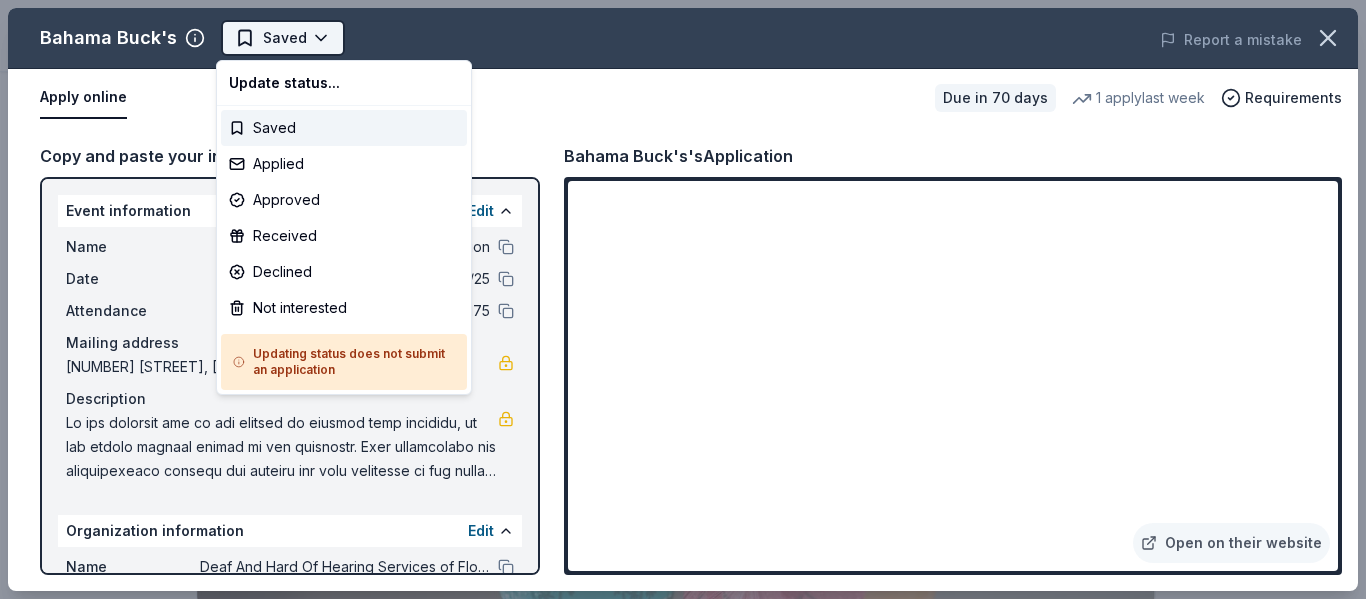 scroll, scrollTop: 0, scrollLeft: 0, axis: both 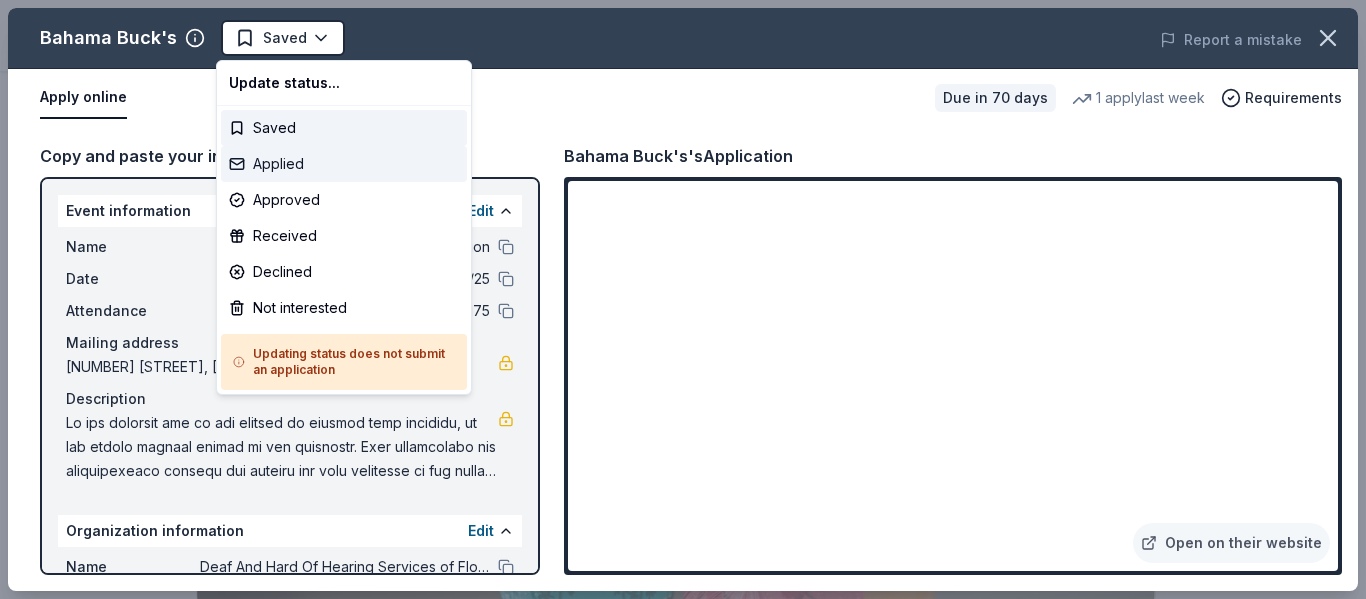 click on "Applied" at bounding box center [344, 164] 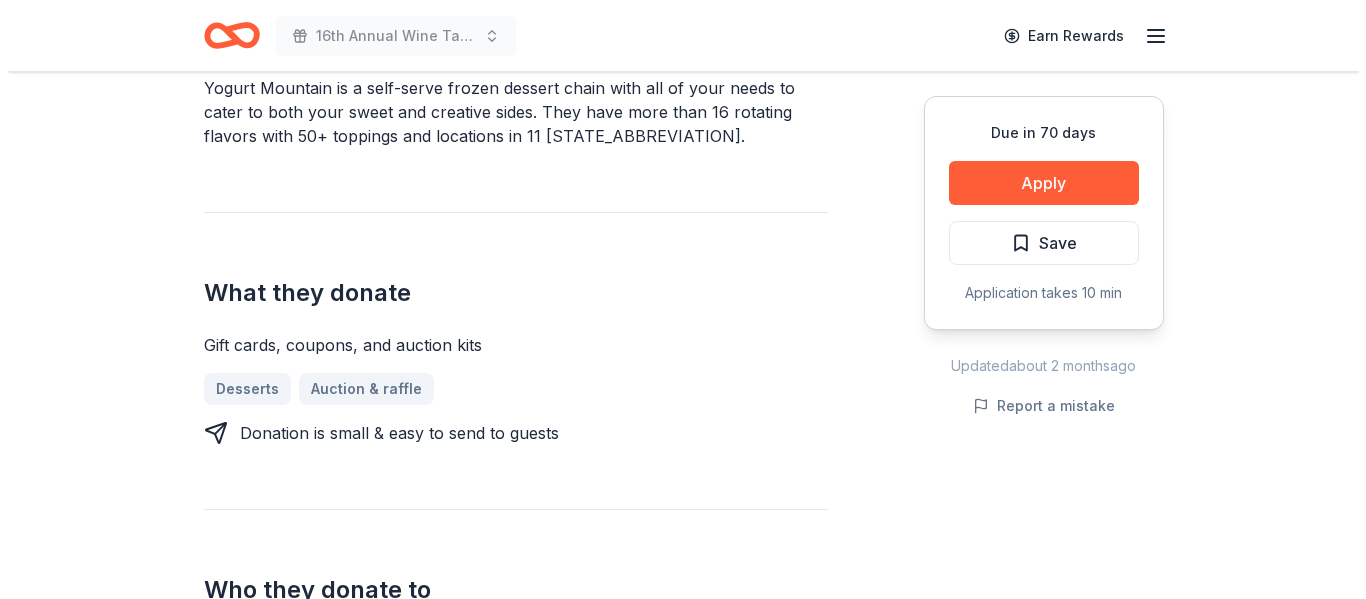scroll, scrollTop: 661, scrollLeft: 0, axis: vertical 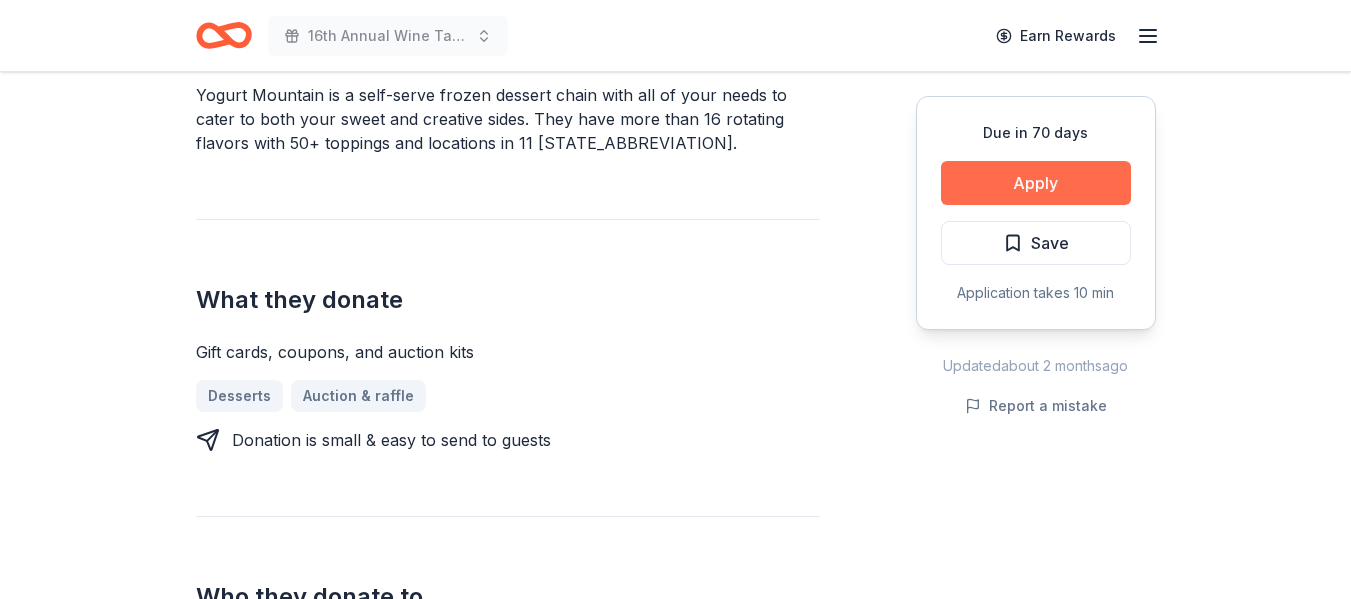 click on "Apply" at bounding box center [1036, 183] 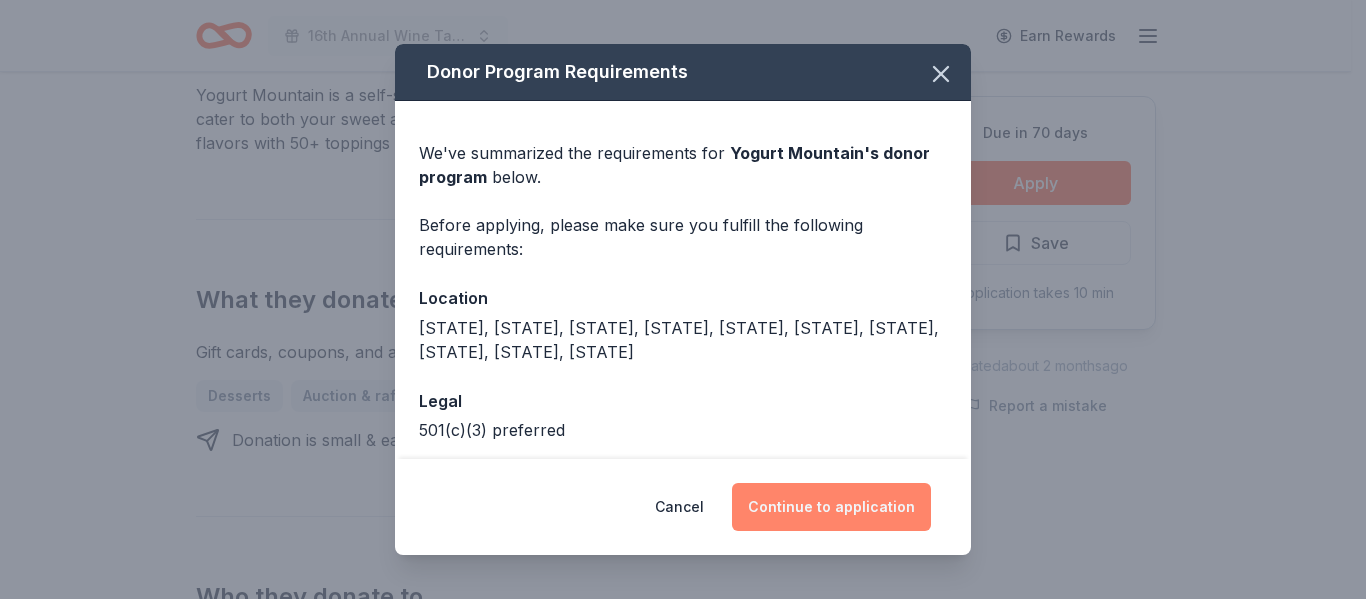 click on "Continue to application" at bounding box center (831, 507) 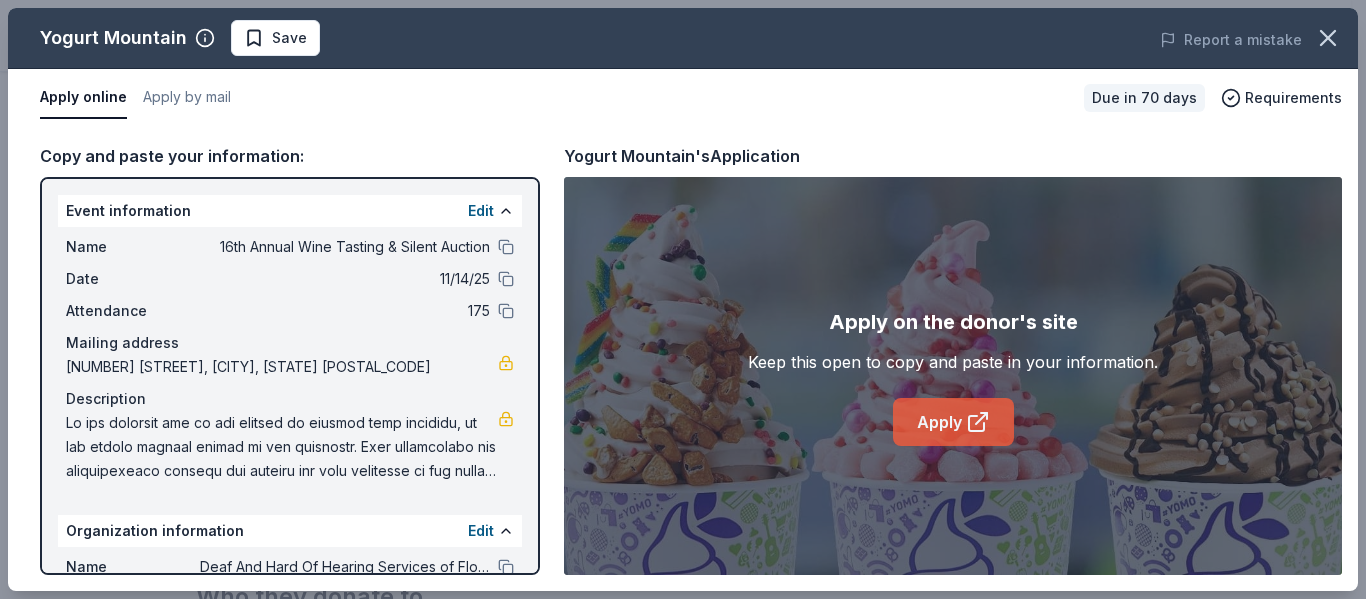 click on "Apply" at bounding box center (953, 422) 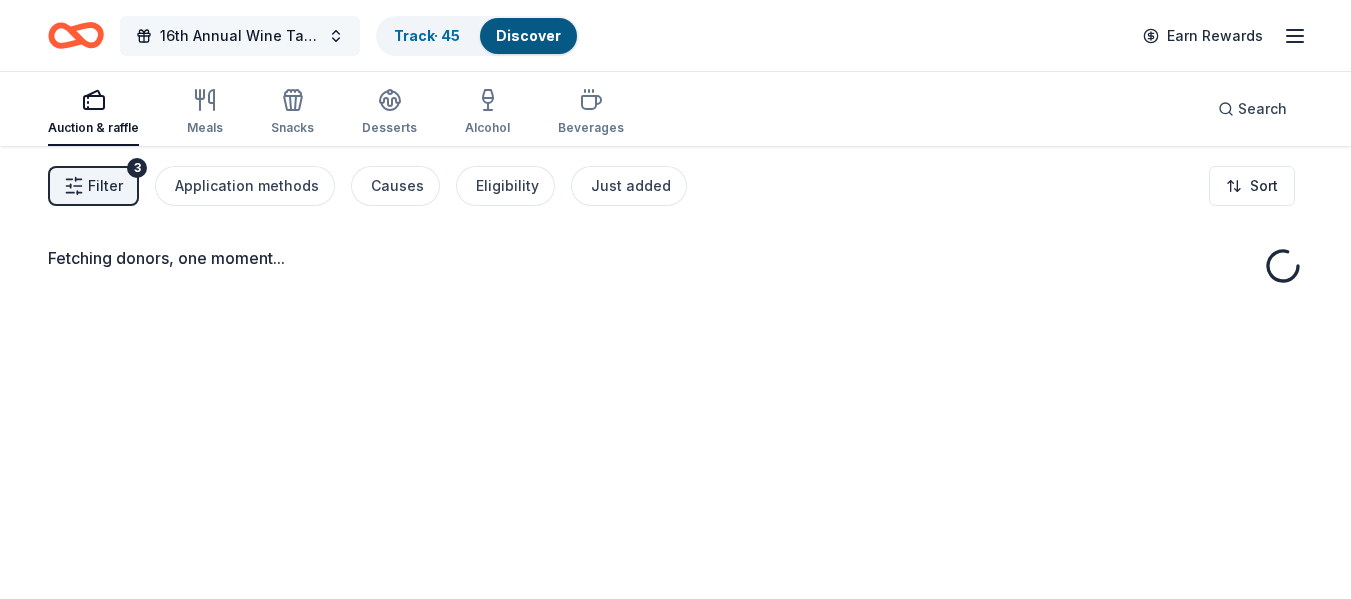 scroll, scrollTop: 0, scrollLeft: 0, axis: both 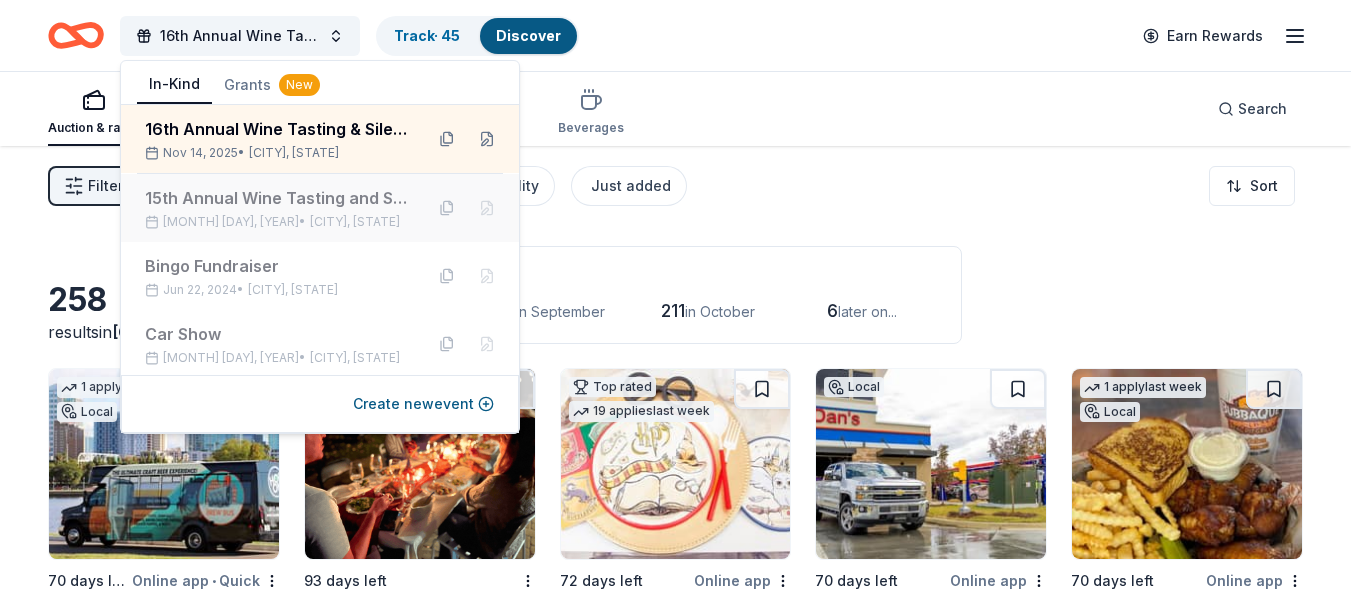 click on "15th Annual Wine Tasting and Silent Auction" at bounding box center [276, 198] 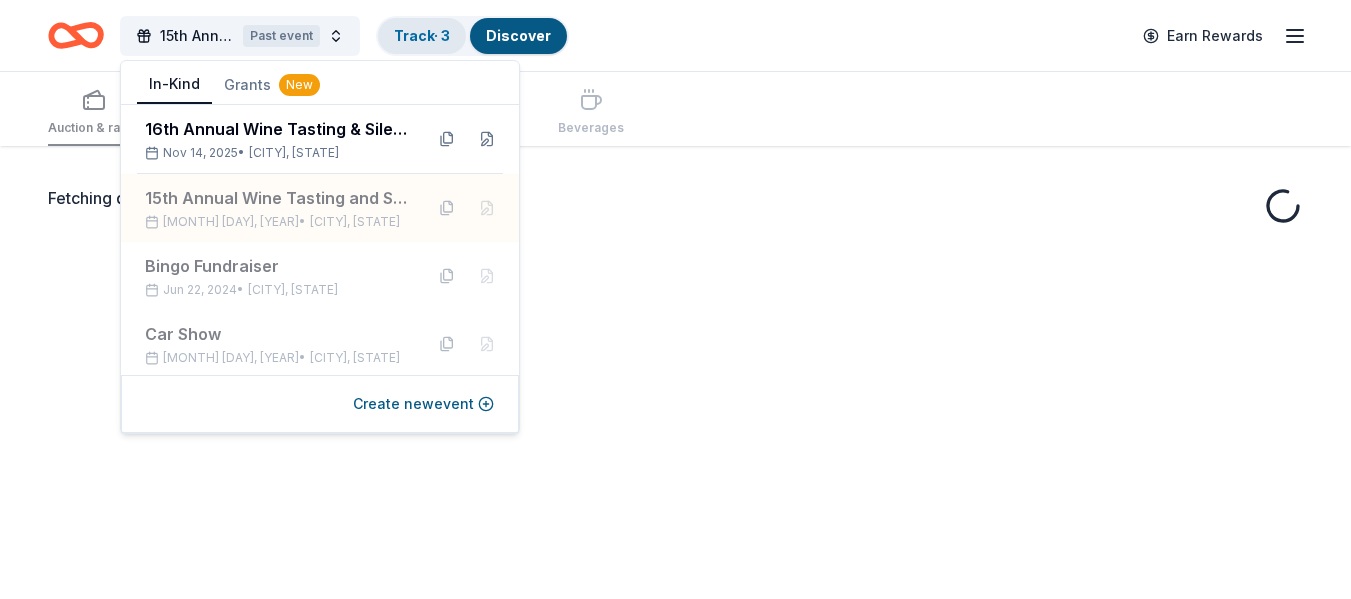 click on "Track  · 3" at bounding box center [422, 36] 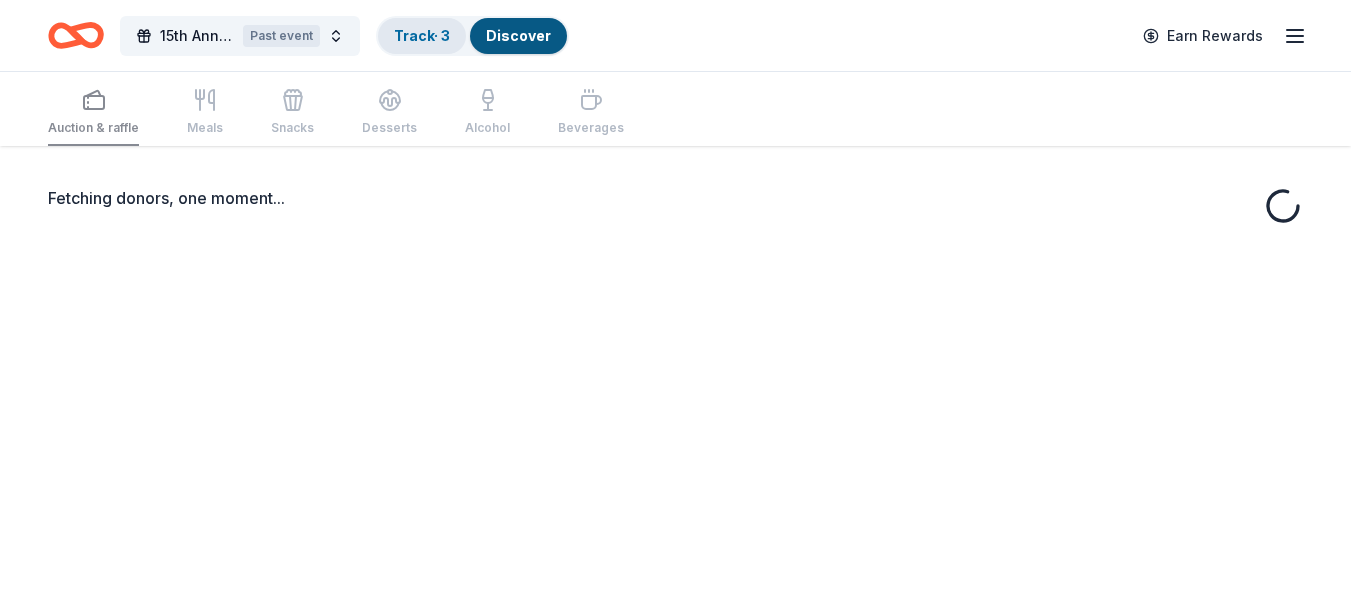 scroll, scrollTop: 1, scrollLeft: 0, axis: vertical 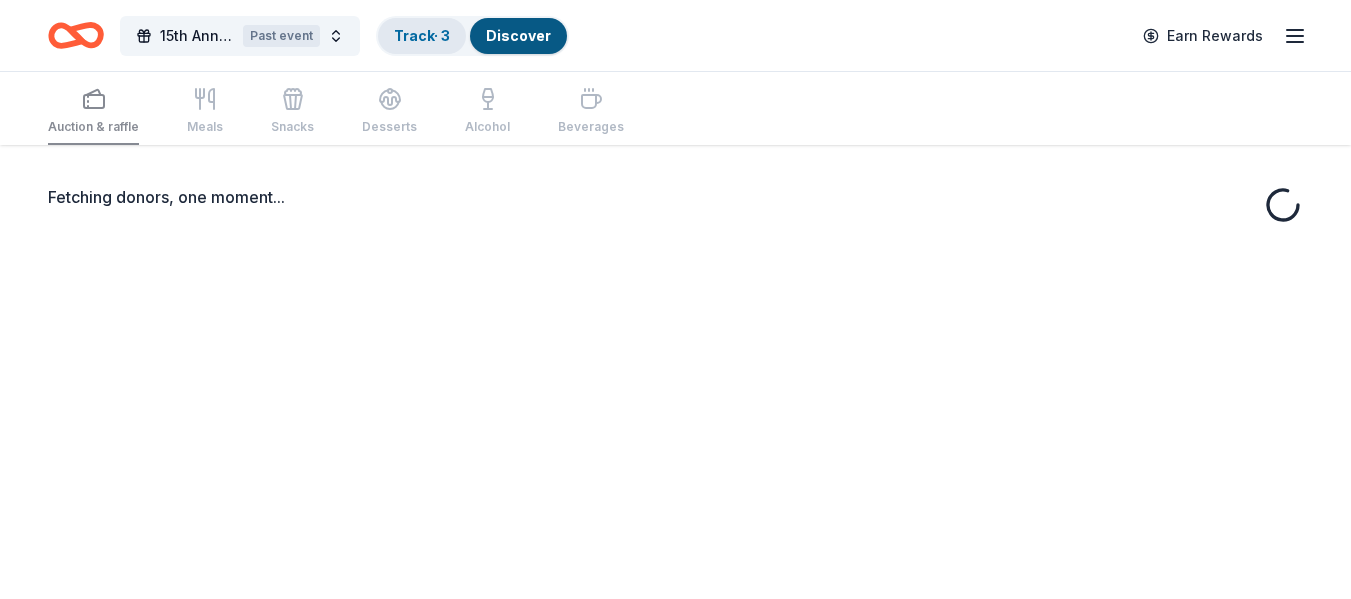 click on "Track  · 3" at bounding box center [422, 35] 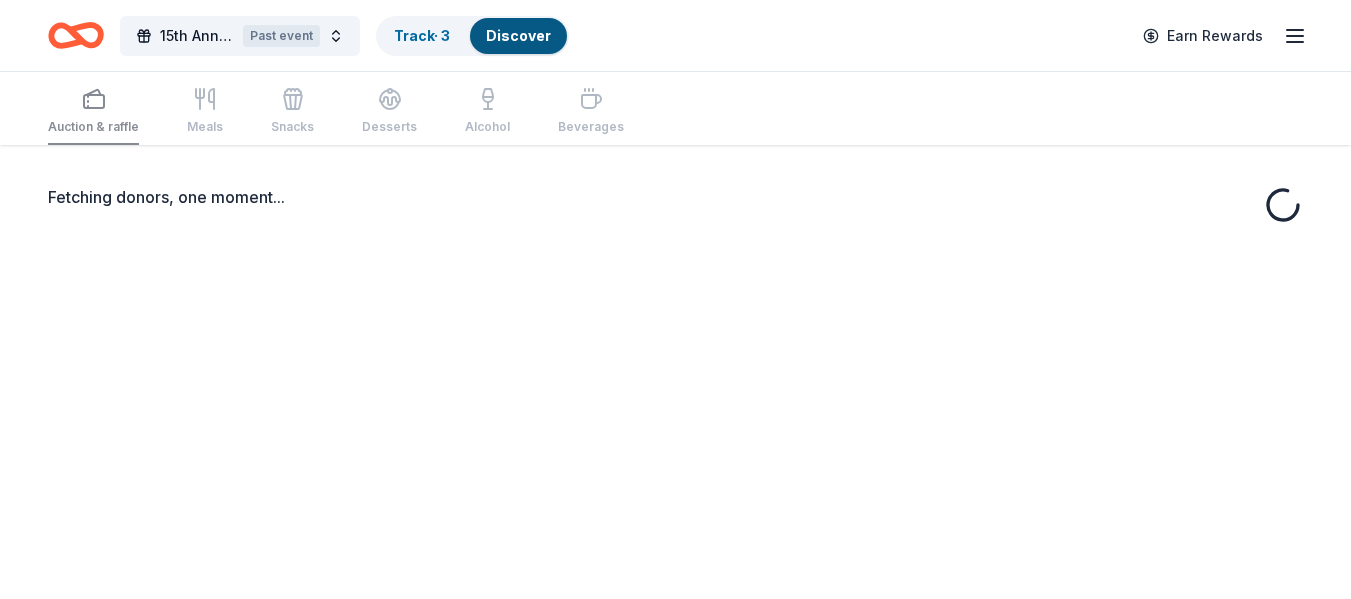 scroll, scrollTop: 0, scrollLeft: 0, axis: both 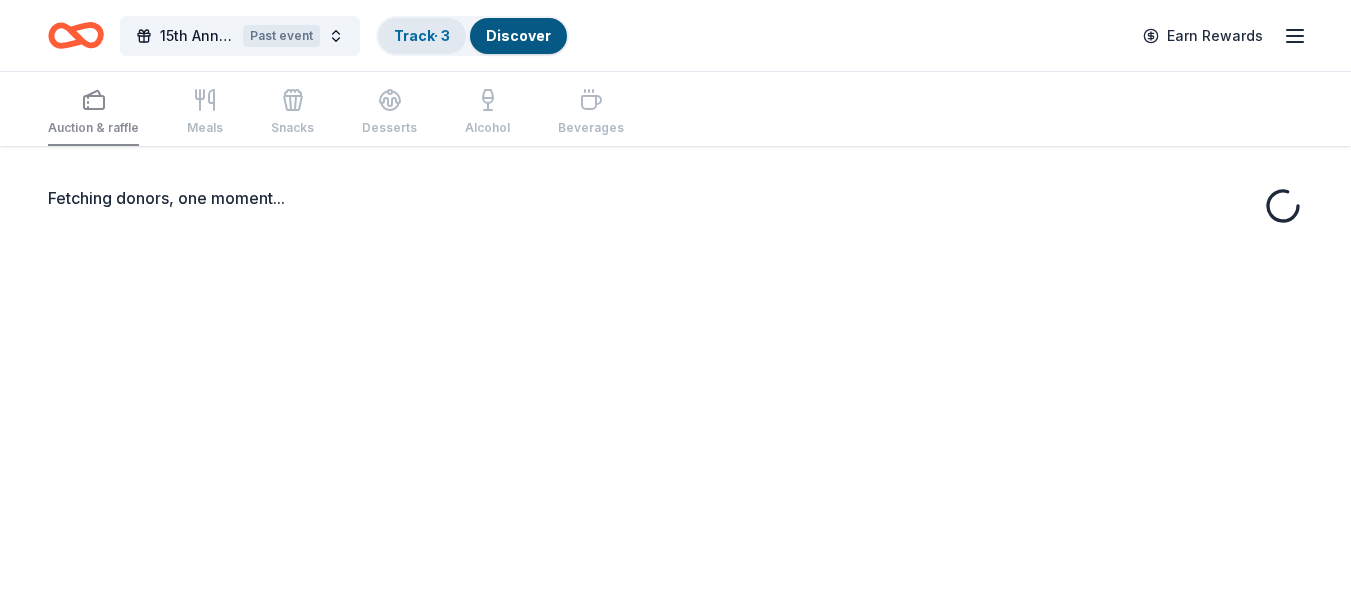 click on "Track  · 3" at bounding box center [422, 35] 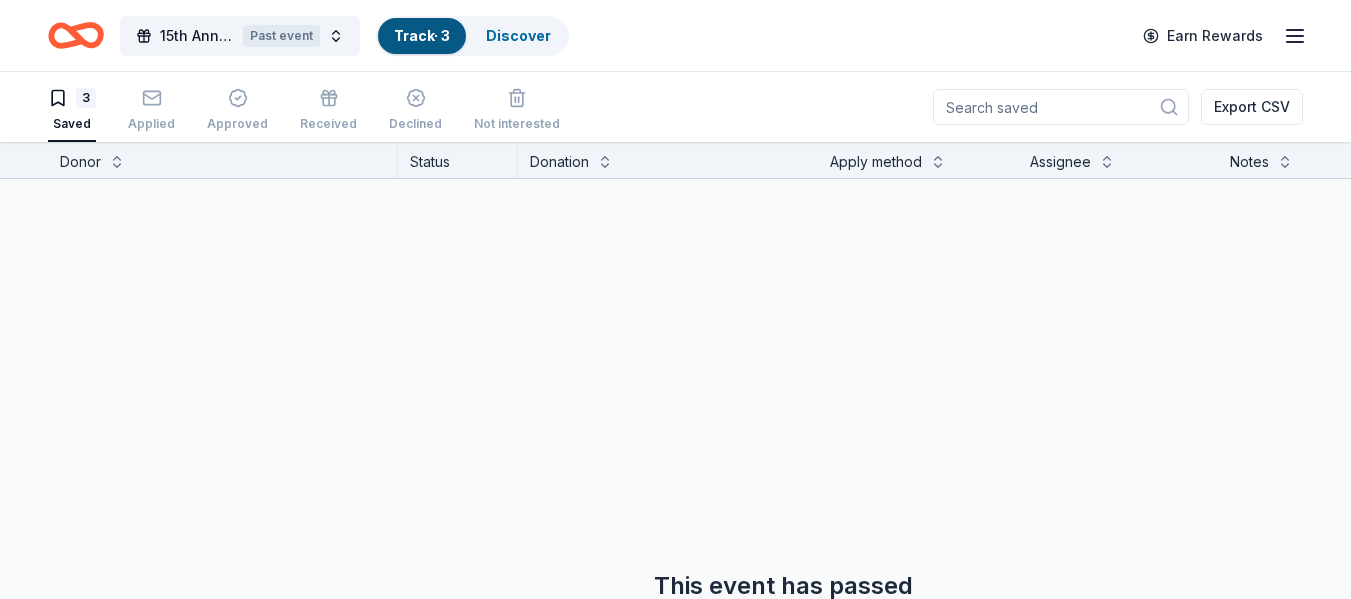 scroll, scrollTop: 1, scrollLeft: 0, axis: vertical 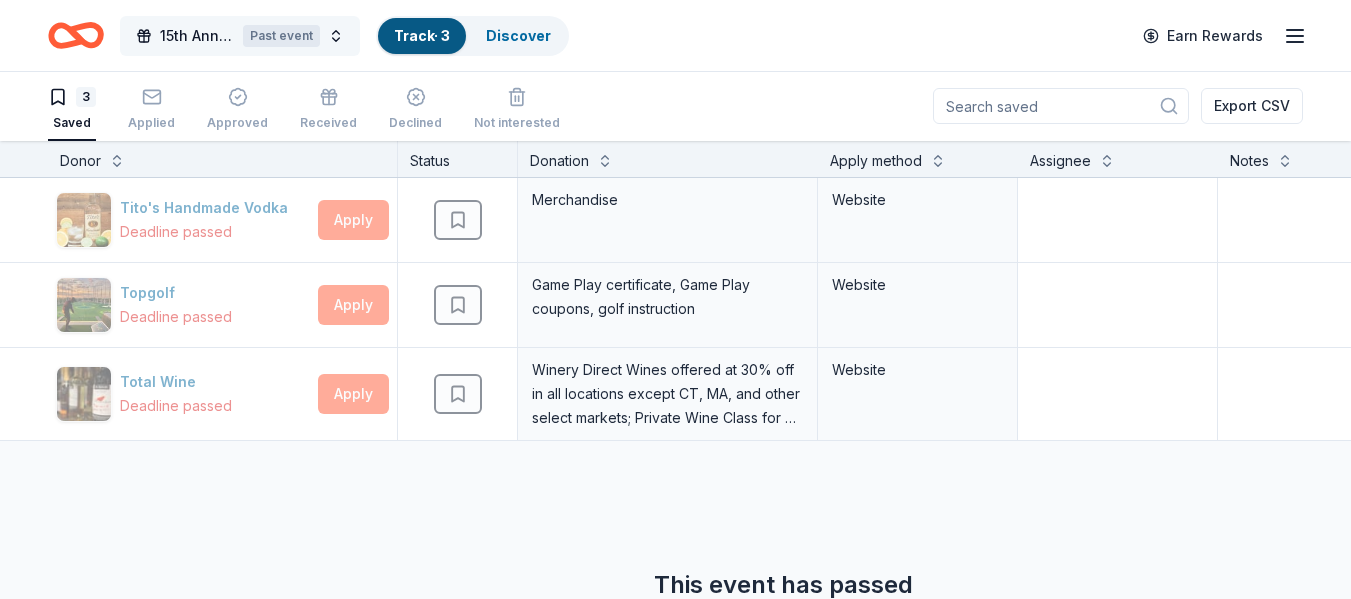click on "15th Annual Wine Tasting and Silent Auction Past event" at bounding box center [240, 36] 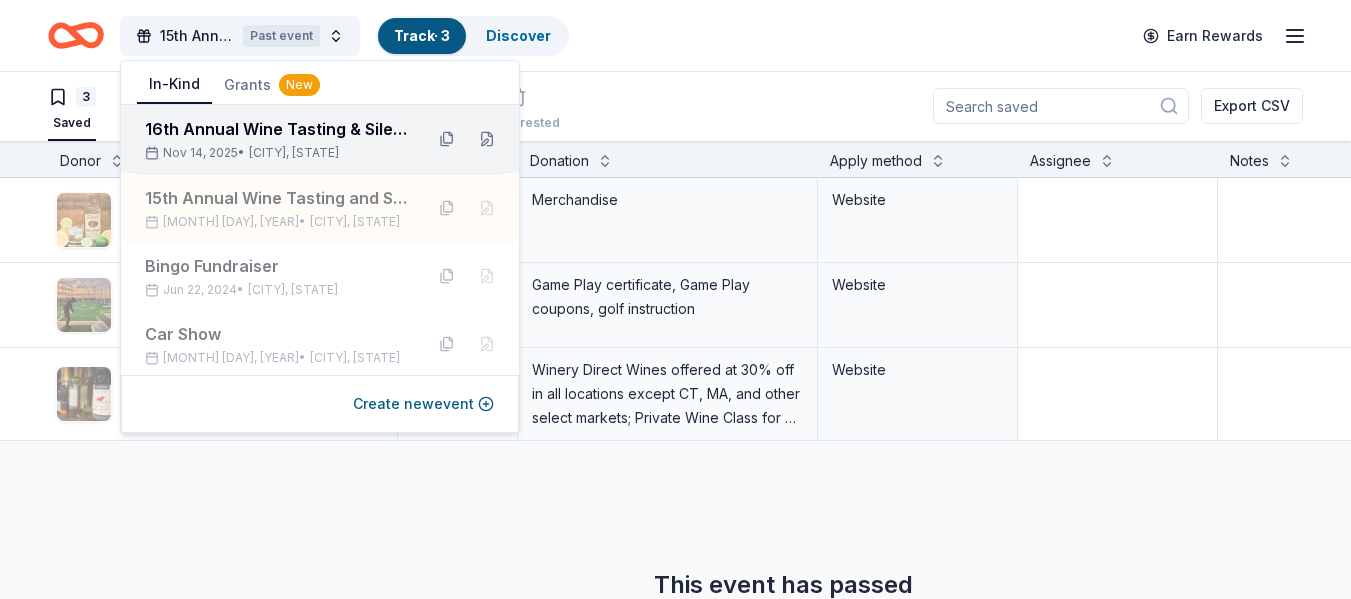 click on "Nov 14, 2025  •  East Lake, FL" at bounding box center (276, 153) 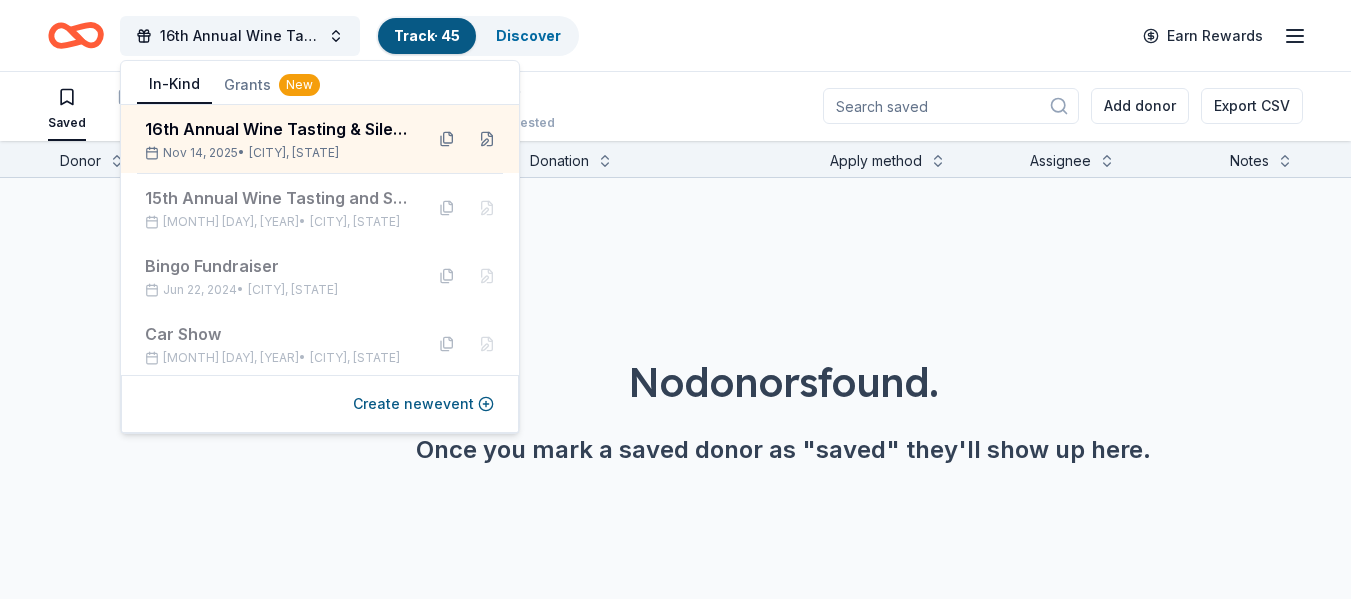 click on "No  donors  found. Once you mark a saved donor as "saved"
they'll show up here." at bounding box center (783, 354) 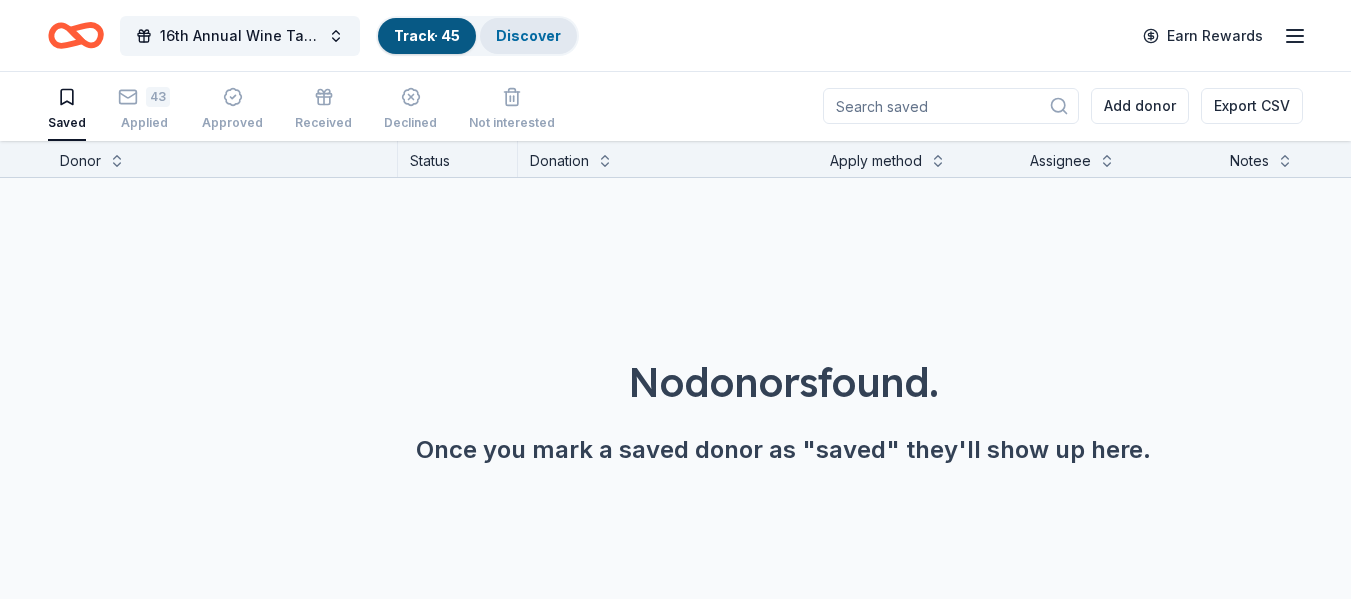 click on "Discover" at bounding box center [528, 35] 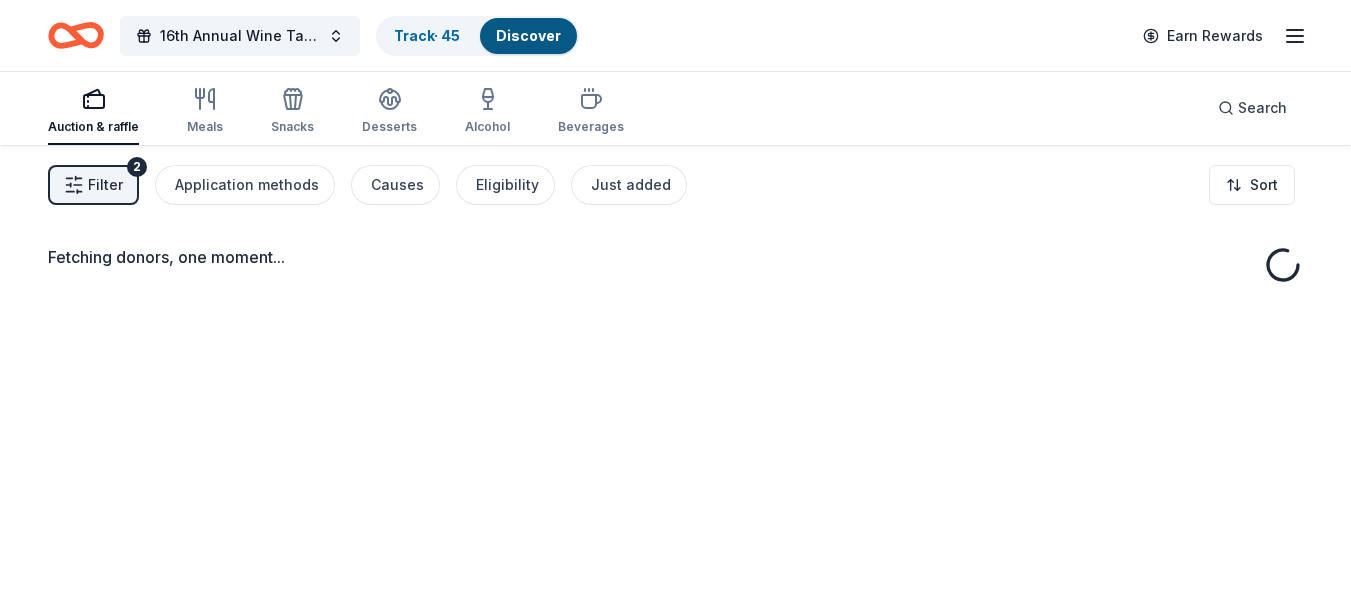 scroll, scrollTop: 0, scrollLeft: 0, axis: both 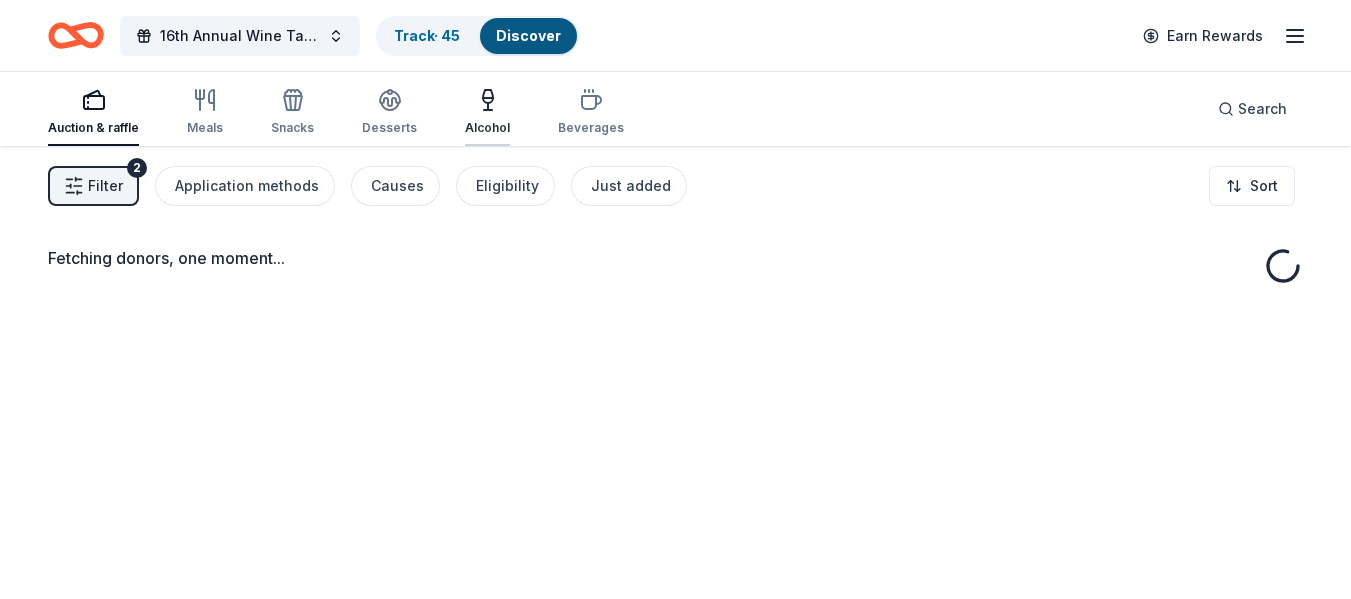 click on "Alcohol" at bounding box center [487, 112] 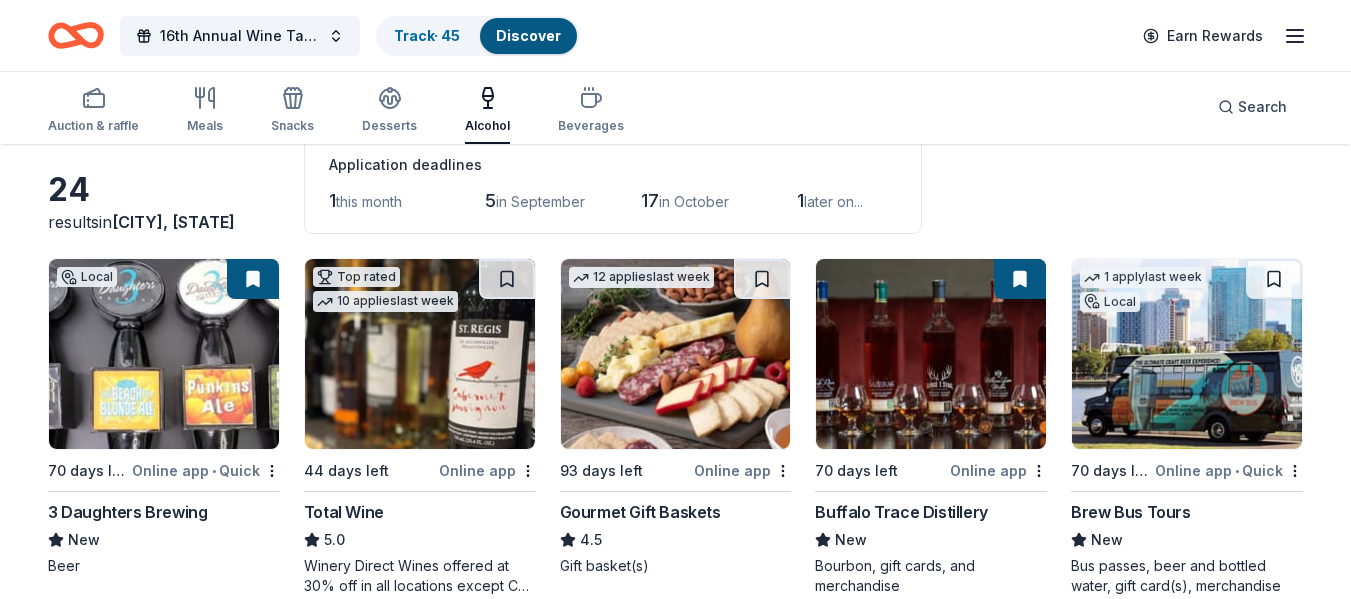 scroll, scrollTop: 121, scrollLeft: 0, axis: vertical 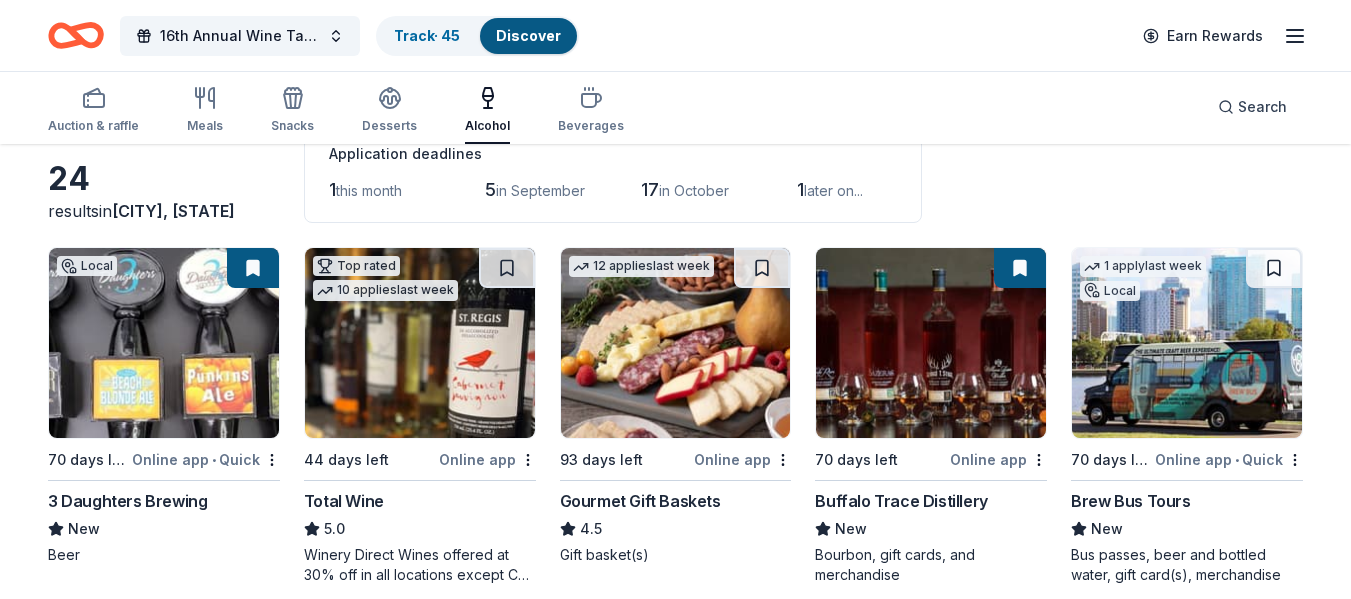 click at bounding box center [420, 343] 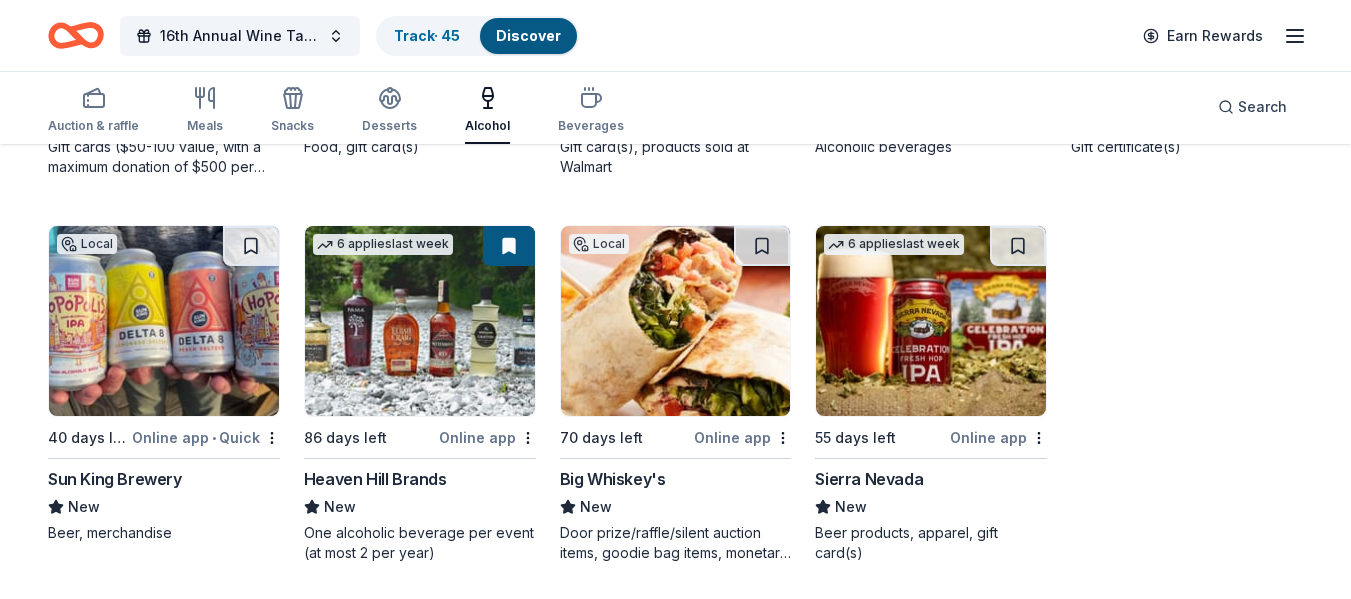 scroll, scrollTop: 1691, scrollLeft: 0, axis: vertical 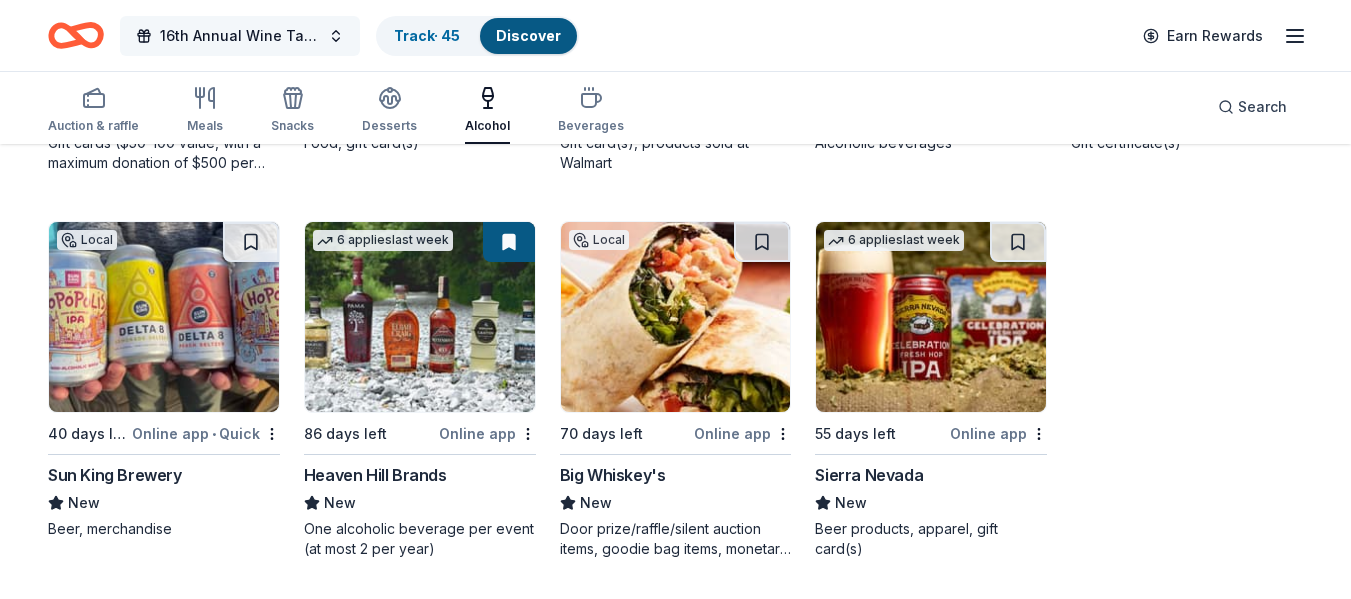 click on "16th Annual Wine Tasting & Silent Auction" at bounding box center [240, 36] 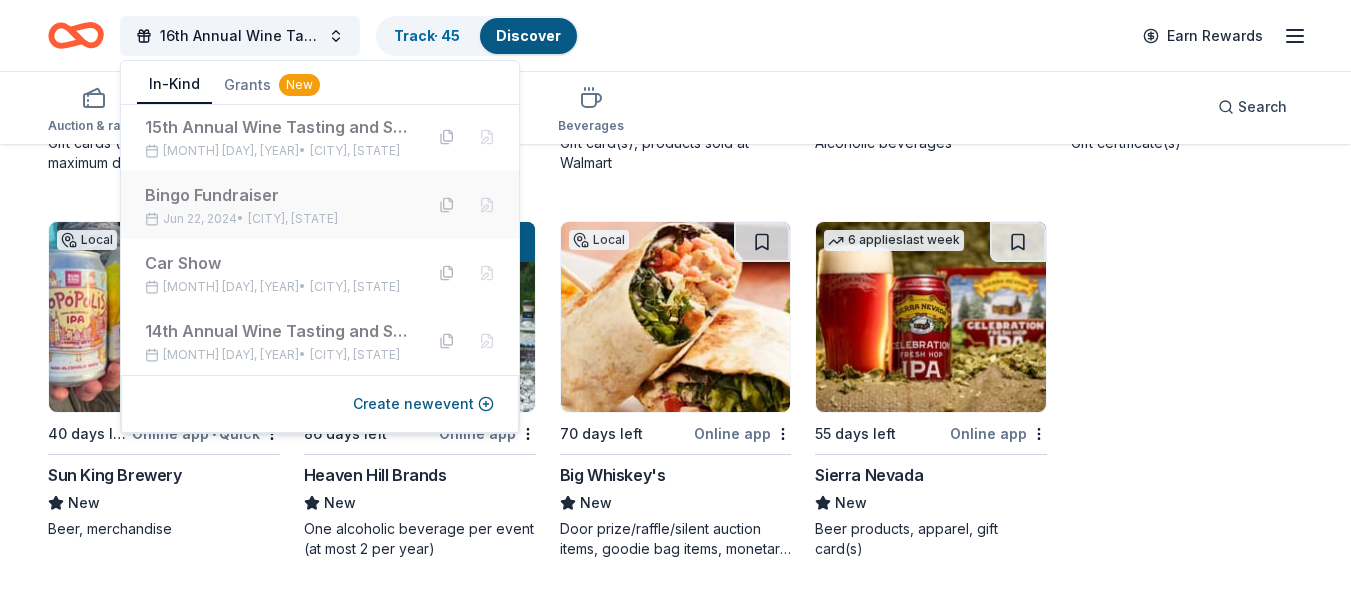 scroll, scrollTop: 0, scrollLeft: 0, axis: both 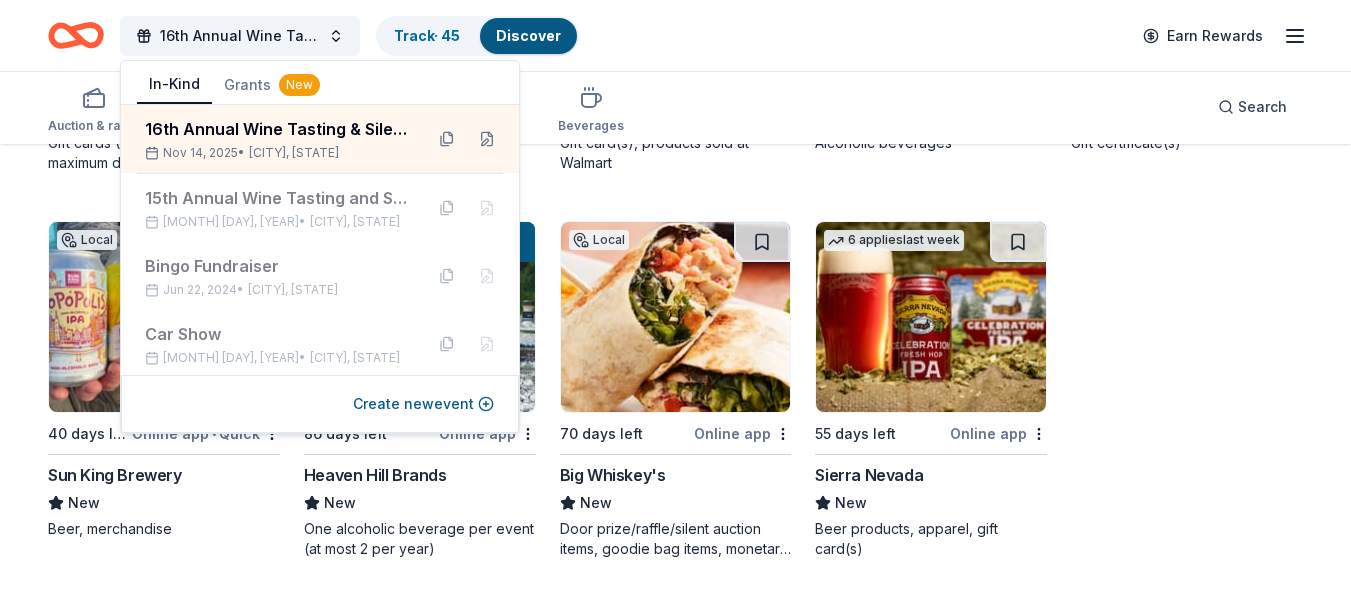 click on "In-Kind Grants New" at bounding box center (320, 85) 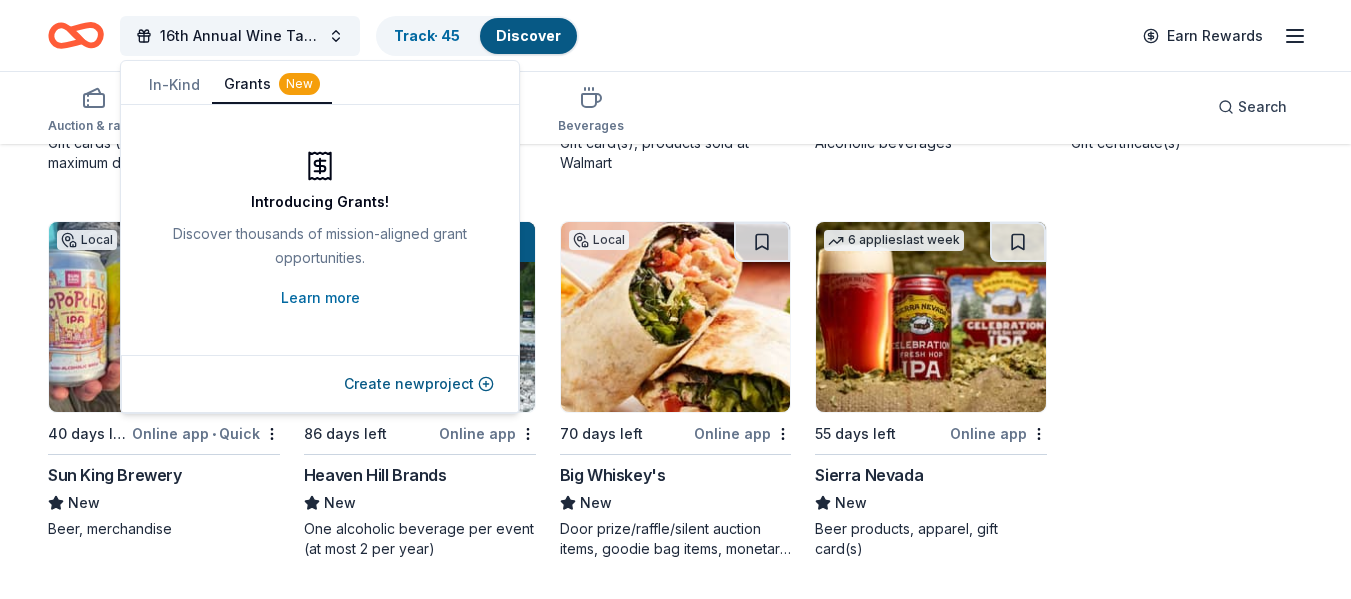 click on "Grants New" at bounding box center (272, 85) 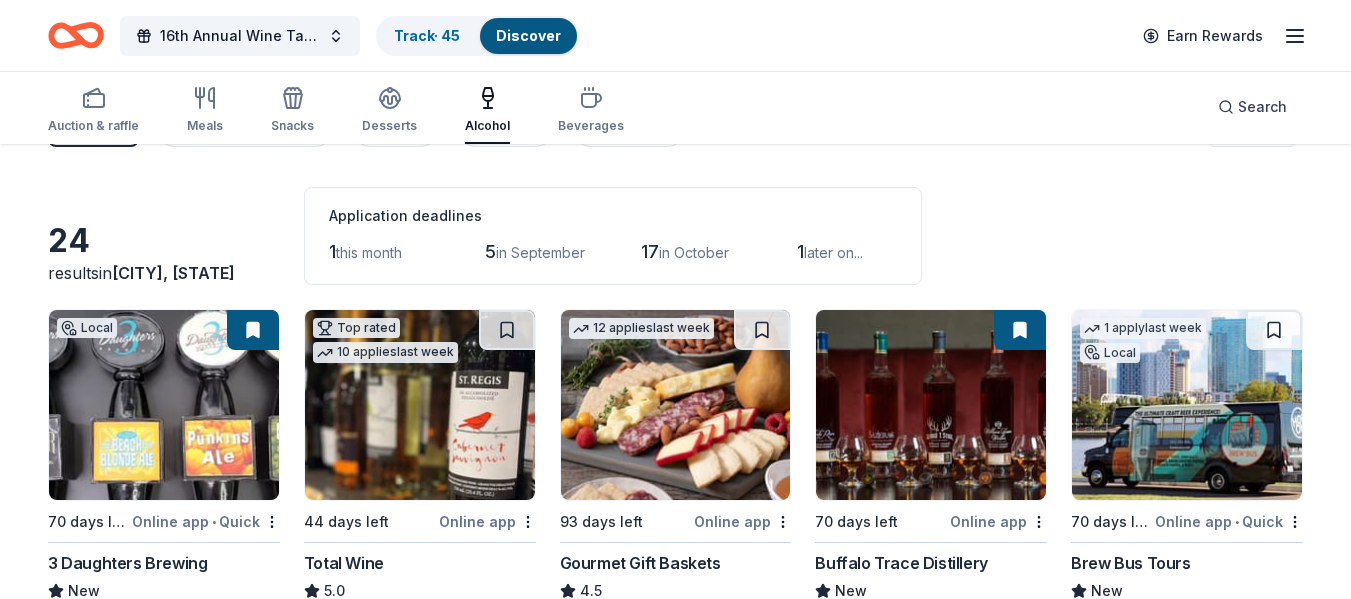 scroll, scrollTop: 57, scrollLeft: 0, axis: vertical 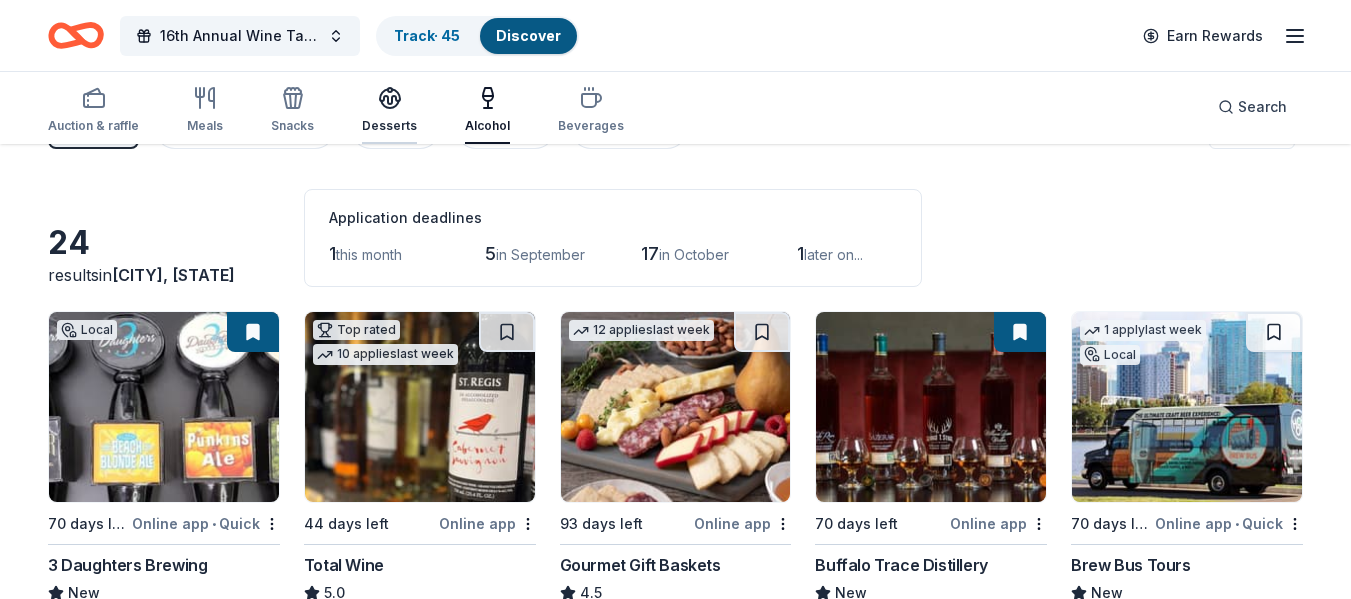 click 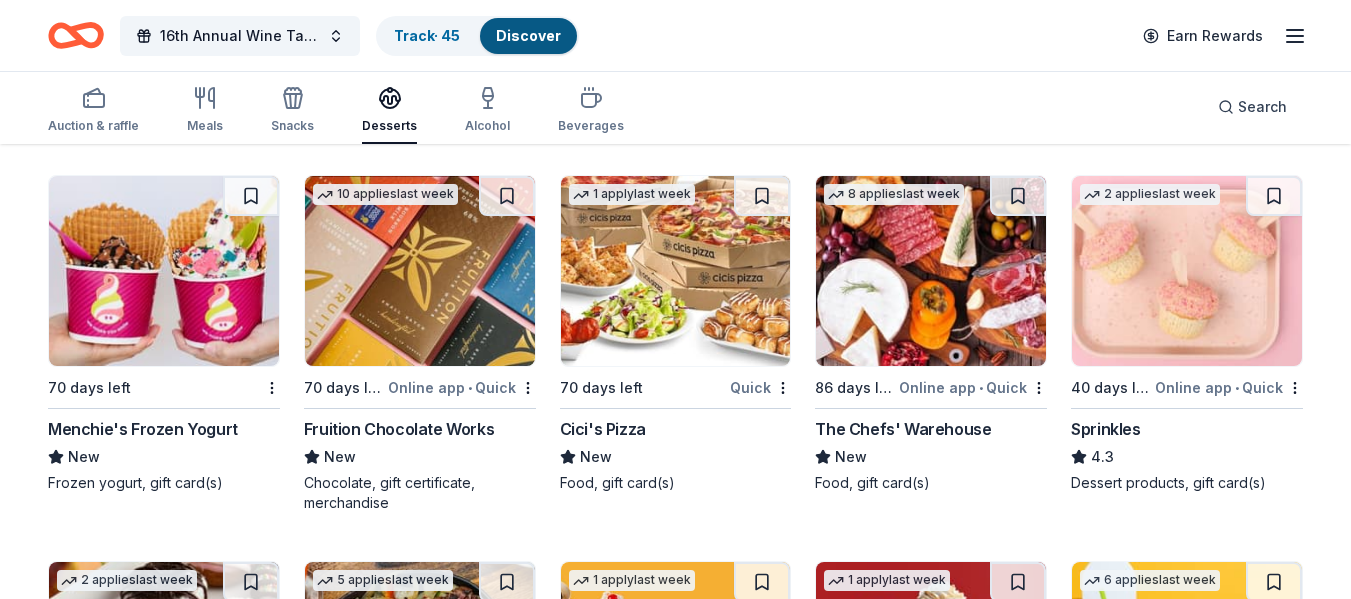 scroll, scrollTop: 2873, scrollLeft: 0, axis: vertical 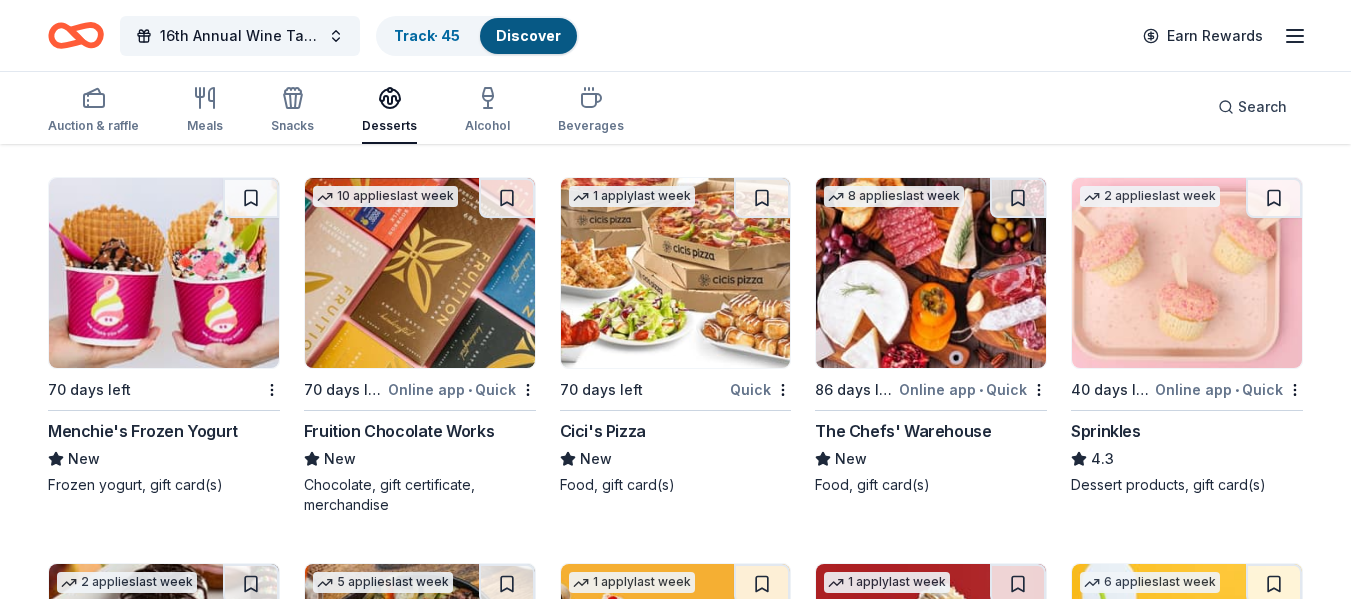 click at bounding box center (420, 273) 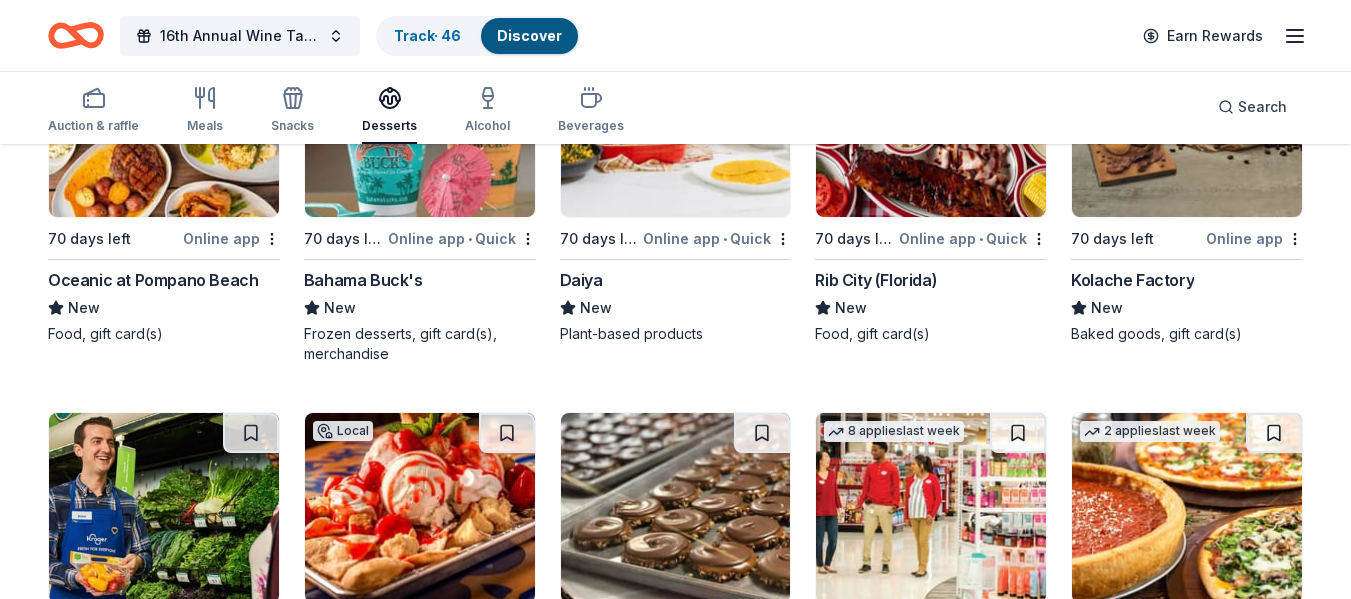 scroll, scrollTop: 1068, scrollLeft: 0, axis: vertical 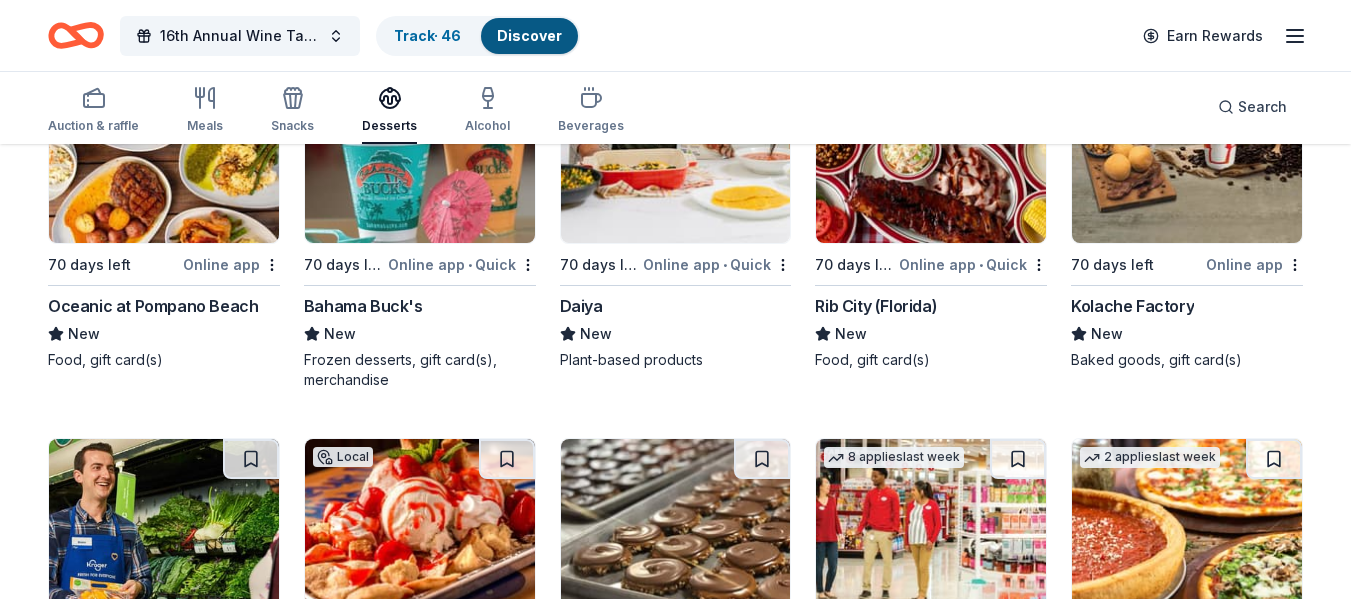 click on "Auction & raffle Meals Snacks Desserts Alcohol Beverages" at bounding box center [336, 111] 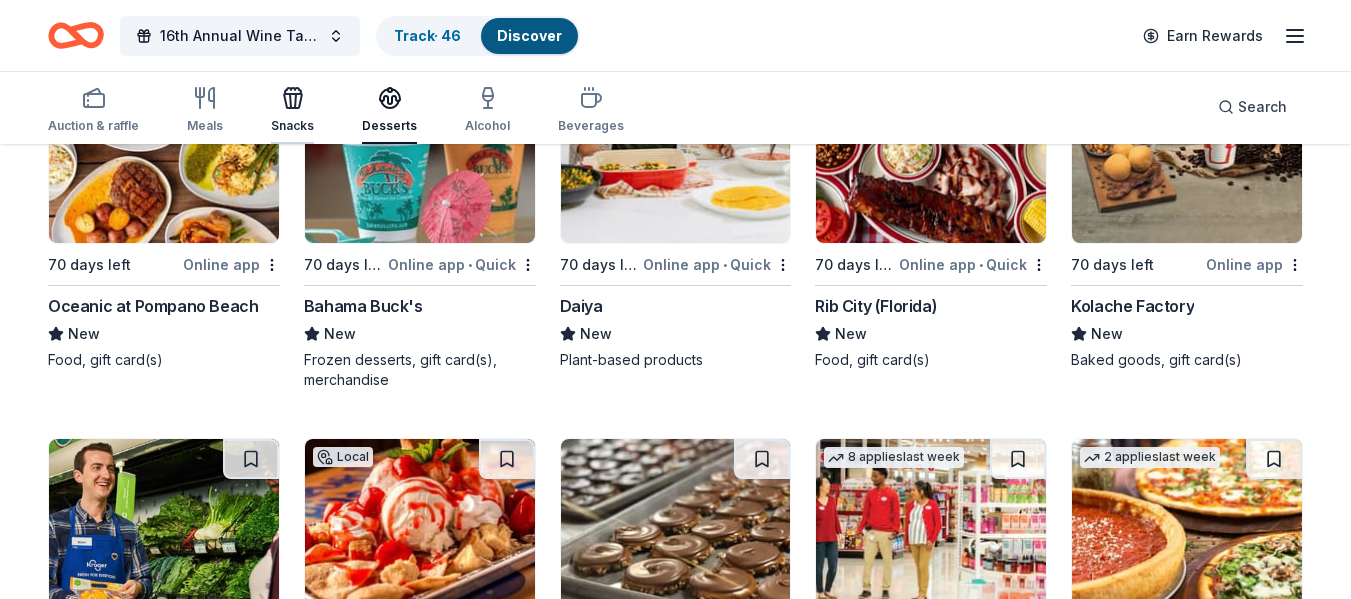 click on "Snacks" at bounding box center [292, 110] 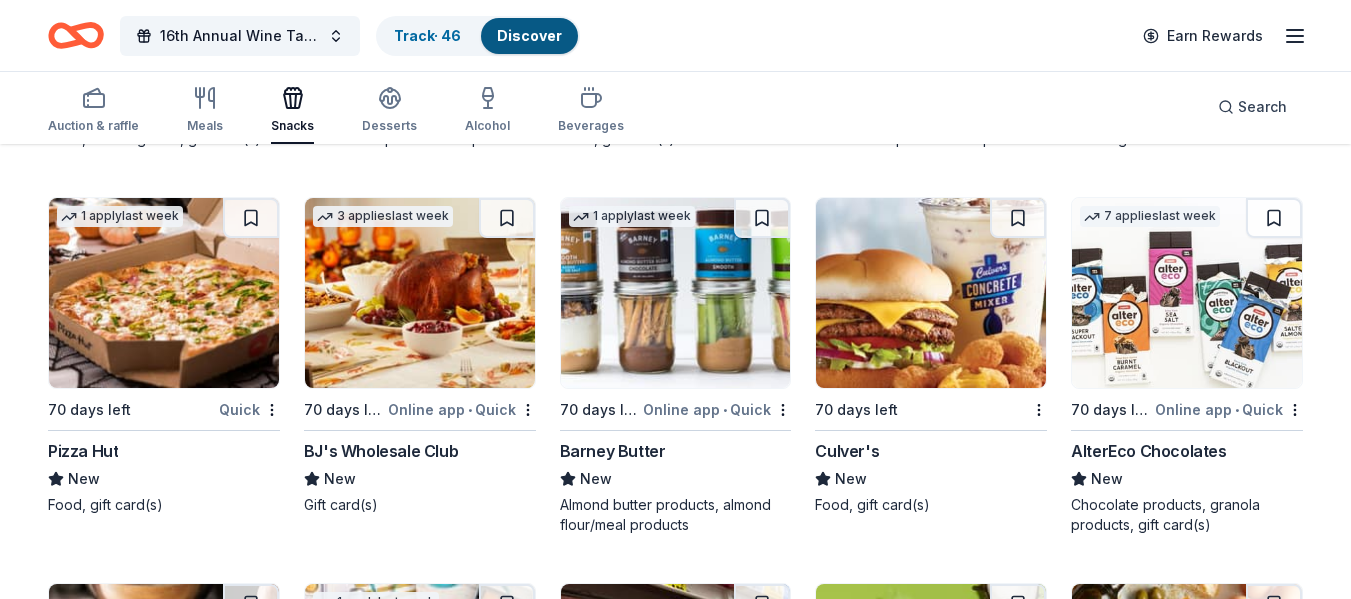 scroll, scrollTop: 3182, scrollLeft: 0, axis: vertical 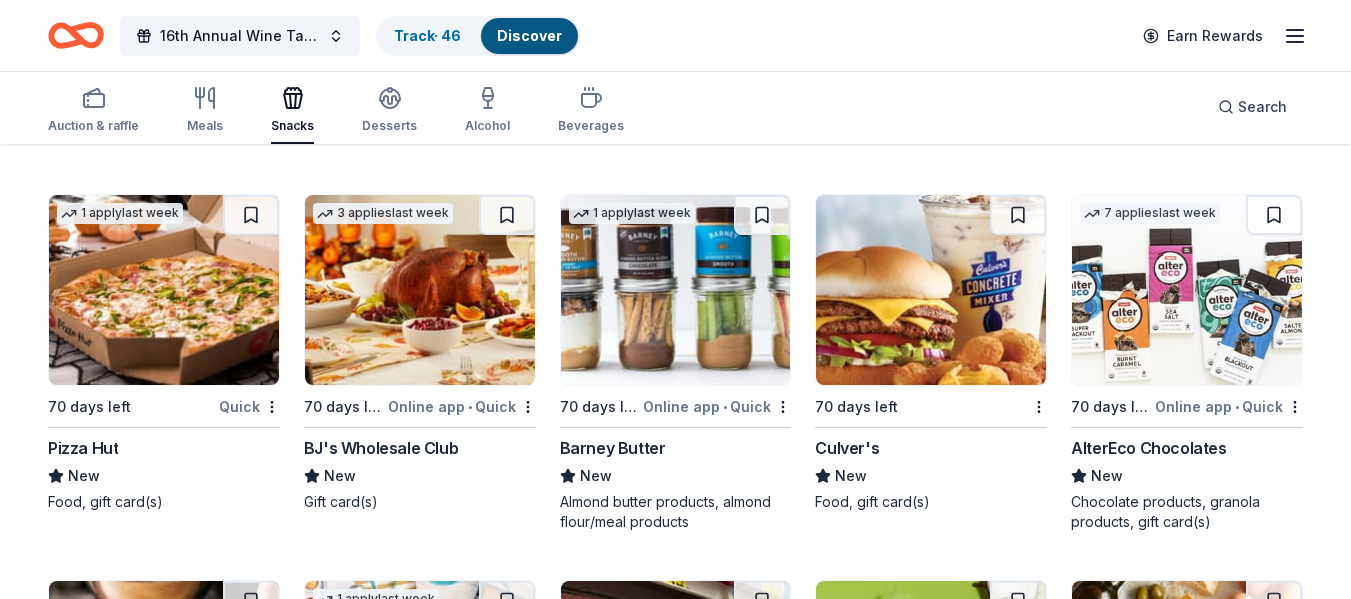 click at bounding box center (931, 290) 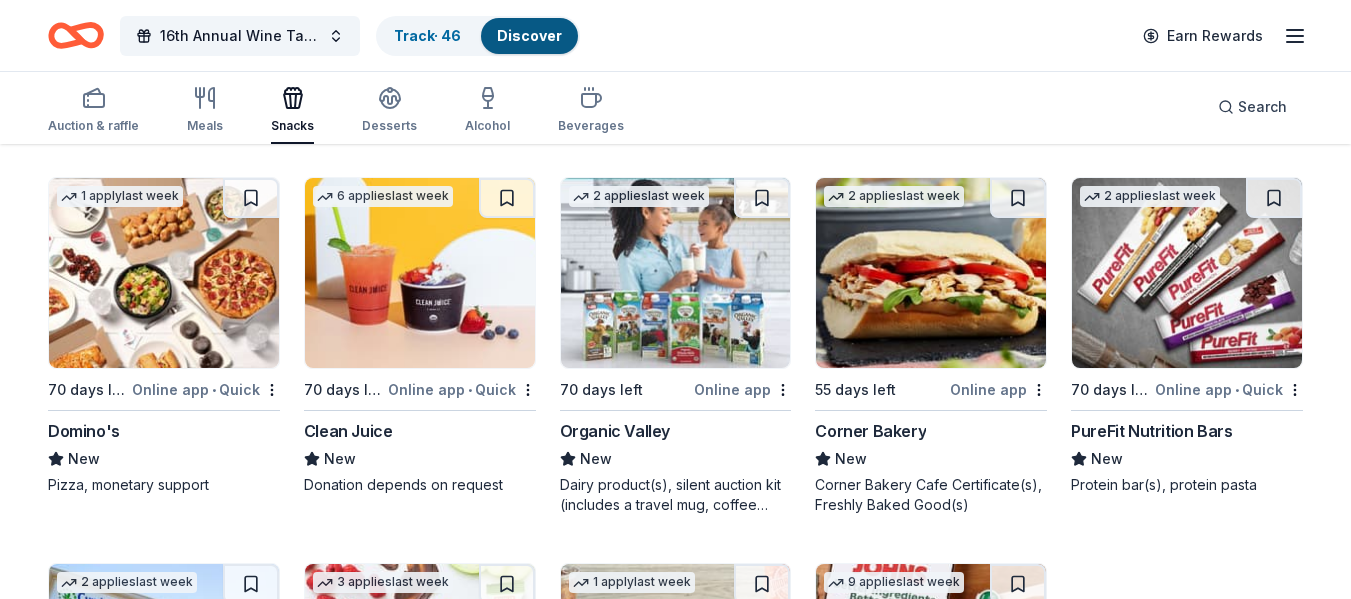 scroll, scrollTop: 4713, scrollLeft: 0, axis: vertical 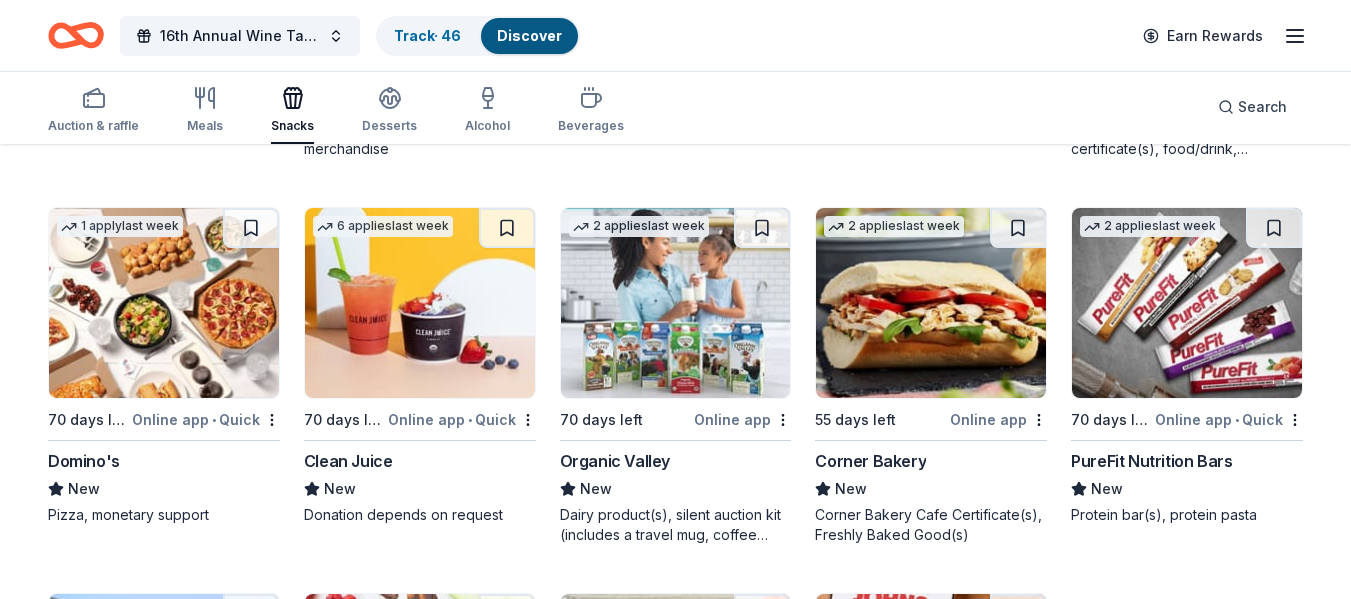 click at bounding box center [420, 303] 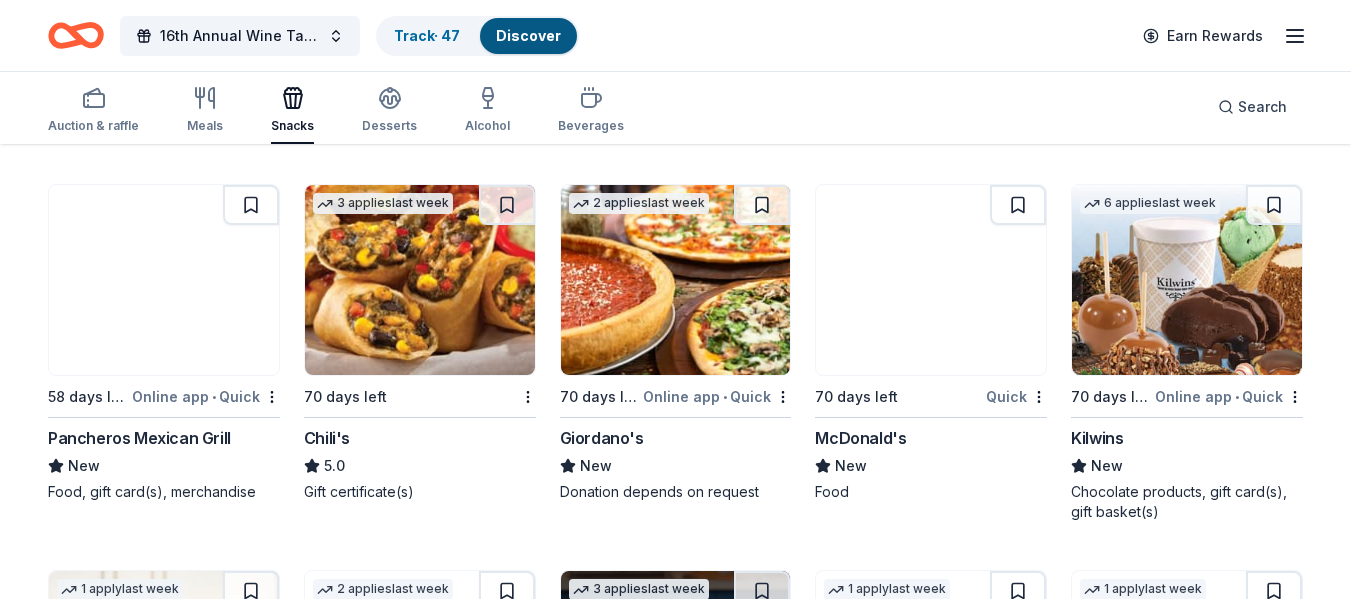 scroll, scrollTop: 2073, scrollLeft: 0, axis: vertical 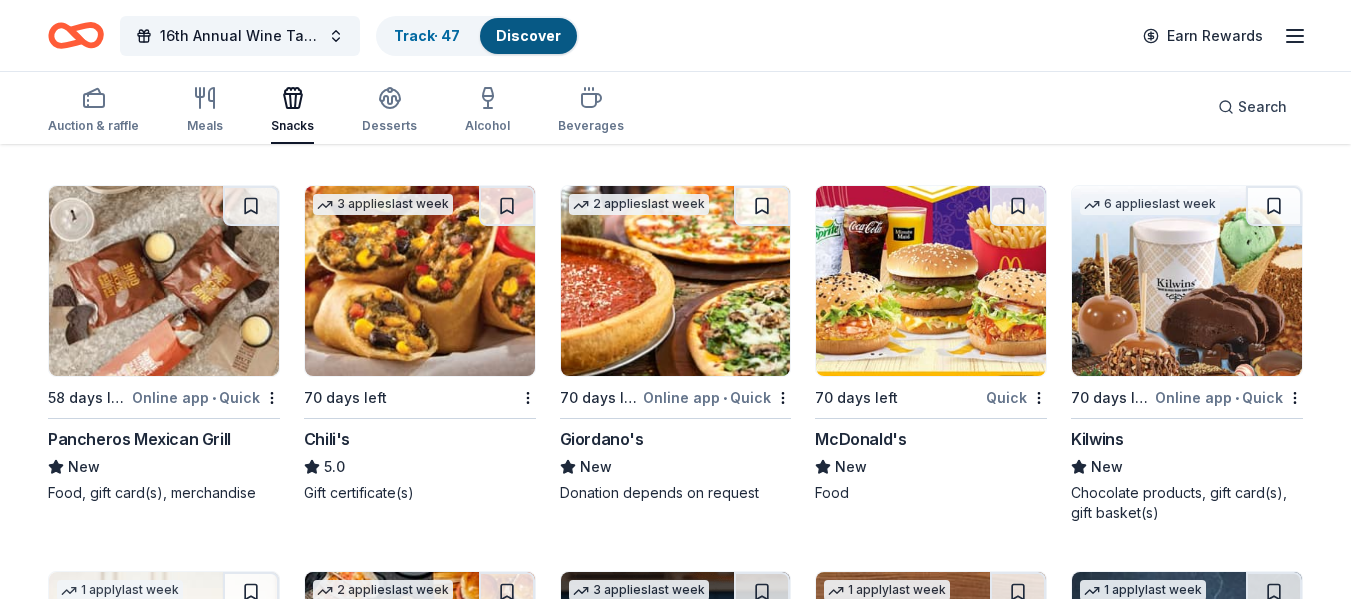 click at bounding box center [676, 281] 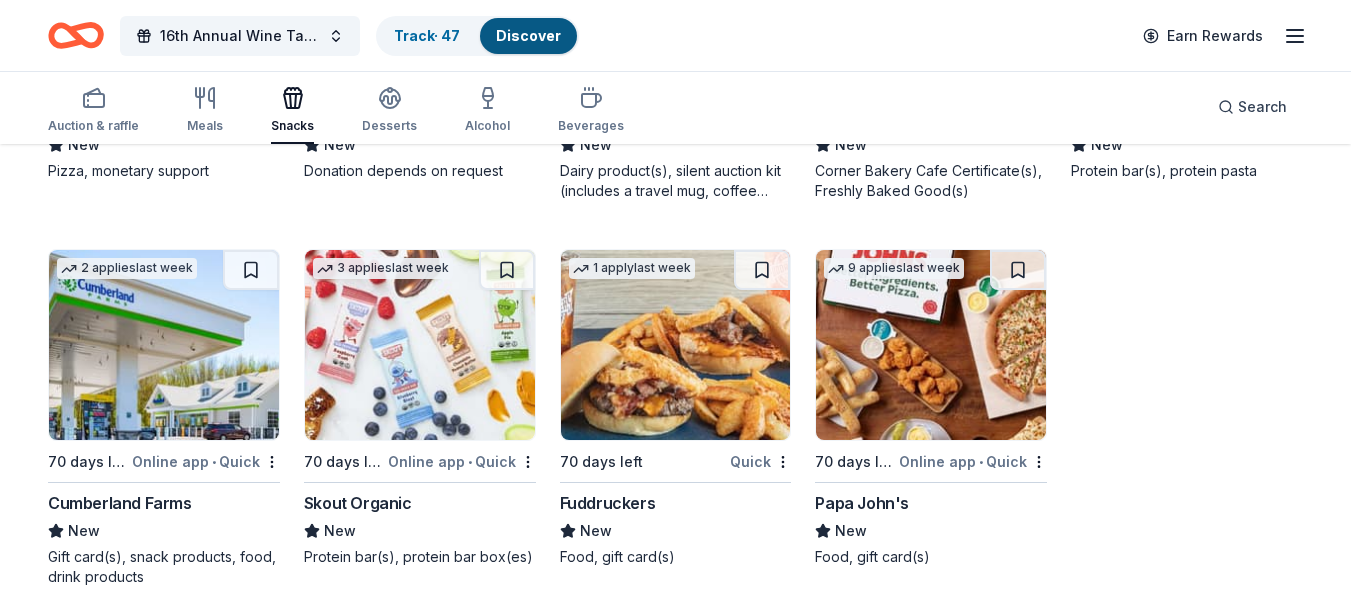 scroll, scrollTop: 5085, scrollLeft: 0, axis: vertical 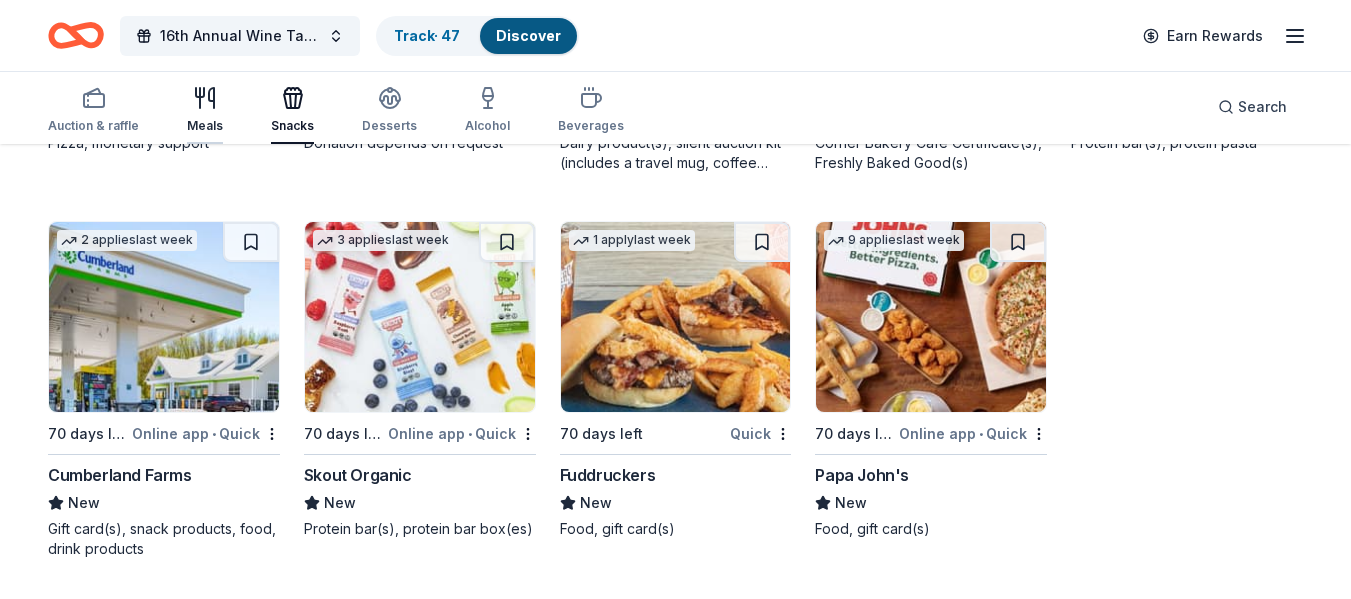 click 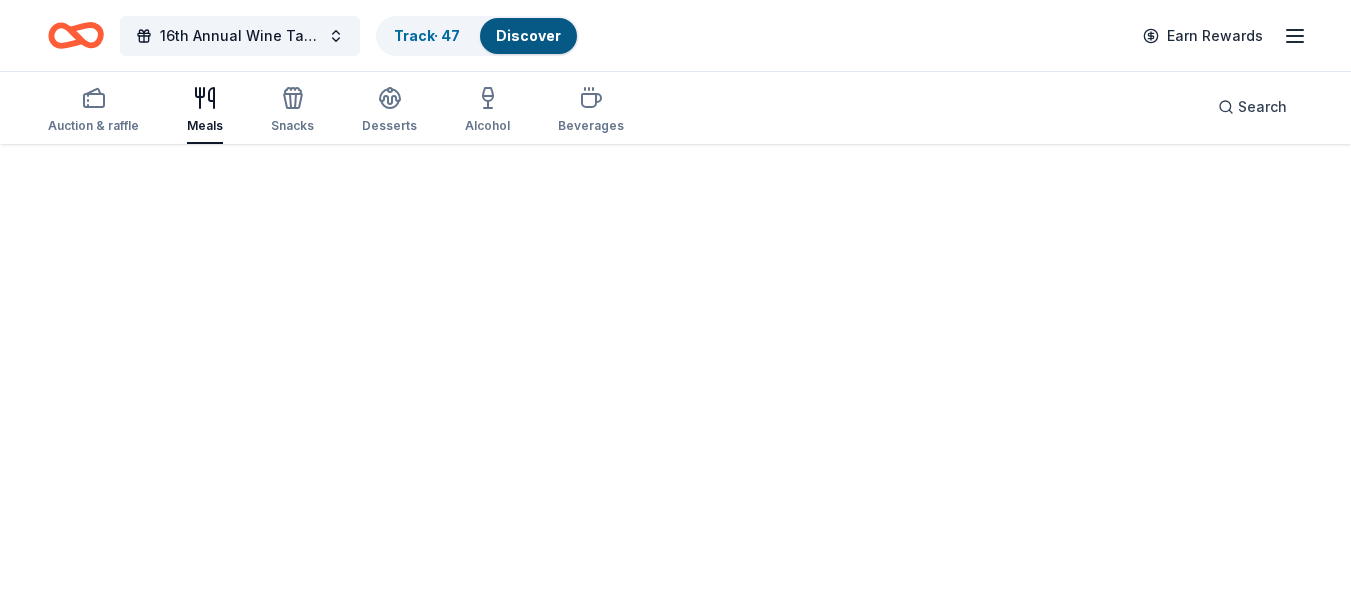 scroll, scrollTop: 0, scrollLeft: 0, axis: both 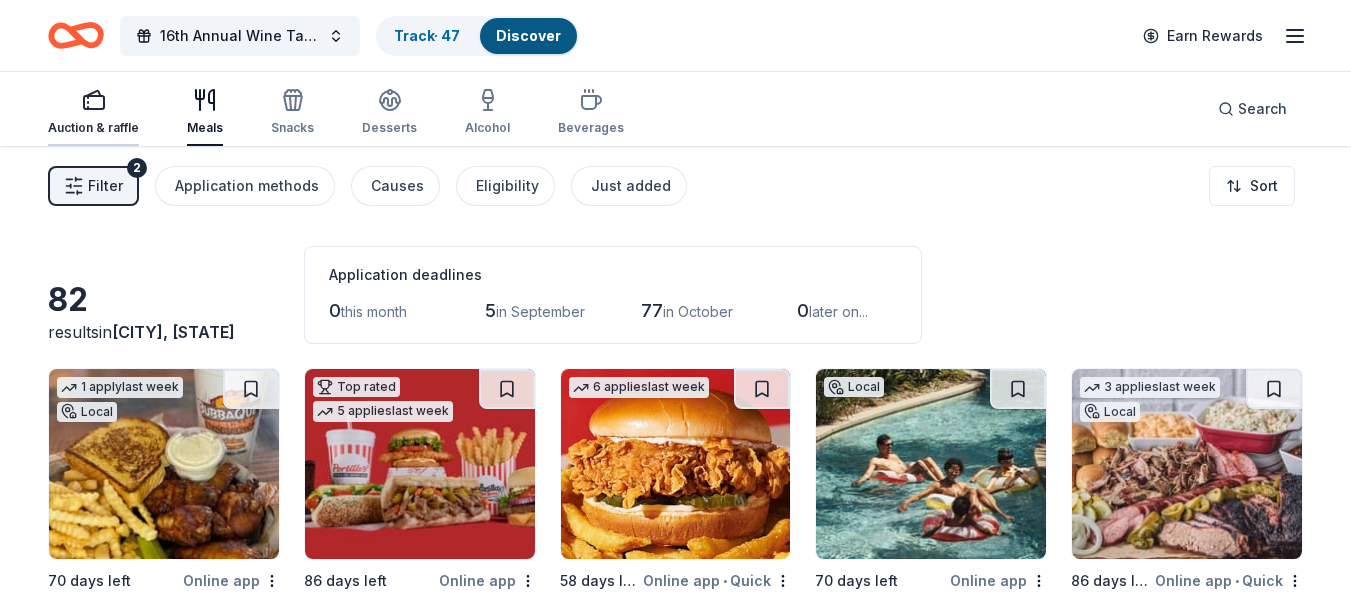 click on "Auction & raffle" at bounding box center [93, 112] 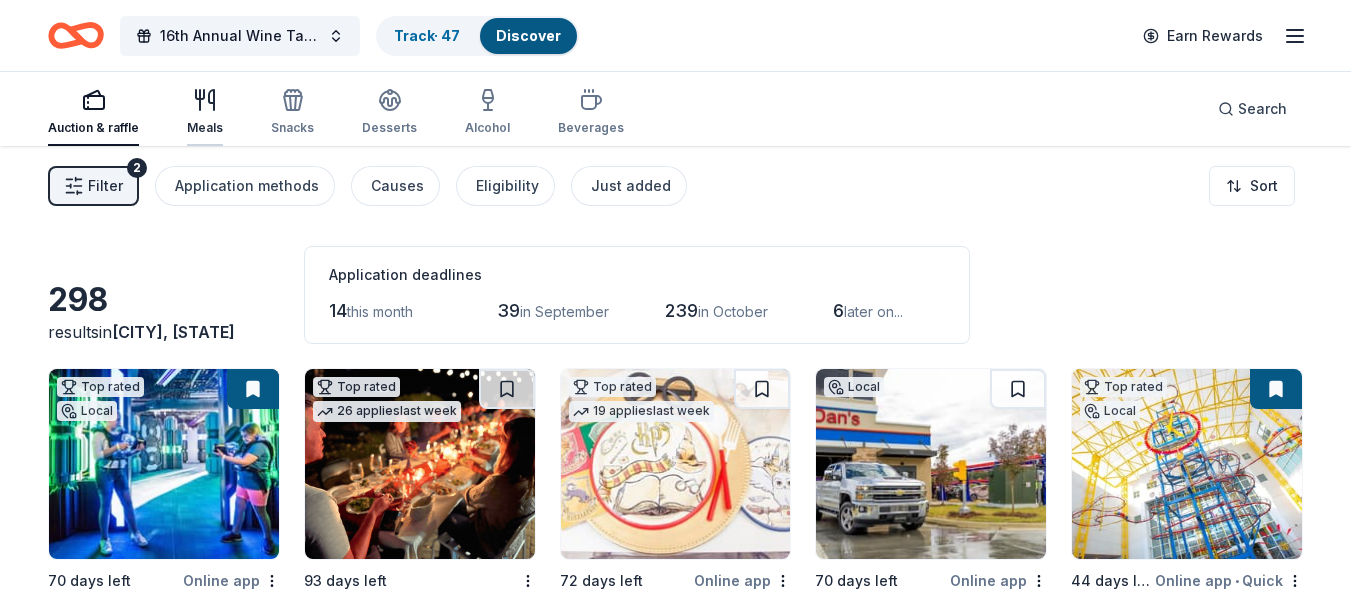 click 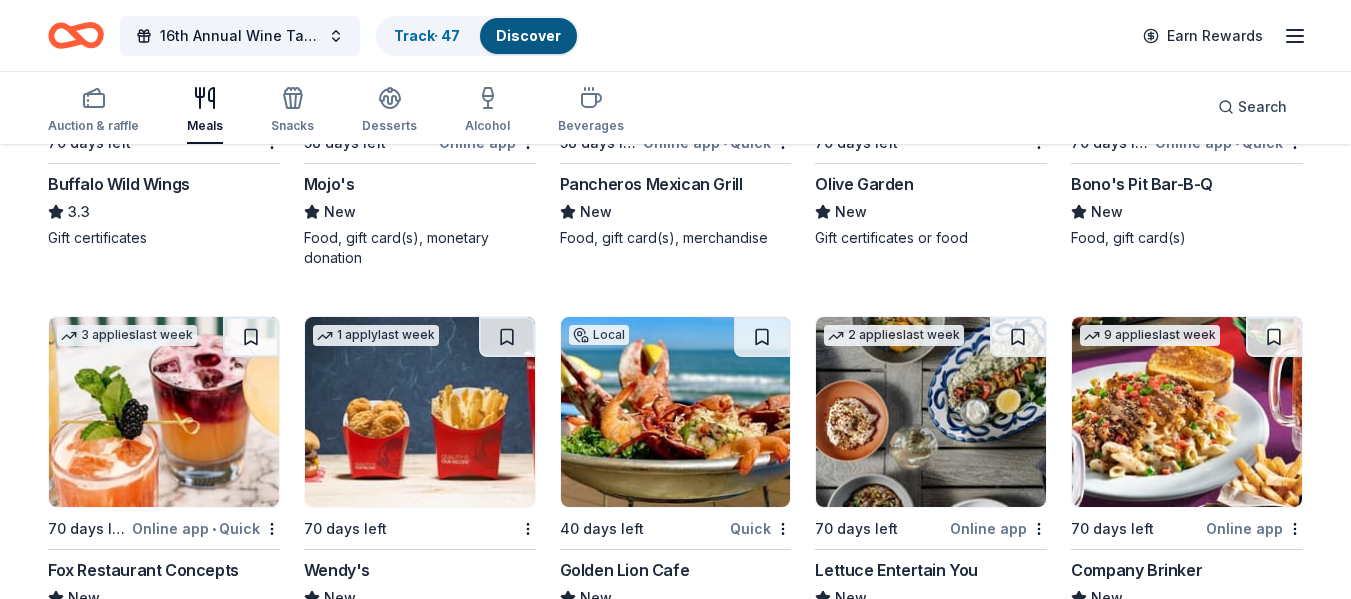 scroll, scrollTop: 3062, scrollLeft: 0, axis: vertical 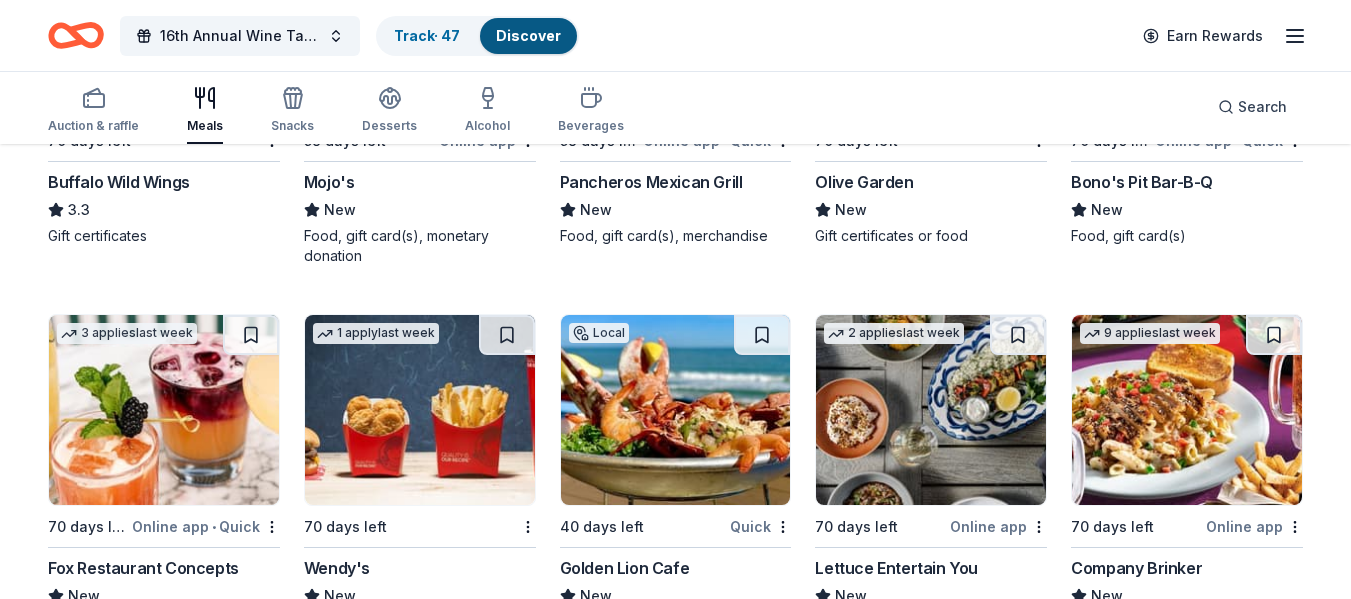 click at bounding box center (676, 410) 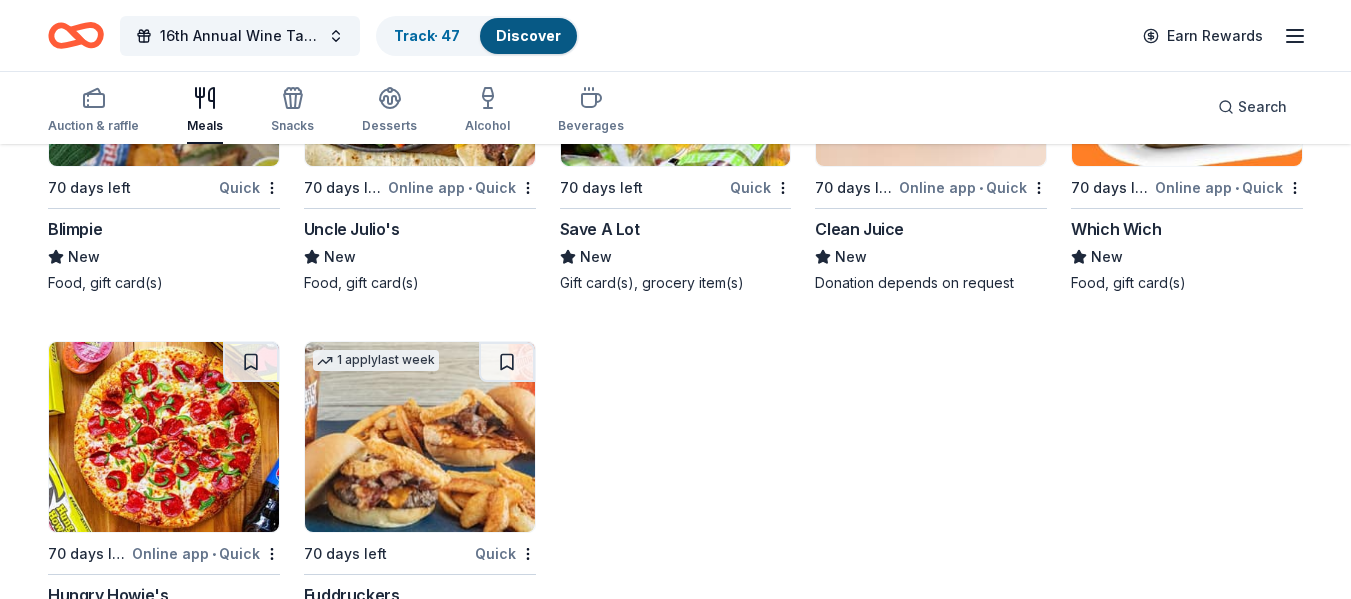 scroll, scrollTop: 6123, scrollLeft: 0, axis: vertical 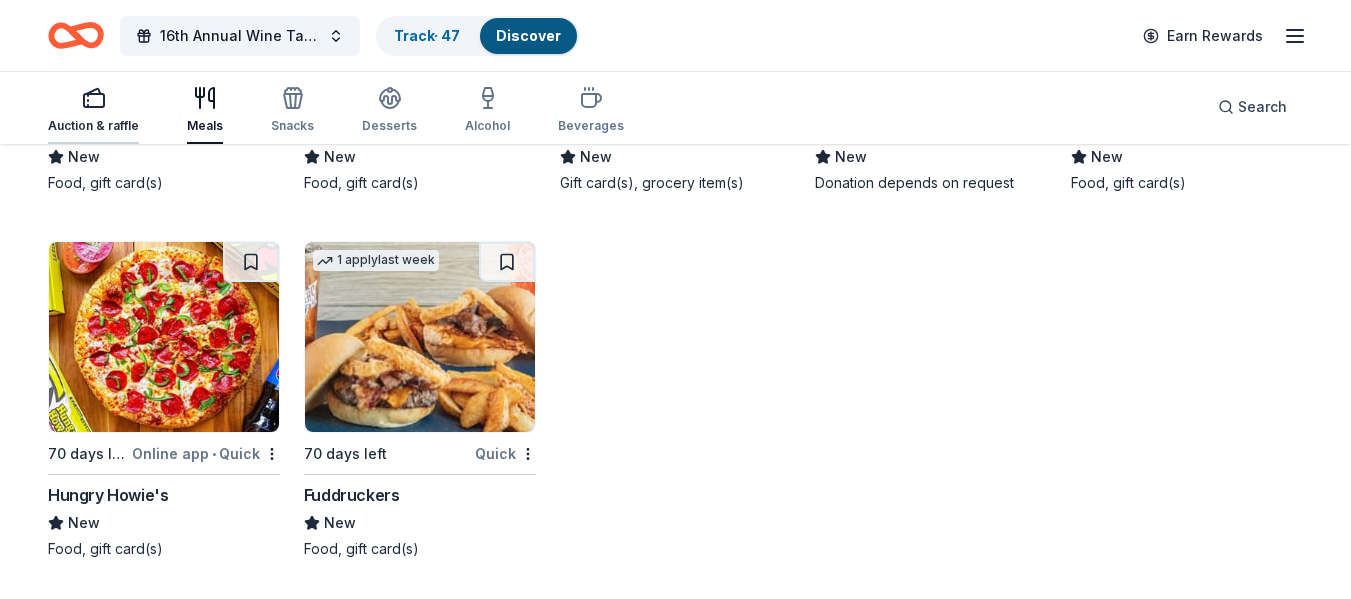 click on "Auction & raffle" at bounding box center [93, 111] 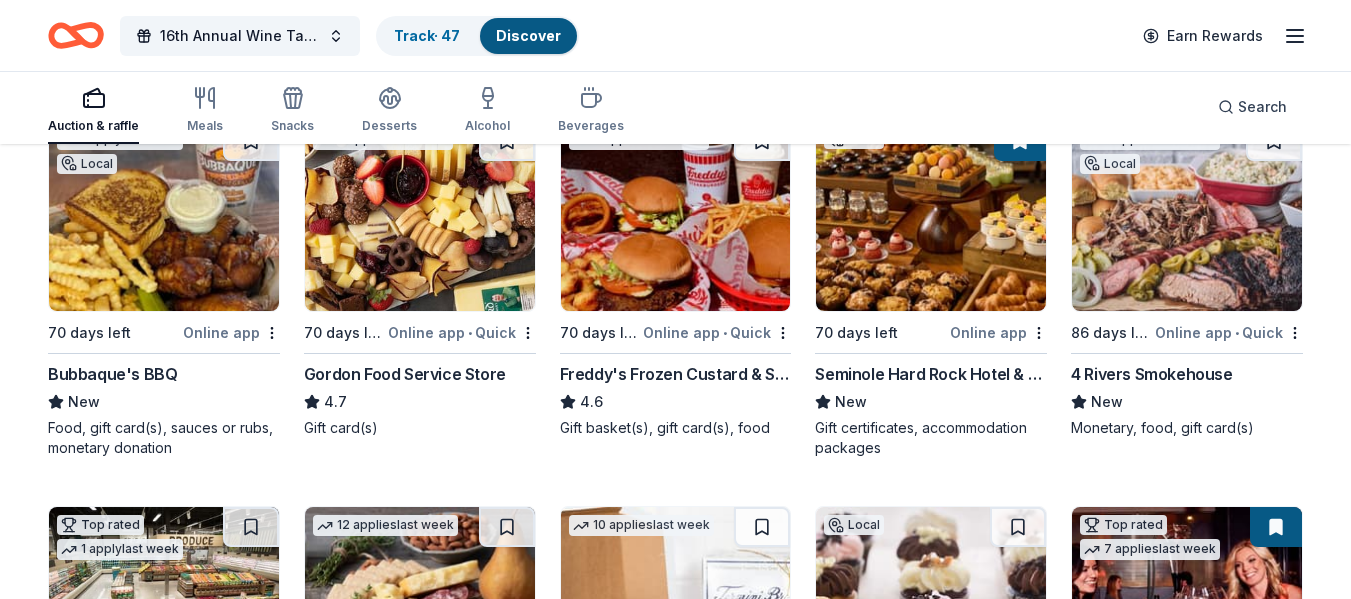 scroll, scrollTop: 1766, scrollLeft: 0, axis: vertical 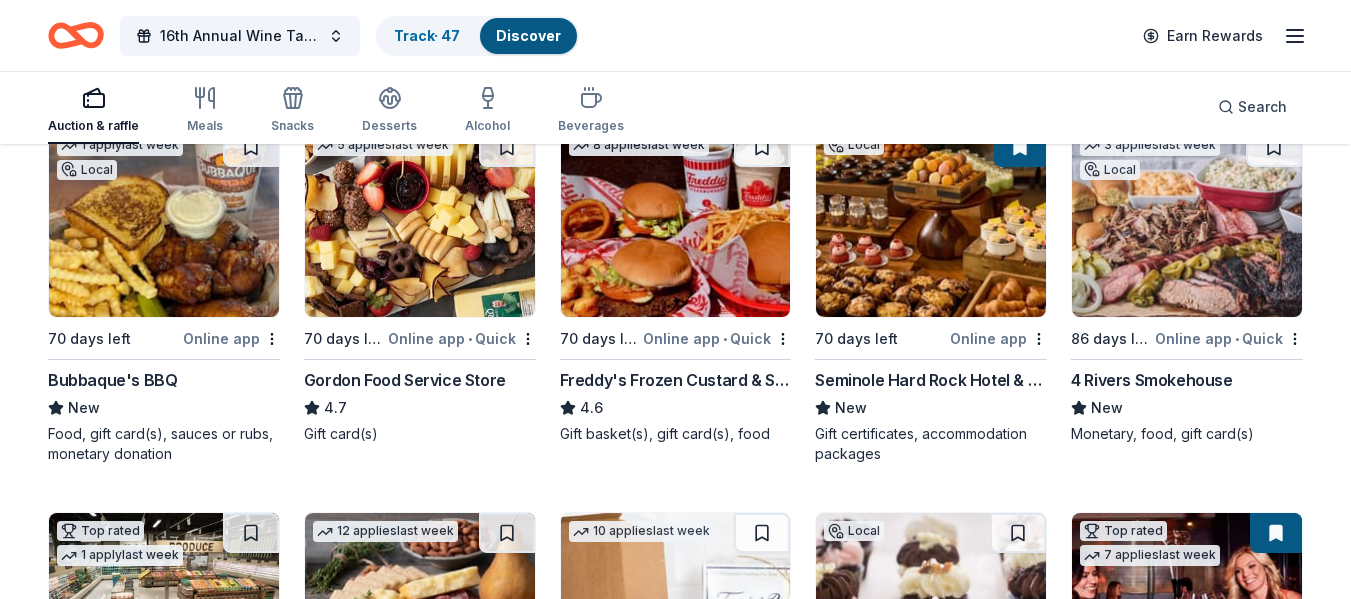 click at bounding box center (1187, 222) 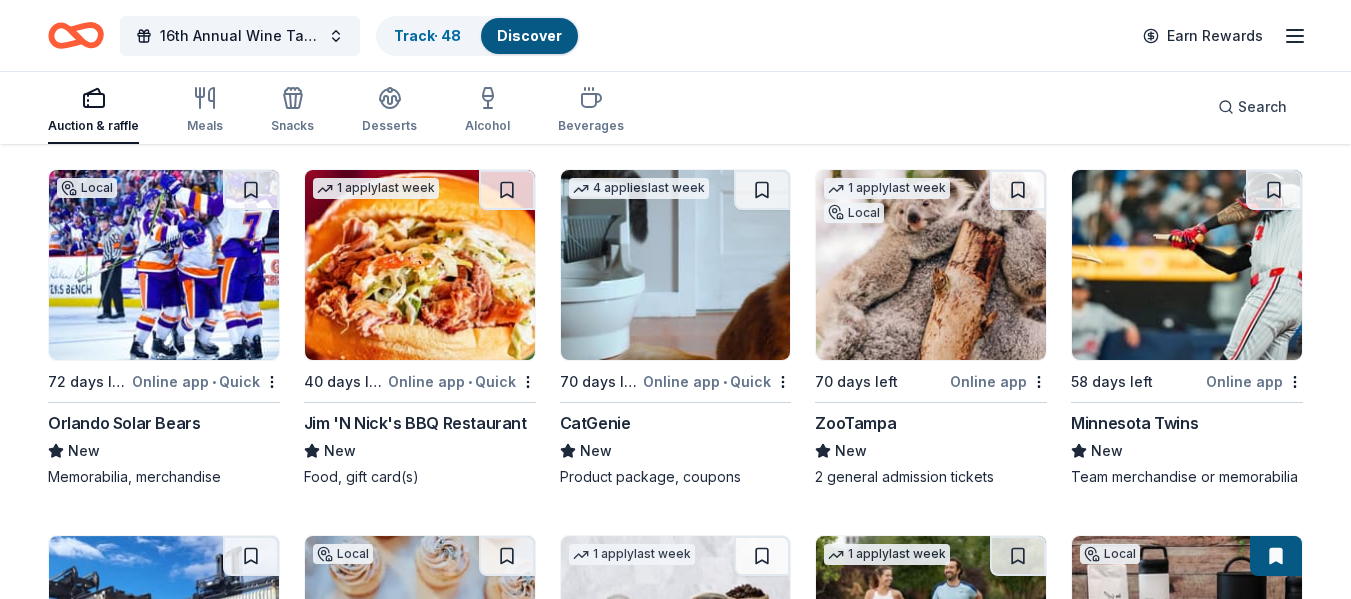 scroll, scrollTop: 6317, scrollLeft: 0, axis: vertical 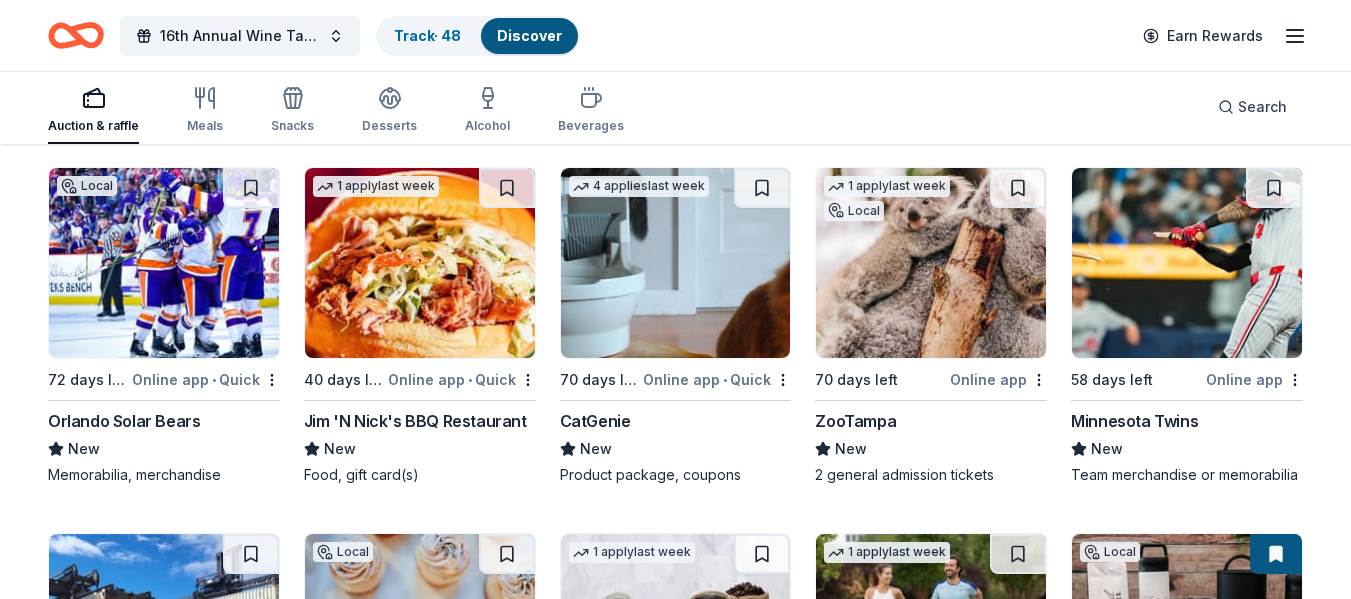 click at bounding box center (931, 263) 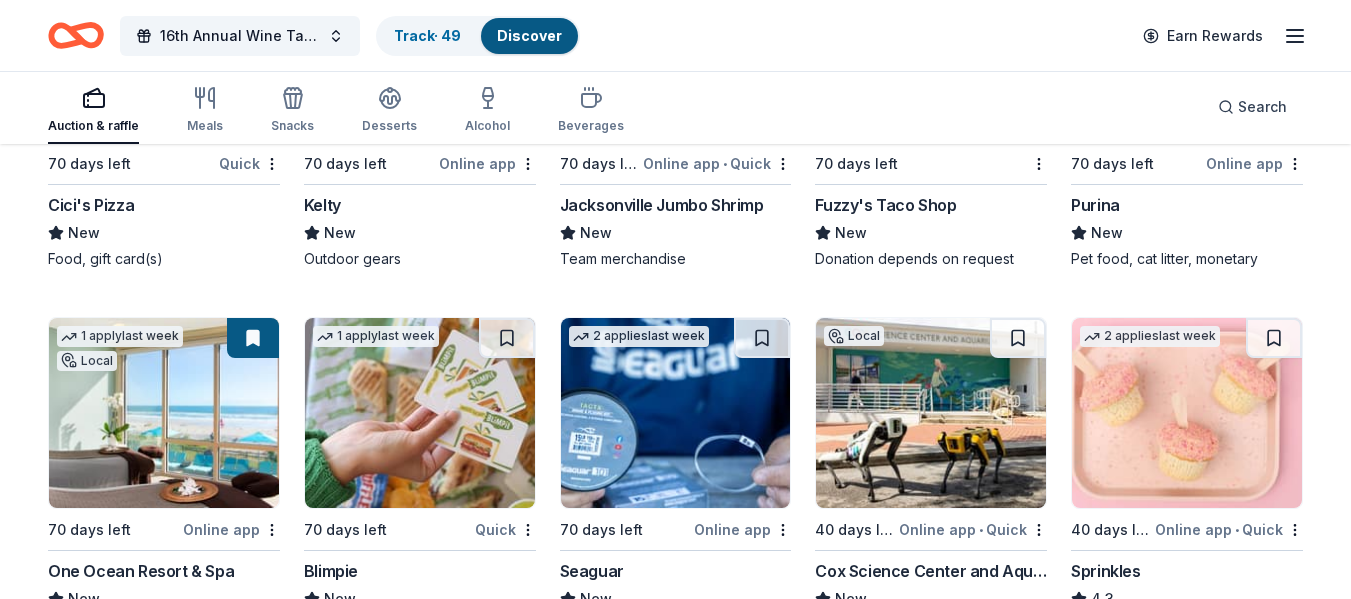 scroll, scrollTop: 14203, scrollLeft: 0, axis: vertical 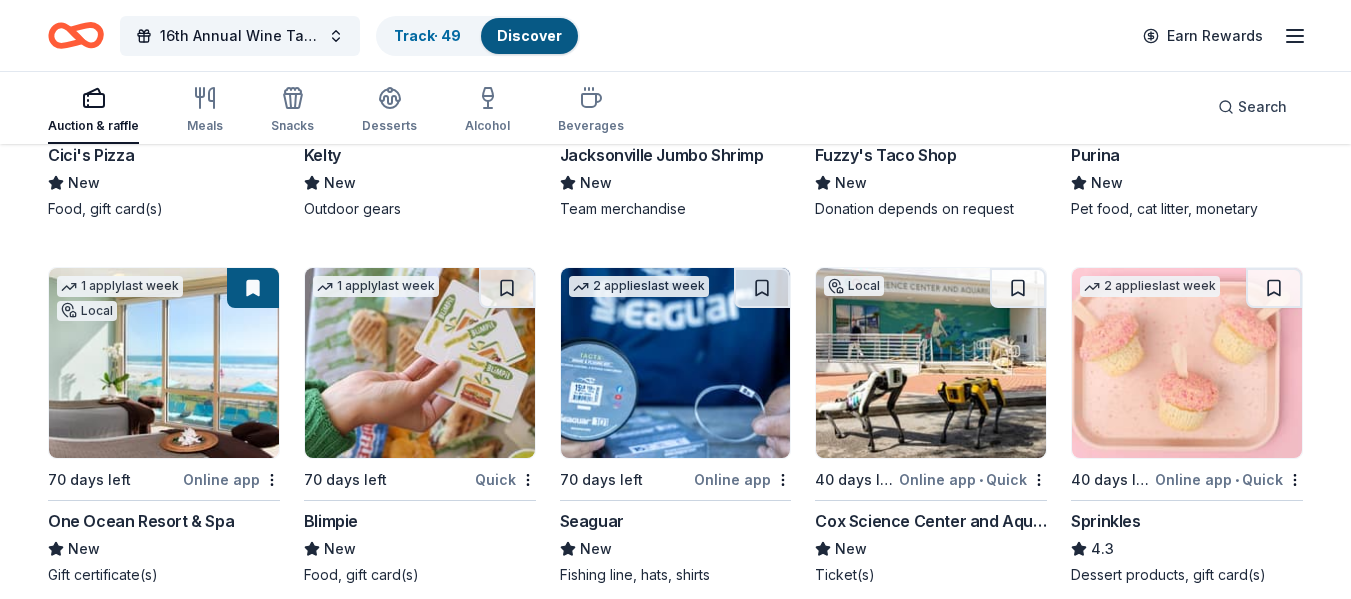 click at bounding box center (931, 363) 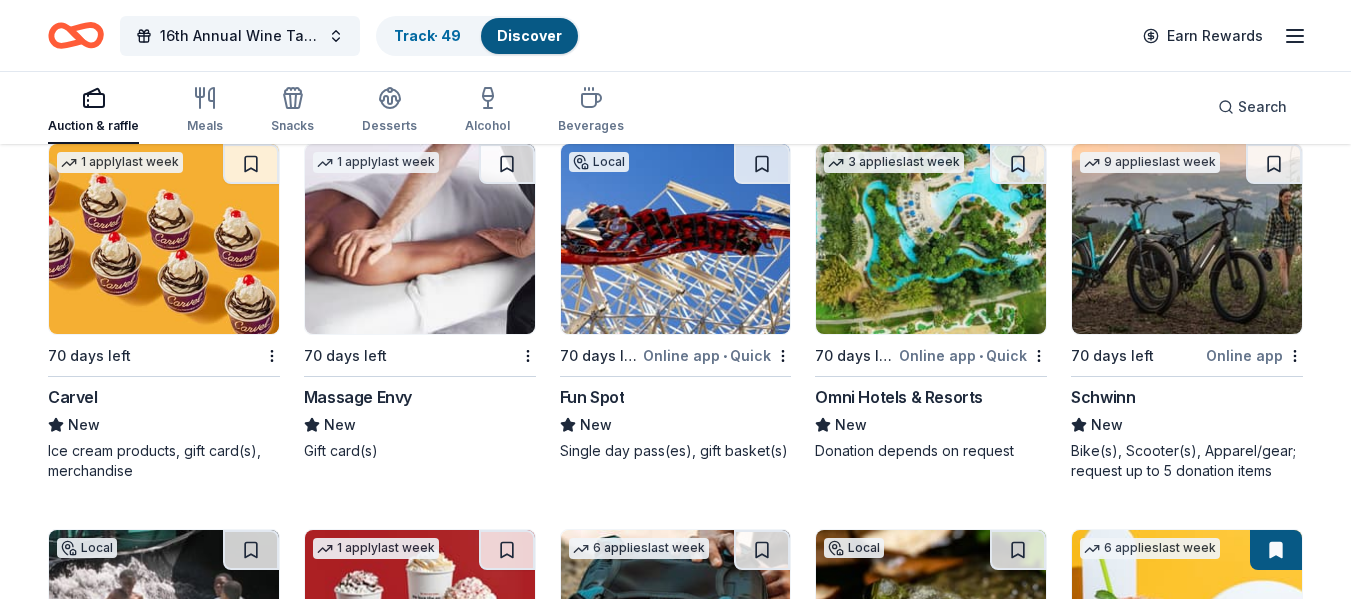 scroll, scrollTop: 16234, scrollLeft: 0, axis: vertical 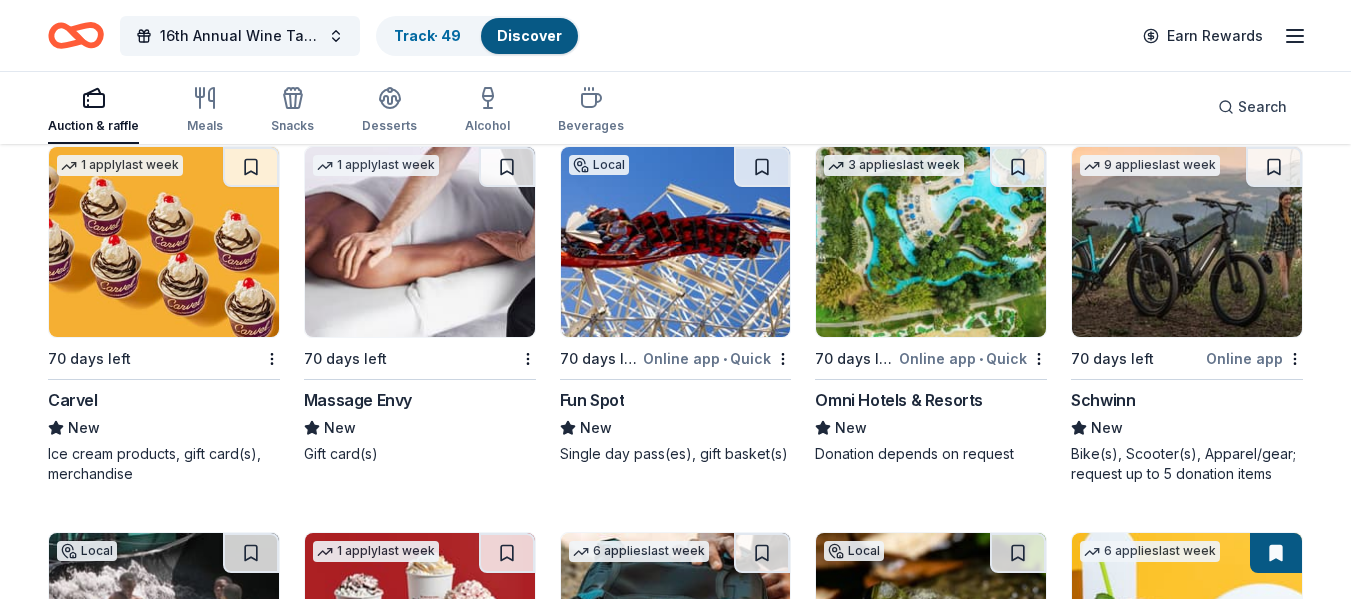 click at bounding box center [420, 242] 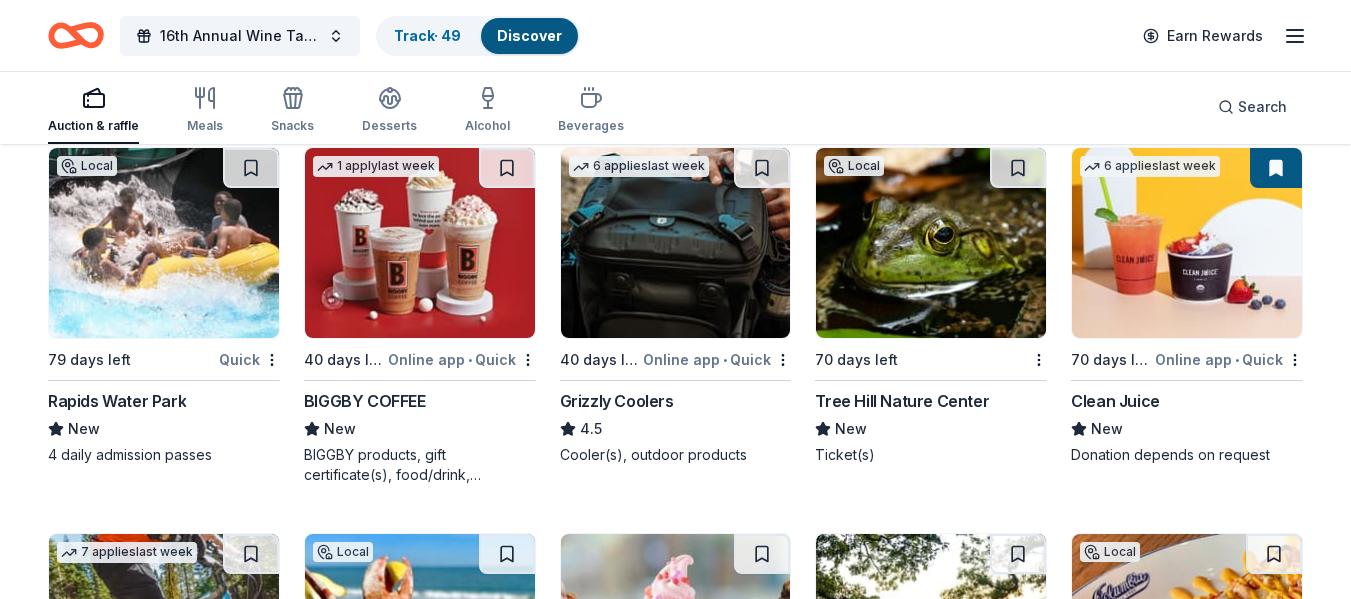 scroll, scrollTop: 16620, scrollLeft: 0, axis: vertical 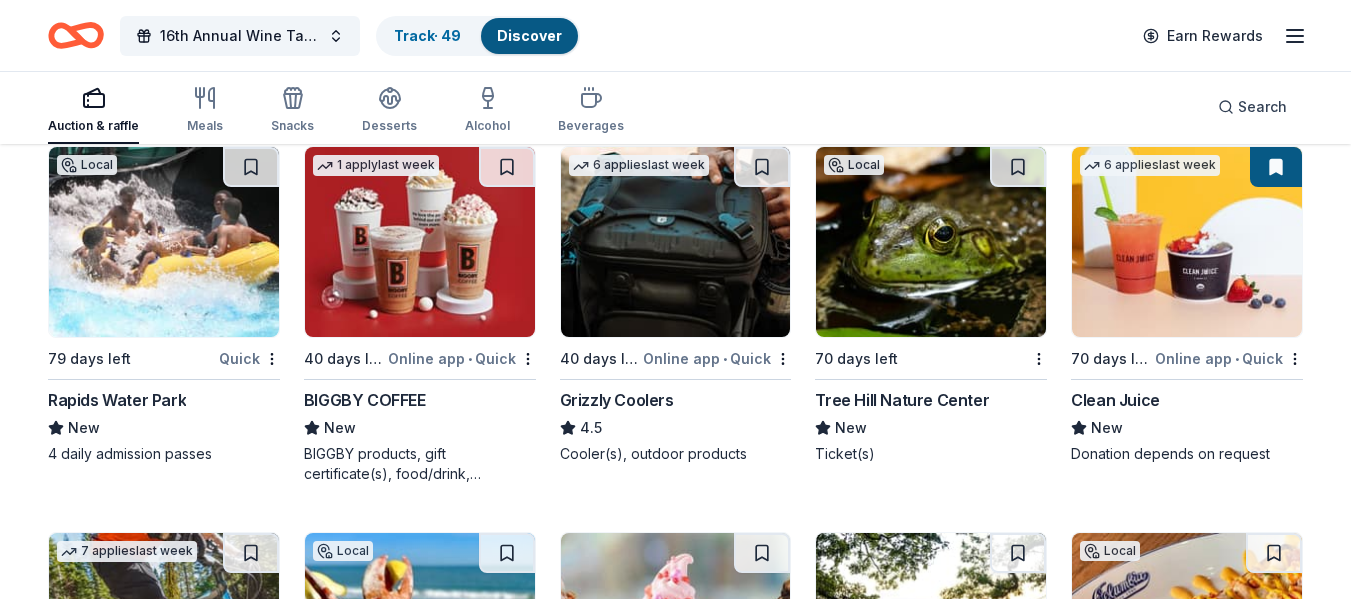 click at bounding box center (931, 242) 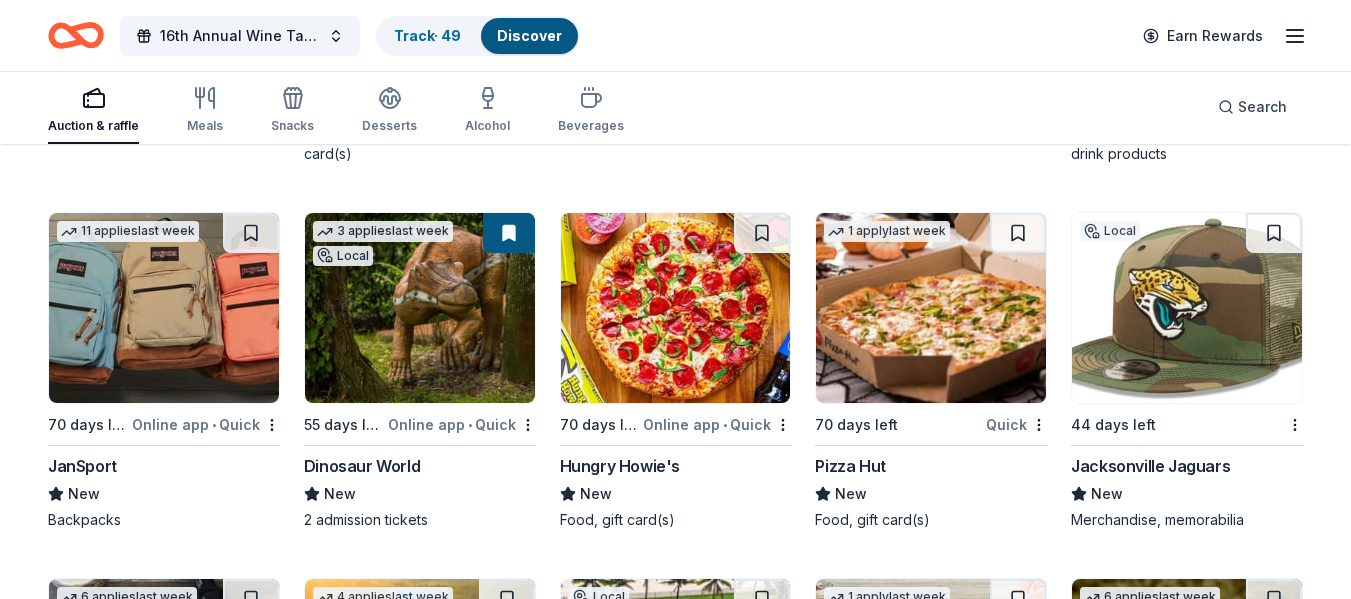 scroll, scrollTop: 18097, scrollLeft: 0, axis: vertical 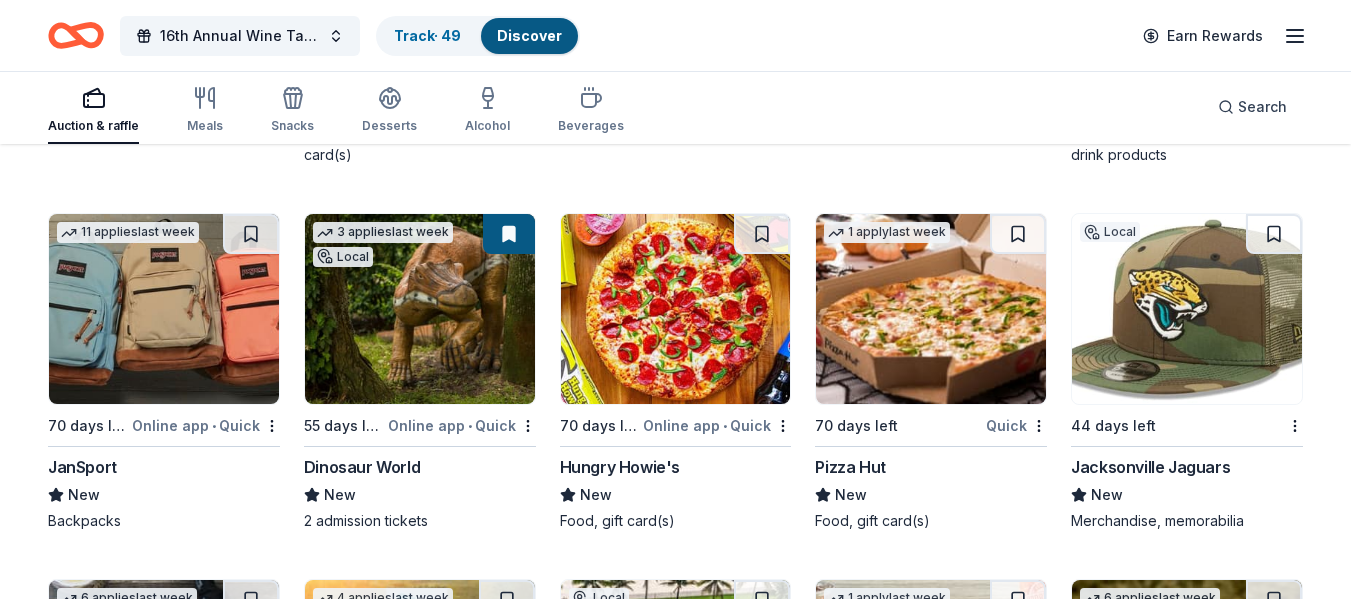 click at bounding box center [164, 309] 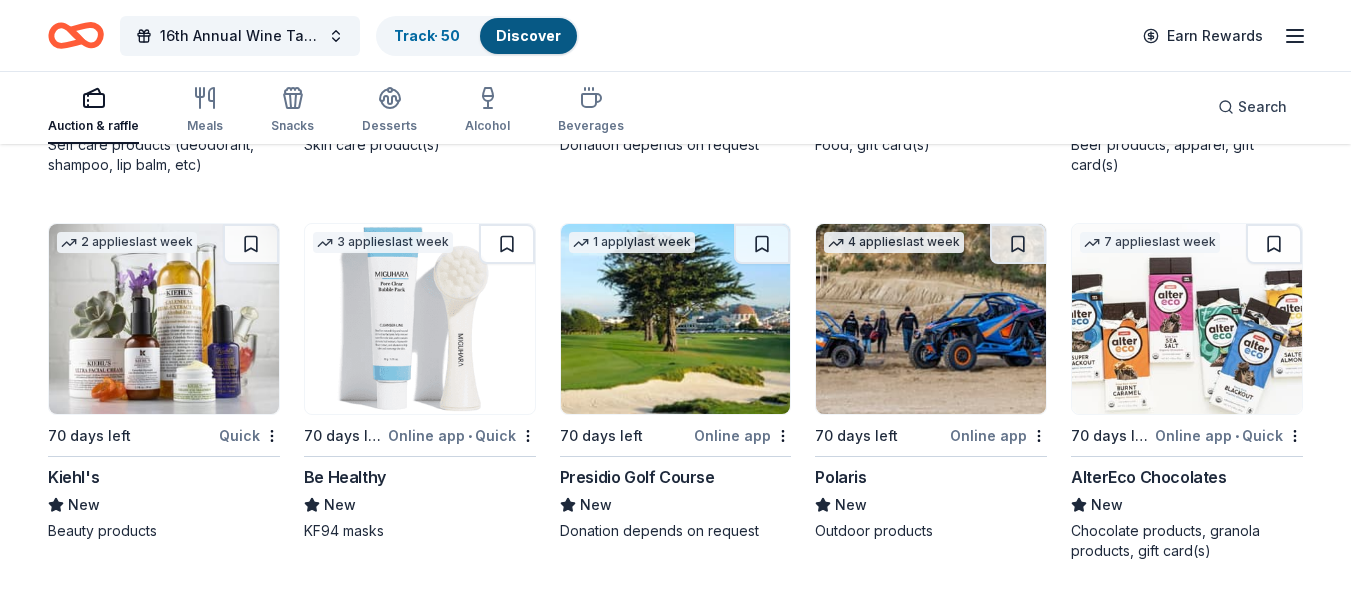scroll, scrollTop: 18747, scrollLeft: 0, axis: vertical 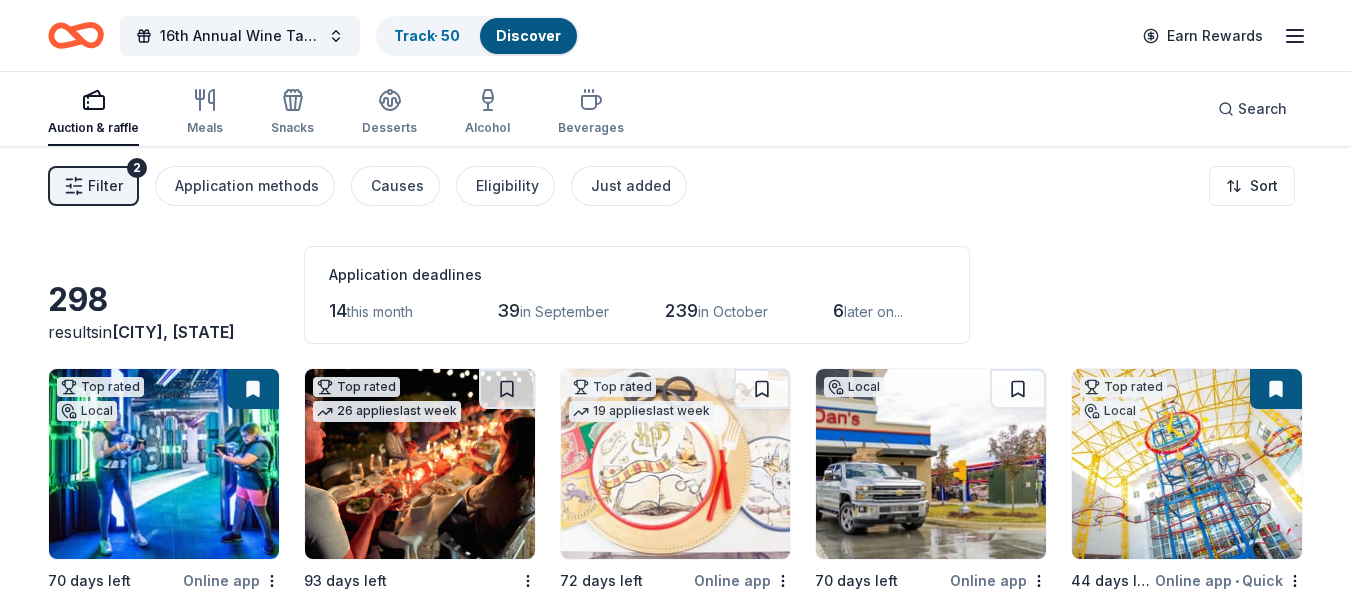 drag, startPoint x: 752, startPoint y: 436, endPoint x: 825, endPoint y: 142, distance: 302.9274 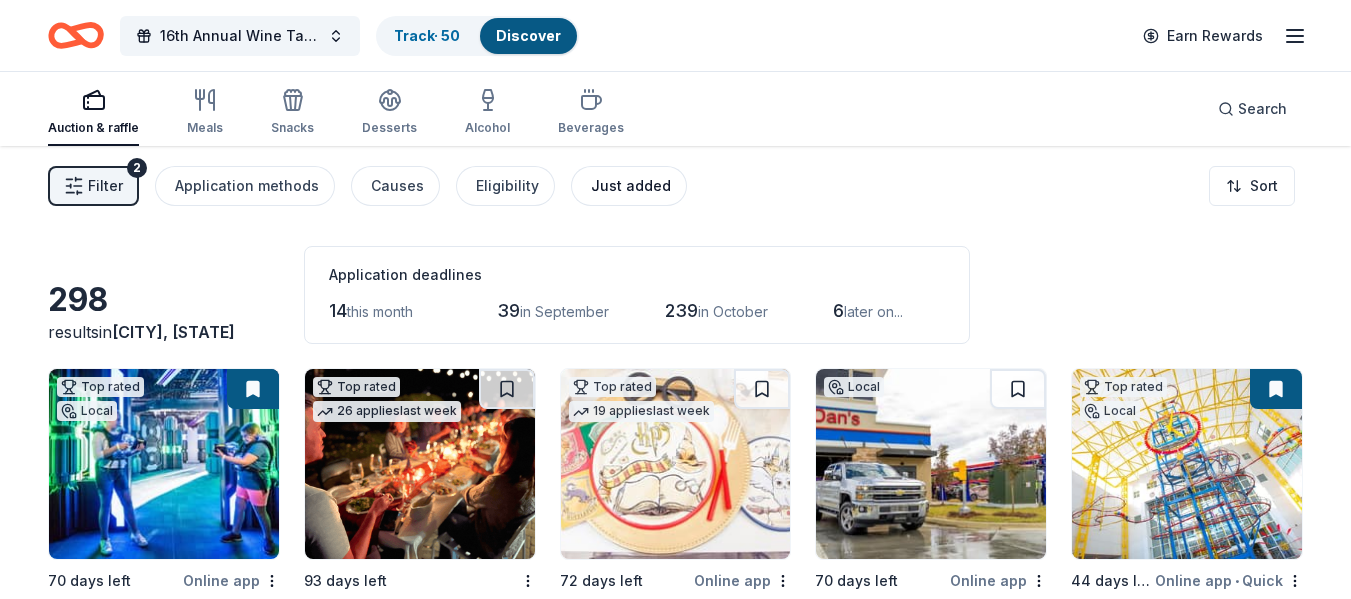 click on "Just added" at bounding box center [631, 186] 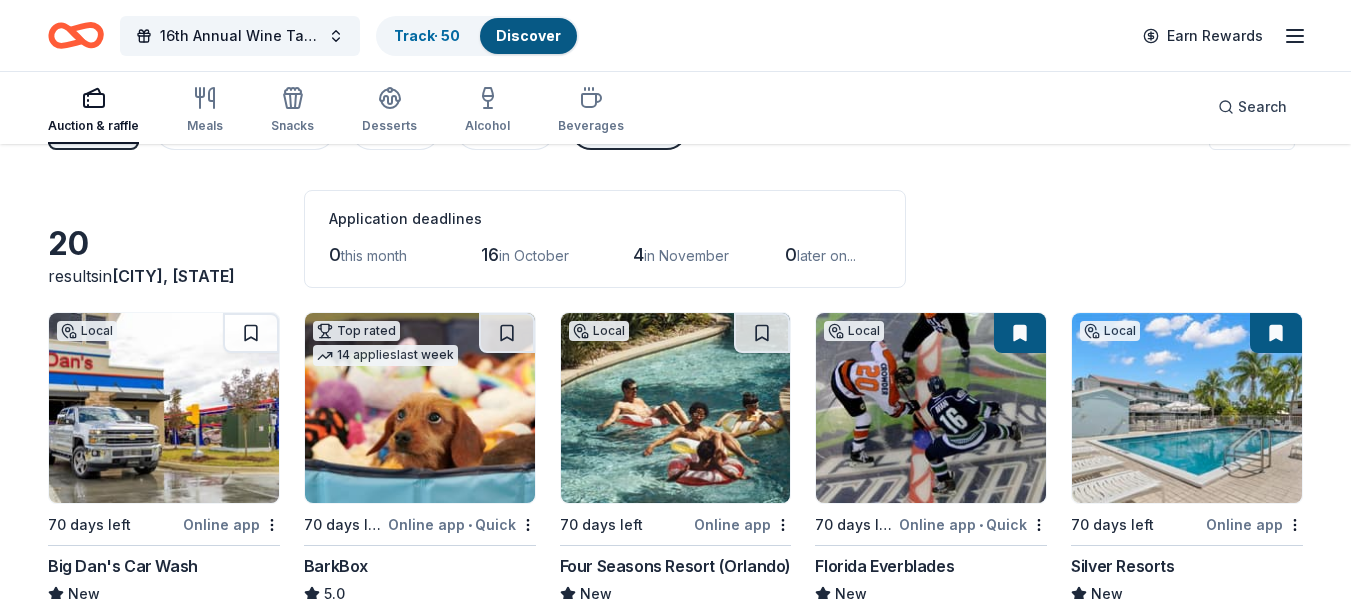 scroll, scrollTop: 0, scrollLeft: 0, axis: both 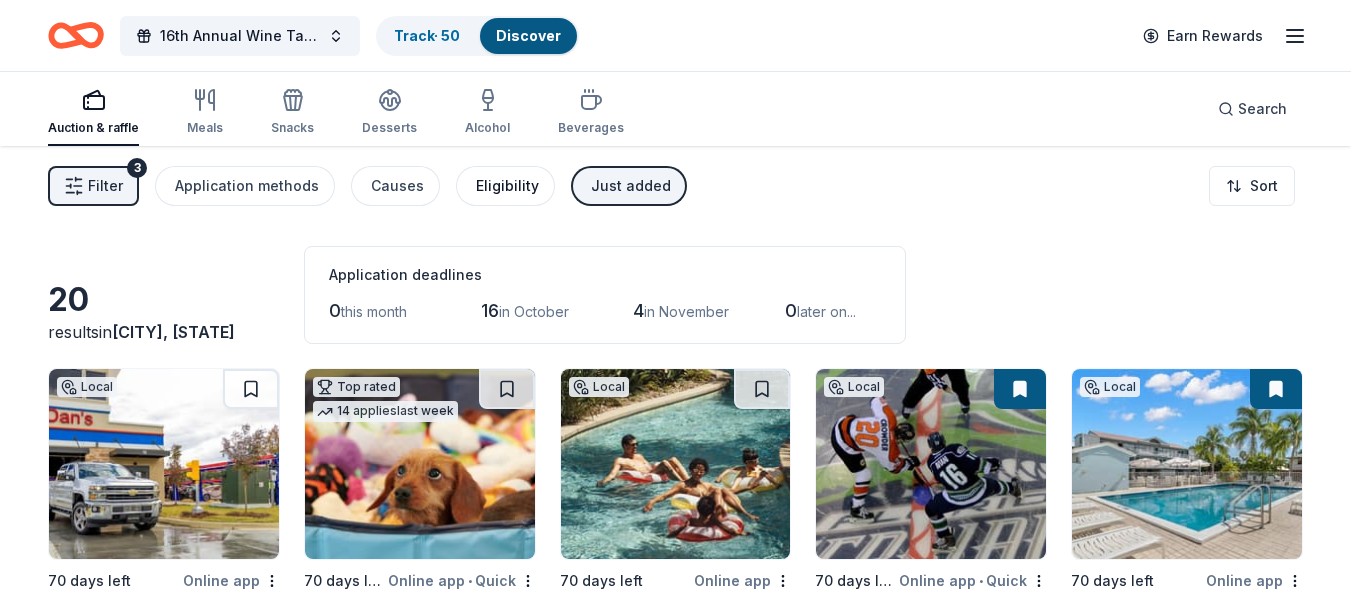 click on "Eligibility" at bounding box center [507, 186] 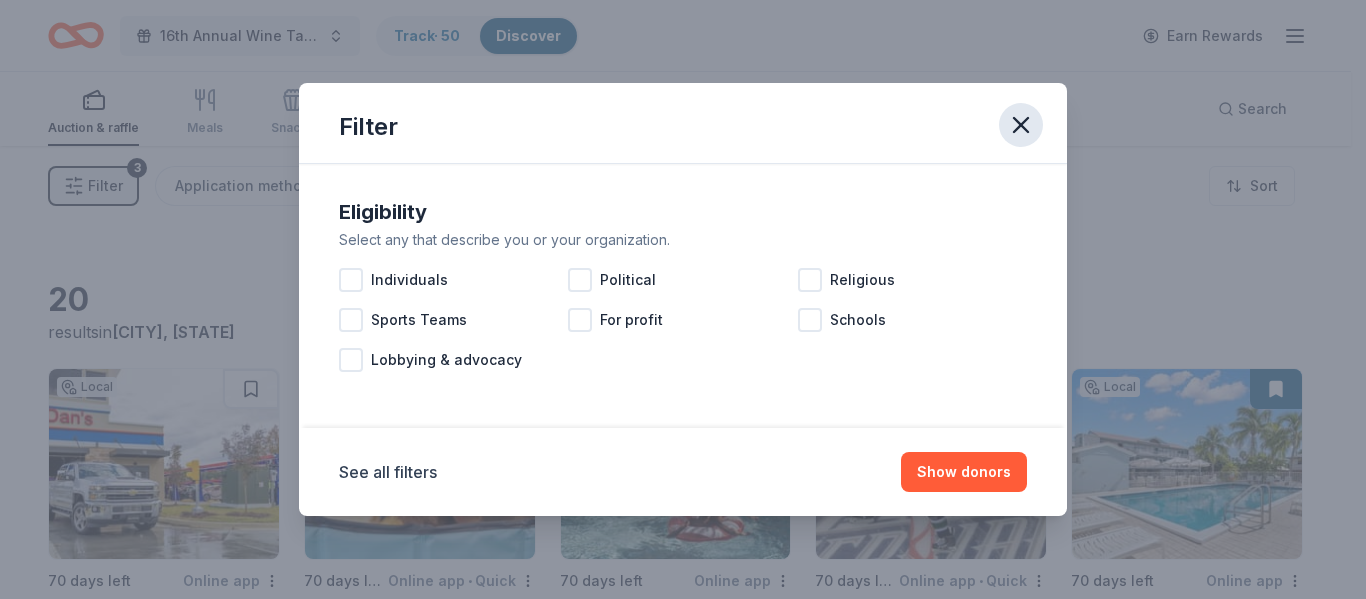 drag, startPoint x: 993, startPoint y: 126, endPoint x: 1020, endPoint y: 131, distance: 27.45906 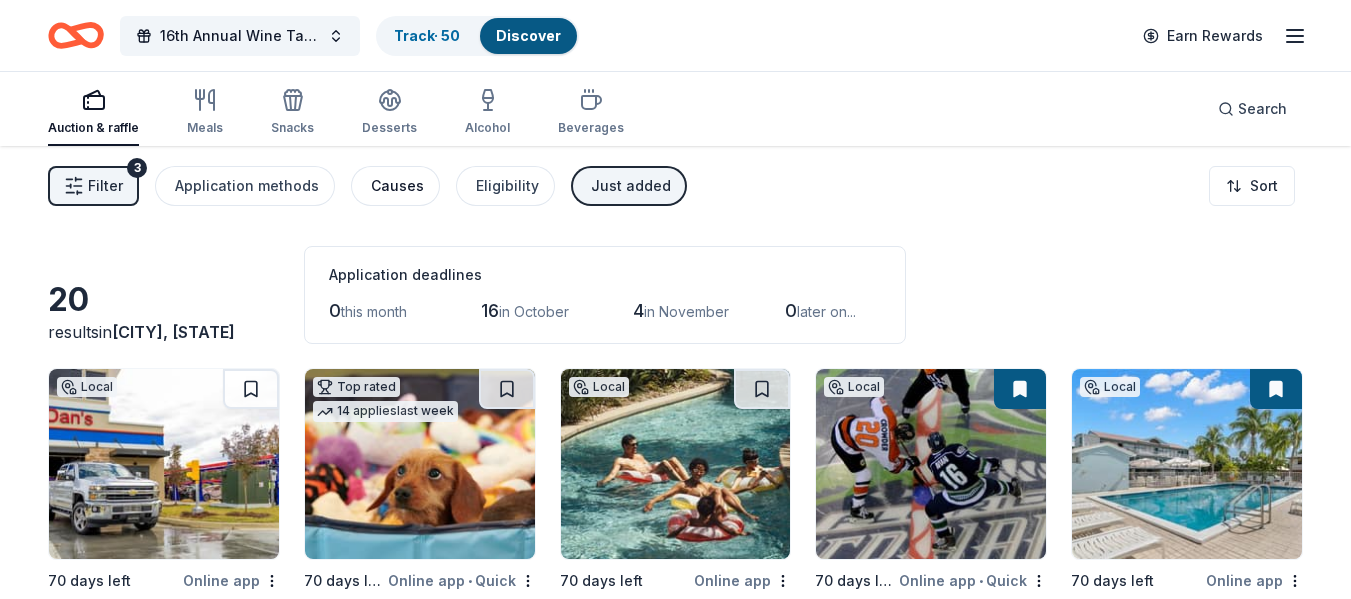 click on "Causes" at bounding box center (397, 186) 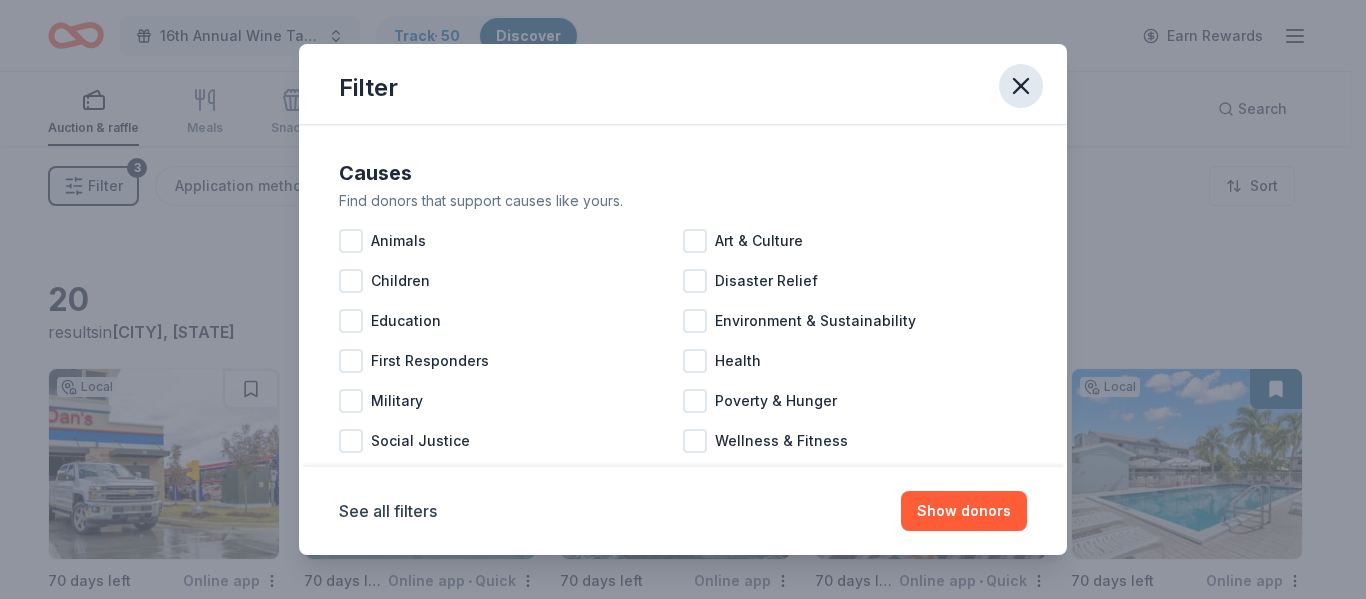 click 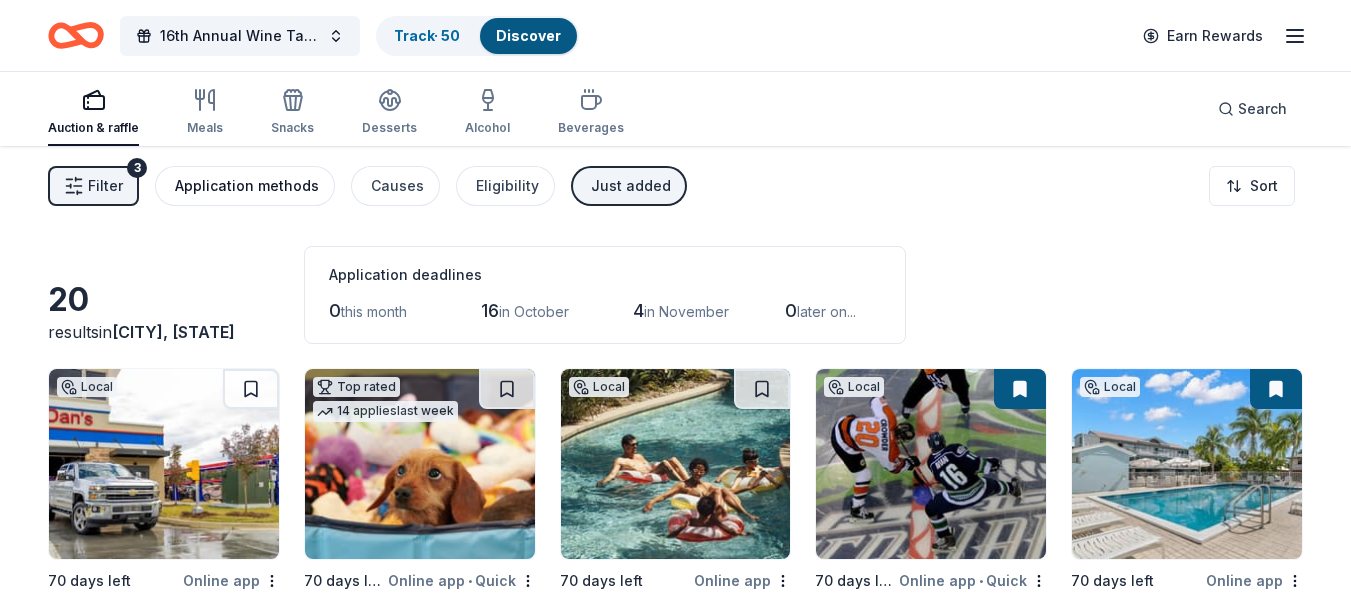 drag, startPoint x: 292, startPoint y: 210, endPoint x: 298, endPoint y: 190, distance: 20.880613 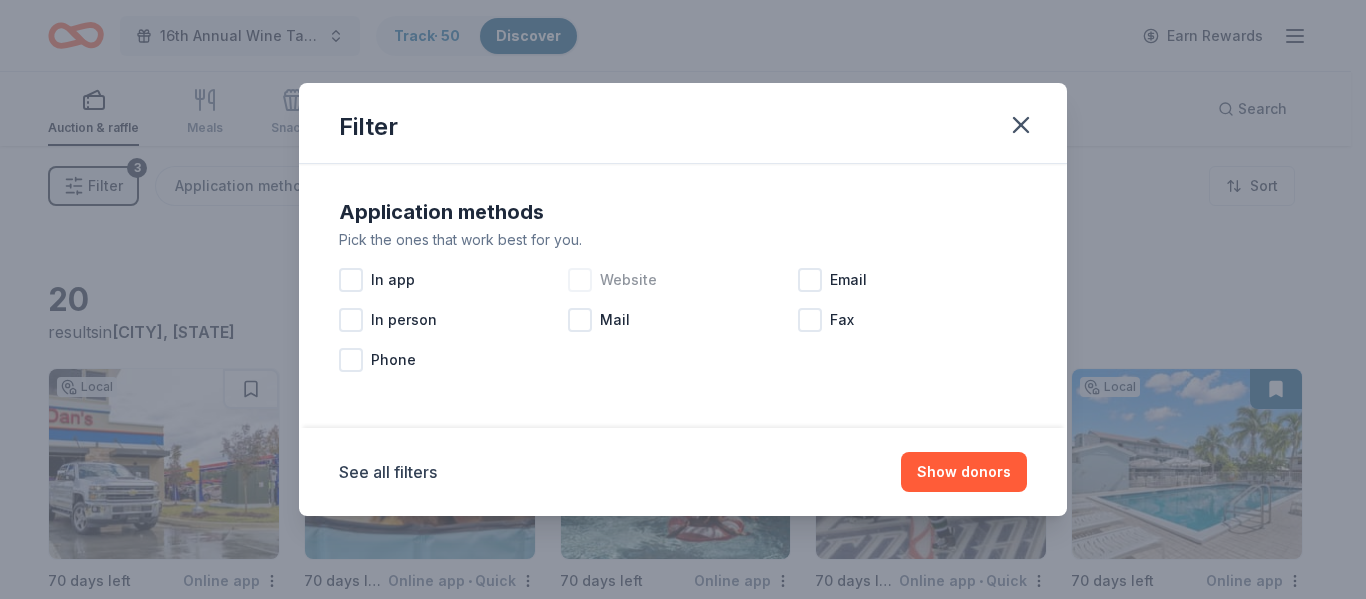 click on "Website" at bounding box center [628, 280] 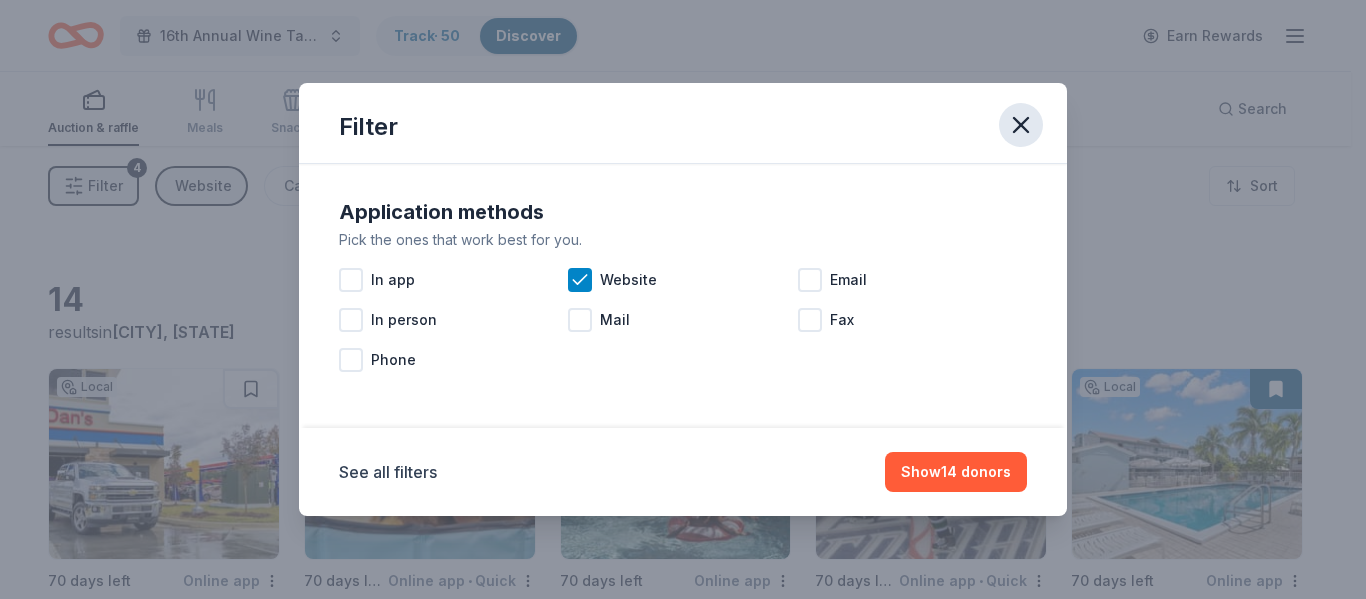 click at bounding box center [1021, 125] 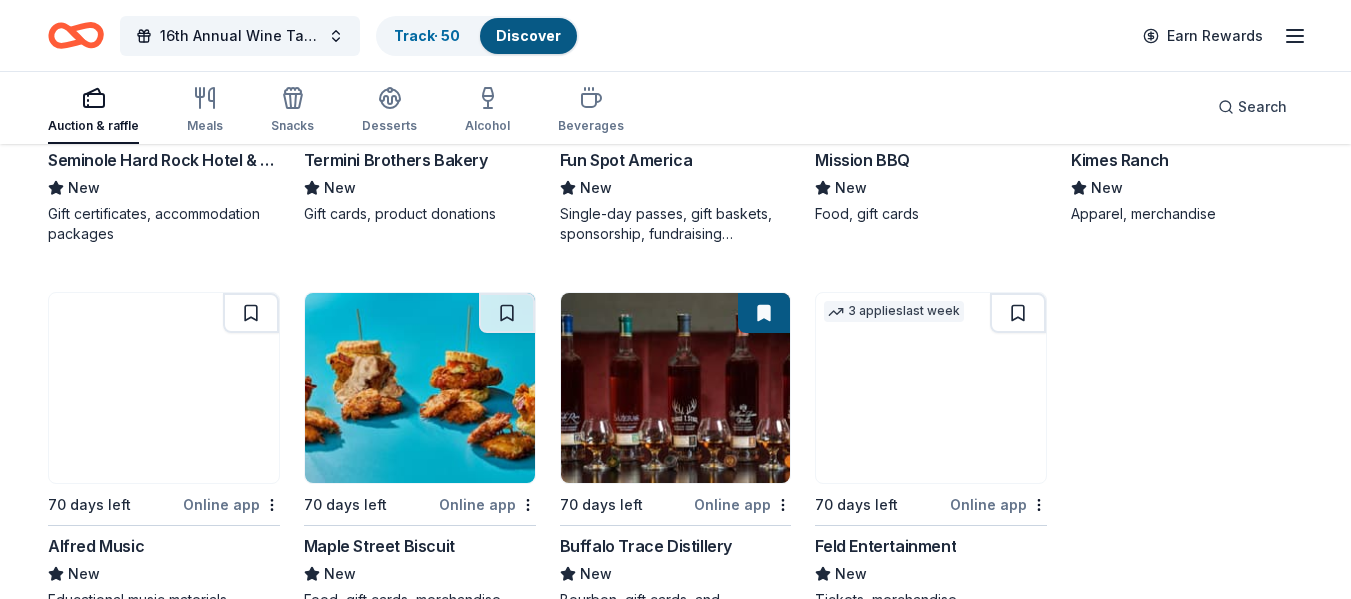 scroll, scrollTop: 919, scrollLeft: 0, axis: vertical 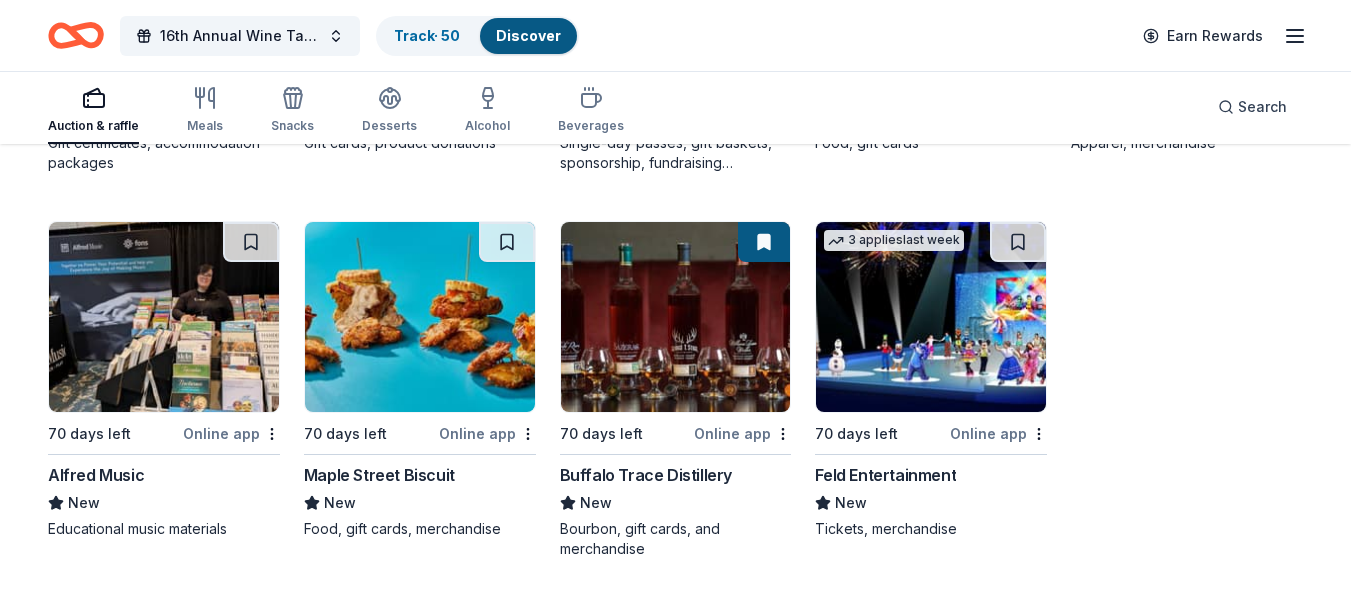 click at bounding box center (420, 317) 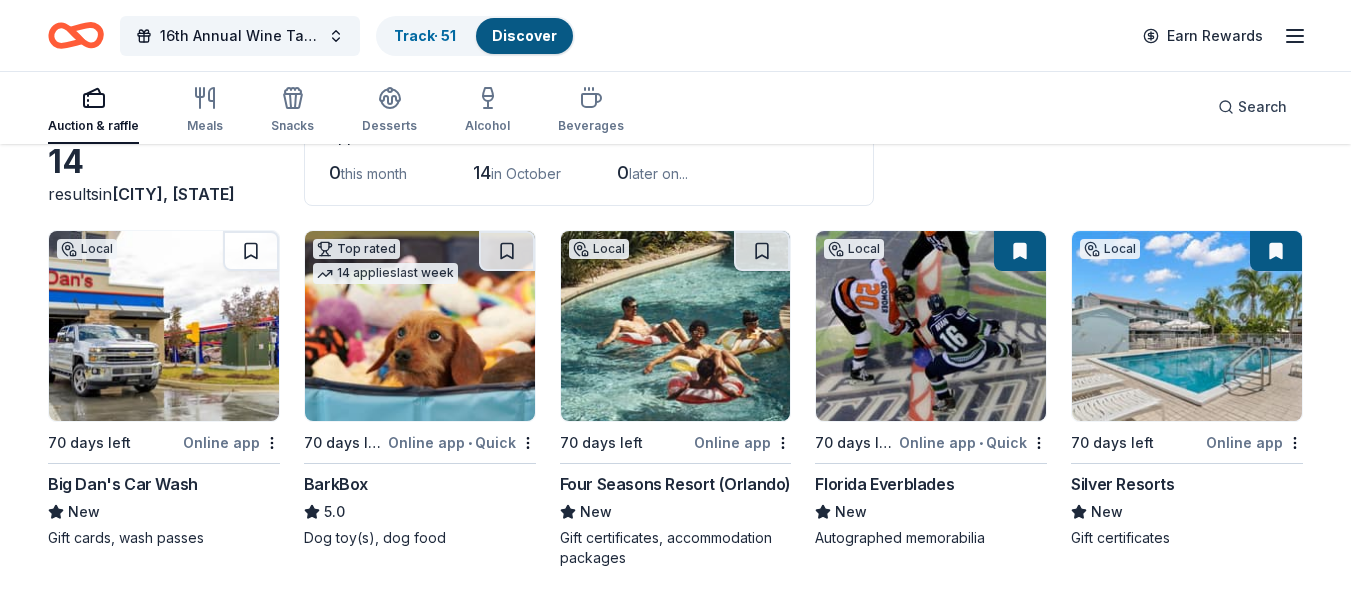 scroll, scrollTop: 0, scrollLeft: 0, axis: both 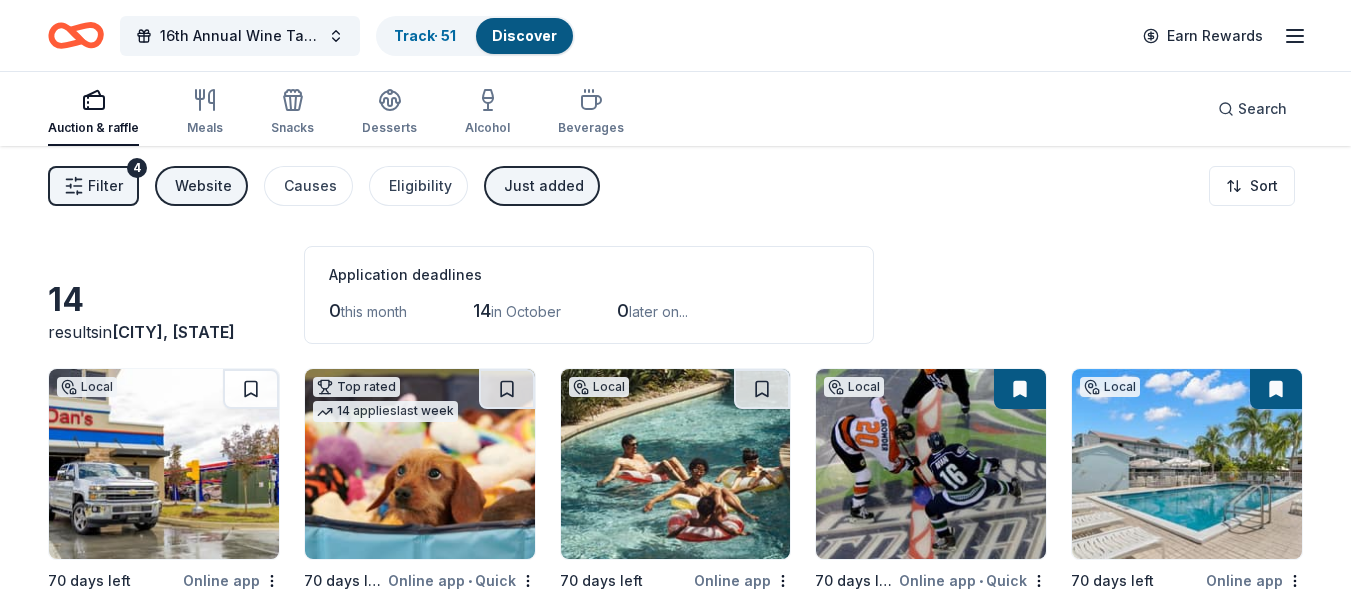 click on "Just added" at bounding box center [544, 186] 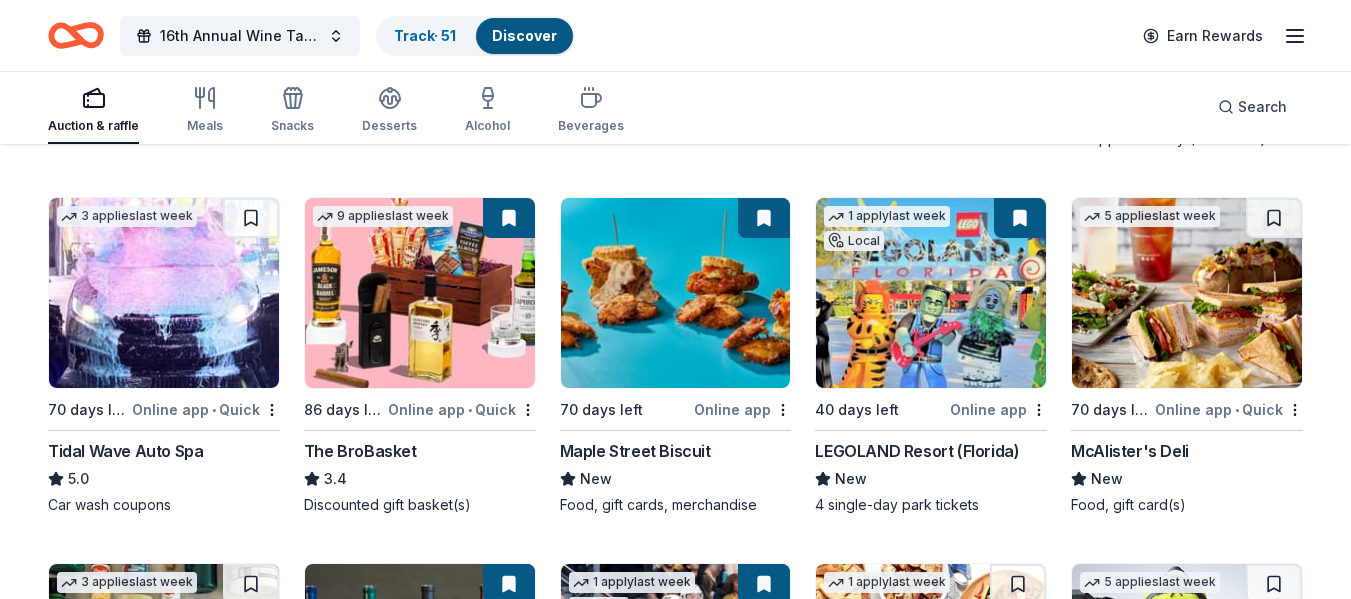 scroll, scrollTop: 3603, scrollLeft: 0, axis: vertical 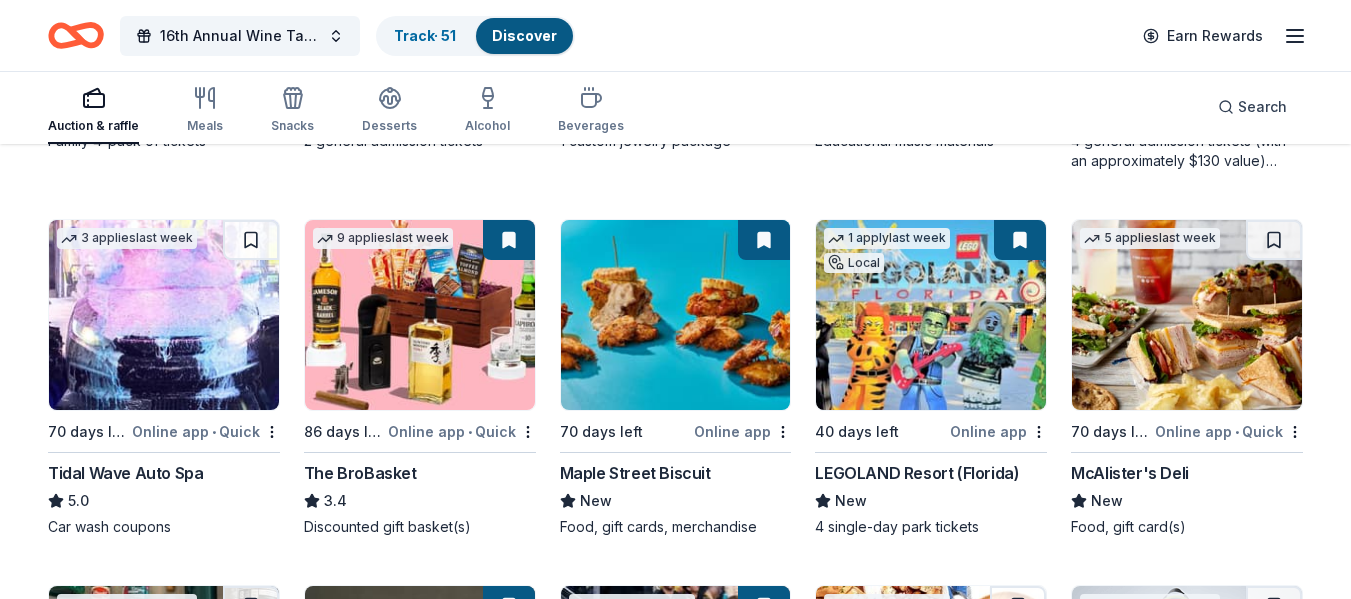 click at bounding box center [164, 315] 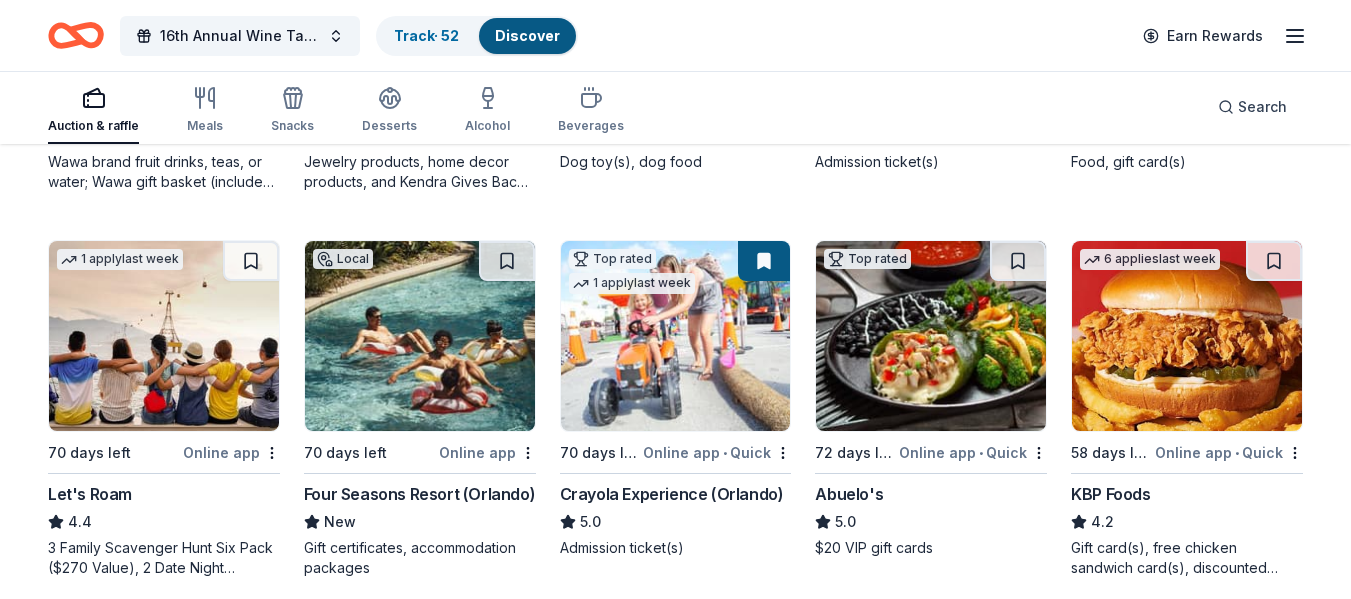 scroll, scrollTop: 0, scrollLeft: 0, axis: both 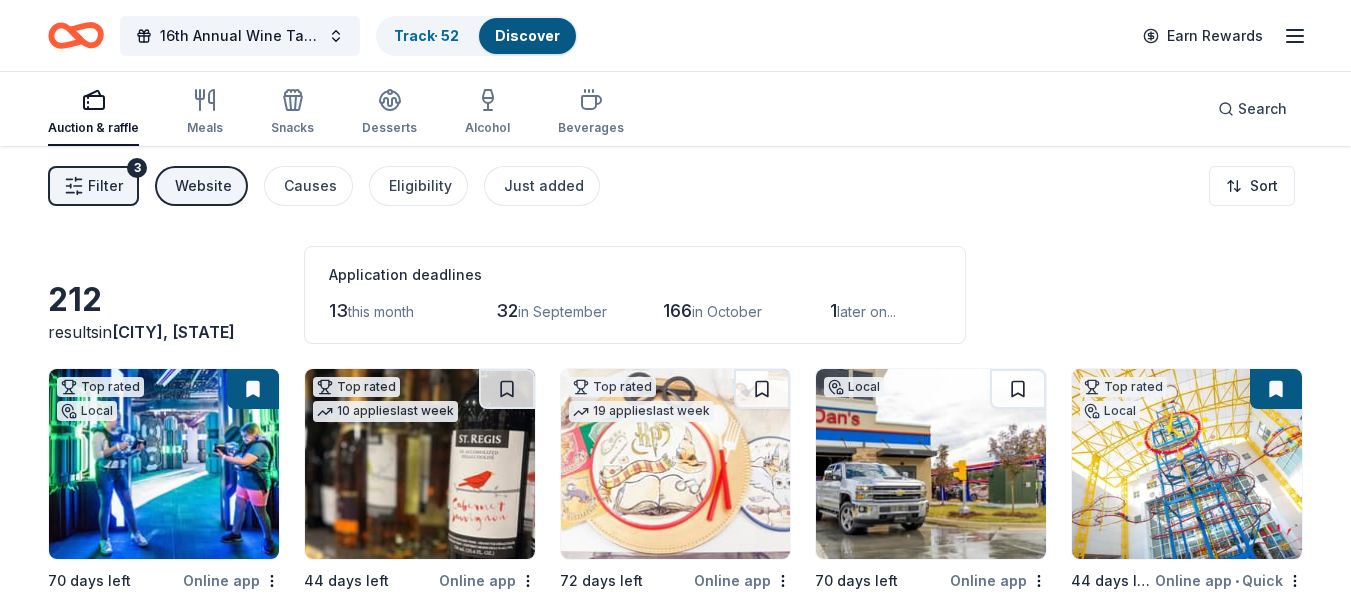 click on "Website" at bounding box center [203, 186] 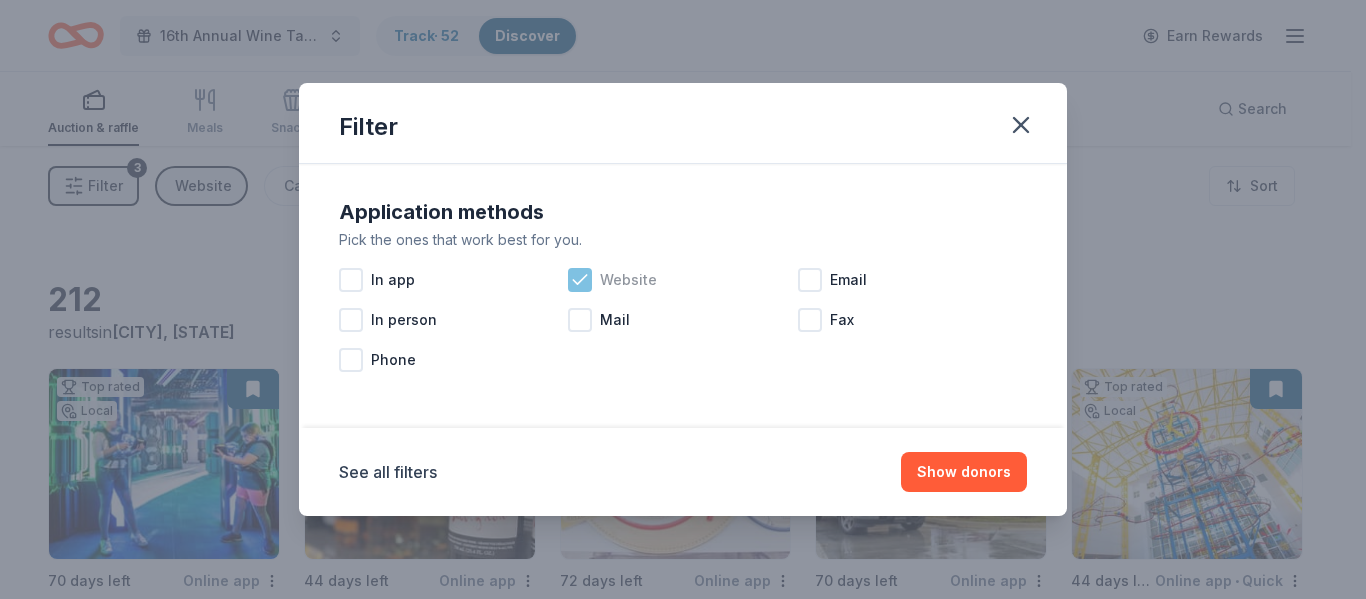 drag, startPoint x: 582, startPoint y: 278, endPoint x: 572, endPoint y: 291, distance: 16.40122 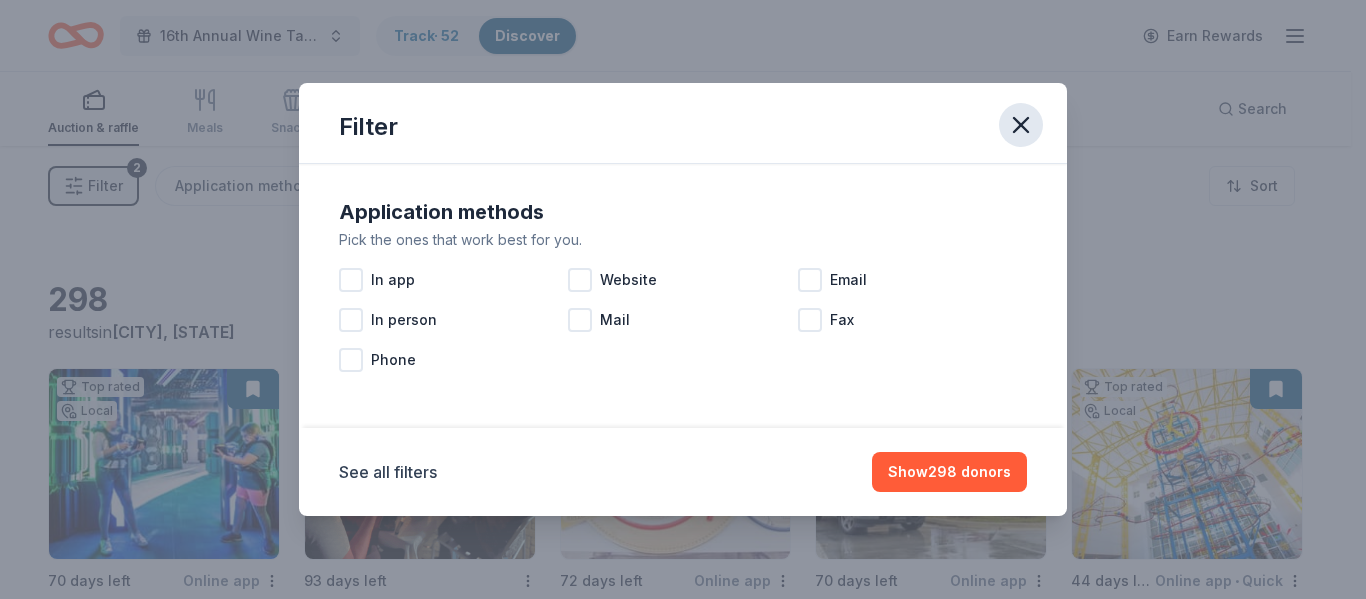 click 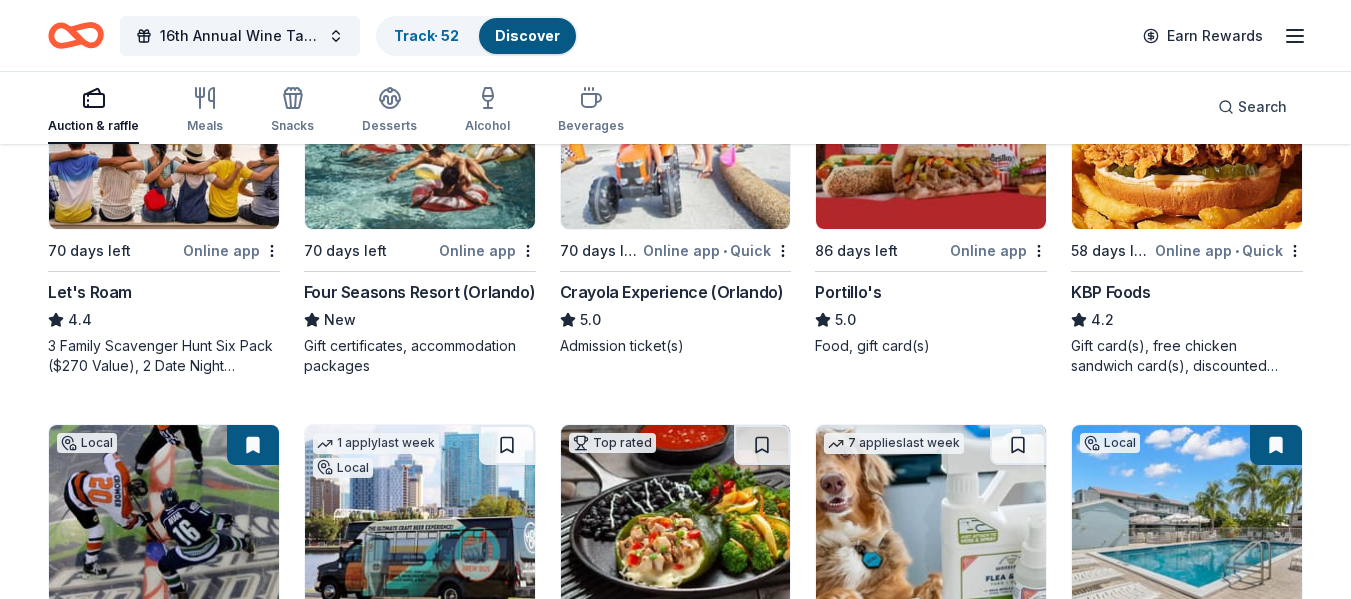 scroll, scrollTop: 1083, scrollLeft: 0, axis: vertical 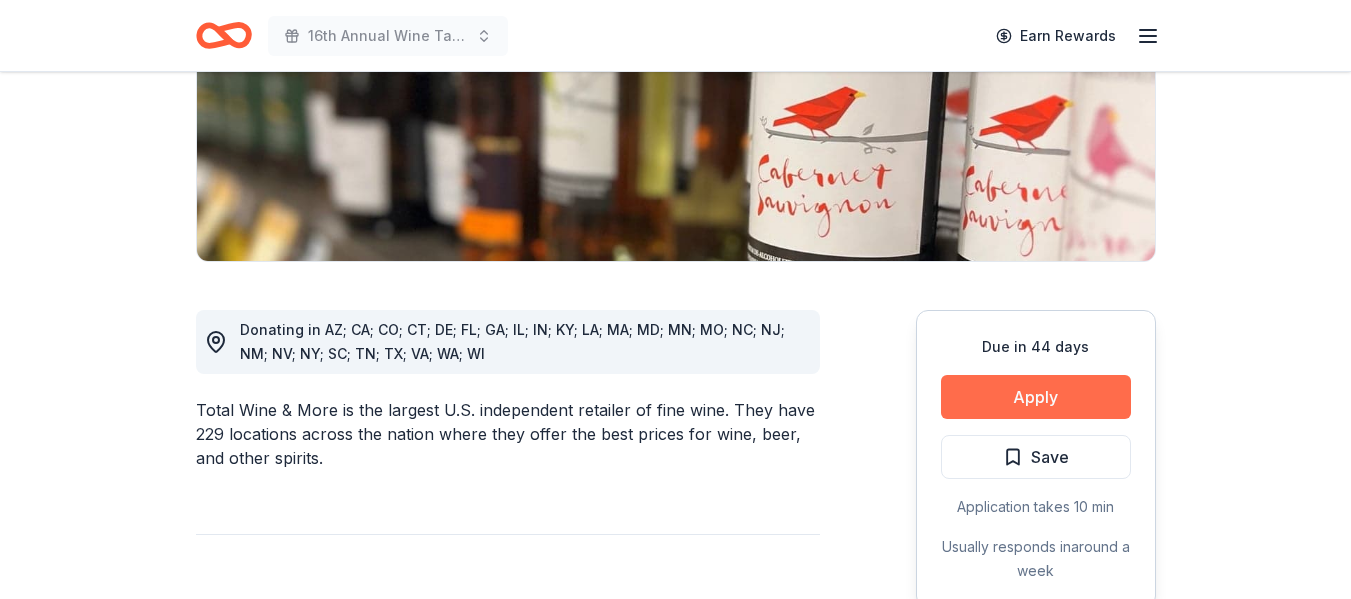 click on "Apply" at bounding box center [1036, 397] 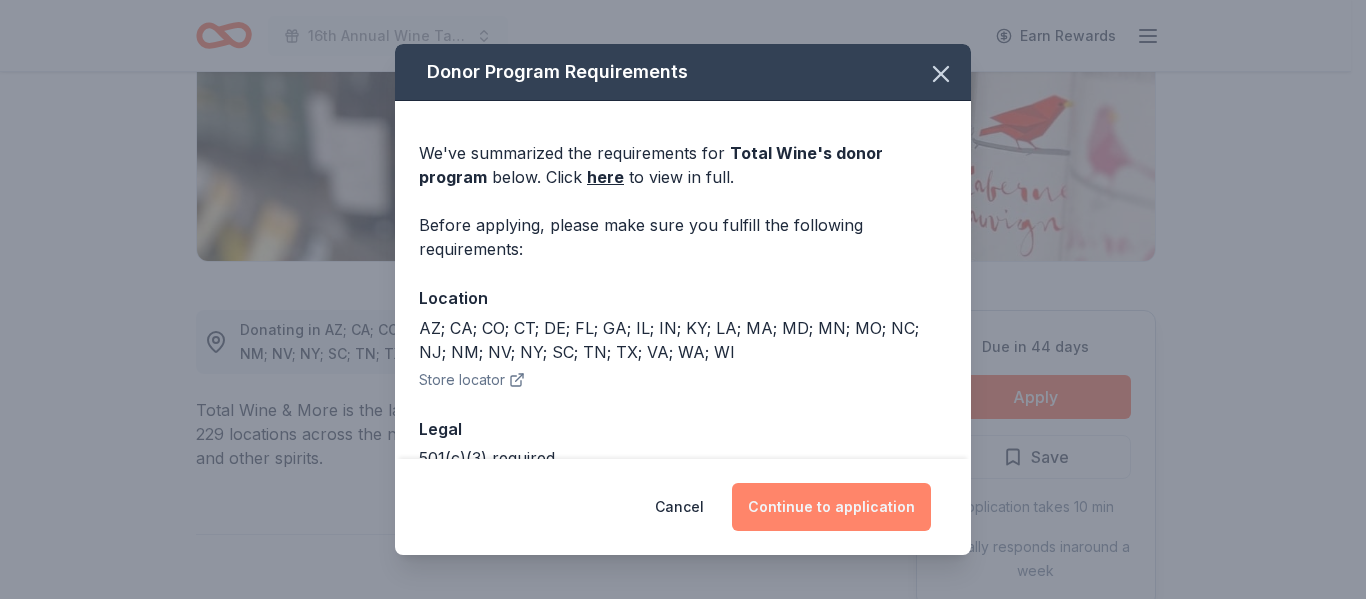 click on "Continue to application" at bounding box center [831, 507] 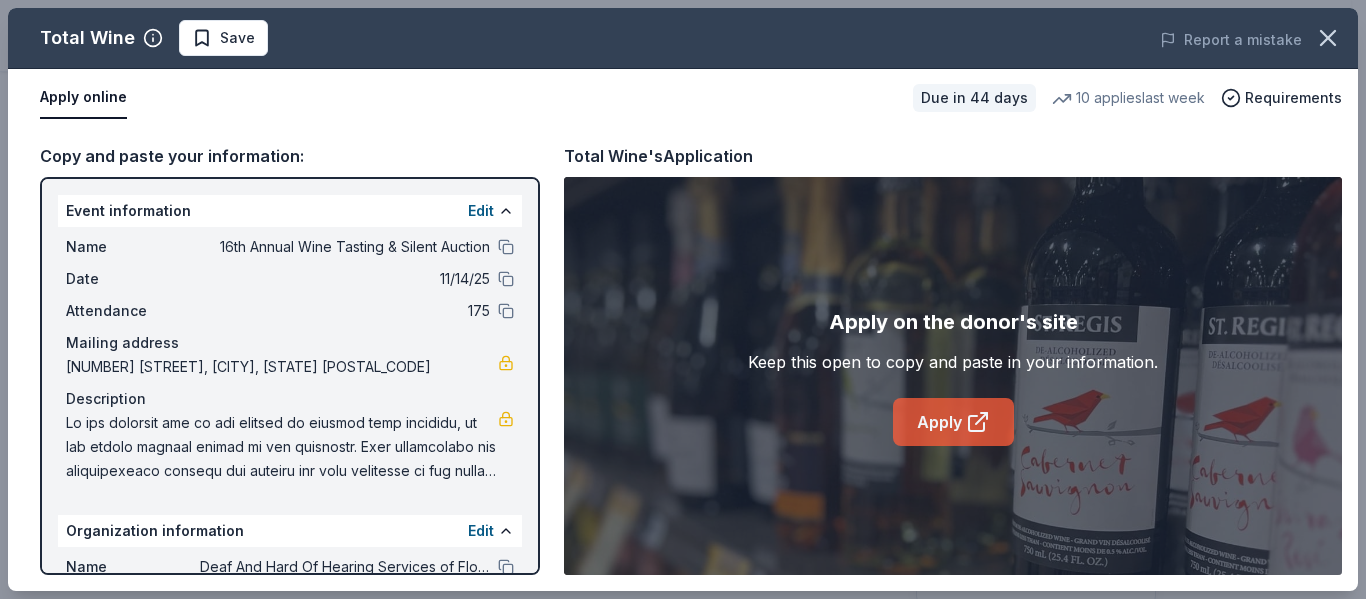 click on "Apply" at bounding box center [953, 422] 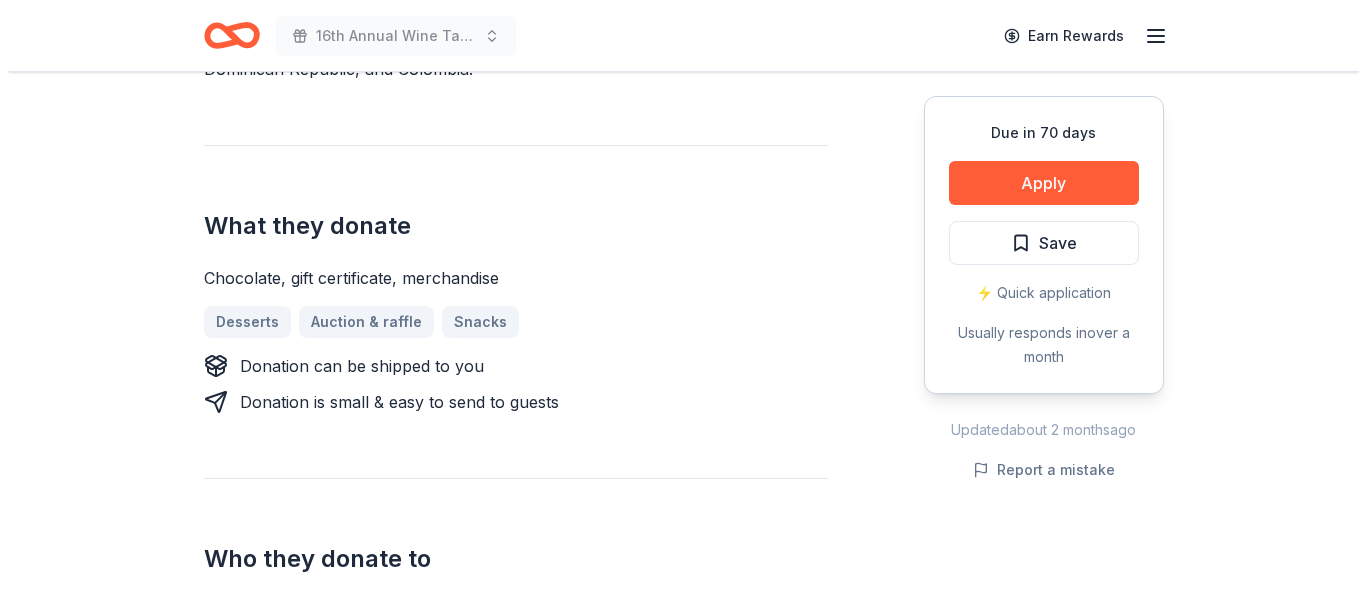 scroll, scrollTop: 734, scrollLeft: 0, axis: vertical 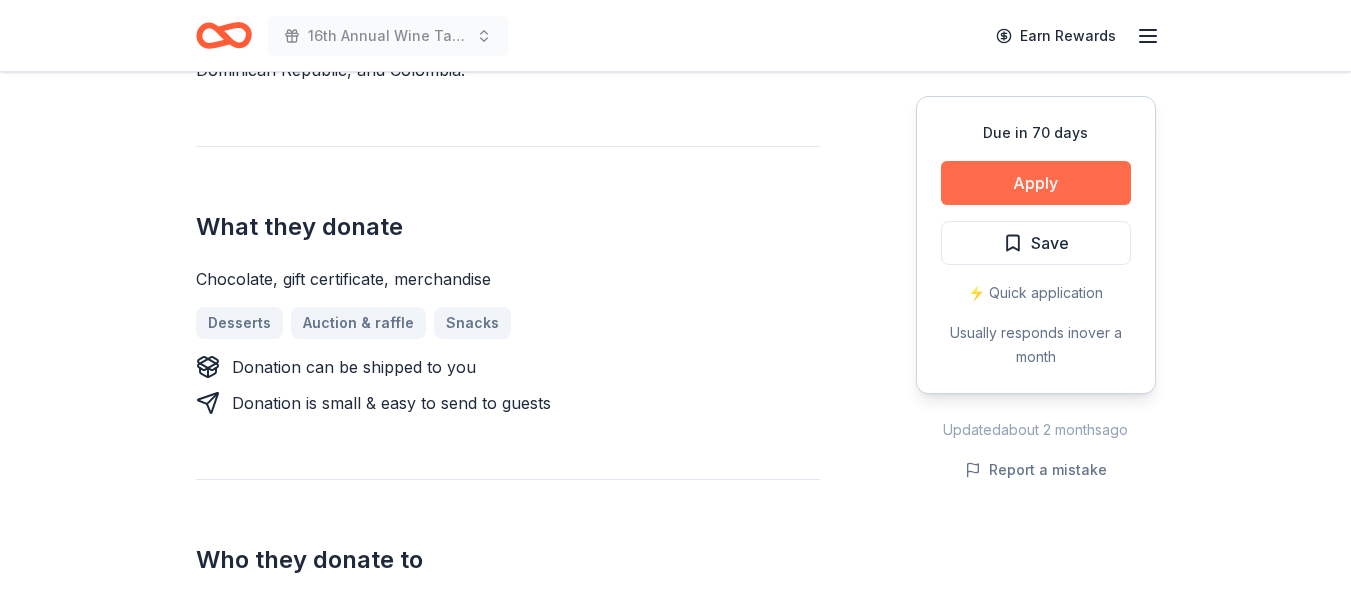 click on "Apply" at bounding box center [1036, 183] 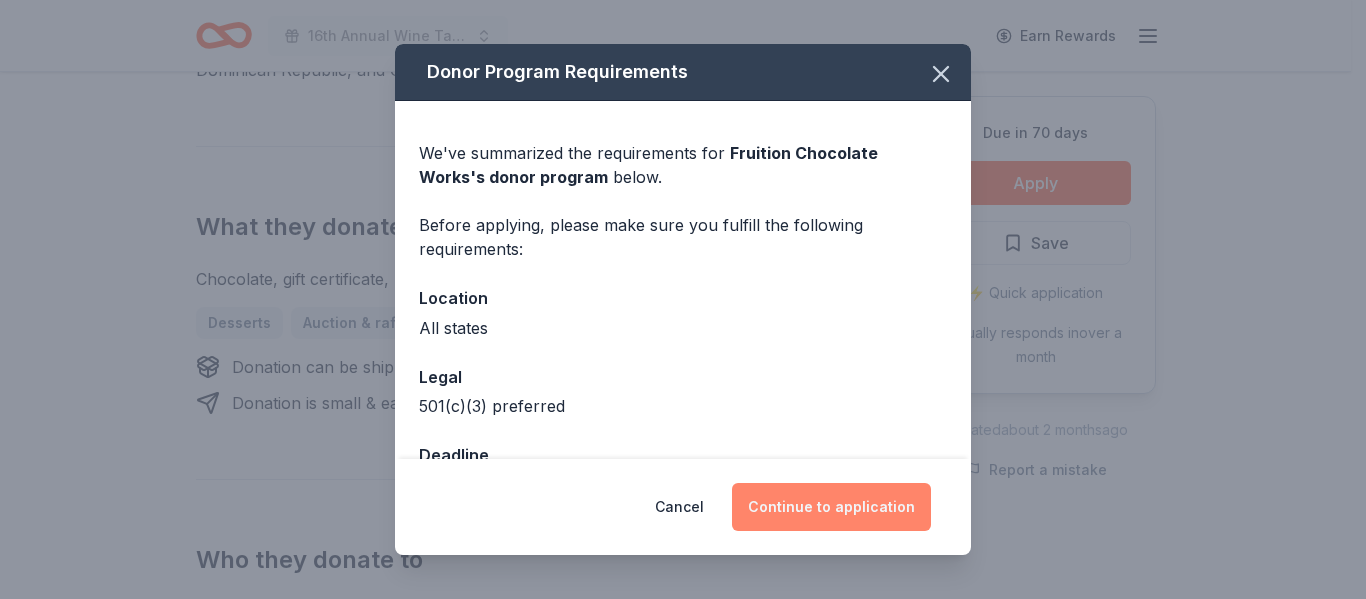 click on "Continue to application" at bounding box center [831, 507] 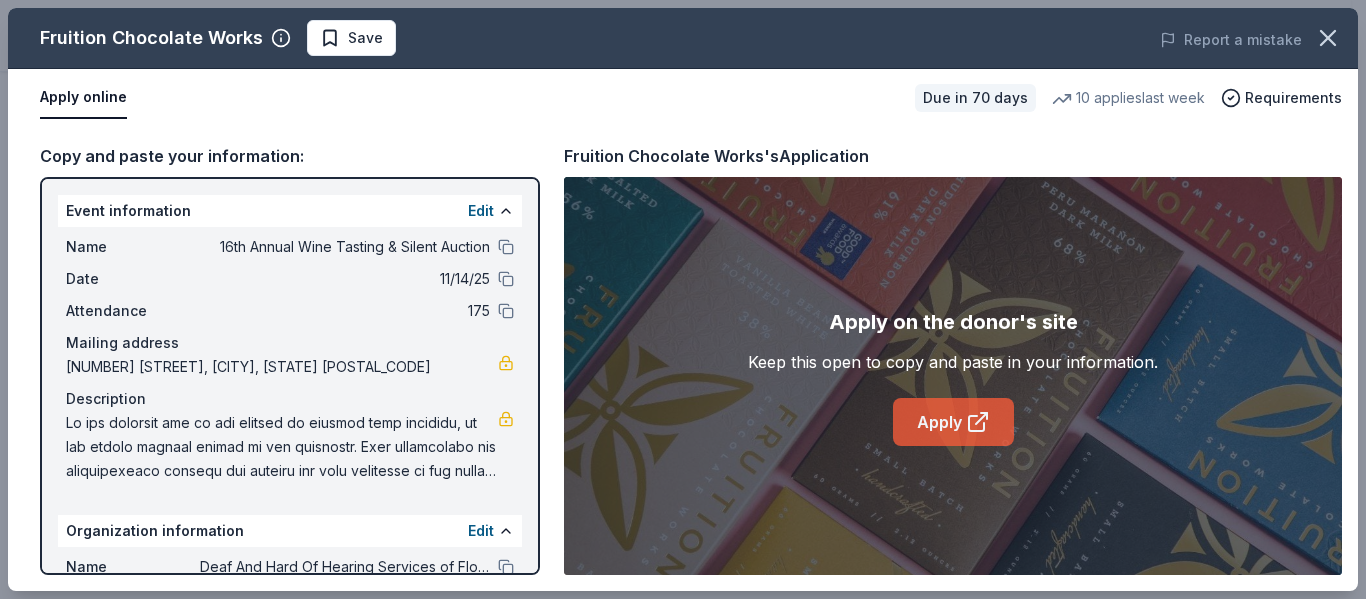 click on "Apply" at bounding box center [953, 422] 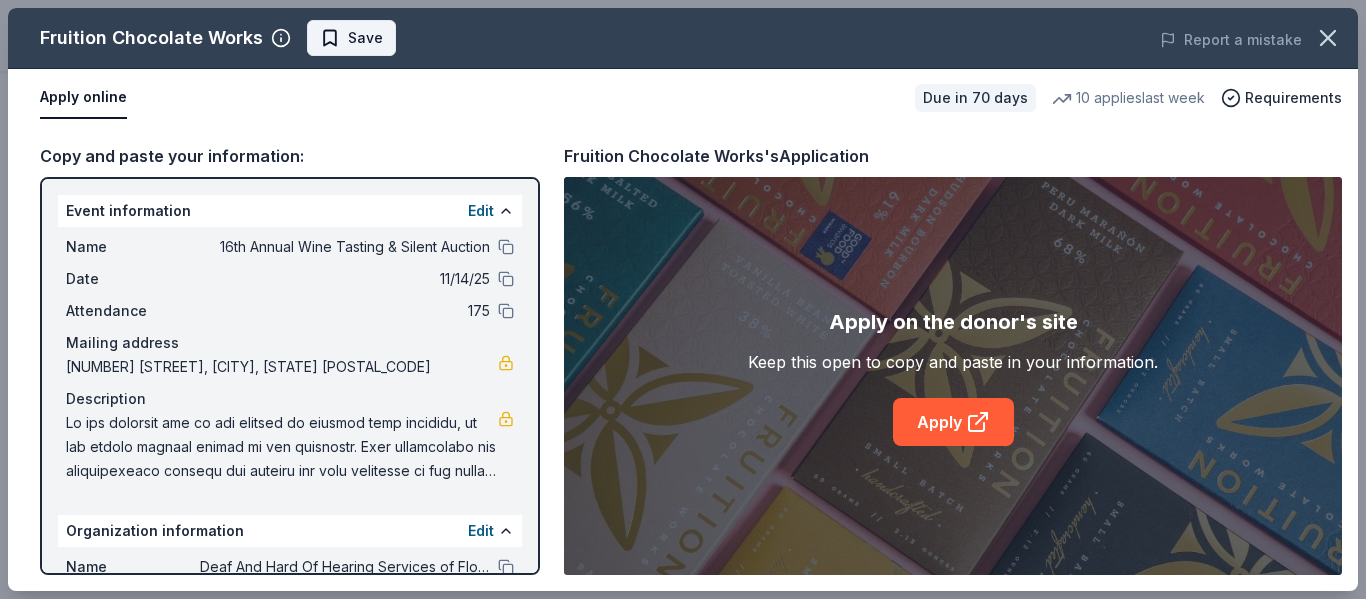 click on "Save" at bounding box center [365, 38] 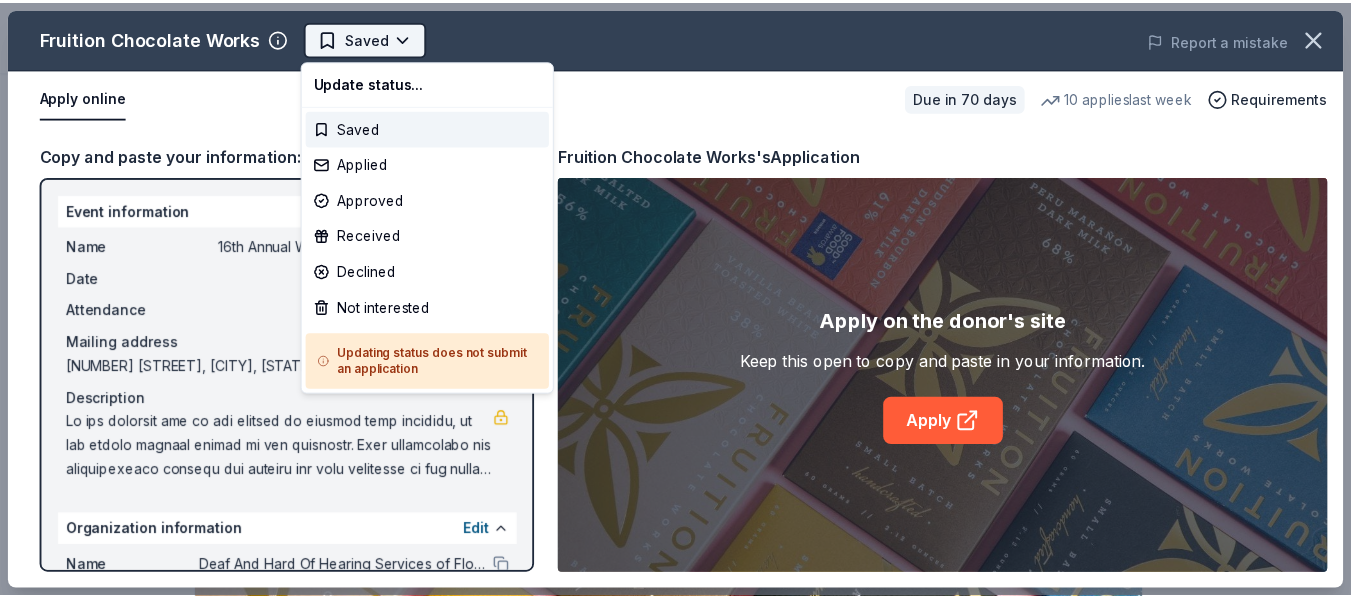 scroll, scrollTop: 0, scrollLeft: 0, axis: both 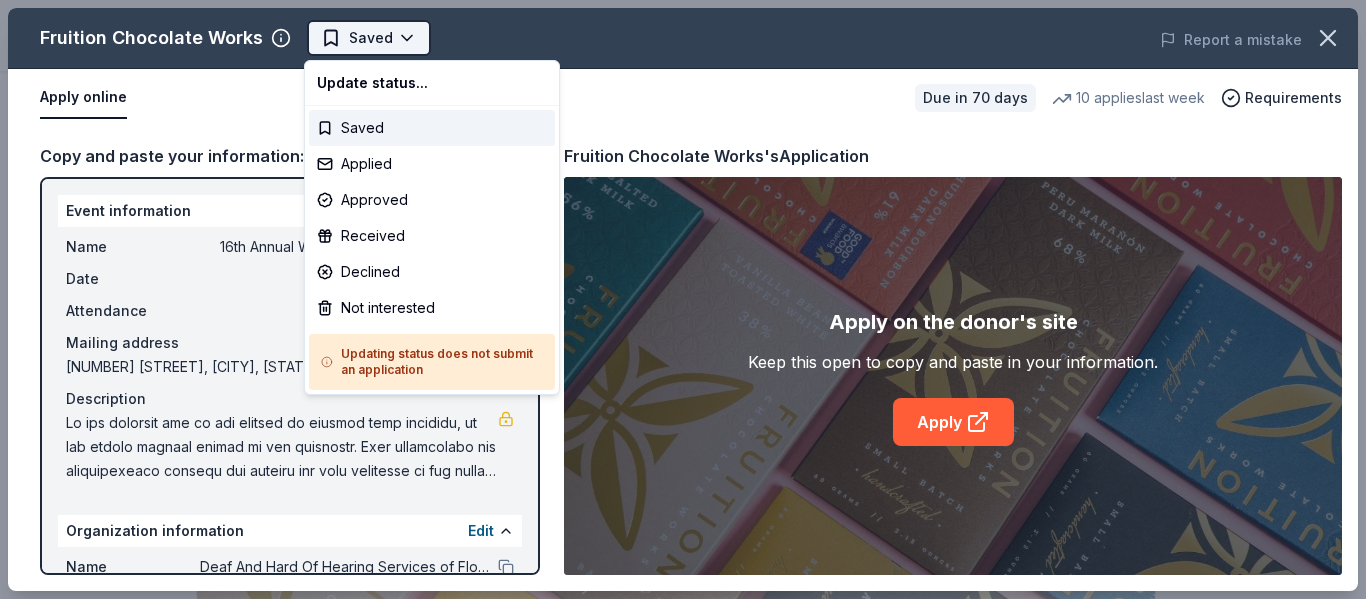 click on "16th Annual Wine Tasting & Silent Auction Saved Apply Due in 70 days Share Fruition Chocolate Works New 10 applies last week approval rate Share Donating in all states Fruition Chocolate Works is a small batch, bean-to-bar chocolate workshop located in the Catskill Mountains of [STATE]. They make their award-winning chocolates from high-quality cocoa beans grown in Peru, Bolivia, Madagascar, Dominican Republic, and Colombia. What they donate Chocolate, gift certificate, merchandise Desserts Auction & raffle Snacks Donation can be shipped to you Donation is small & easy to send to guests Who they donate to Preferred 501(c)(3) preferred approval rate 20 % approved 30 % declined 50 % no response Upgrade to Pro to view approval rates and average donation values Due in 70 days Apply Saved ⚡️ Quick application Usually responds in over a month Updated about 2 months ago Report a mistake New Be the first to review this company! Leave a review Similar donors 1 apply last week 70 days left Online app 2" at bounding box center [675, 299] 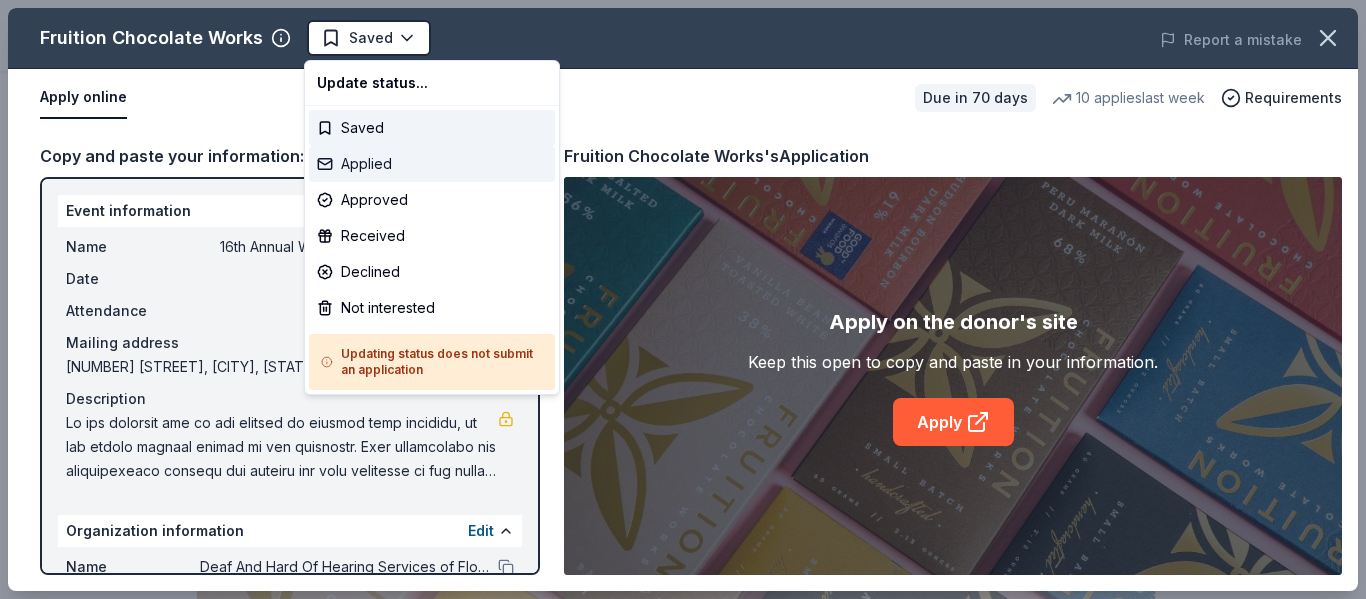 click on "Applied" at bounding box center (432, 164) 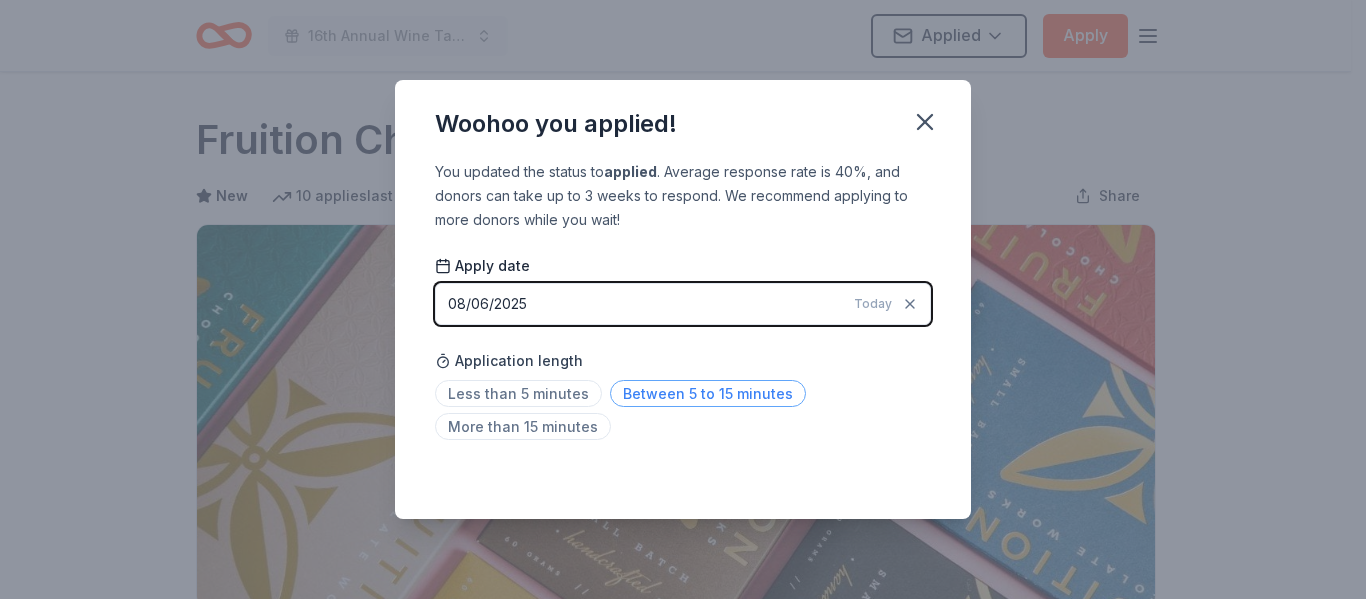 click on "Between 5 to 15 minutes" at bounding box center (708, 393) 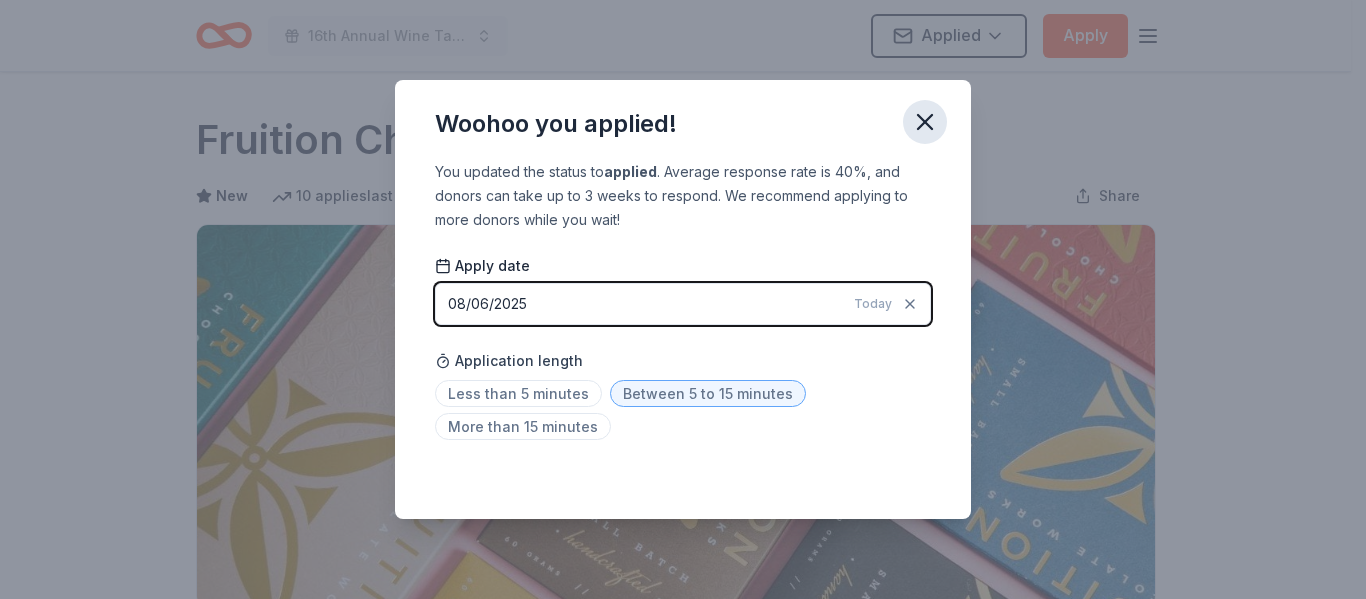 click 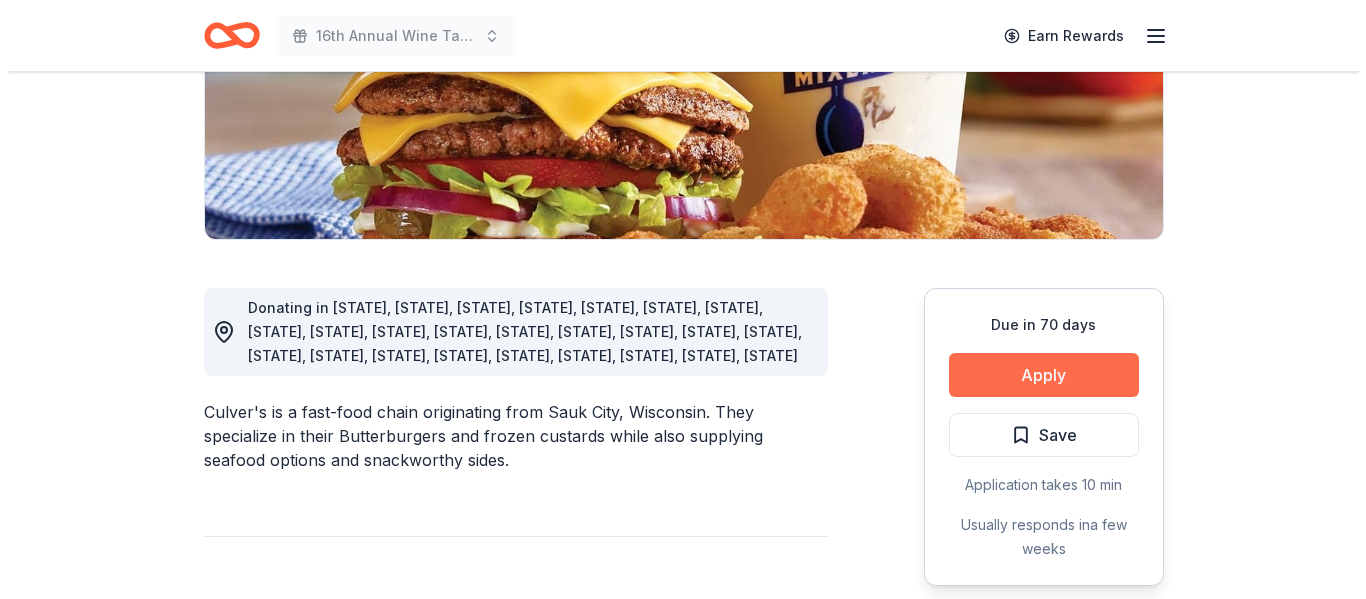 scroll, scrollTop: 369, scrollLeft: 0, axis: vertical 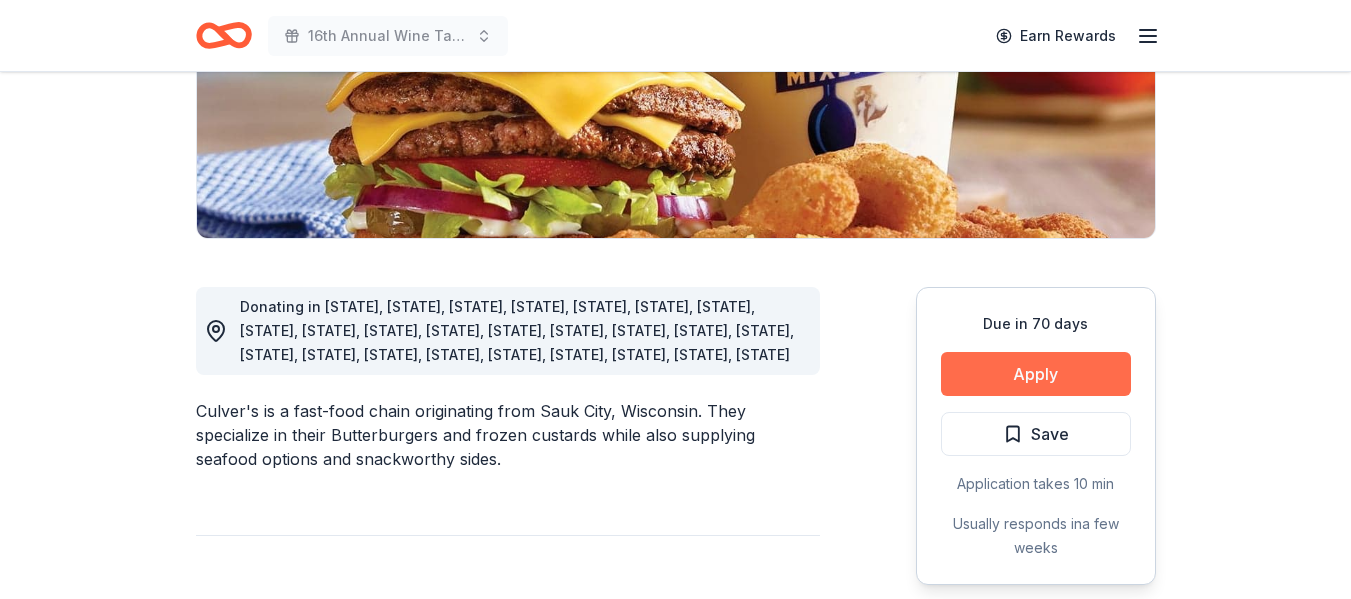 click on "Apply" at bounding box center (1036, 374) 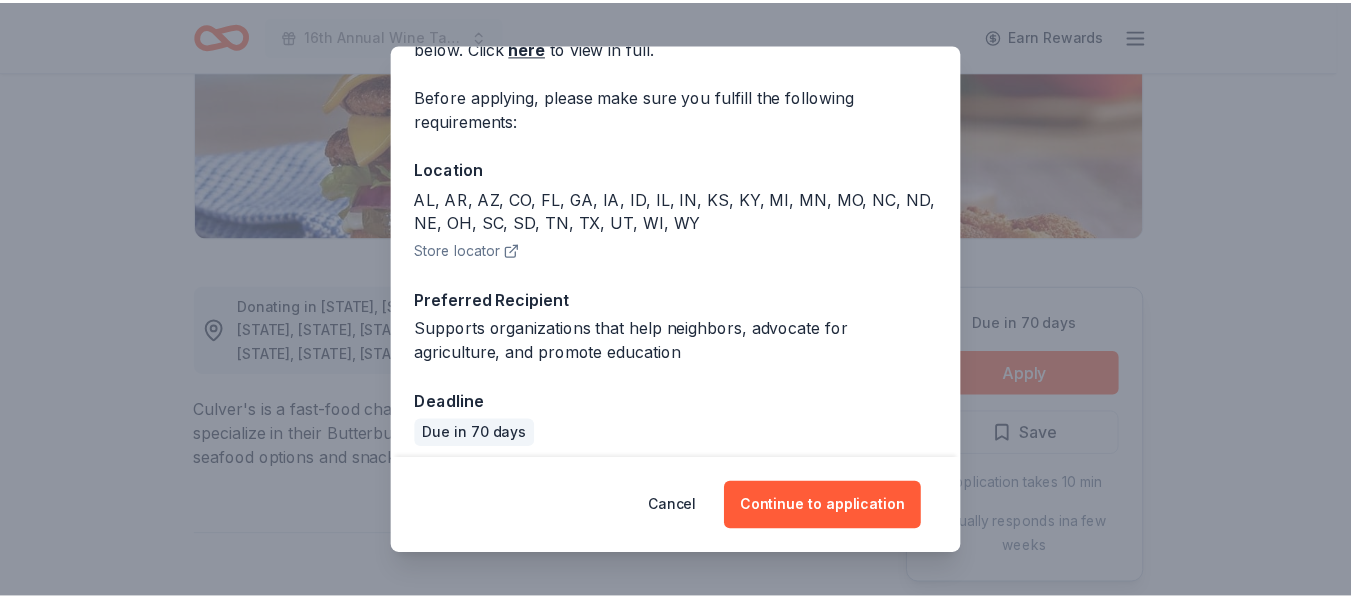 scroll, scrollTop: 142, scrollLeft: 0, axis: vertical 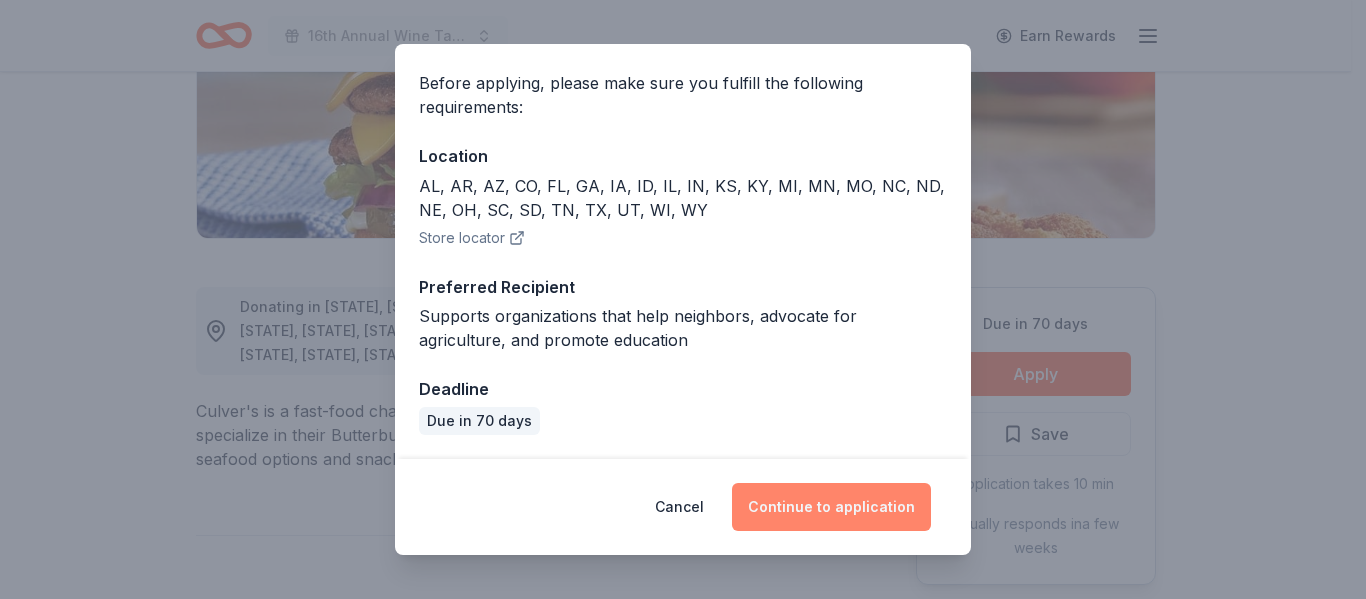 click on "Continue to application" at bounding box center [831, 507] 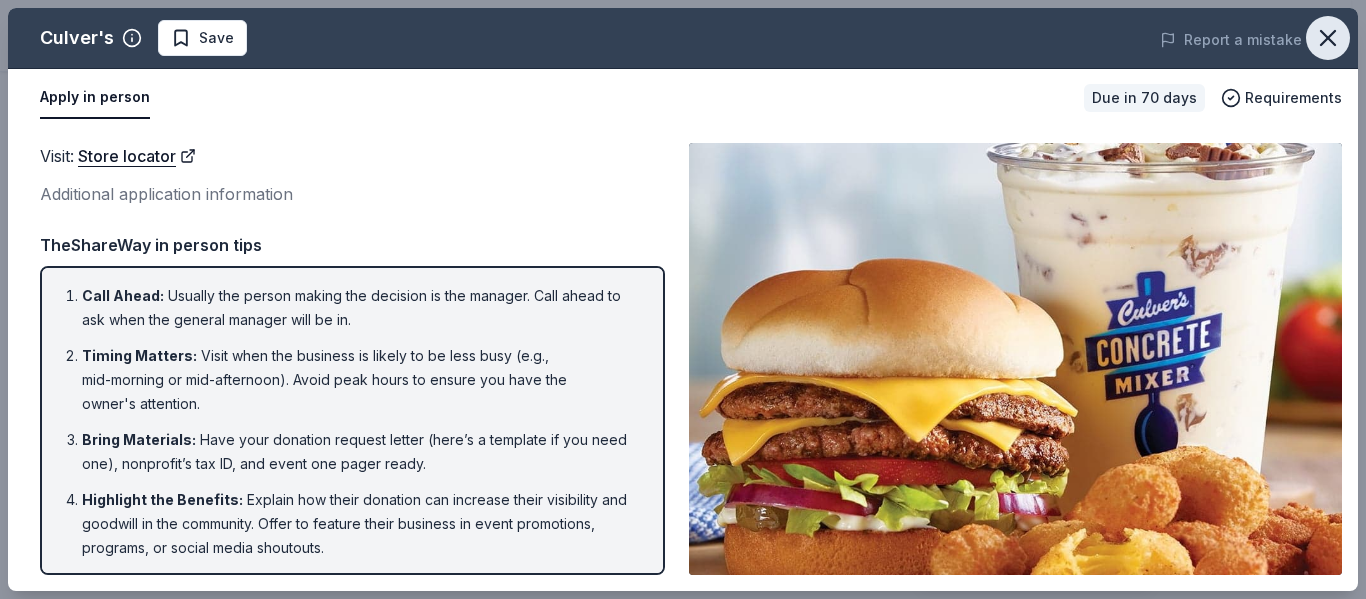 click 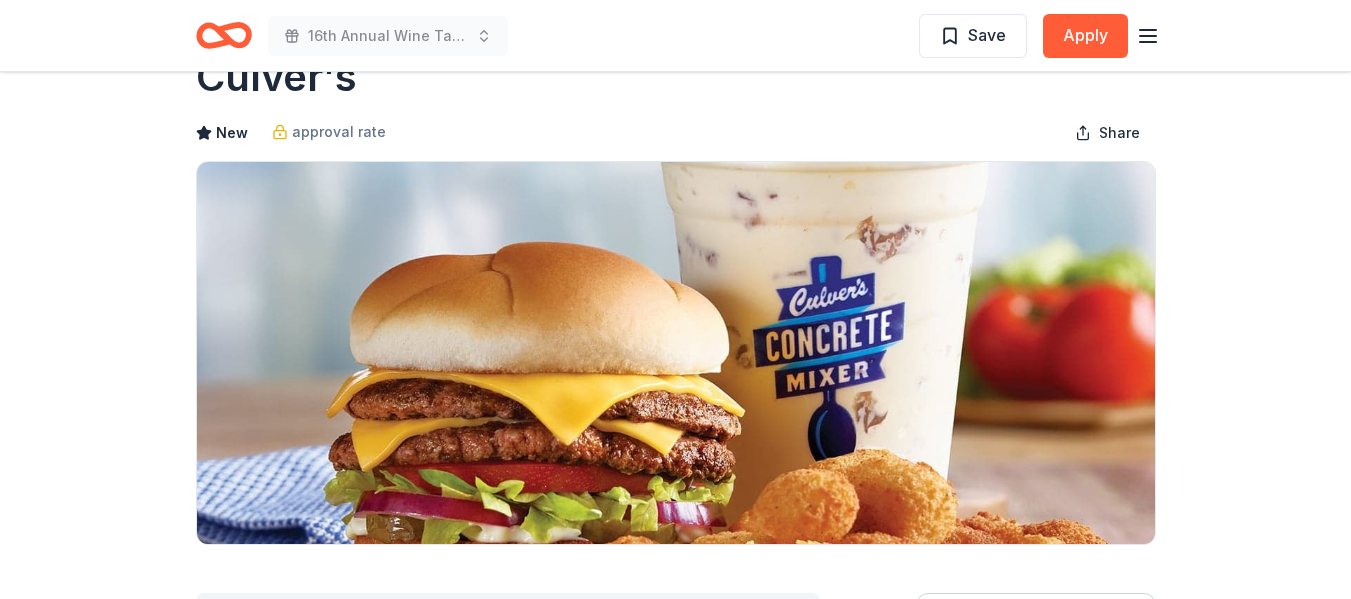 scroll, scrollTop: 0, scrollLeft: 0, axis: both 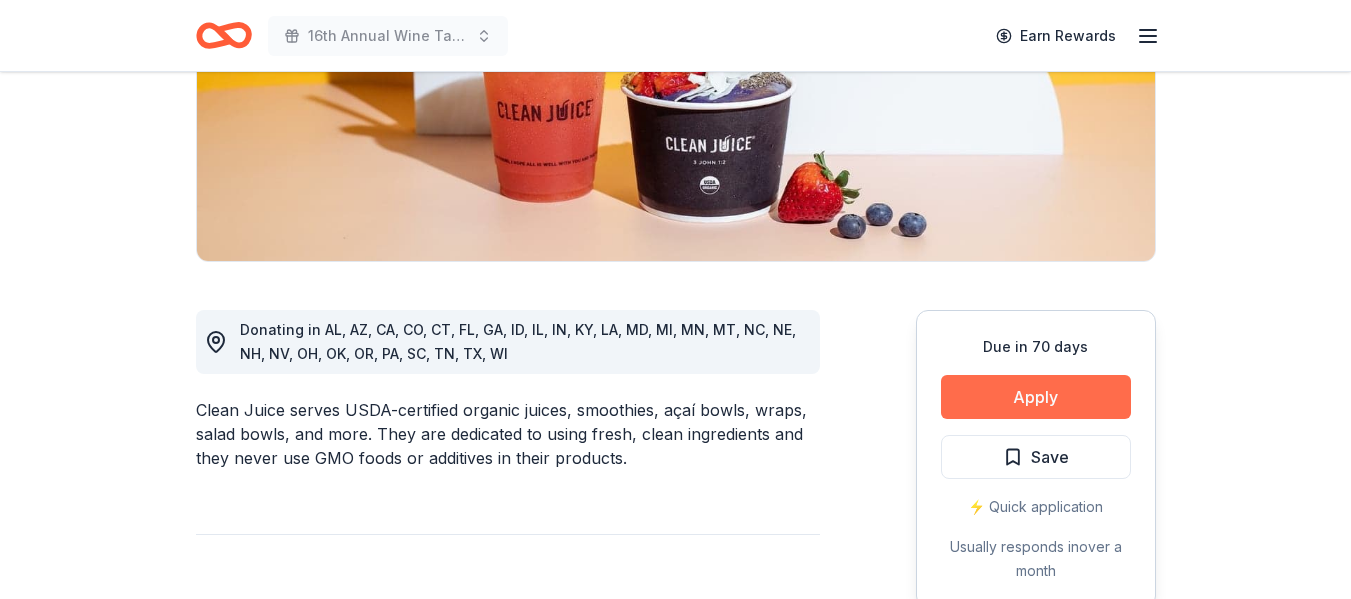 click on "Apply" at bounding box center [1036, 397] 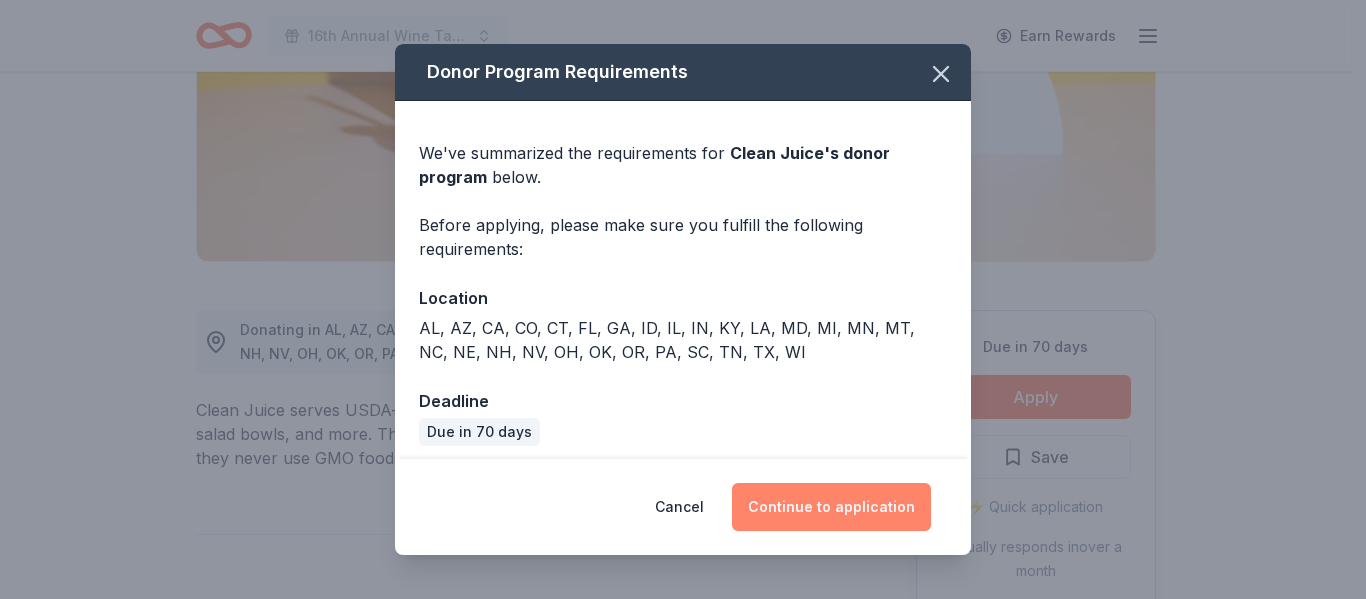 click on "Continue to application" at bounding box center [831, 507] 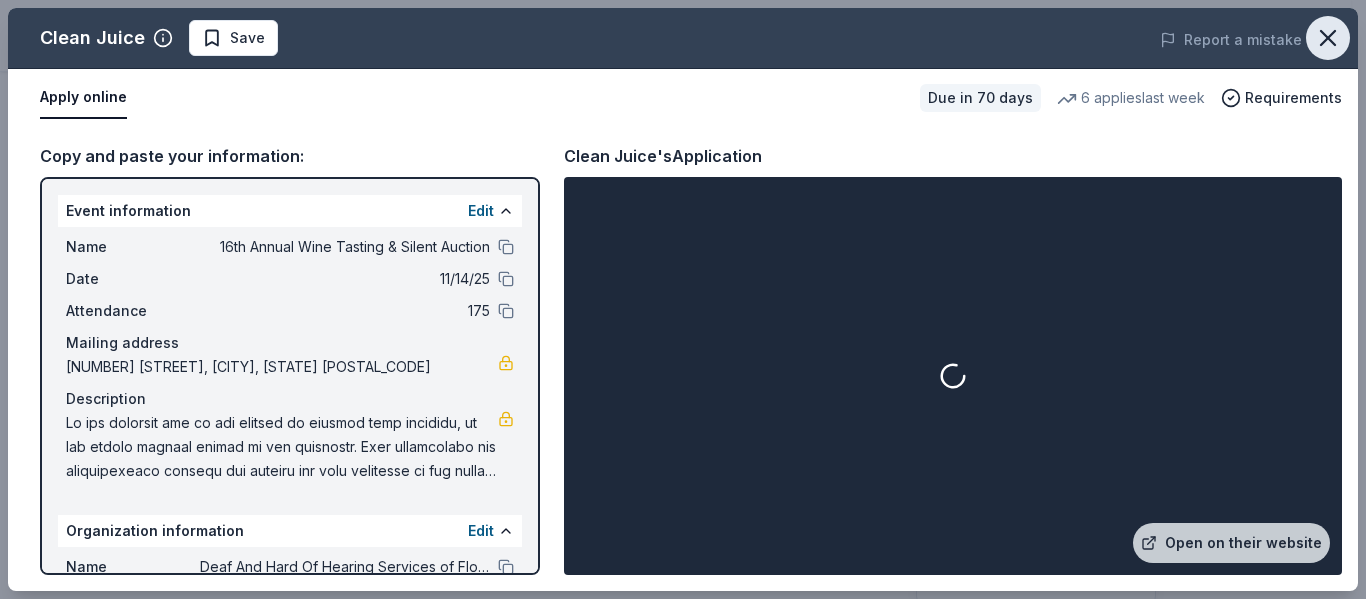 click at bounding box center [1328, 38] 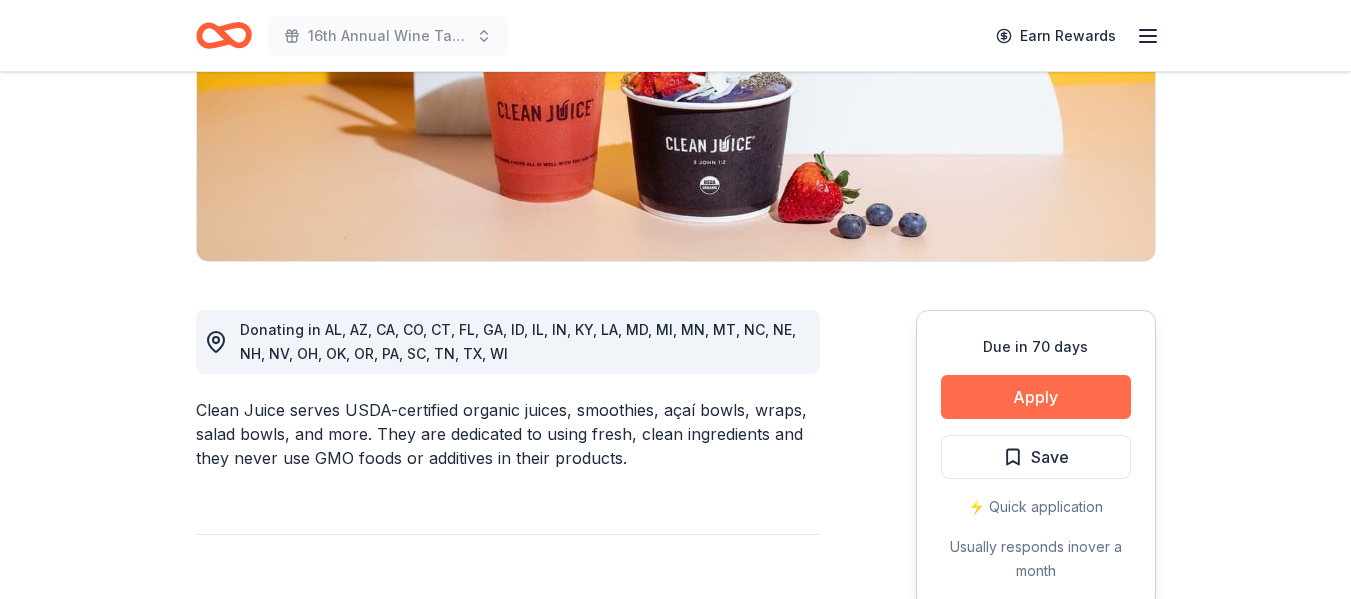 click on "Apply" at bounding box center (1036, 397) 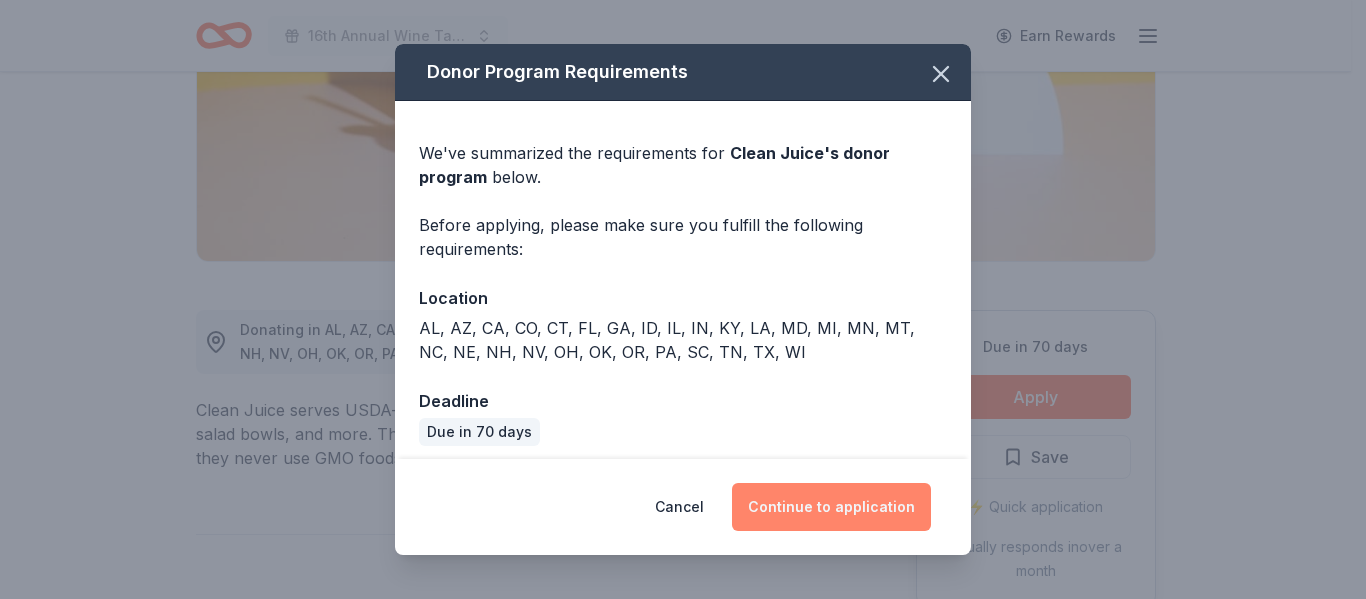 click on "Continue to application" at bounding box center (831, 507) 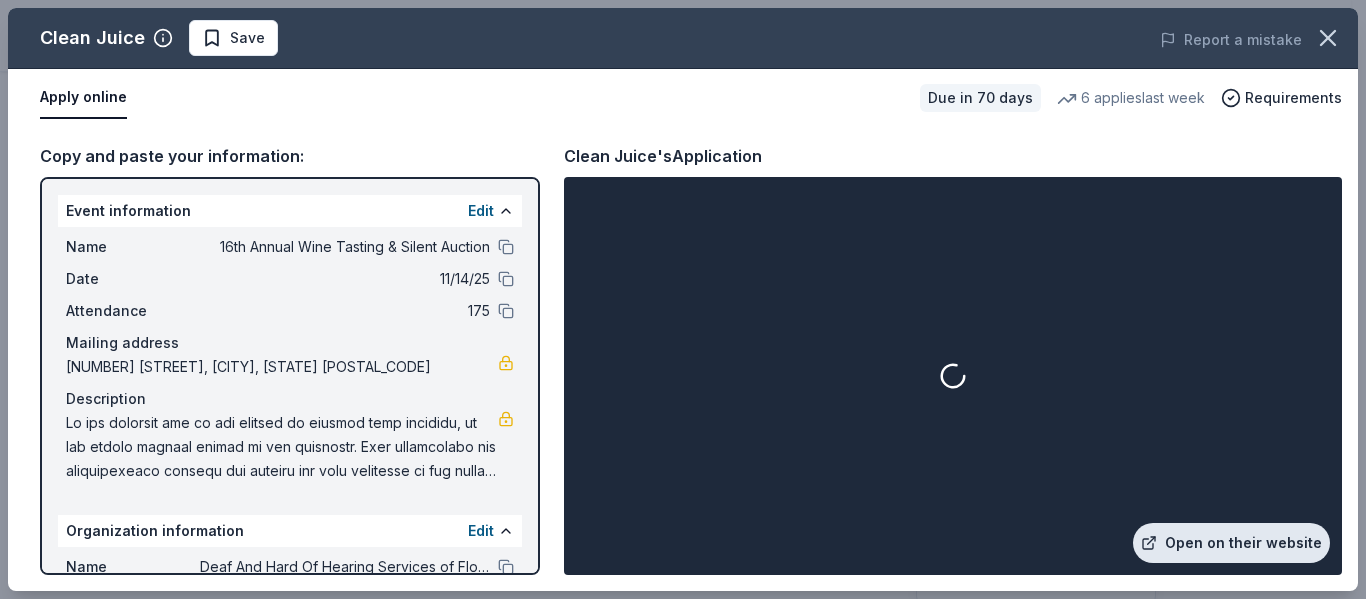 drag, startPoint x: 1186, startPoint y: 519, endPoint x: 1189, endPoint y: 540, distance: 21.213203 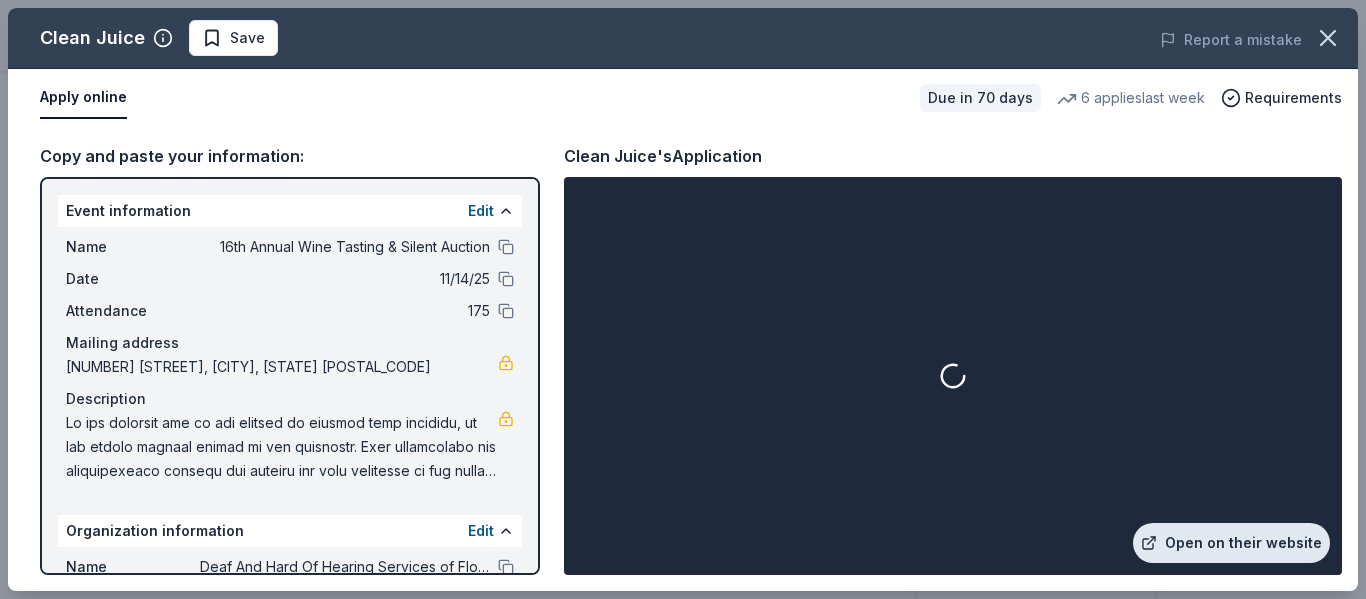 click on "Open on their website" at bounding box center [953, 376] 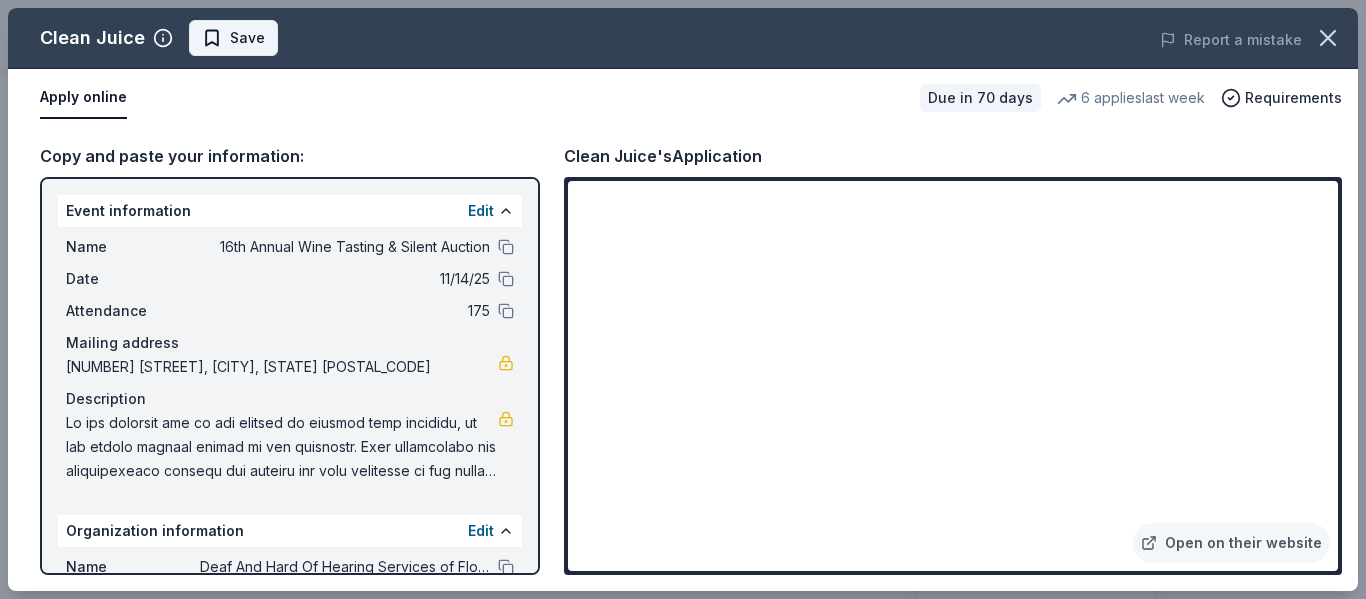 click on "Save" at bounding box center [233, 38] 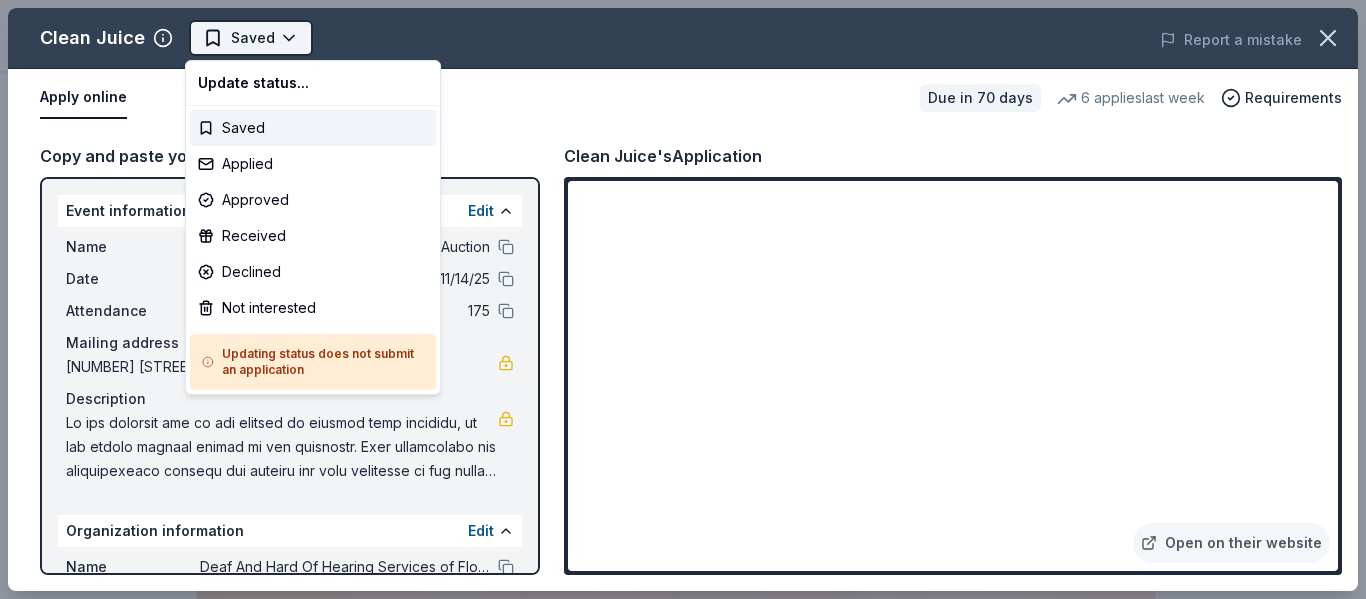 scroll, scrollTop: 0, scrollLeft: 0, axis: both 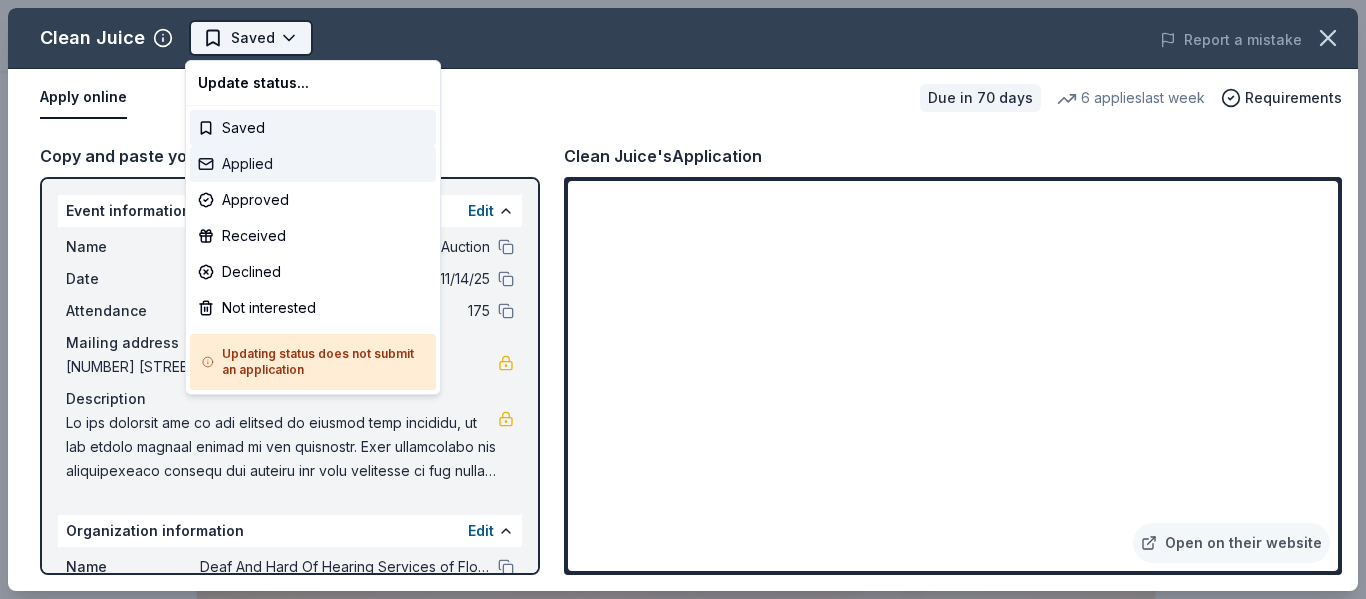click on "16th Annual Wine Tasting & Silent Auction Saved Apply Due in 70 days Share Clean Juice New 6 applies last week approval rate Share Donating in [STATE], [STATE], [STATE], [STATE], [STATE], [STATE], [STATE], [STATE], [STATE], [STATE], [STATE], [STATE], [STATE], [STATE], [STATE], [STATE], [STATE], [STATE], [STATE], [STATE], [STATE], [STATE], [STATE], [STATE], [STATE], [STATE], [STATE], [STATE] Clean Juice serves USDA-certified organic juices, smoothies, açaí bowls, wraps, salad bowls, and more. They are dedicated to using fresh, clean ingredients and they never use GMO foods or additives in their products. What they donate Donation depends on request Beverages Desserts Meals Auction & raffle Snacks Who they donate to Clean Juice hasn't listed any preferences or eligibility criteria. approval rate 20% approved 30% declined 50% no response Upgrade to Pro to view approval rates and average donation values Due in 70 days Apply Saved ⚡️ Quick application Usually responds in over a month Updated about 2 months ago Report a mistake New Be the first to review this company! Leave a review Similar donors 3 applies last week 70 days left" at bounding box center [675, 299] 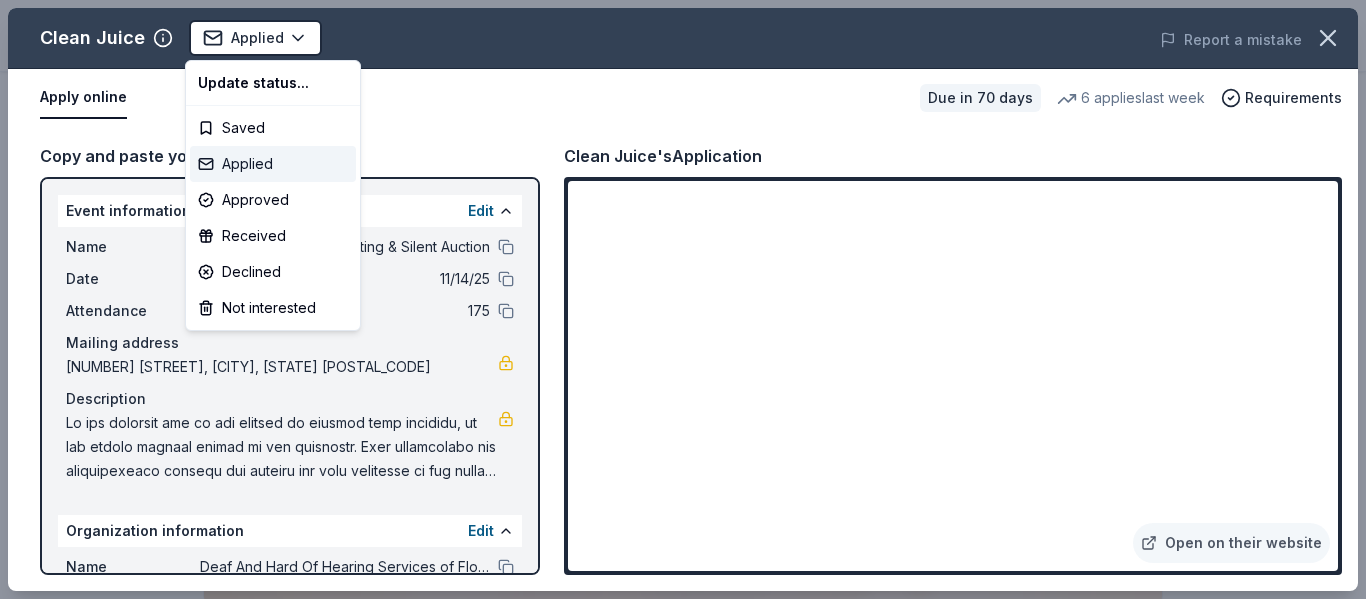 click on "Applied" at bounding box center [273, 164] 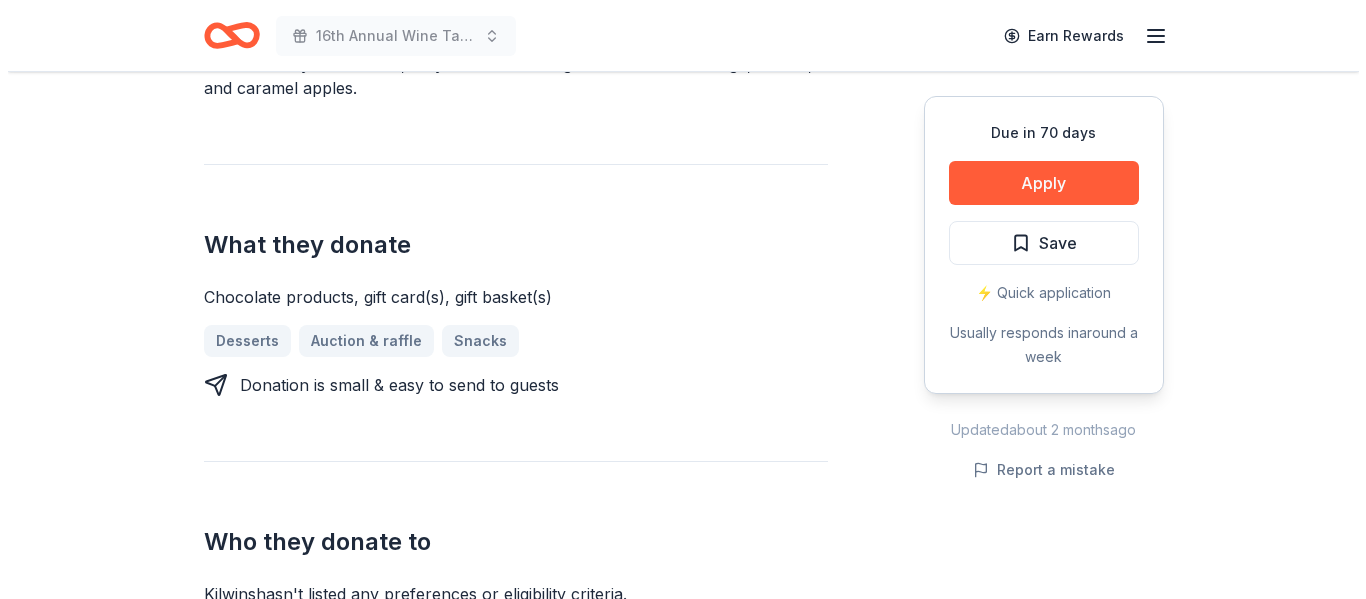 scroll, scrollTop: 739, scrollLeft: 0, axis: vertical 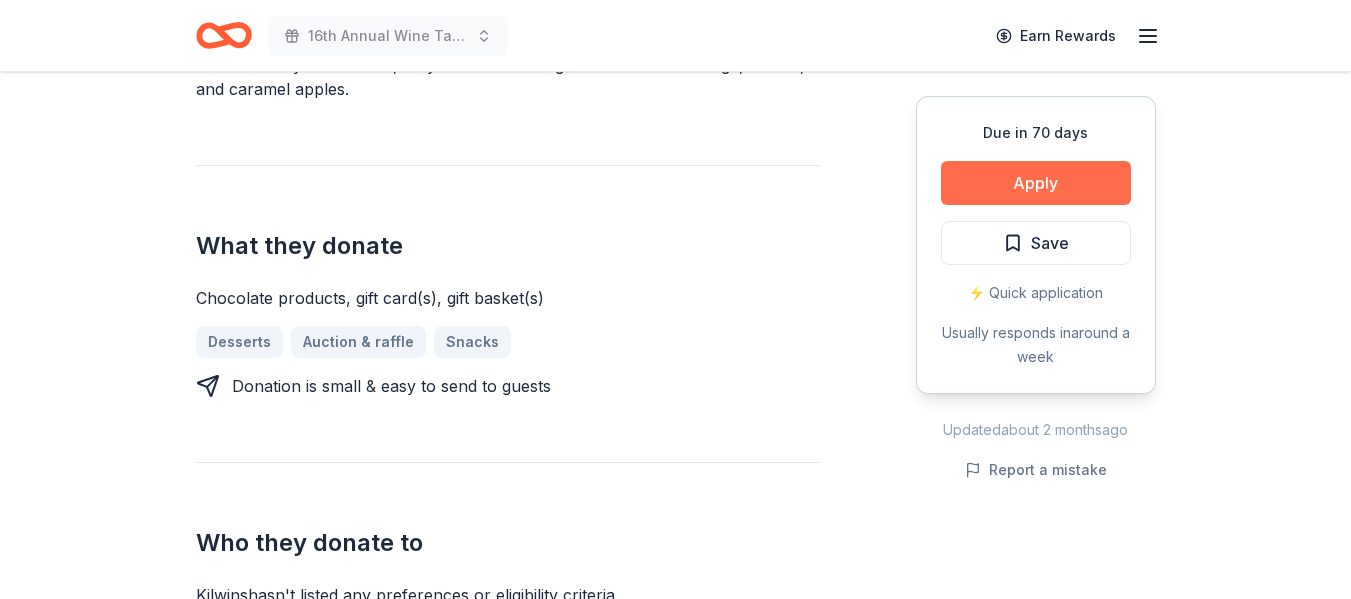 click on "Apply" at bounding box center [1036, 183] 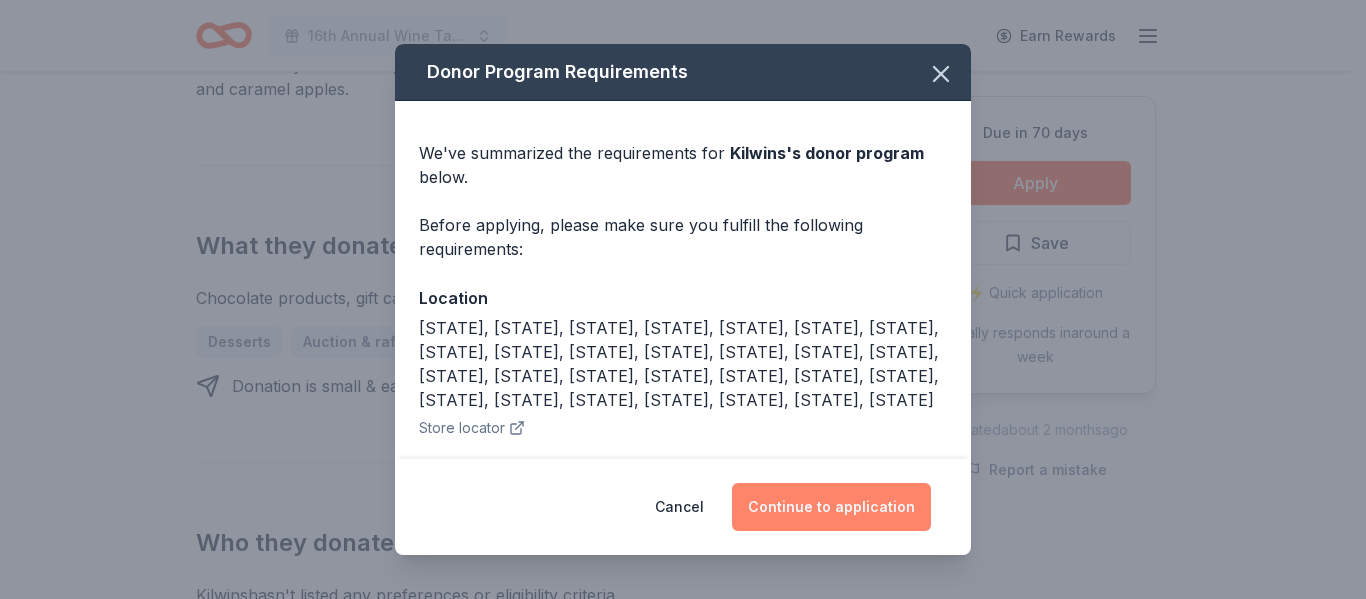 click on "Continue to application" at bounding box center (831, 507) 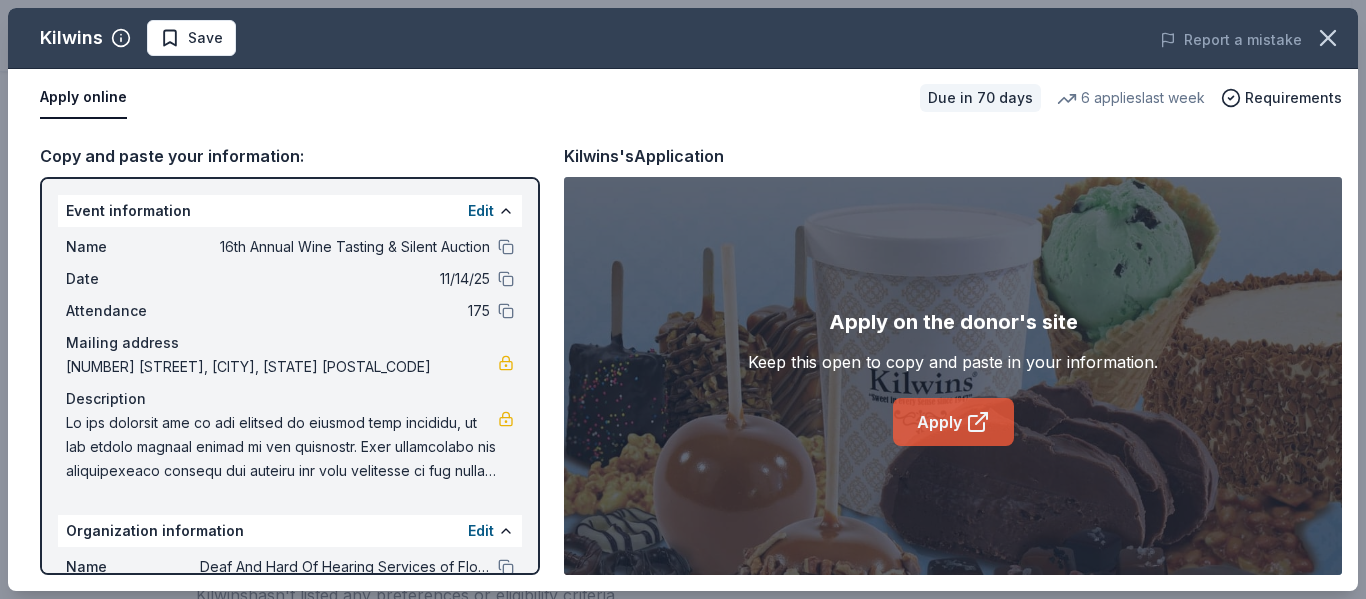 click on "Apply" at bounding box center [953, 422] 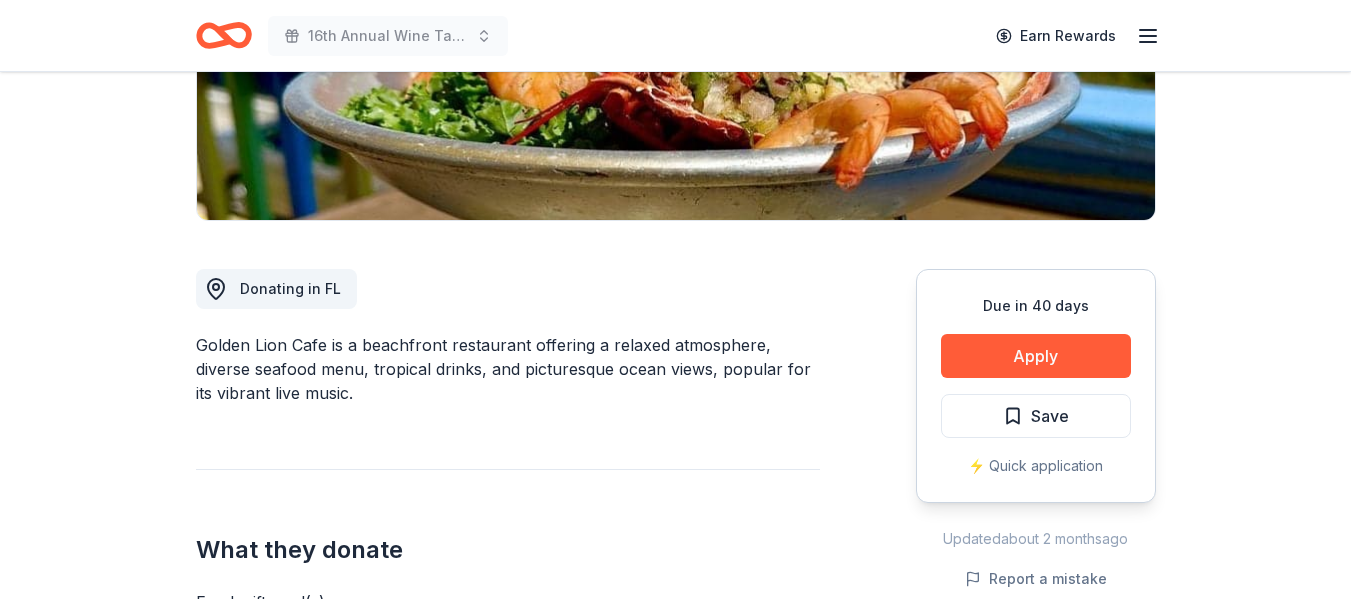 scroll, scrollTop: 386, scrollLeft: 0, axis: vertical 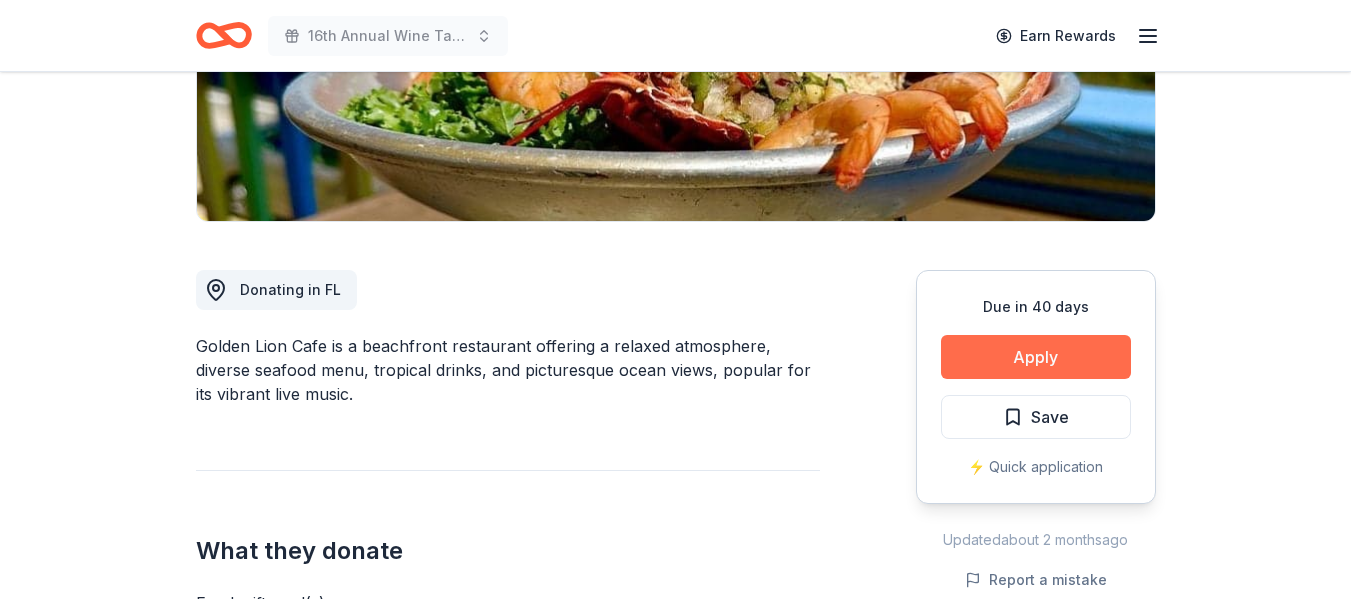 click on "Apply" at bounding box center [1036, 357] 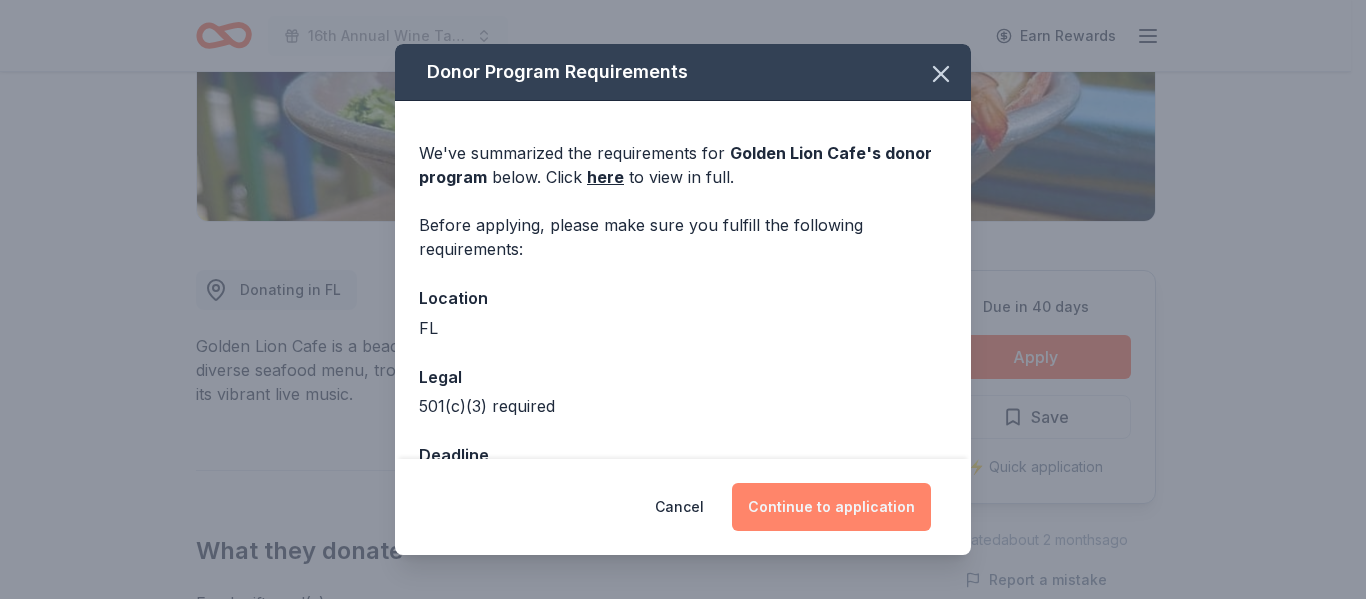 click on "Continue to application" at bounding box center [831, 507] 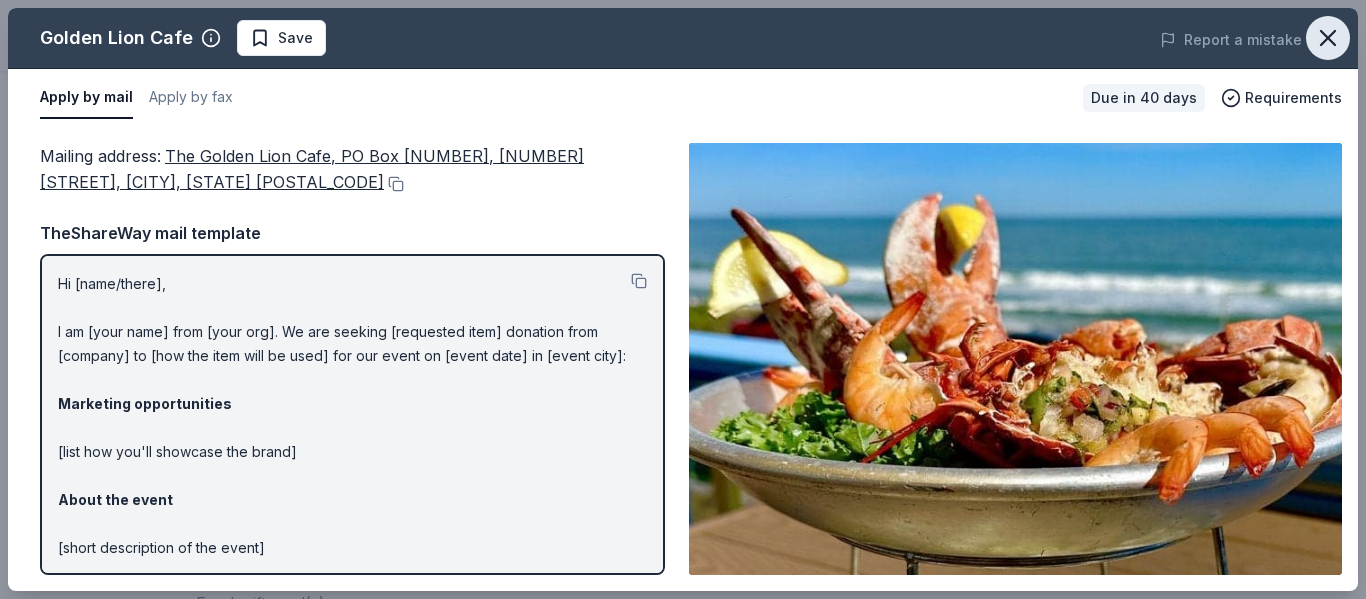 click at bounding box center (1328, 38) 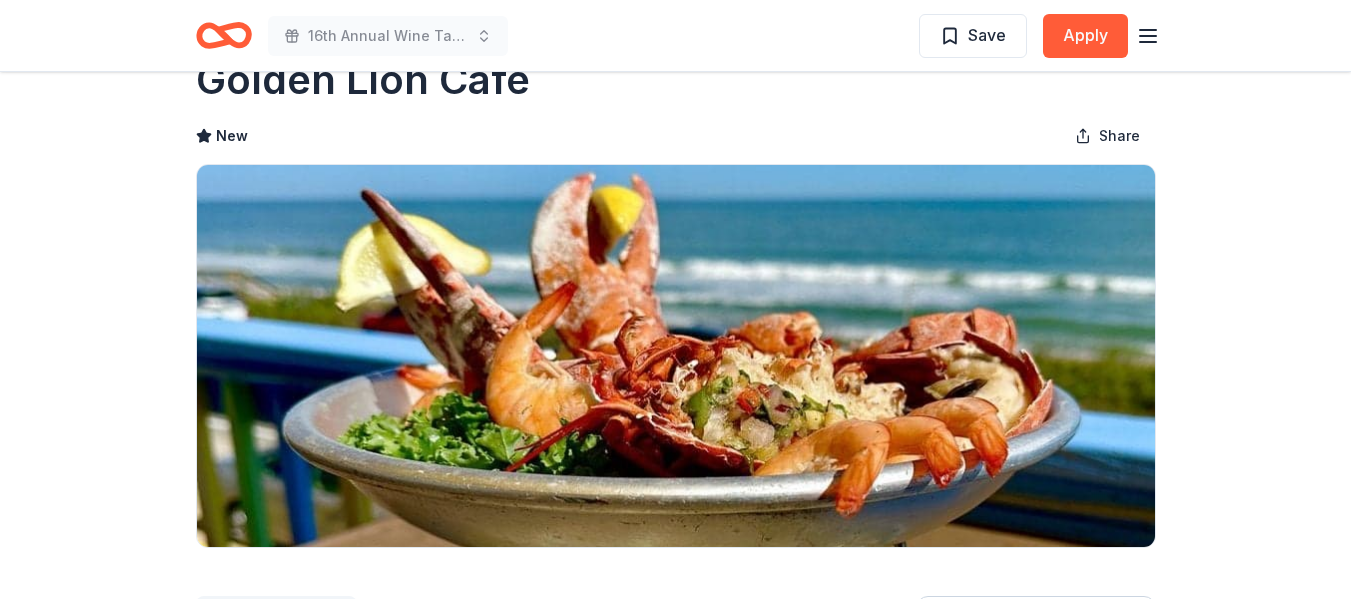 scroll, scrollTop: 0, scrollLeft: 0, axis: both 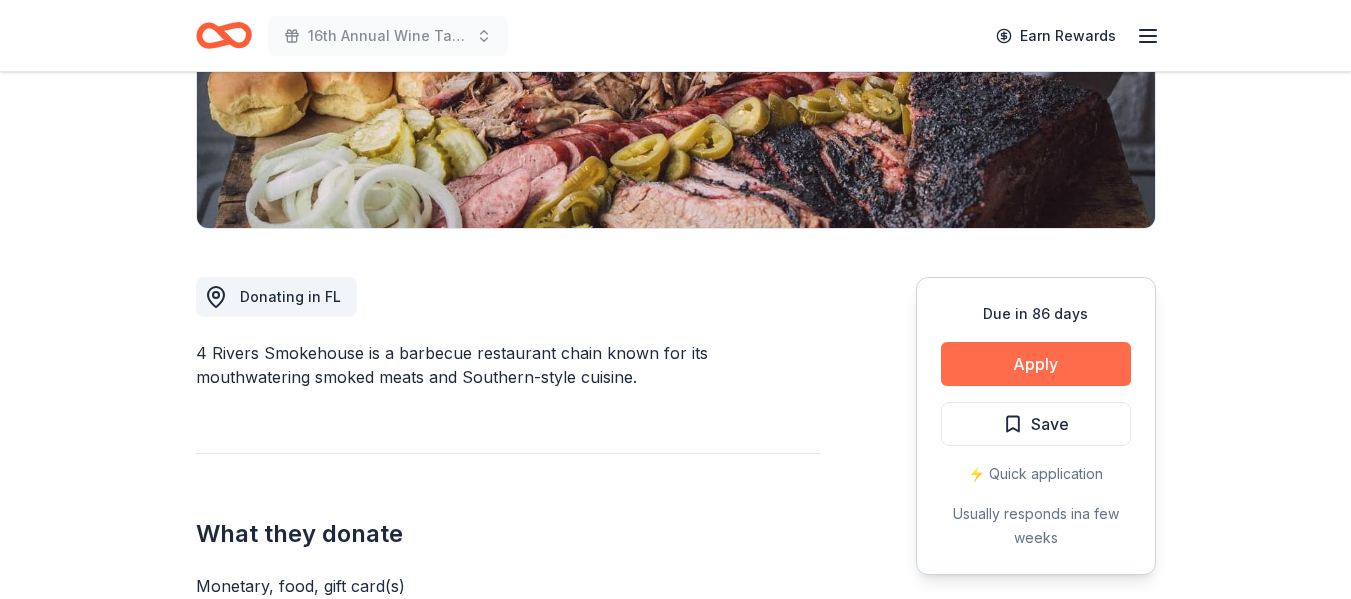 click on "Apply" at bounding box center [1036, 364] 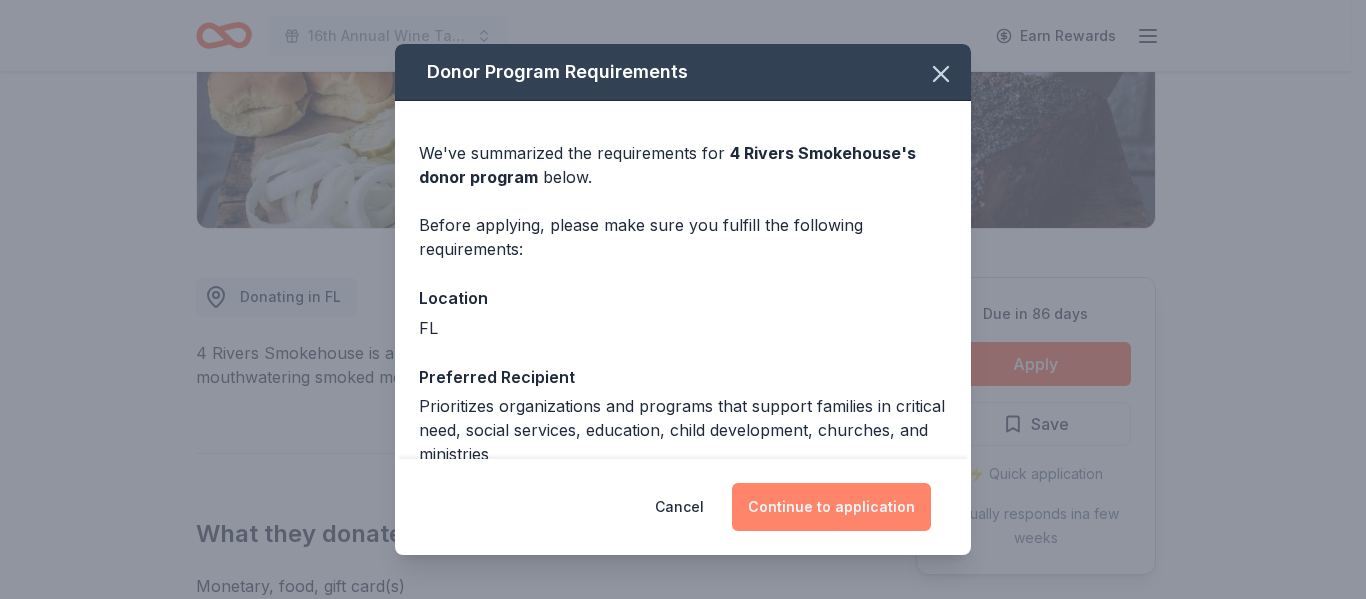 click on "Continue to application" at bounding box center [831, 507] 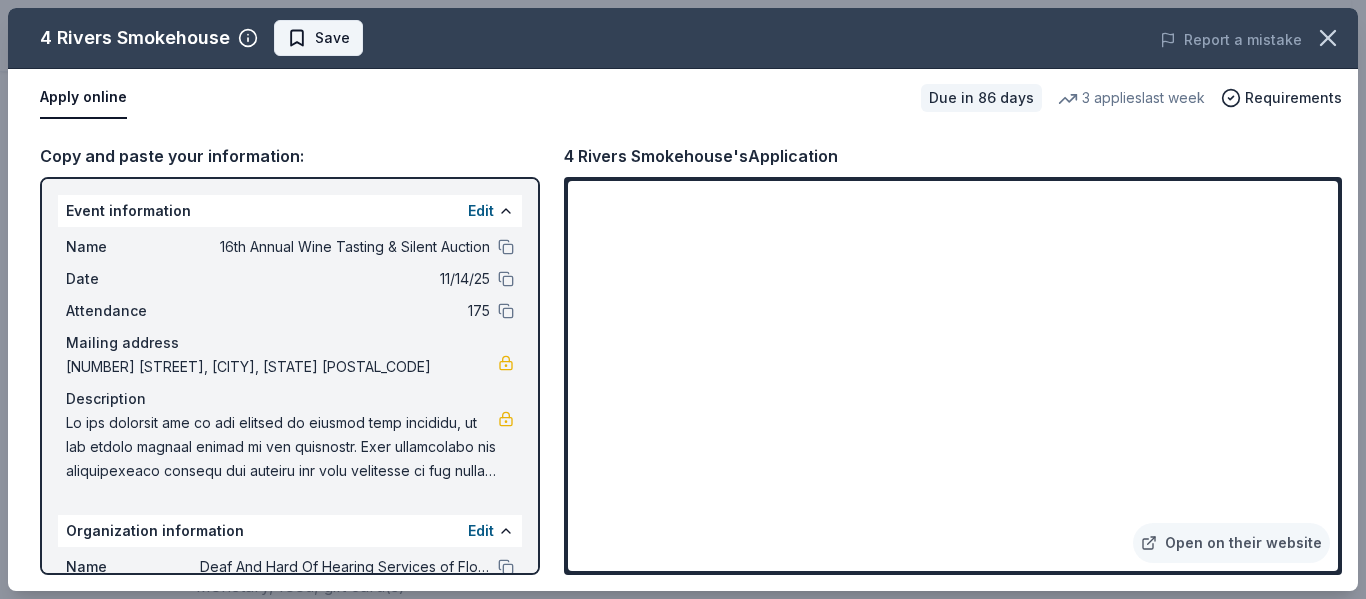 click on "Save" at bounding box center (318, 38) 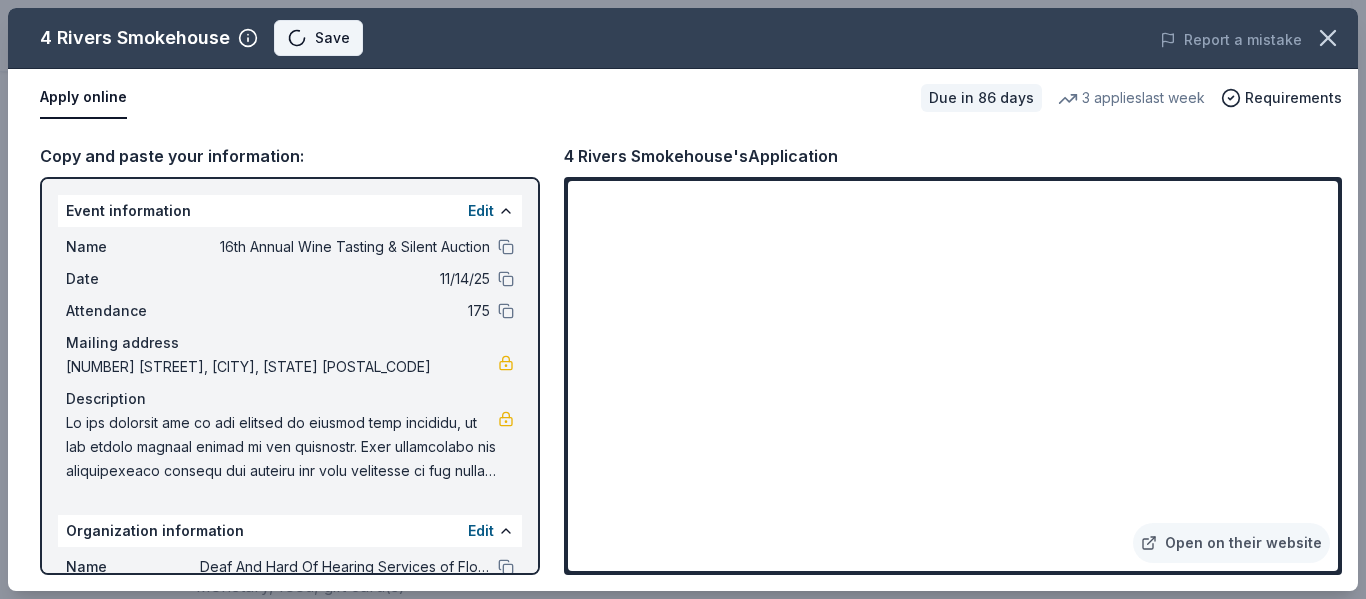click on "4 Rivers Smokehouse Save" at bounding box center [413, 38] 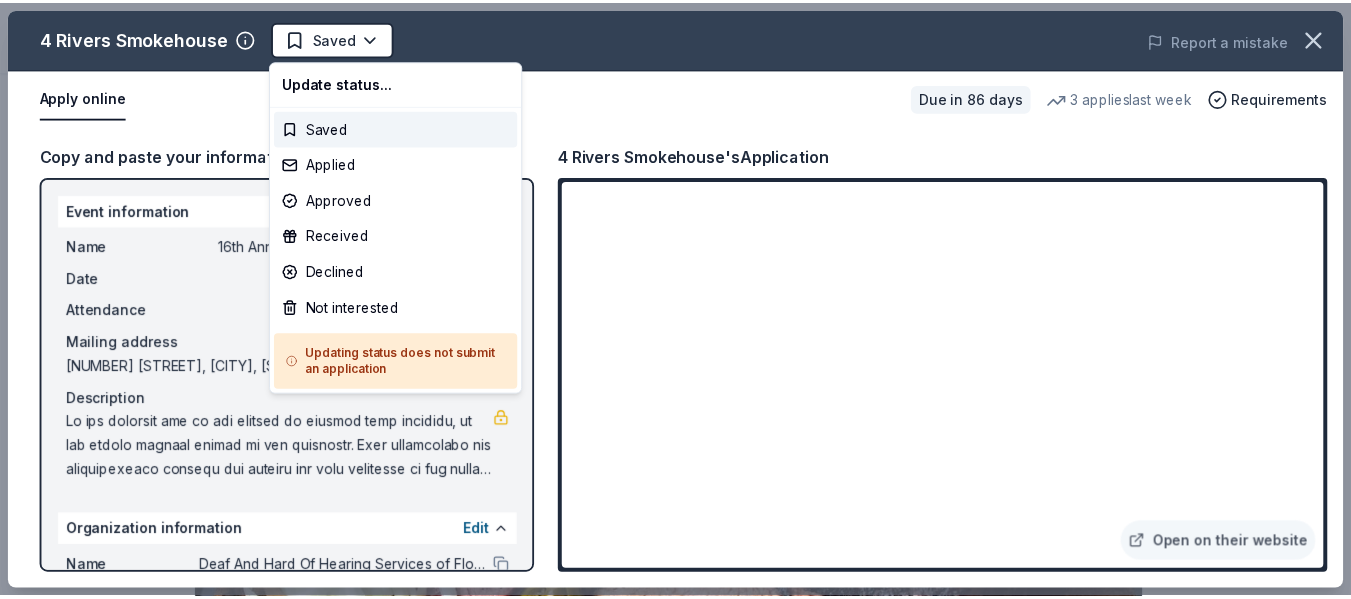 scroll, scrollTop: 0, scrollLeft: 0, axis: both 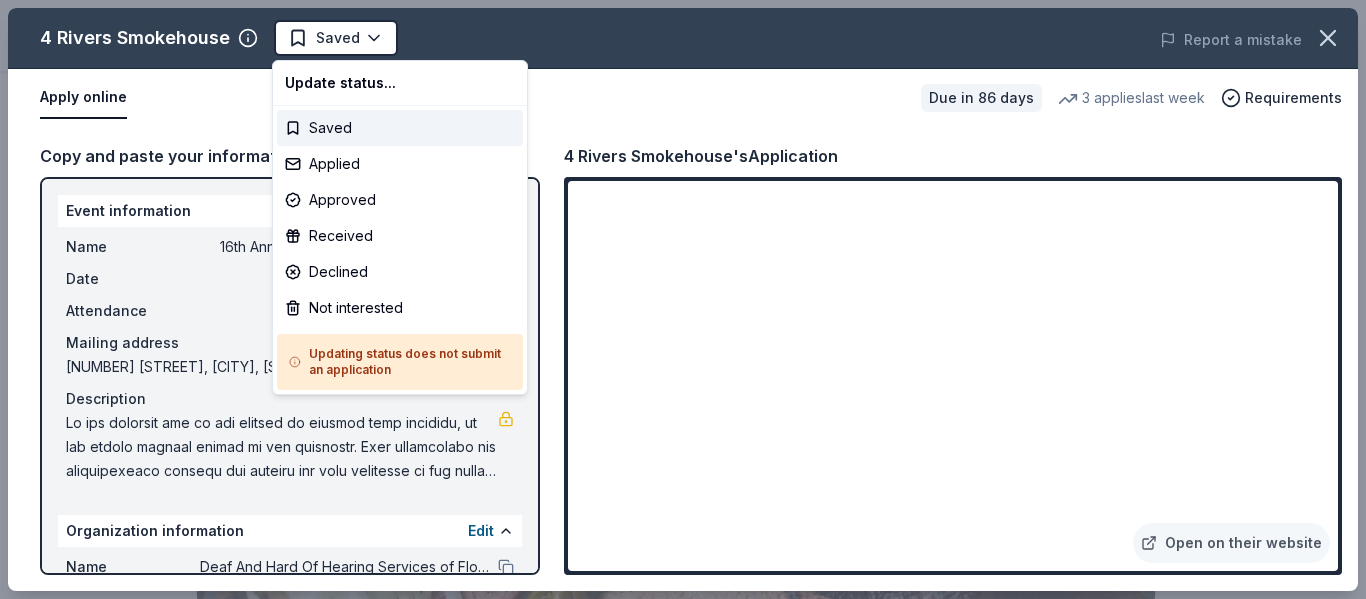 click on "[NUMBER]th Annual Wine Tasting & Silent Auction Saved Apply Due in [NUMBER] days Share 4 Rivers Smokehouse New [NUMBER]   applies  last week approval rate donation value Share Donating in [STATE] 4 Rivers Smokehouse is a barbecue restaurant chain known for its mouthwatering smoked meats and Southern-style cuisine. What they donate Monetary, food, gift card(s) Meals Auction & raffle Snacks Donation is small & easy to send to guests Who they donate to  Preferred Prioritizes organizations and programs that support families in critical need, social services, education, child development, churches, and ministries Children Education Poverty & Hunger Social Justice [NUMBER] required  Ineligible Individuals (scholarships, stipends, fellowships, personal assistance); Non-school affiliated athletic teams or events; Salaries for nonprofit staffing; Political, legislative, or lobbying organizations Individuals Political Lobbying & advocacy Sports Teams Due in [NUMBER] days Apply Saved ⚡️ Quick application Usually responds in  a few weeks  ago [NUMBER]" at bounding box center (675, 299) 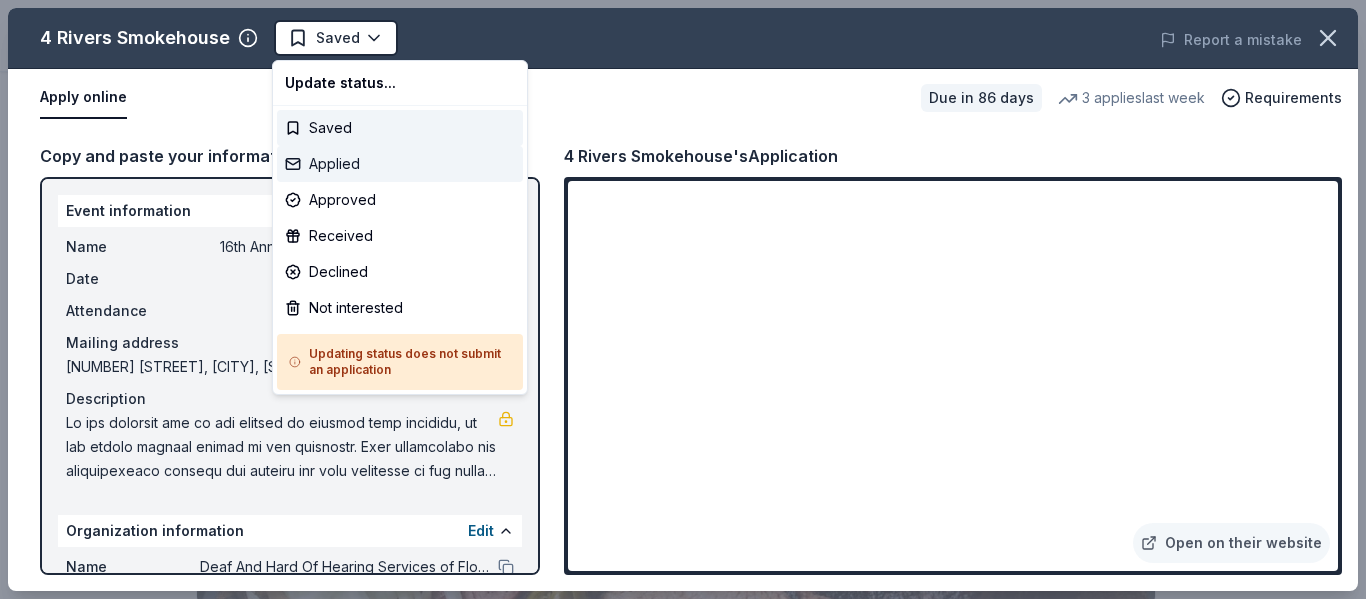 click on "Applied" at bounding box center (400, 164) 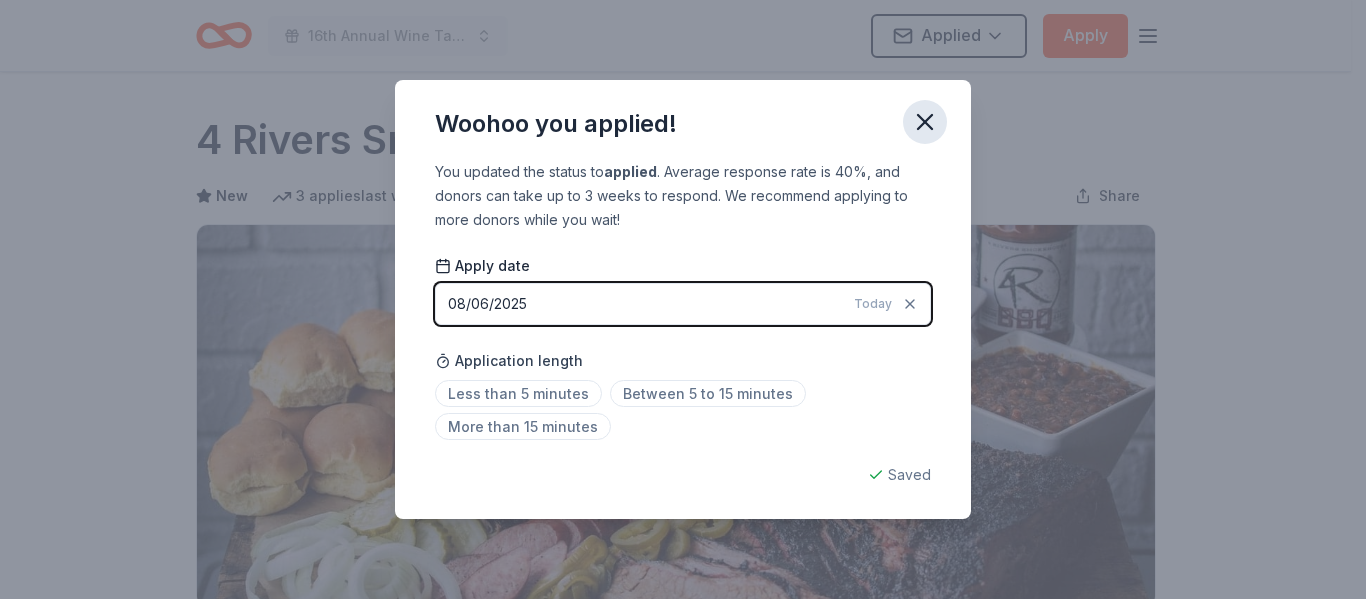 click 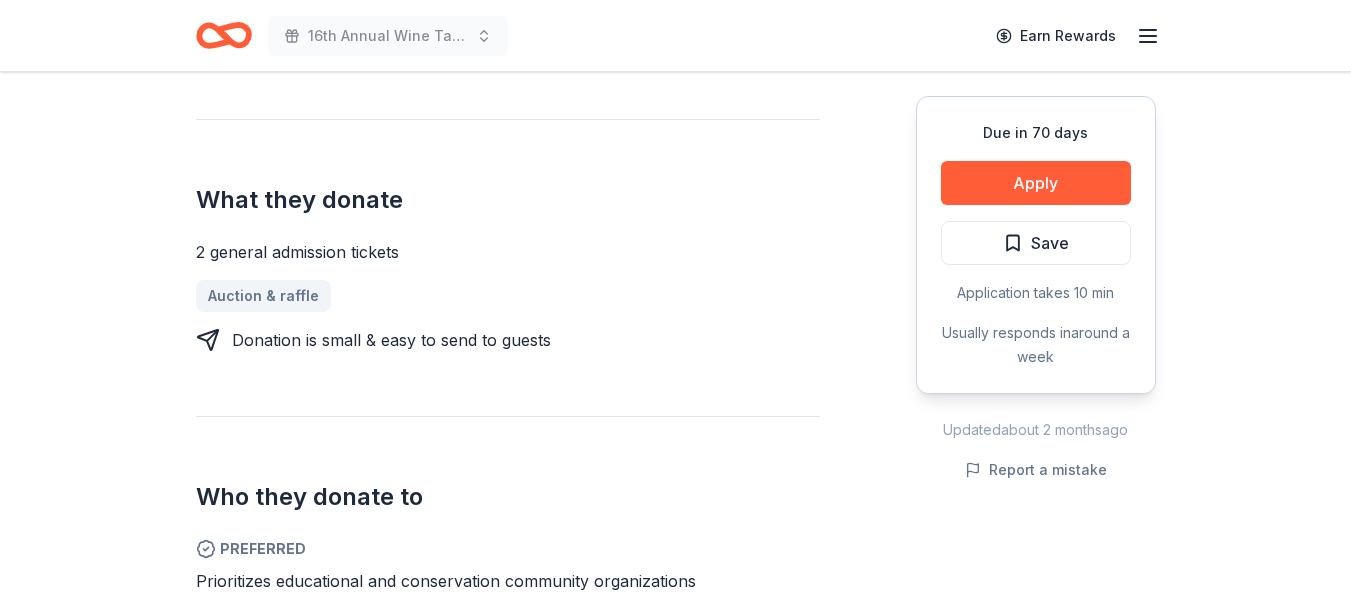 scroll, scrollTop: 691, scrollLeft: 0, axis: vertical 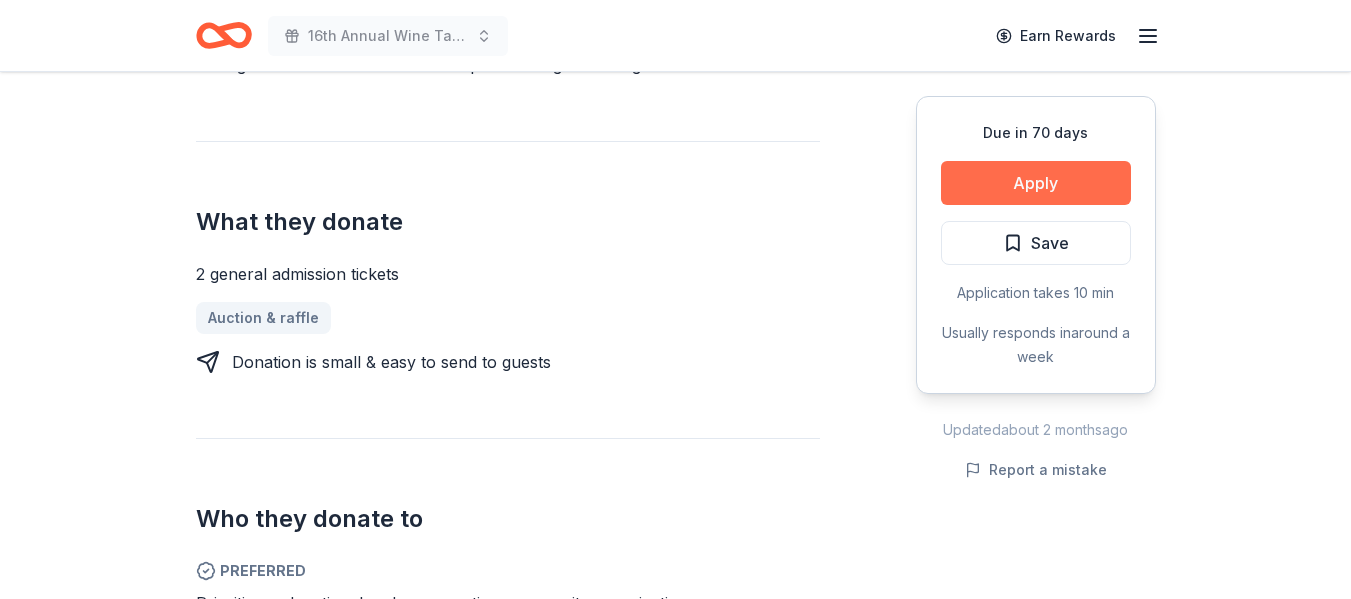 click on "Apply" at bounding box center [1036, 183] 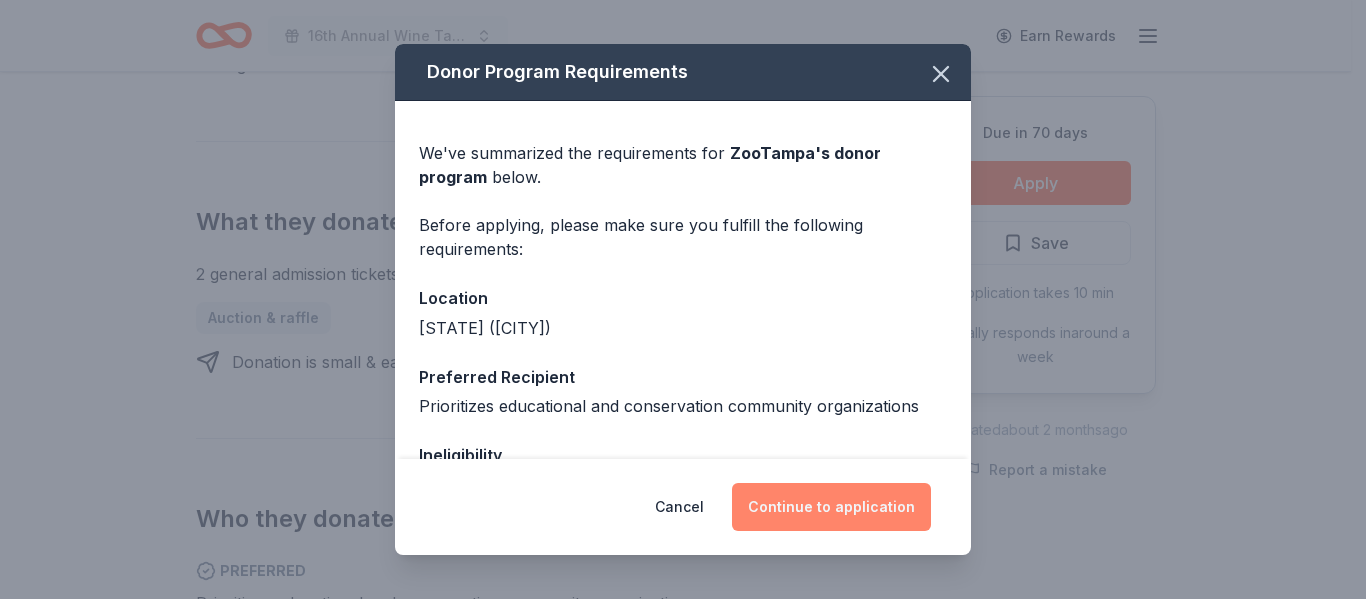 click on "Continue to application" at bounding box center [831, 507] 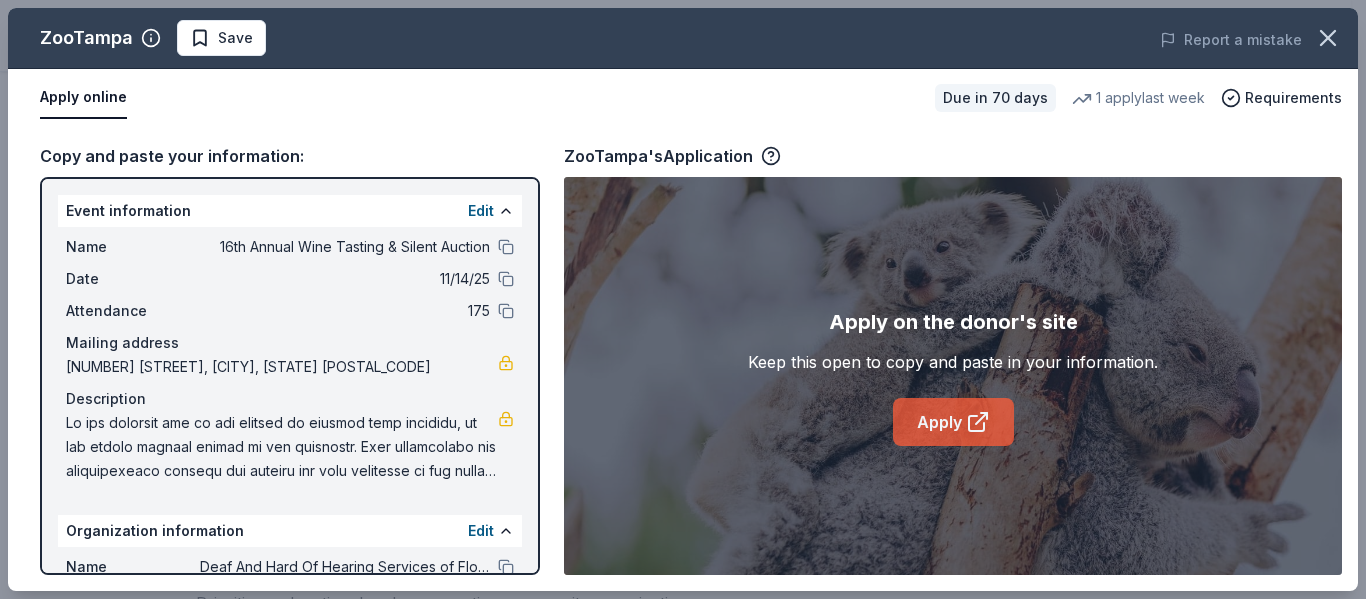 click 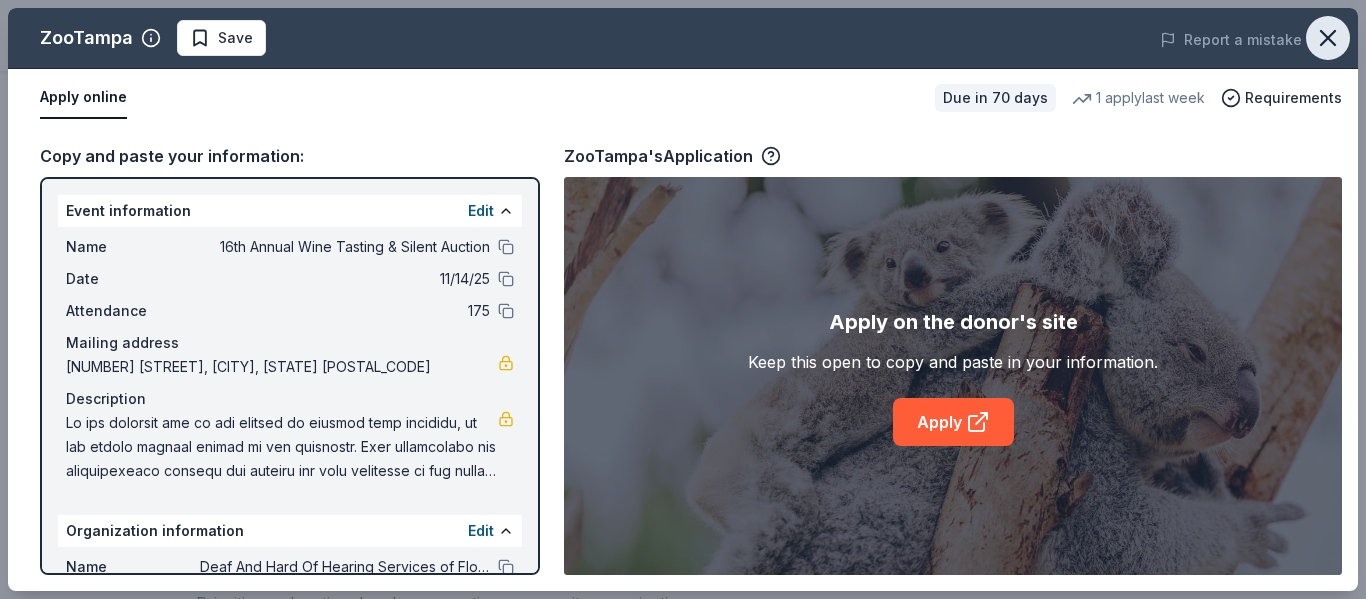 click 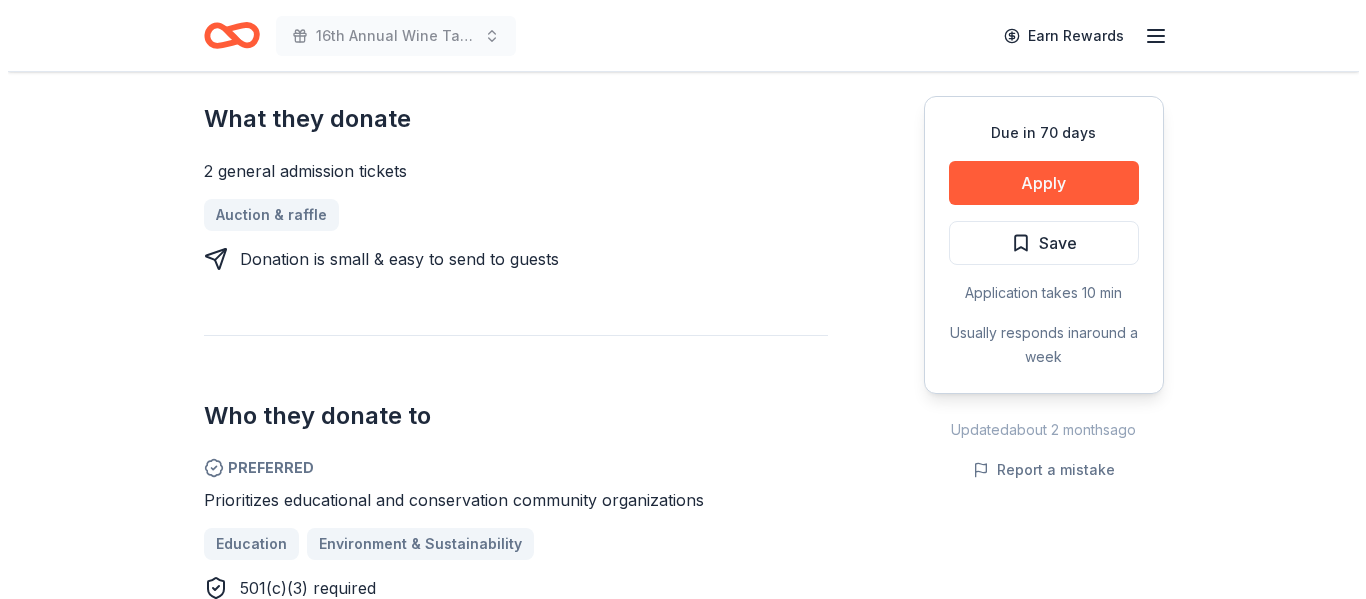 scroll, scrollTop: 795, scrollLeft: 0, axis: vertical 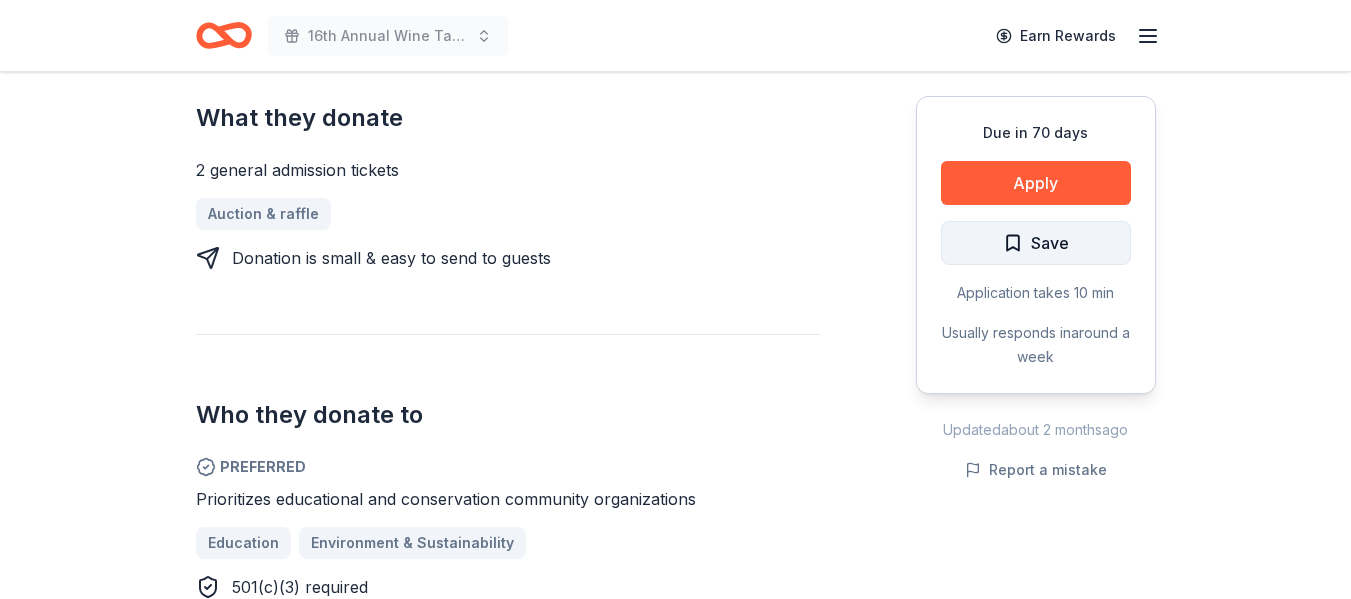 click on "Save" at bounding box center (1050, 243) 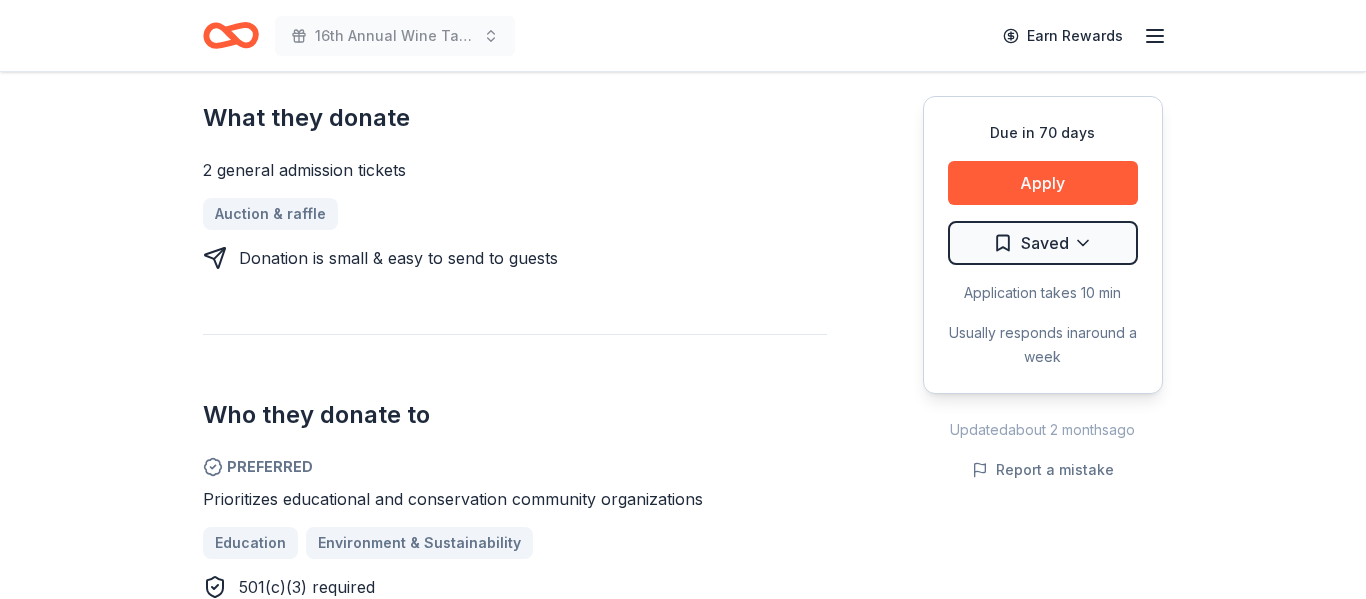 click on "16th Annual Wine Tasting & Silent Auction Earn Rewards Due in 70 days Share ZooTampa New • 2 reviews 1 apply last week approval rate donation value Share Donating in [STATE] ([CITY]) ZooTampa at Lowry Park is home to more than 1300 animals. It is famous for having one of the most beautiful tropical zoological settings in the world. What they donate 2 general admission tickets Auction & raffle Donation is small & easy to send to guests Who they donate to Preferred Prioritizes educational and conservation community organizations Education Environment & Sustainability 501(c)(3) required Ineligible Medical or hardship related cases; Schools or churches Individuals Schools Religious Due in 70 days Apply Saved Application takes 10 min Usually responds in around a week Updated about 2 months ago Report a mistake approval rate 20 % approved 30 % declined 50 % no response donation value (average) 20% 70% 0% 10% $xx - $xx $xx - $xx $xx - $xx $xx - $xx Upgrade to Pro New • 2 reviews August 2023 • Approved •" at bounding box center (683, -496) 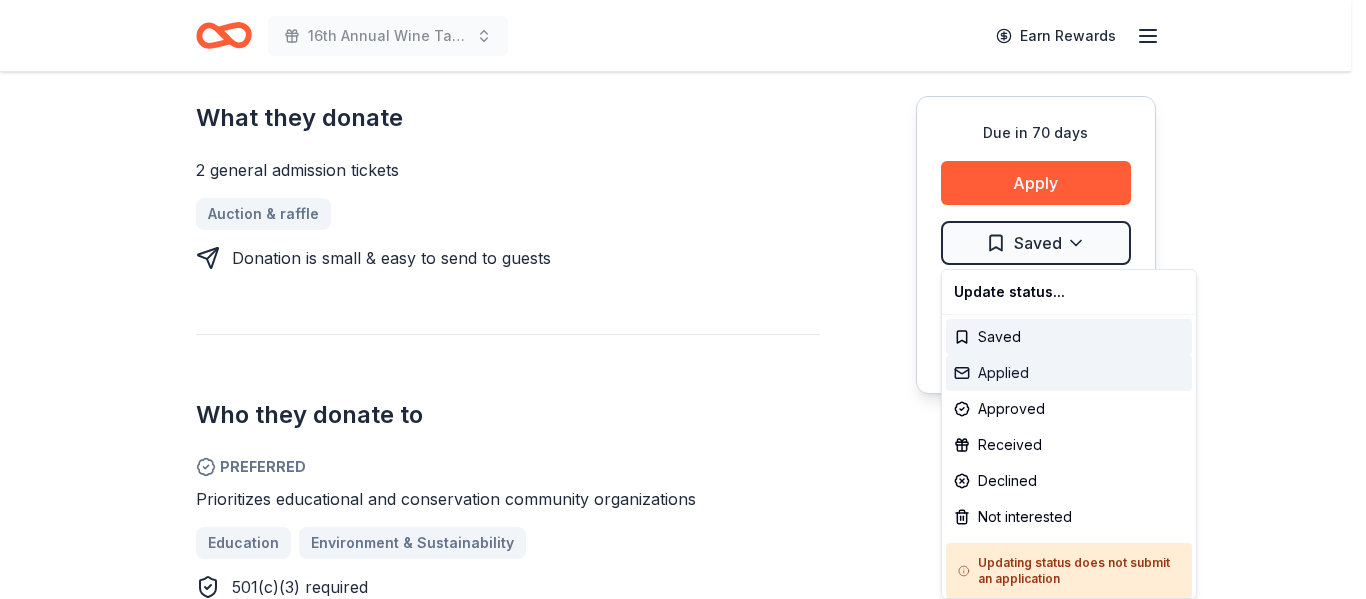 click on "Applied" at bounding box center [1069, 373] 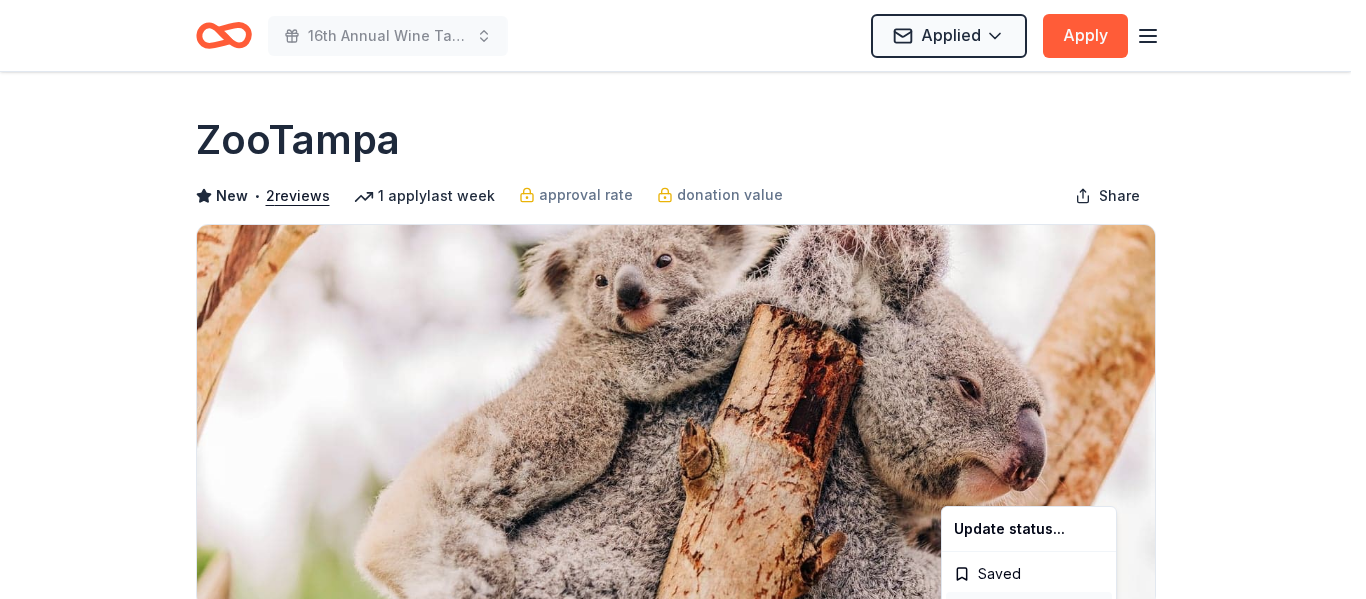 scroll, scrollTop: 0, scrollLeft: 0, axis: both 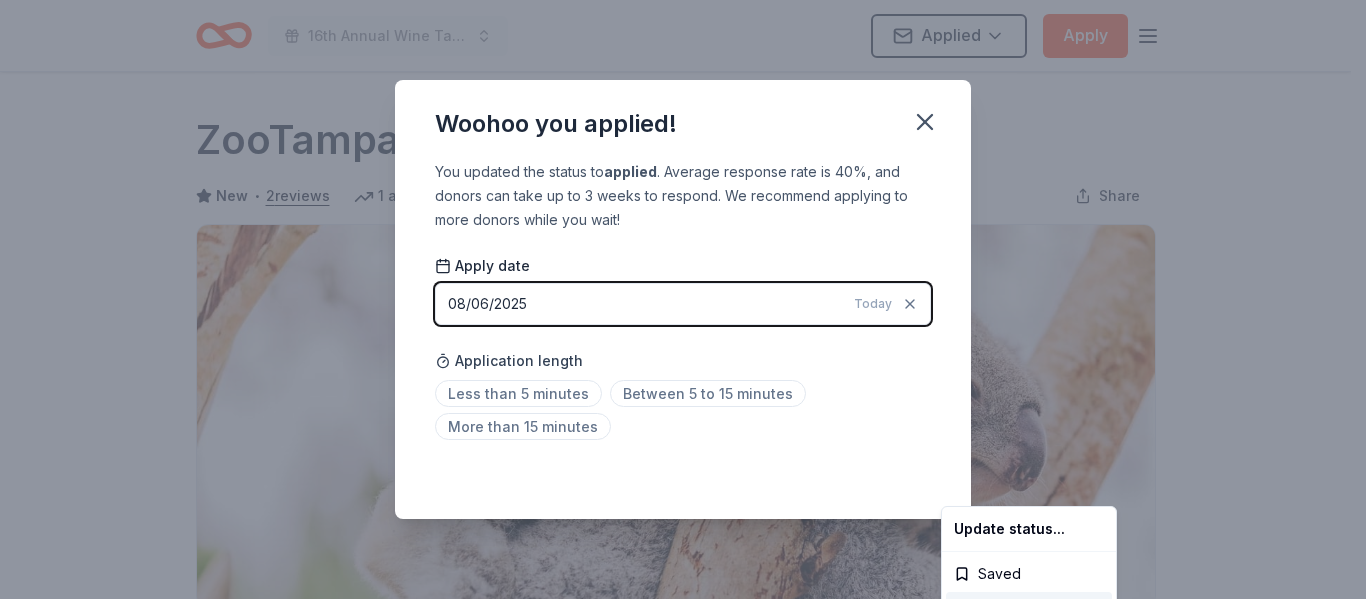 click on "16th Annual Wine Tasting & Silent Auction Applied Apply Due in 70 days Share ZooTampa New • 2 reviews 1 apply last week approval rate donation value Share Donating in [STATE] ([CITY]) ZooTampa at Lowry Park is home to more than 1300 animals. It is famous for having one of the most beautiful tropical zoological settings in the world. What they donate 2 general admission tickets Auction & raffle Donation is small & easy to send to guests Who they donate to Preferred Prioritizes educational and conservation community organizations Education Environment & Sustainability 501(c)(3) required Ineligible Medical or hardship related cases; Schools or churches Individuals Schools Religious Due in 70 days Apply Applied Application takes 10 min Usually responds in around a week Updated about 2 months ago Report a mistake approval rate 20 % approved 30 % declined 50 % no response donation value (average) 20% 70% 0% 10% $xx - $xx $xx - $xx $xx - $xx $xx - $xx Upgrade to Pro New • 2 reviews August 2023 • Approved" at bounding box center [683, 299] 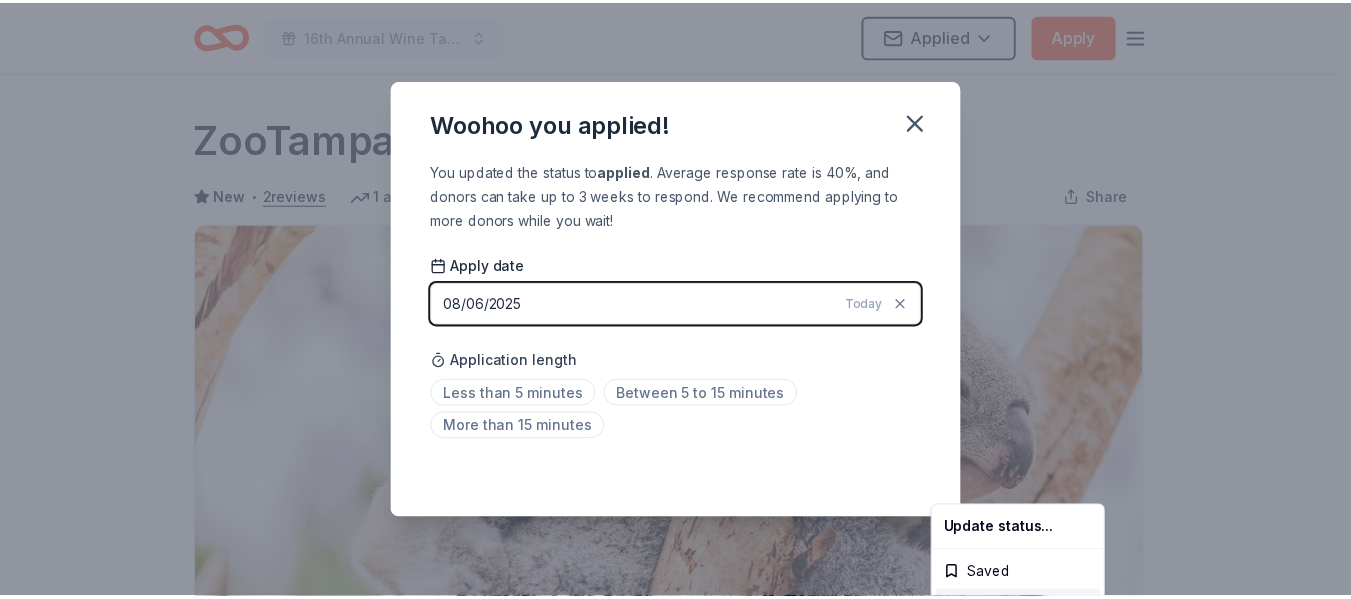 scroll, scrollTop: 504, scrollLeft: 0, axis: vertical 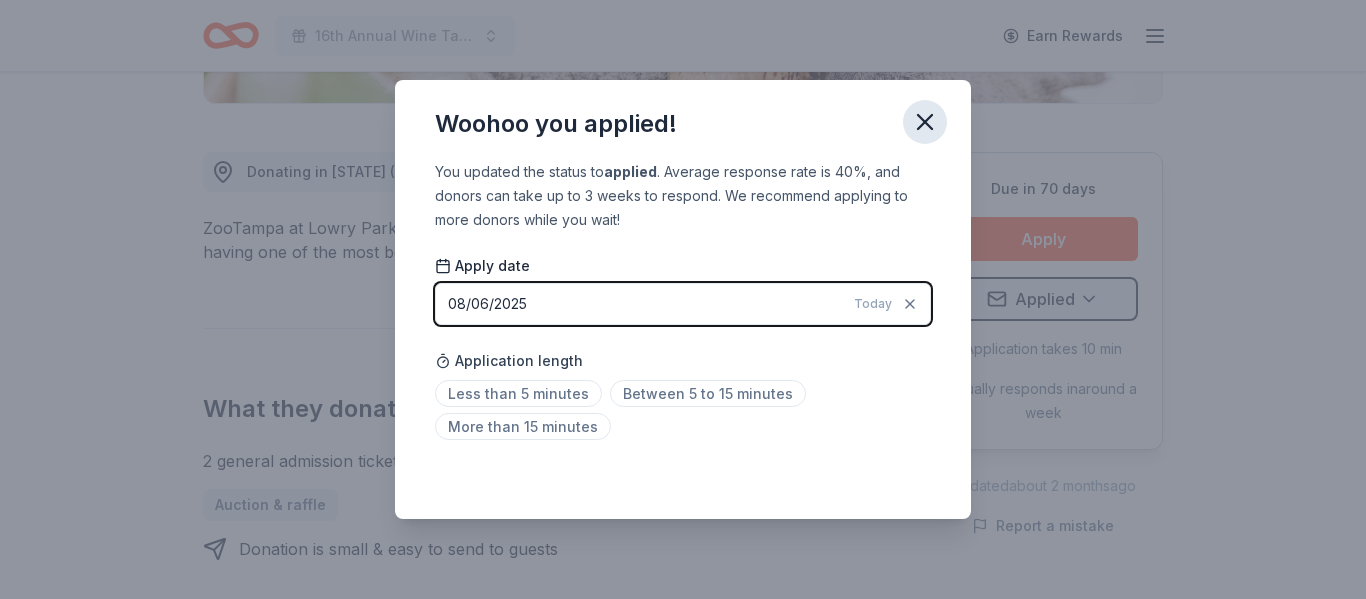 click 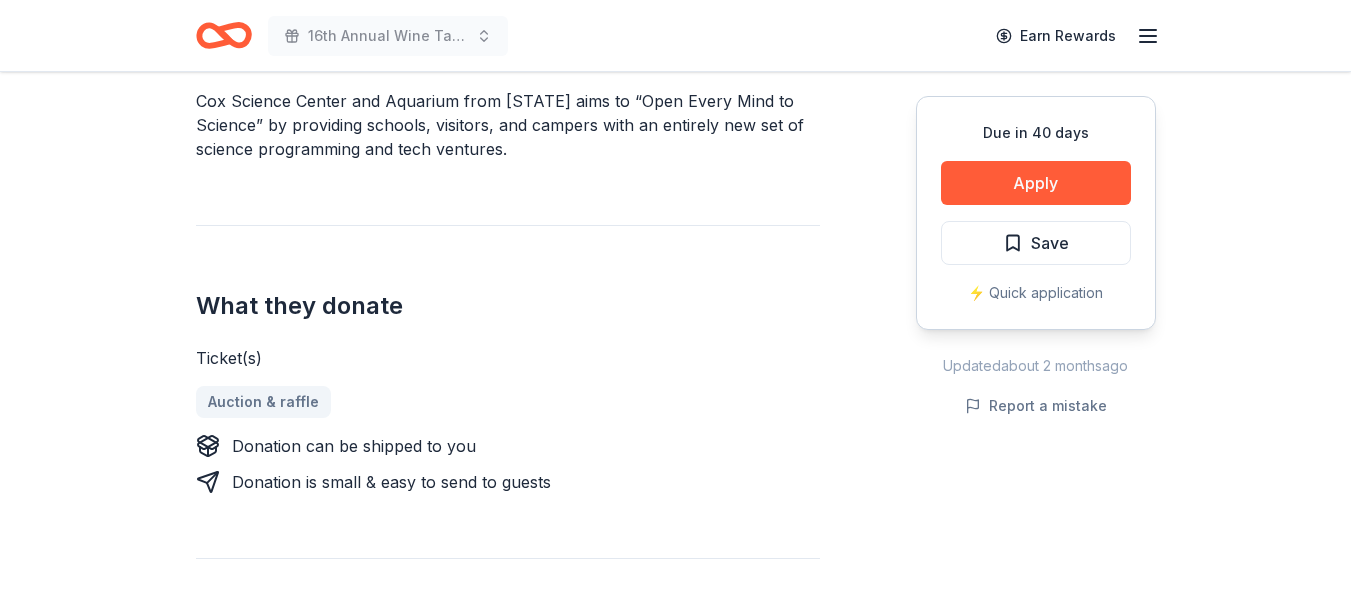 scroll, scrollTop: 630, scrollLeft: 0, axis: vertical 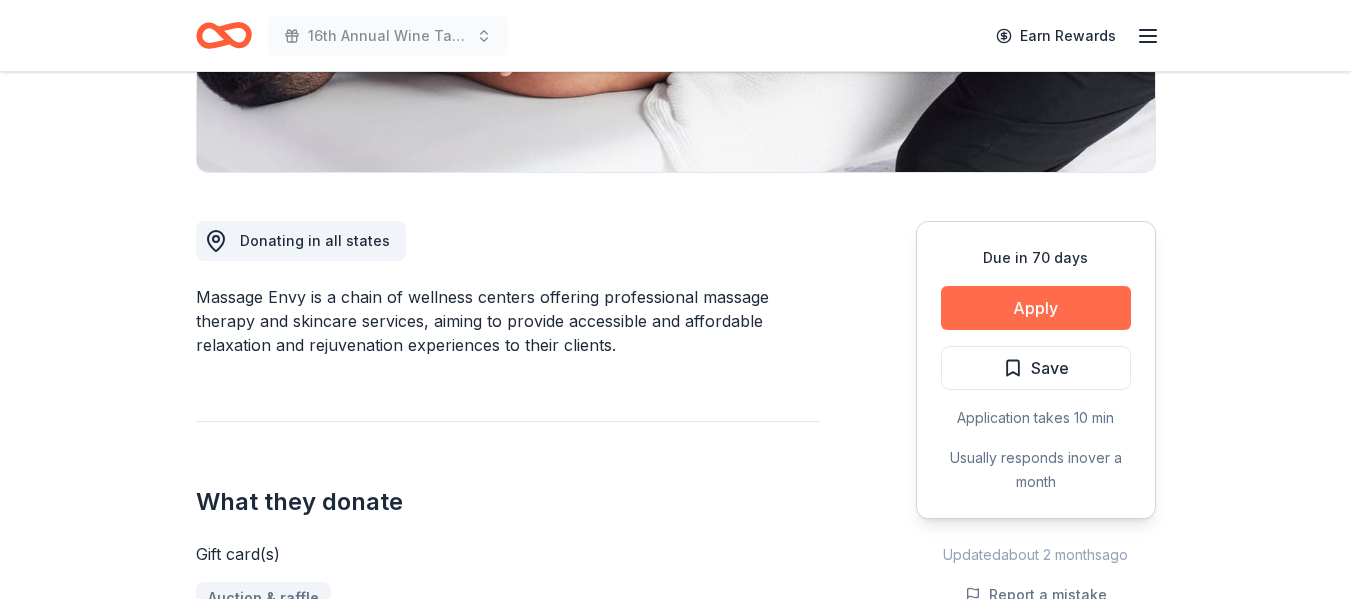 click on "Apply" at bounding box center [1036, 308] 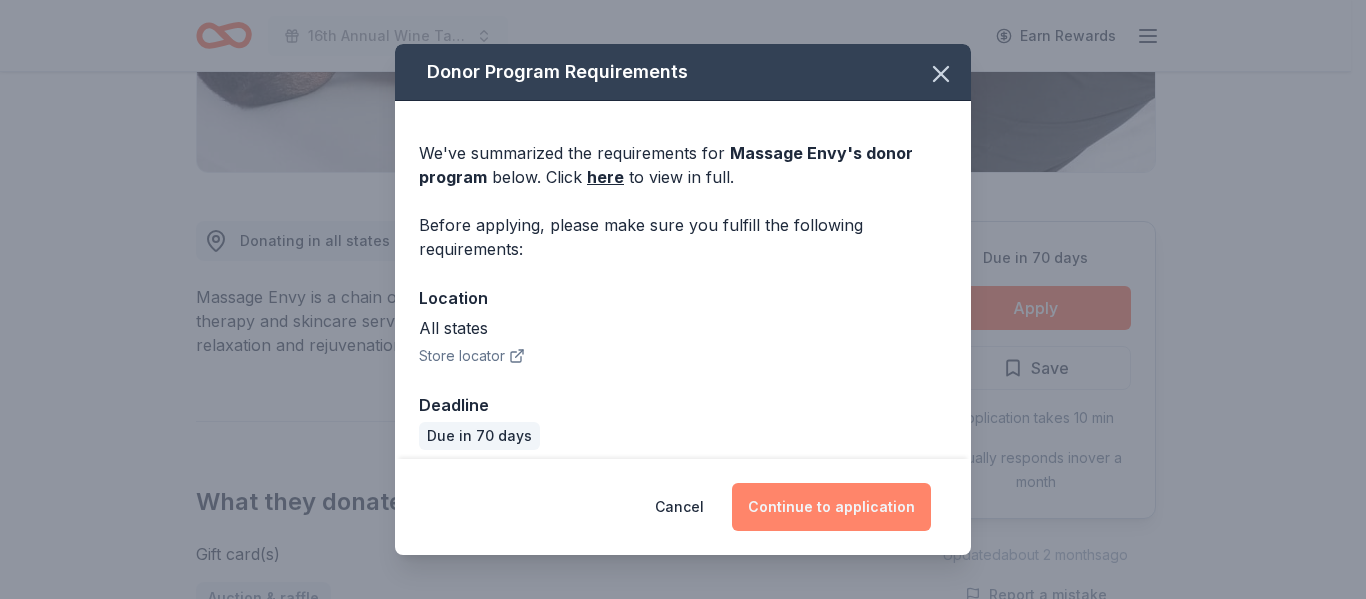 click on "Continue to application" at bounding box center [831, 507] 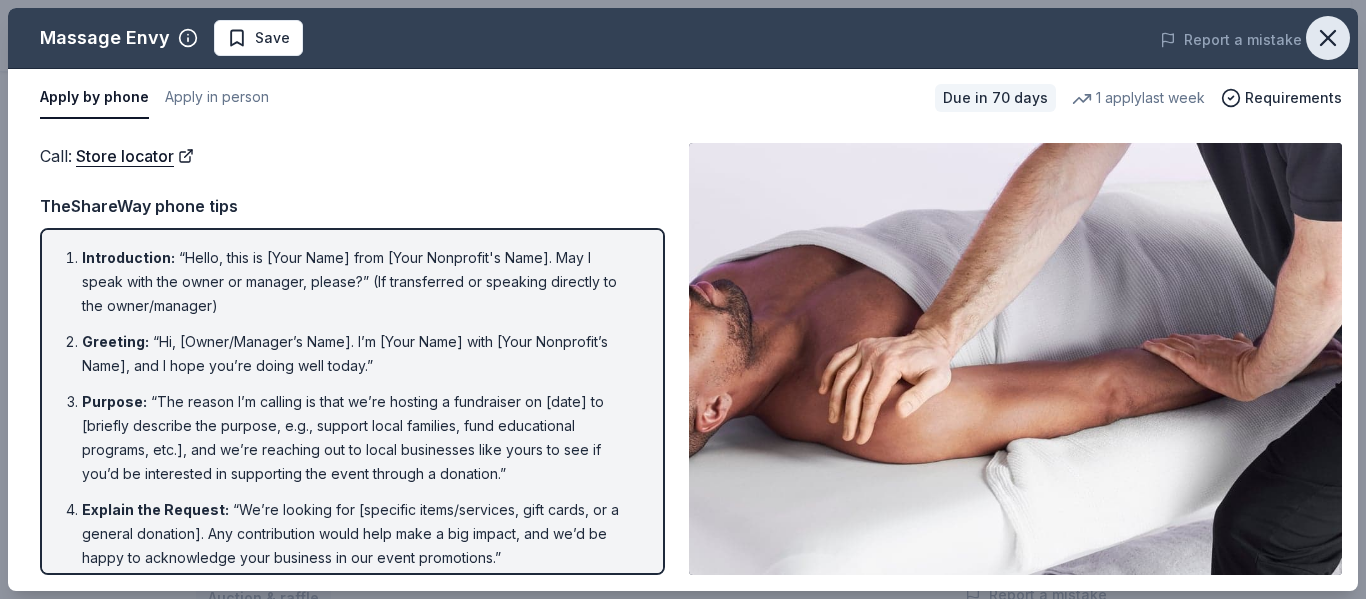 click at bounding box center (1328, 38) 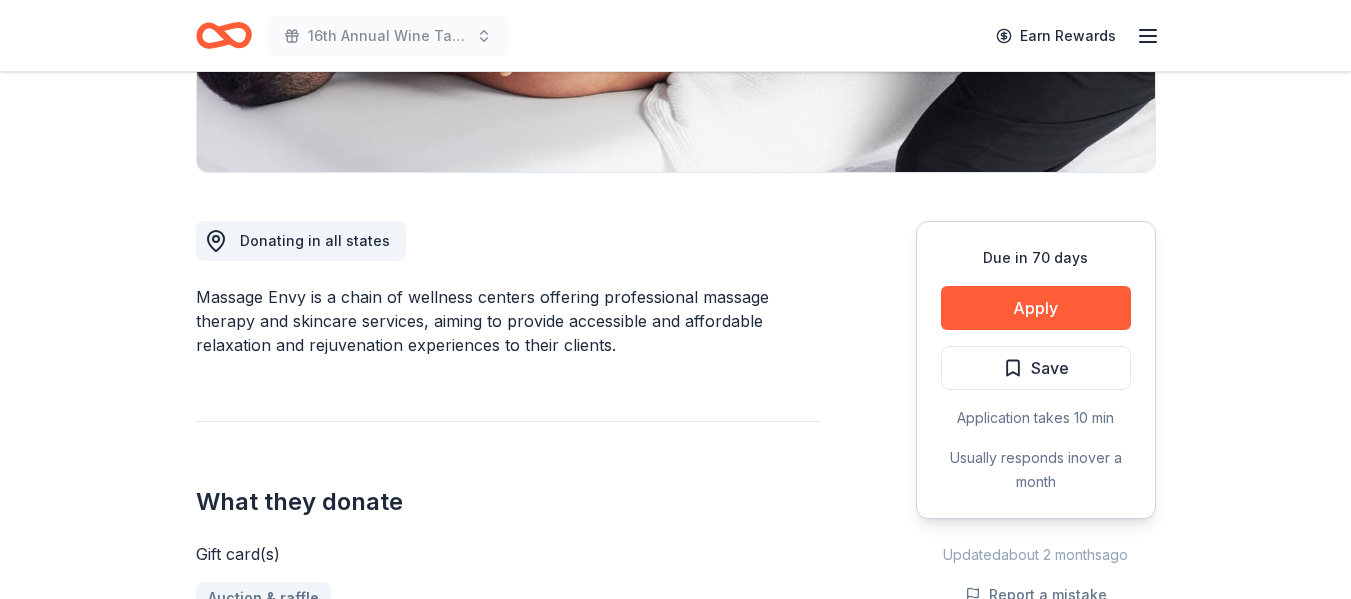 scroll, scrollTop: 0, scrollLeft: 0, axis: both 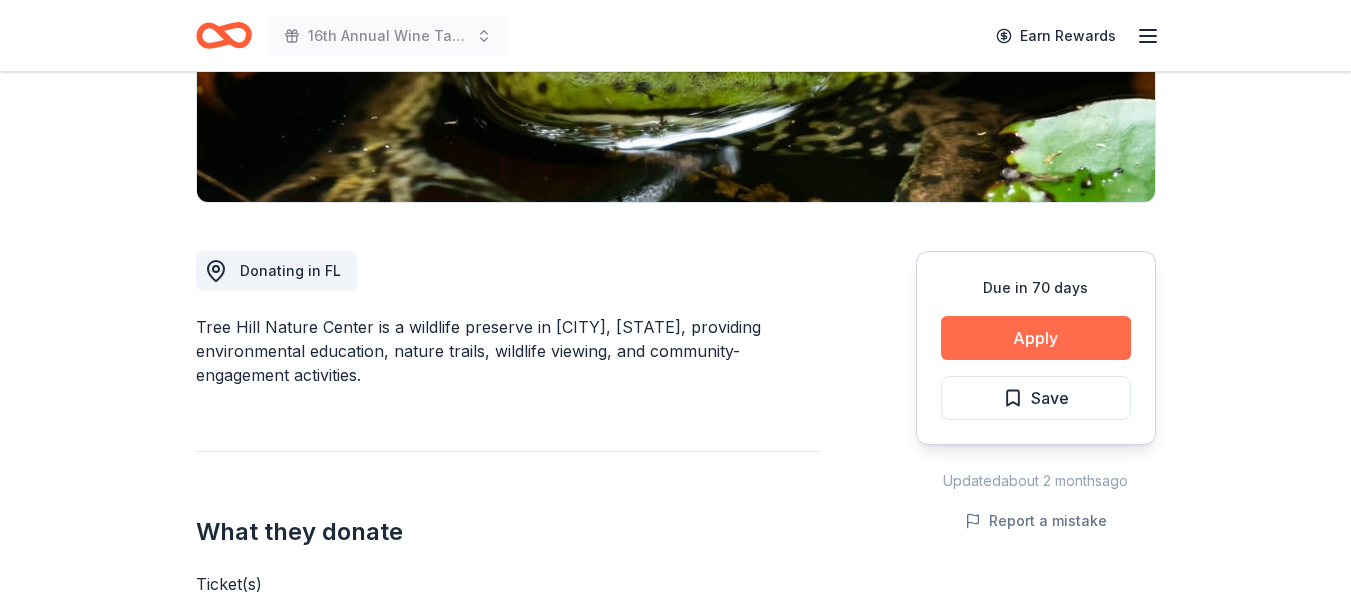 click on "Apply" at bounding box center [1036, 338] 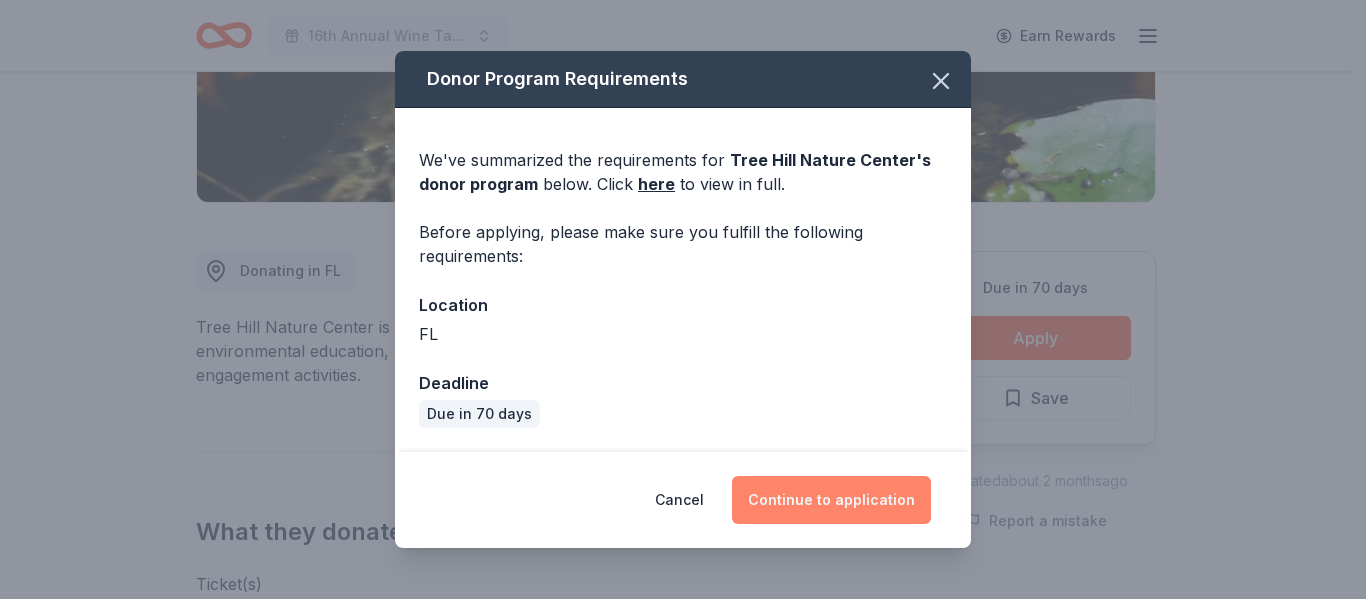 click on "Continue to application" at bounding box center (831, 500) 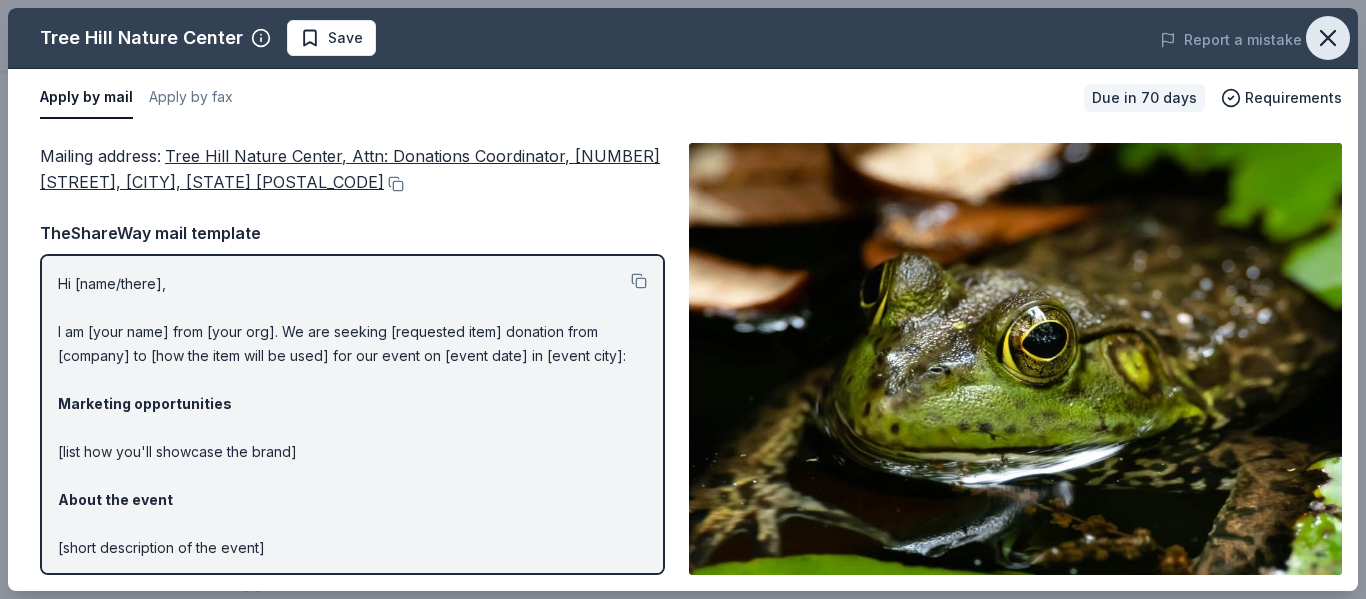 click at bounding box center (1328, 38) 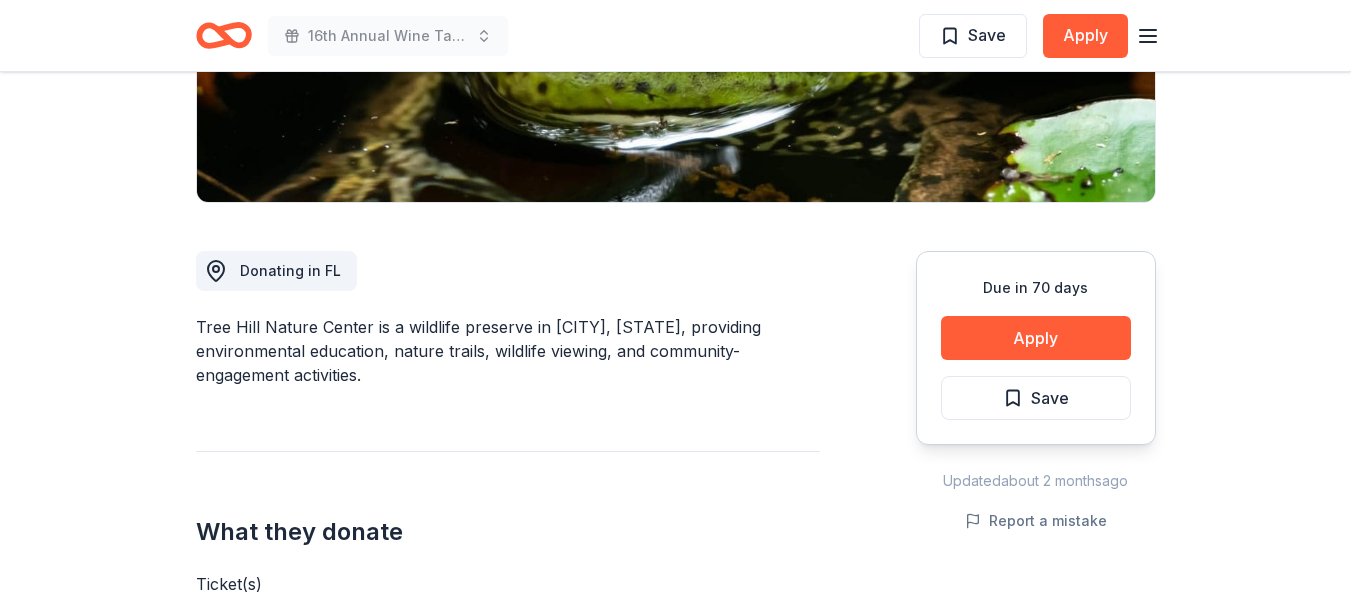 scroll, scrollTop: 0, scrollLeft: 0, axis: both 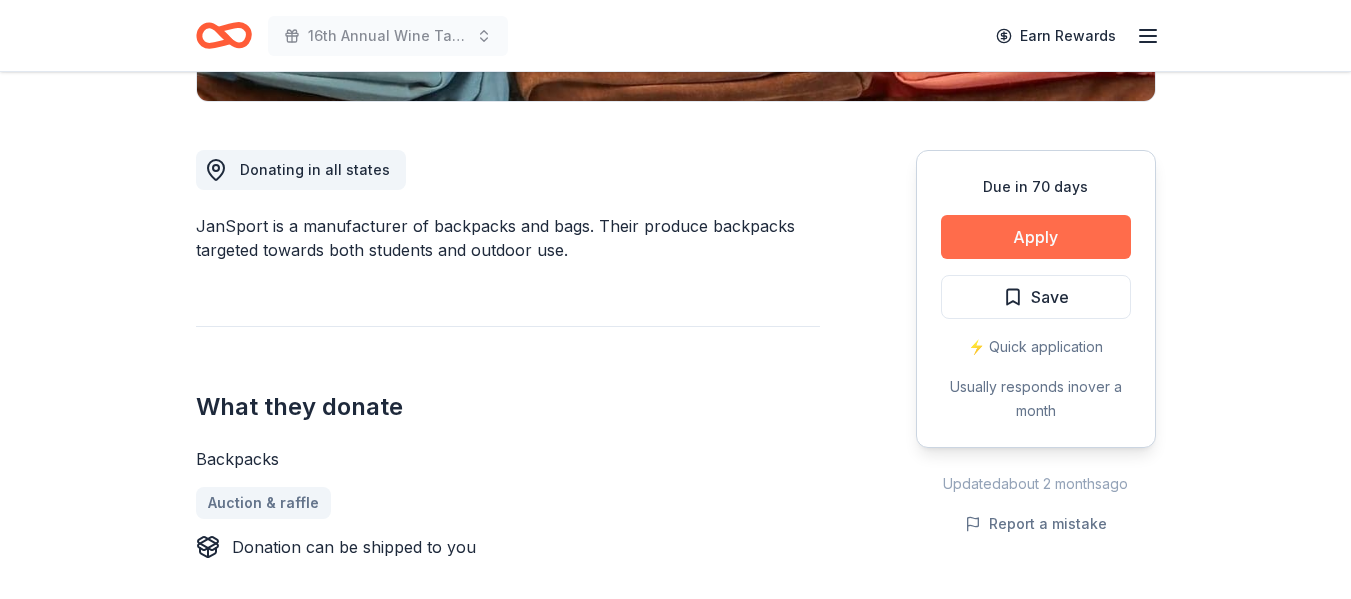 click on "Apply" at bounding box center [1036, 237] 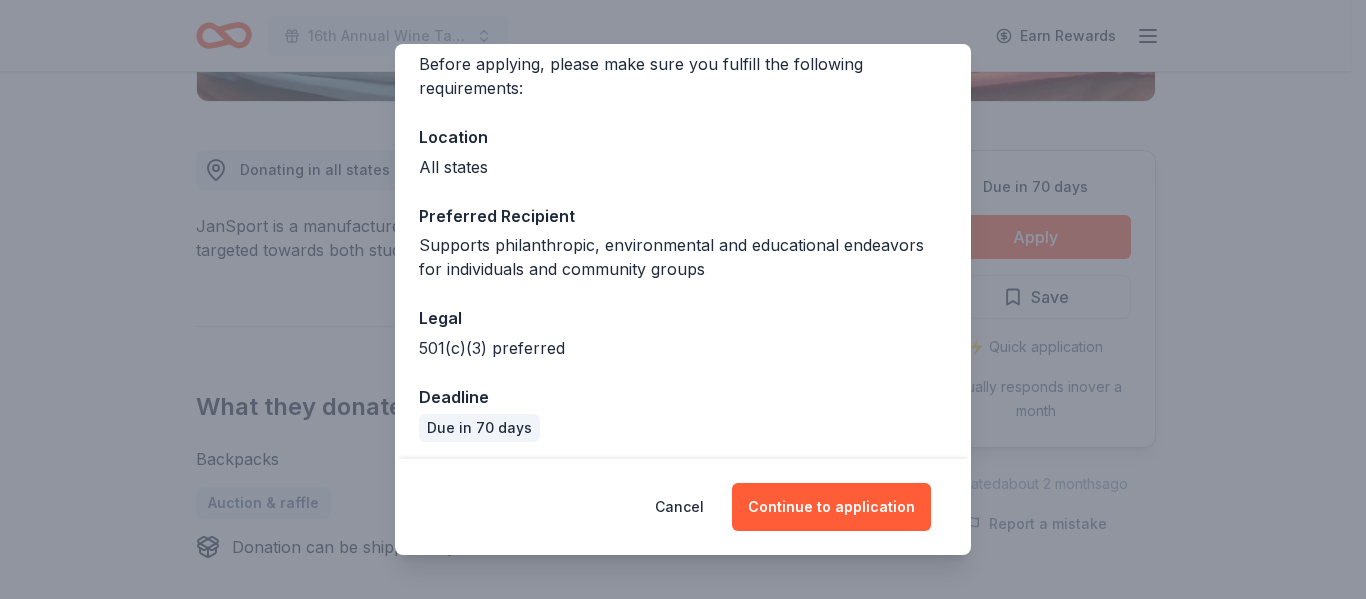 scroll, scrollTop: 168, scrollLeft: 0, axis: vertical 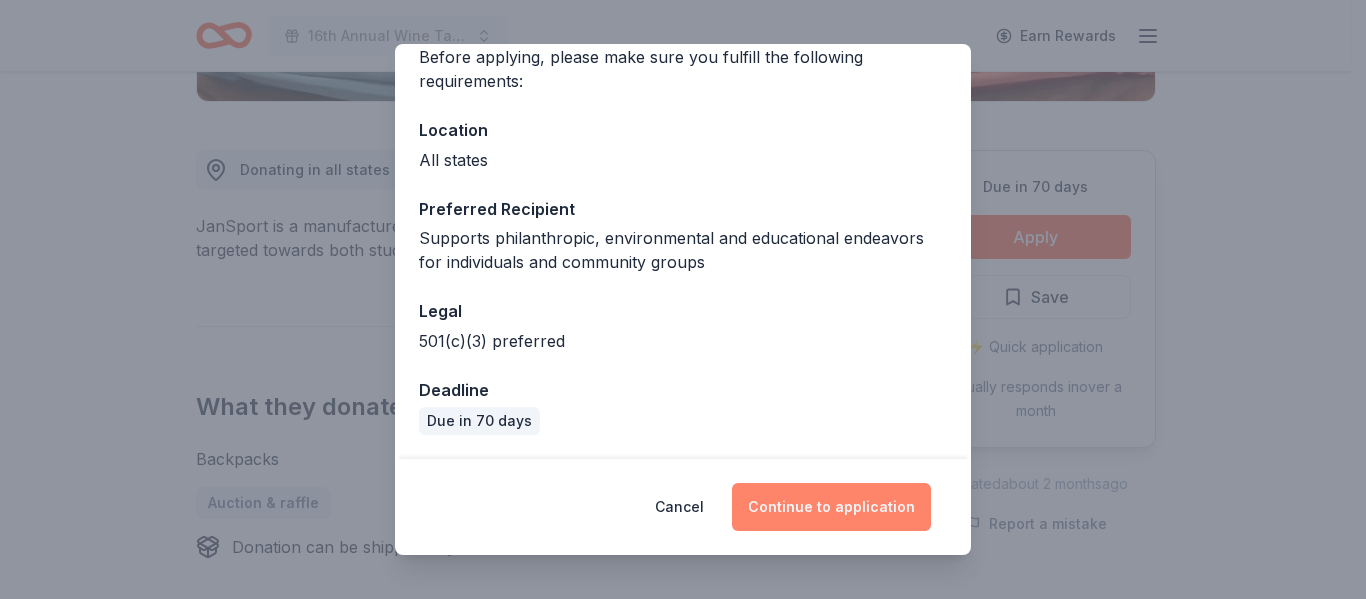 click on "Continue to application" at bounding box center (831, 507) 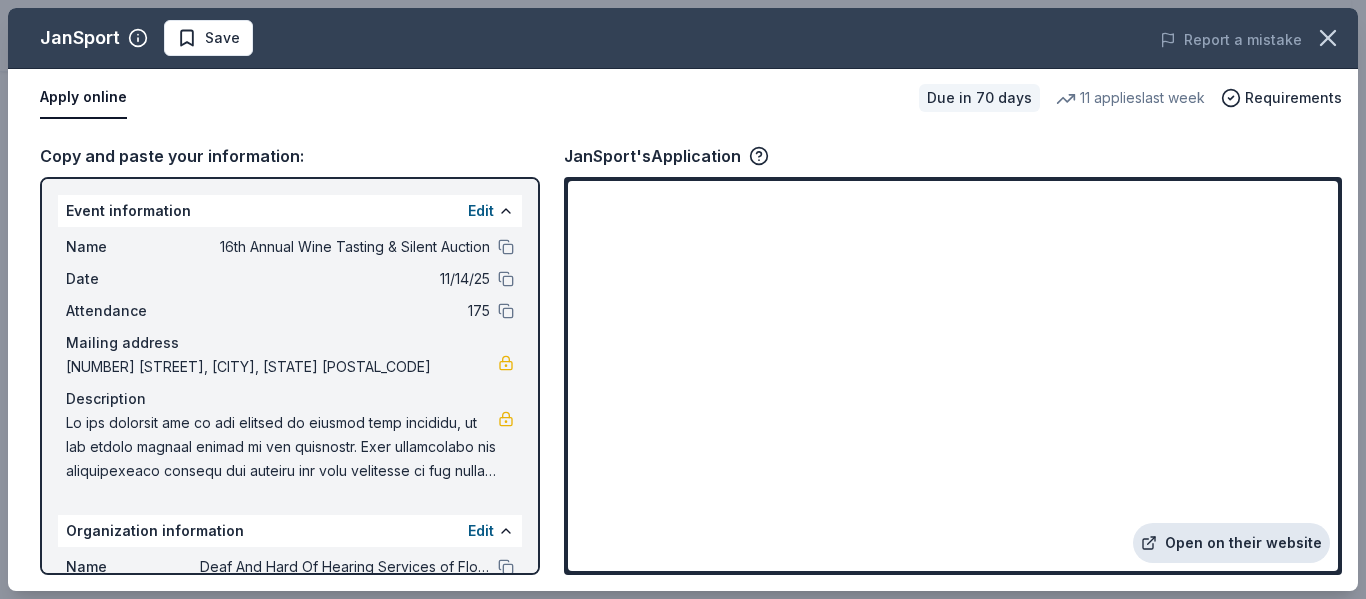 click on "Open on their website" at bounding box center [1231, 543] 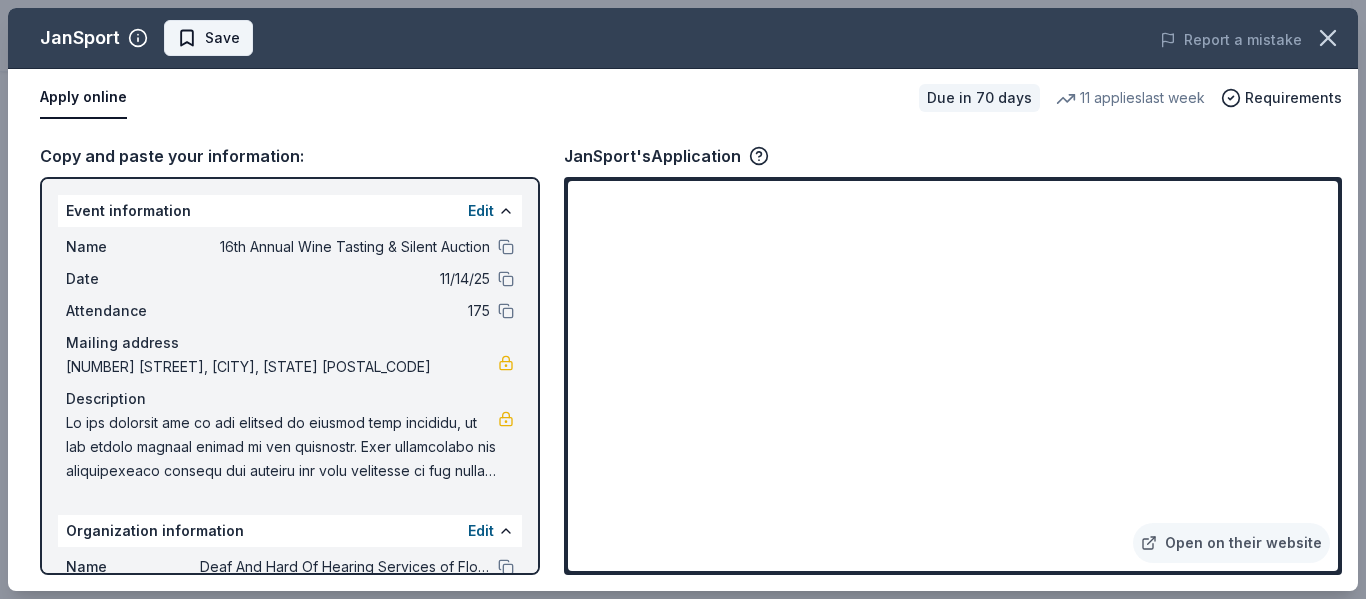 click on "Save" at bounding box center [222, 38] 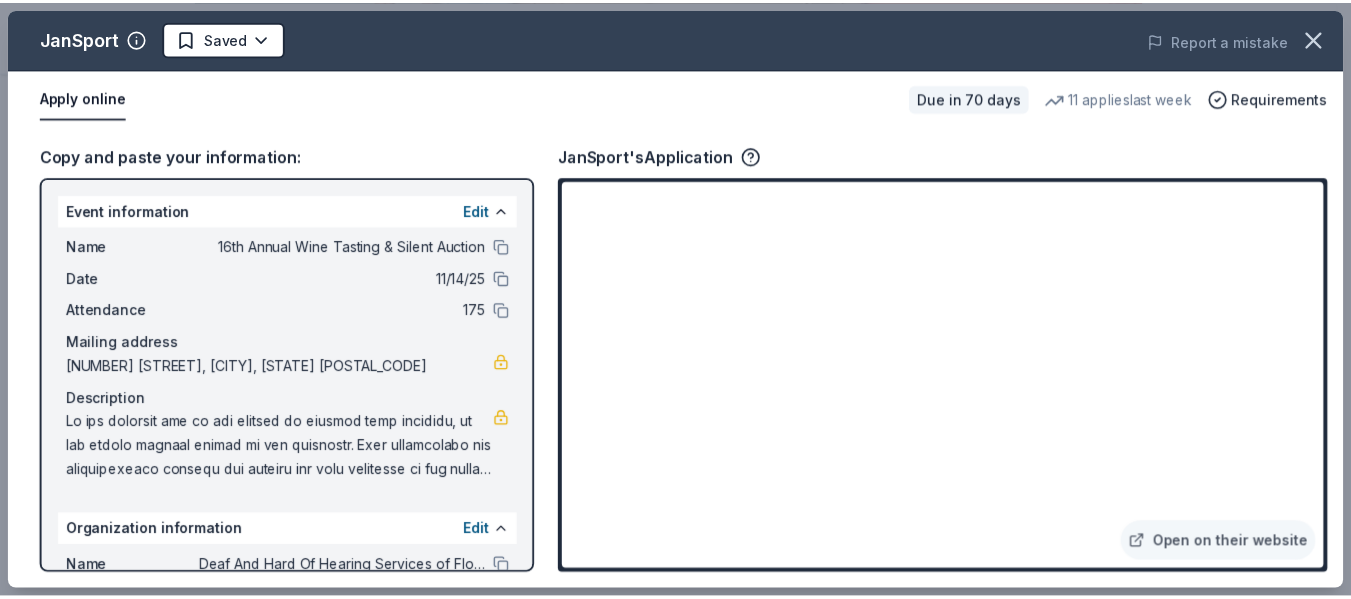 scroll, scrollTop: 0, scrollLeft: 0, axis: both 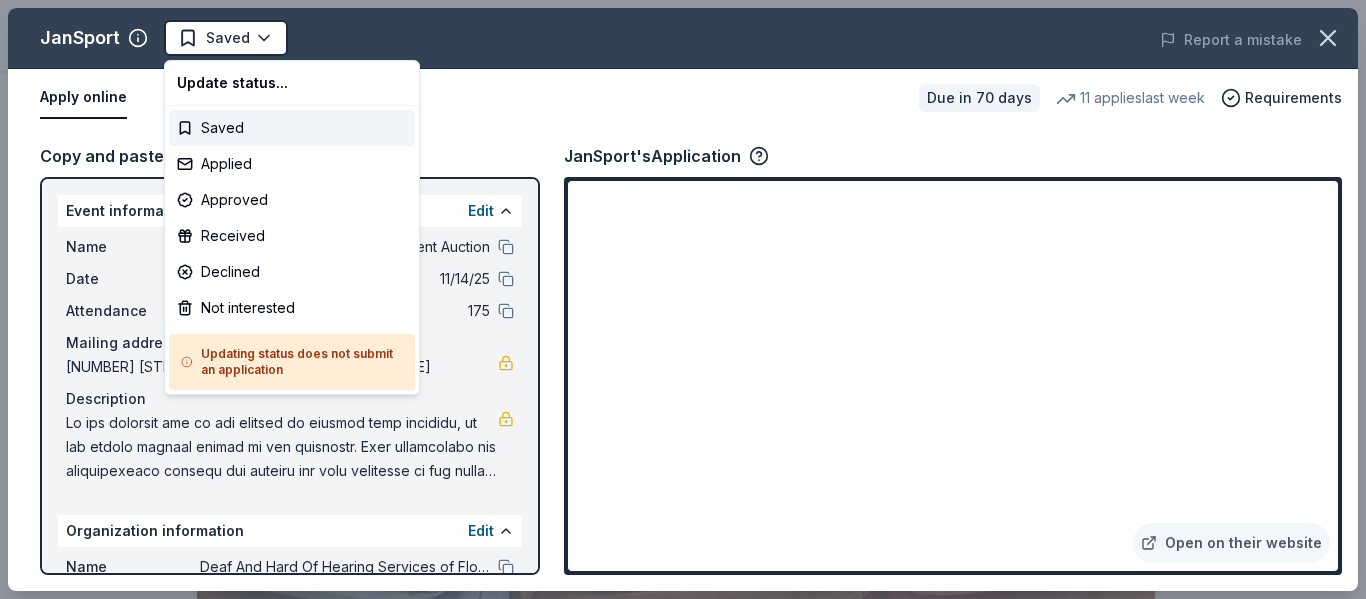 click on "16th Annual Wine Tasting & Silent Auction Saved Apply Due in 70 days Share JanSport New 11 applies last week approval rate Share Donating in all [STATE] JanSport is a manufacturer of backpacks and bags. Their produce backpacks targeted towards both students and outdoor use. What they donate Backpacks Auction & raffle Donation can be shipped to you Who they donate to Preferred Supports philanthropic, environmental and educational endeavors for individuals and community groups Education Environment & Sustainability 501(c)(3) preferred approval rate 20 % approved 30 % declined 50 % no response Upgrade to Pro to view approval rates and average donation values Due in 70 days Apply Saved ⚡️ Quick application Usually responds in over a month Updated about 2 months ago Report a mistake New Be the first to review this company! Leave a review Similar donors Top rated Local 70 days left Online app [CITY] Zoo 5.0 1 one-day Family Pass (value $90.00; good for 2 adults and 2 children; parking is included) 1 1" at bounding box center (683, 299) 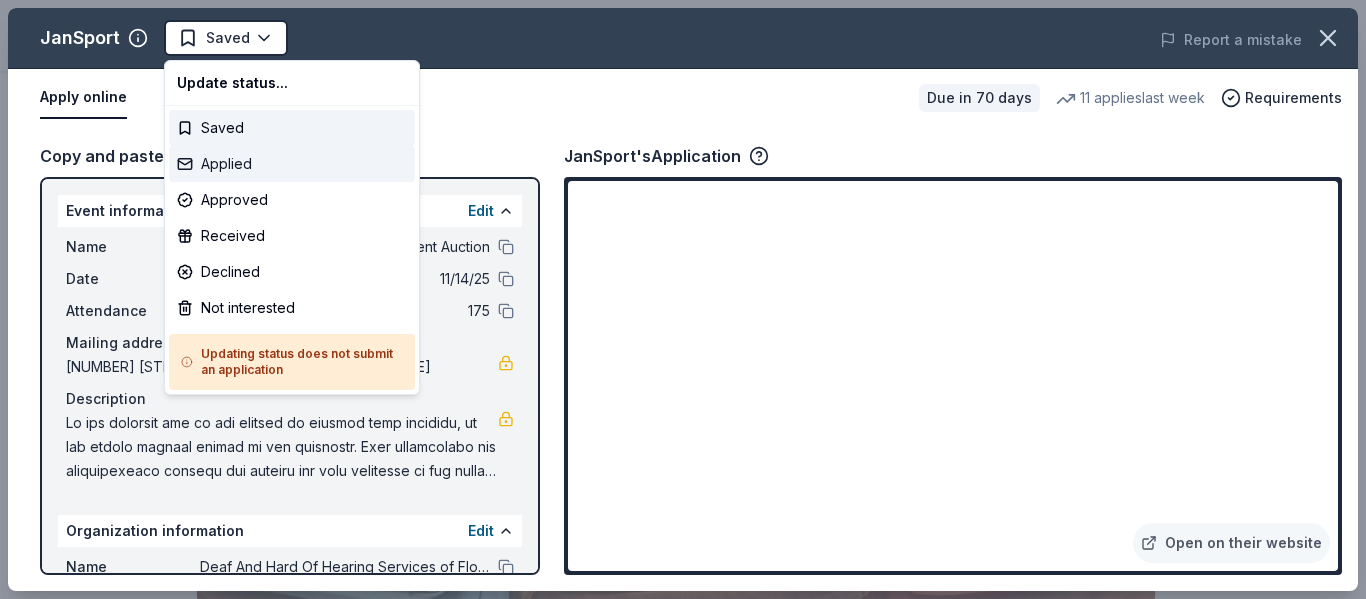 click on "Applied" at bounding box center [292, 164] 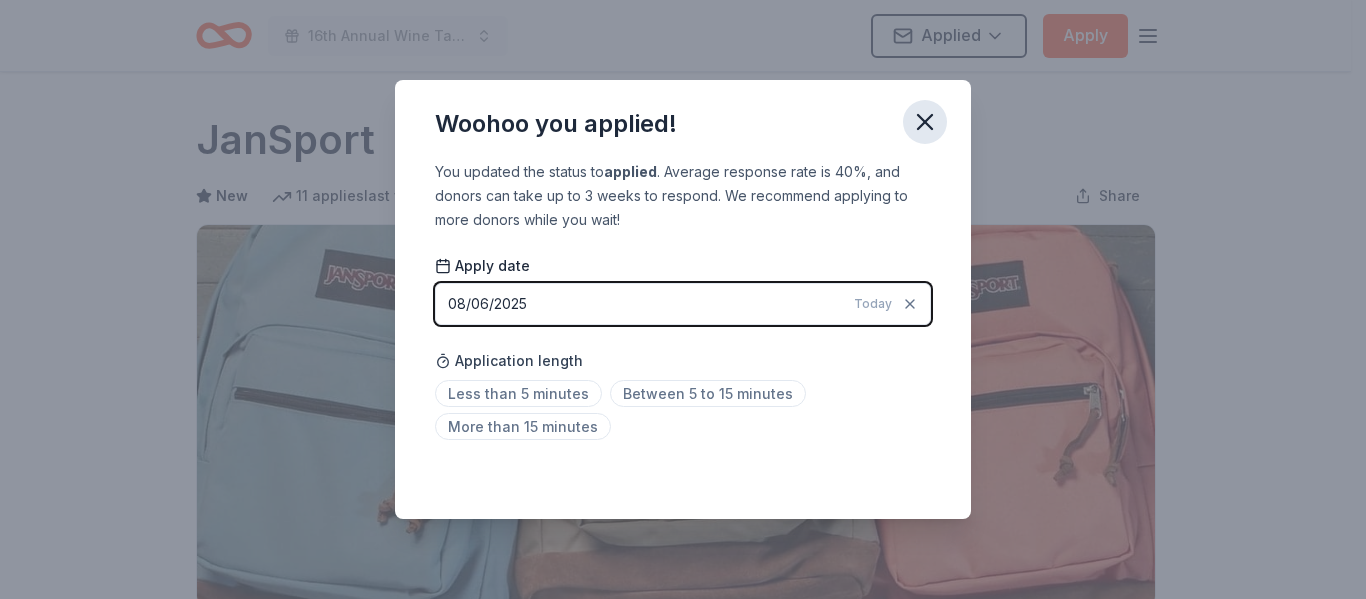 click 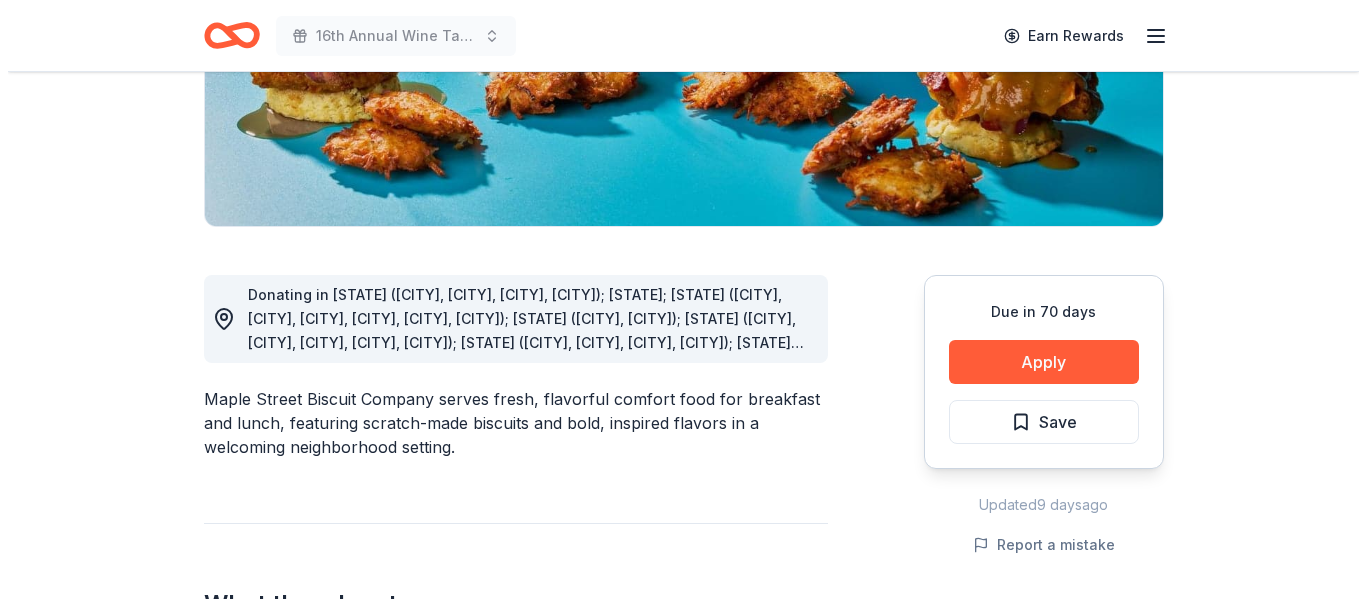 scroll, scrollTop: 382, scrollLeft: 0, axis: vertical 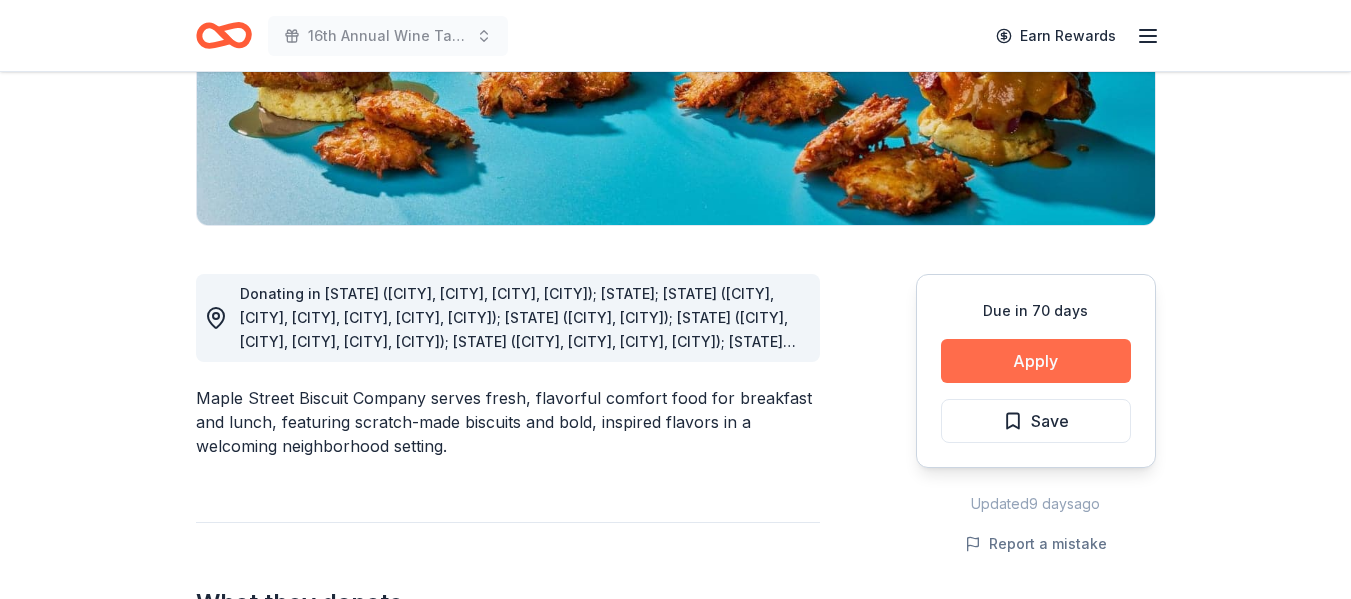 click on "Apply" at bounding box center (1036, 361) 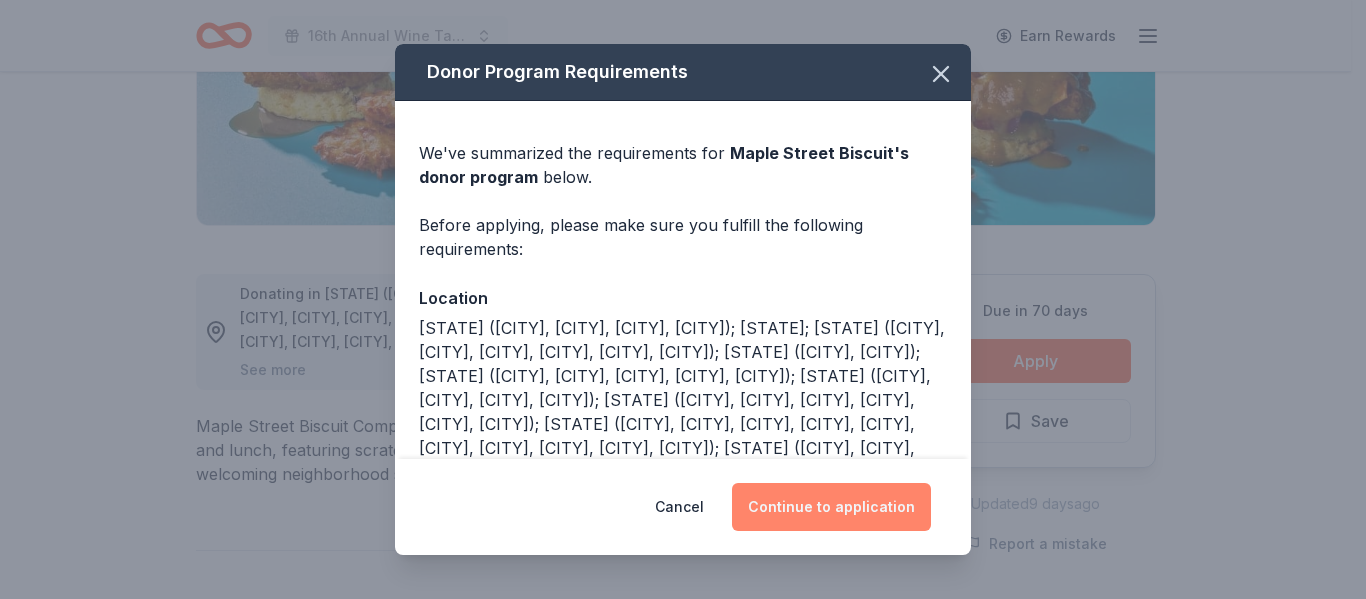 click on "Continue to application" at bounding box center [831, 507] 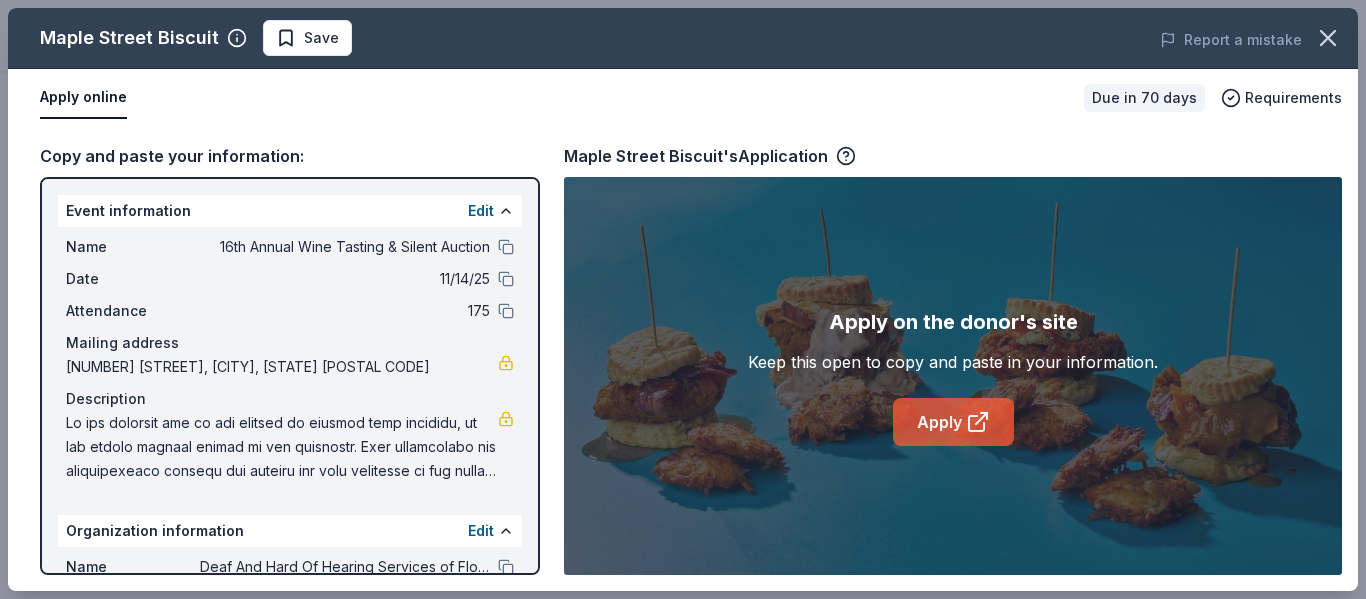 click on "Apply" at bounding box center (953, 422) 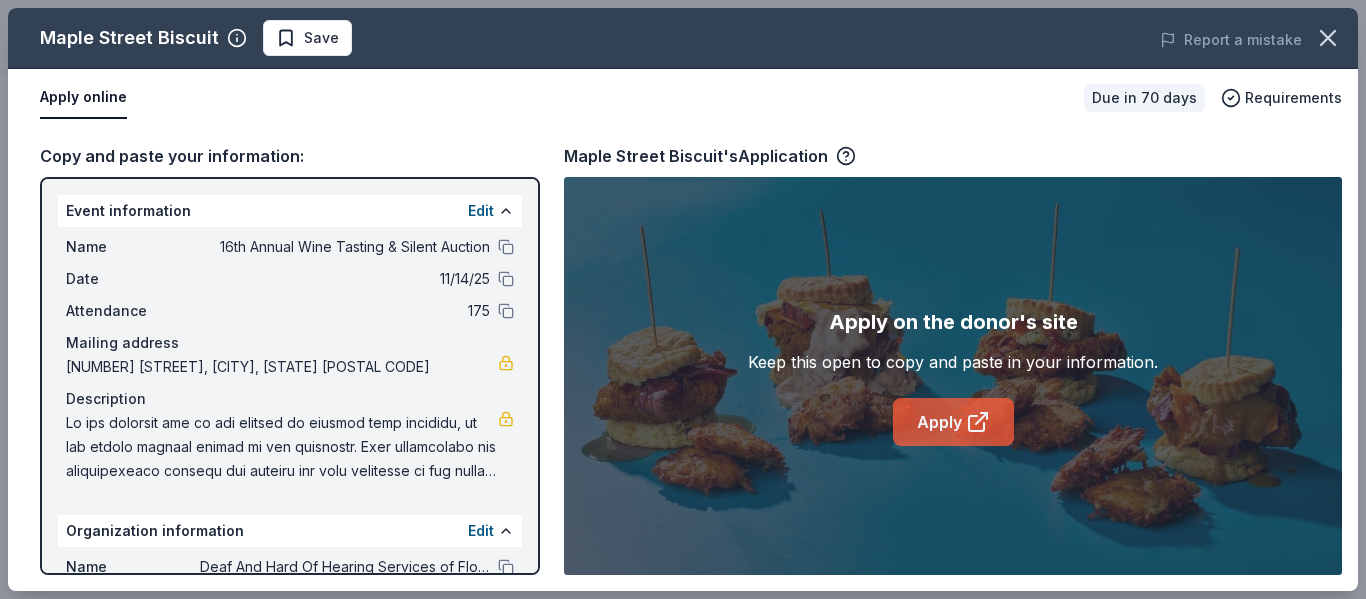 click 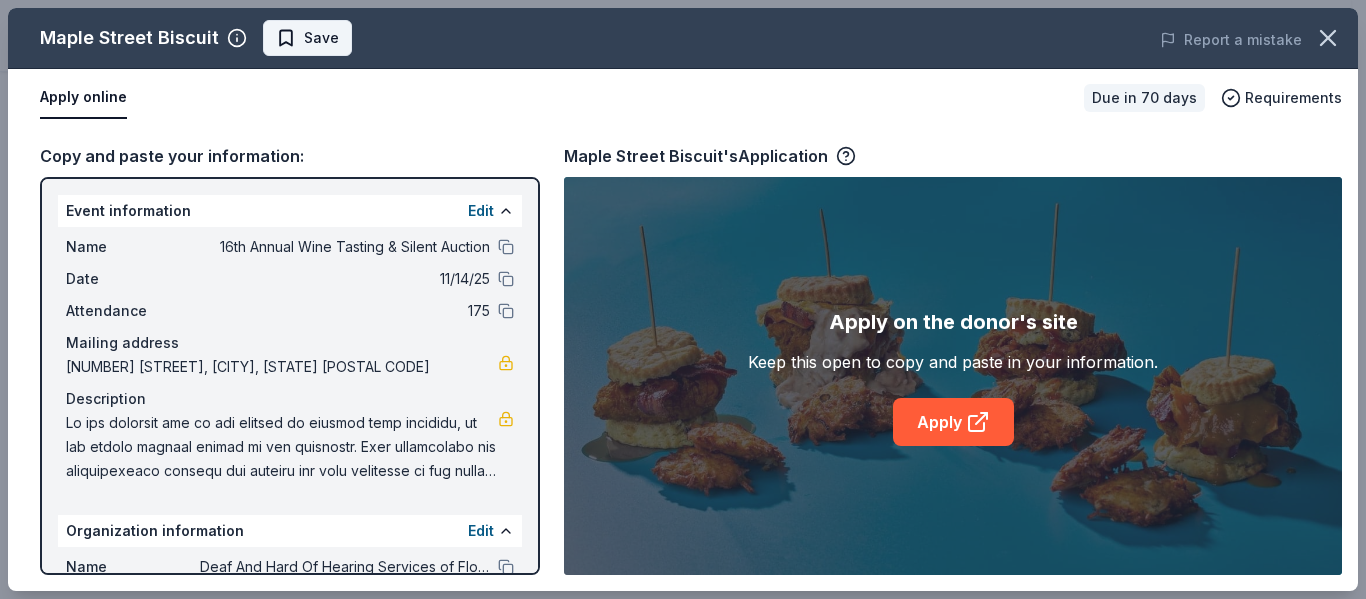 click on "Save" at bounding box center (307, 38) 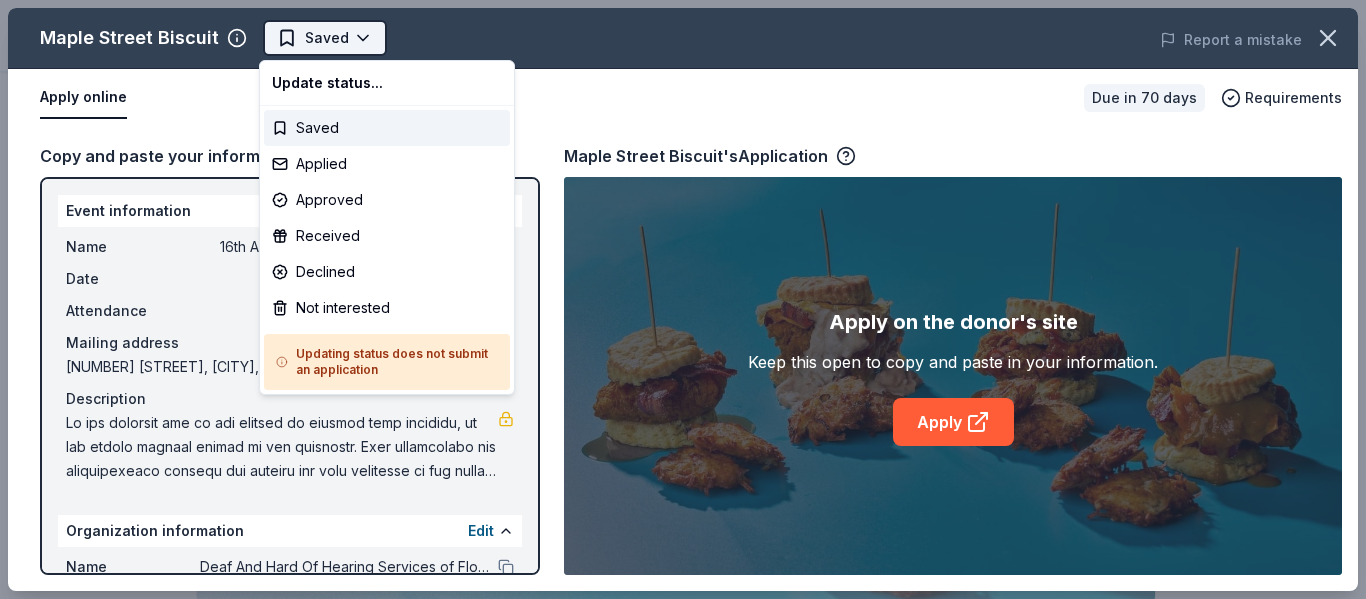 scroll, scrollTop: 0, scrollLeft: 0, axis: both 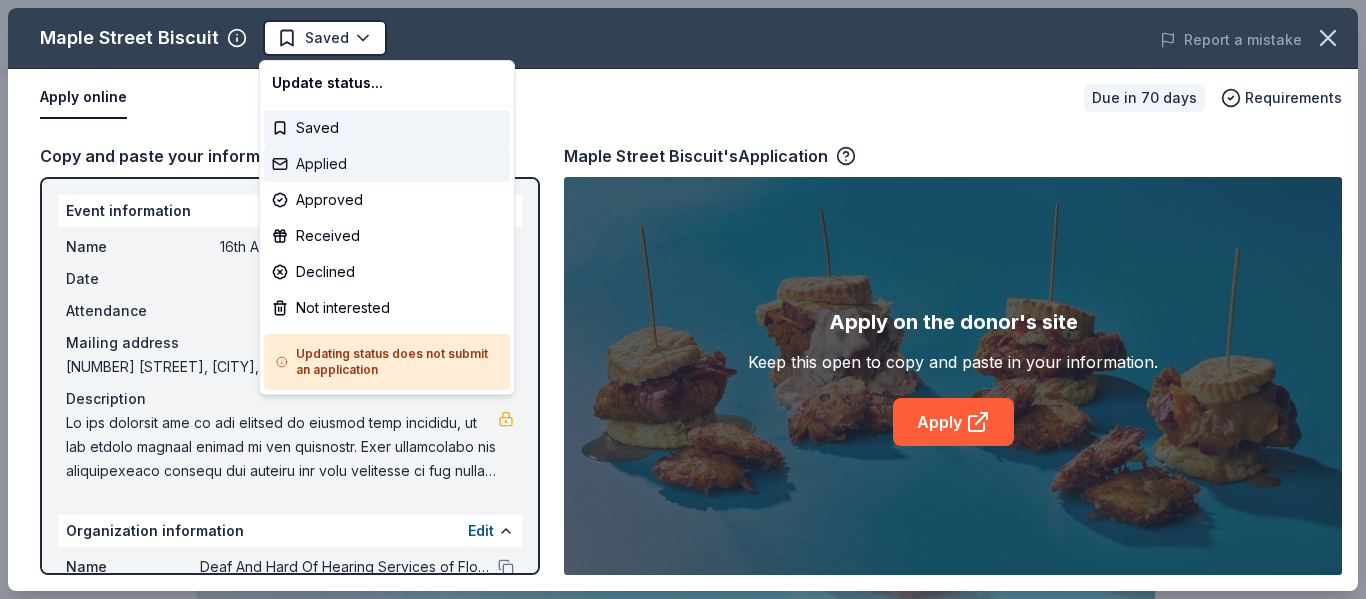 click on "Applied" at bounding box center (387, 164) 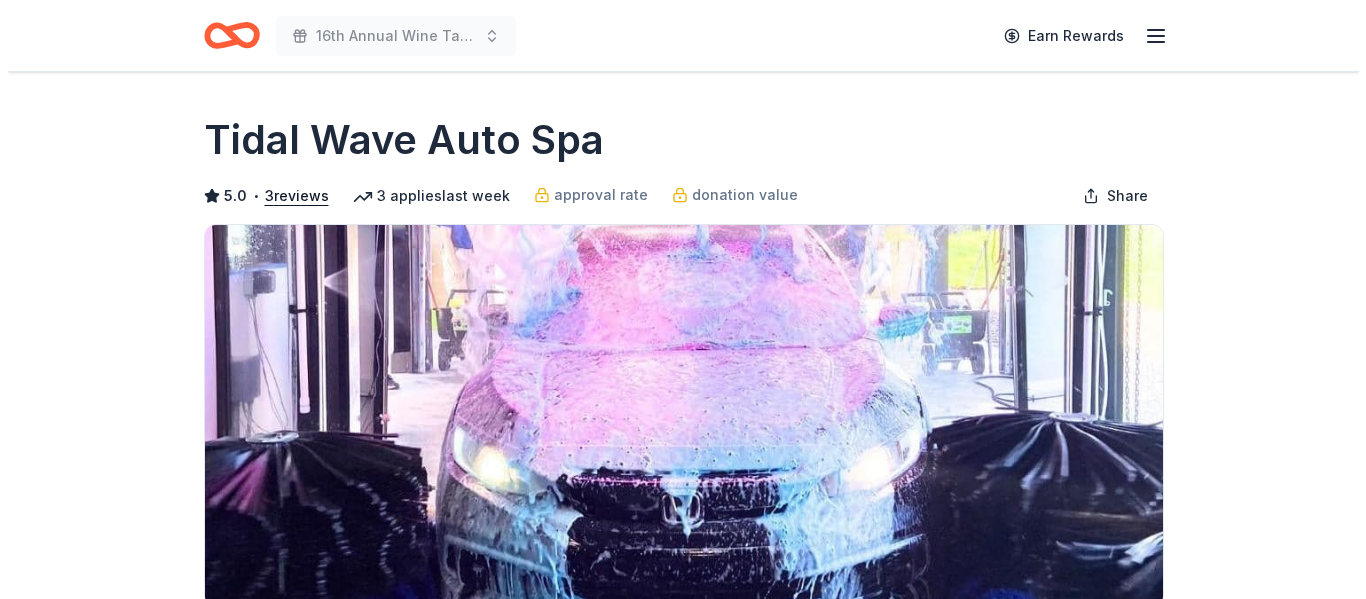 scroll, scrollTop: 416, scrollLeft: 0, axis: vertical 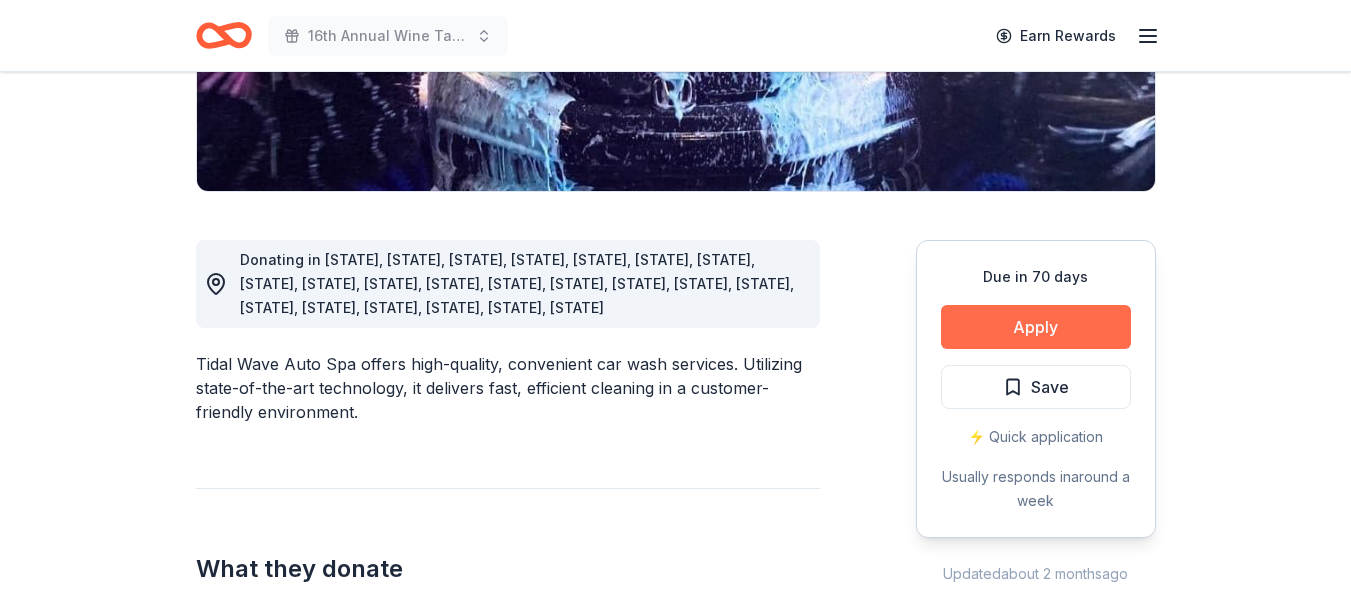 click on "Apply" at bounding box center [1036, 327] 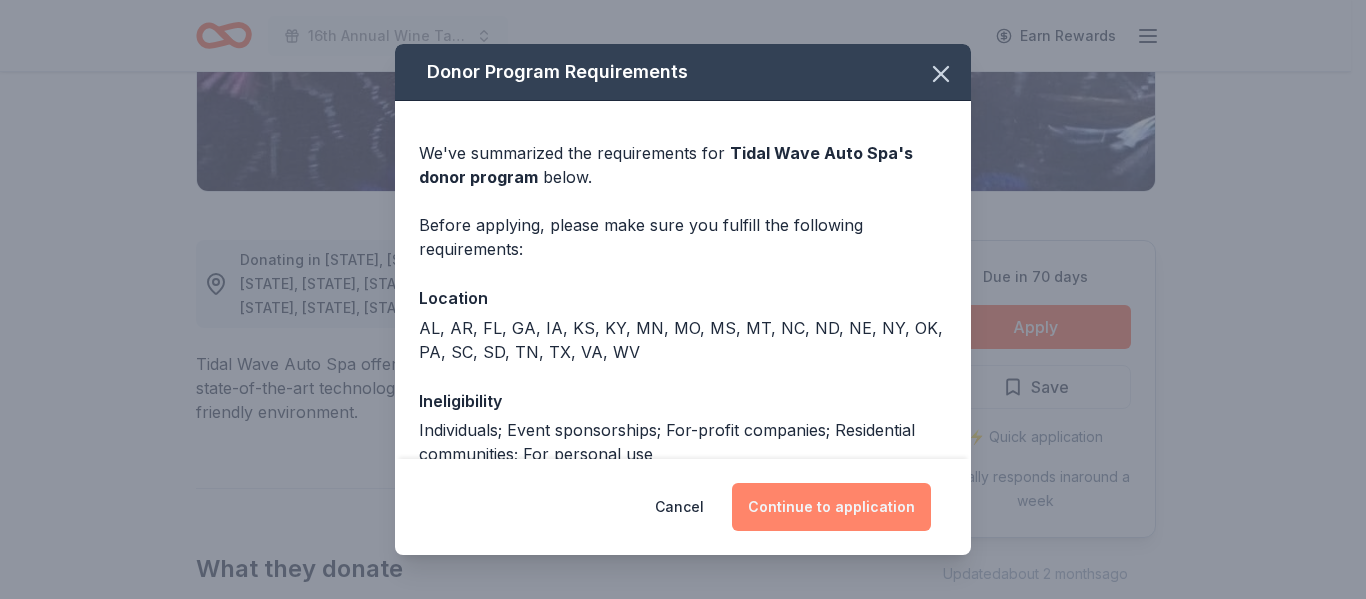 click on "Continue to application" at bounding box center [831, 507] 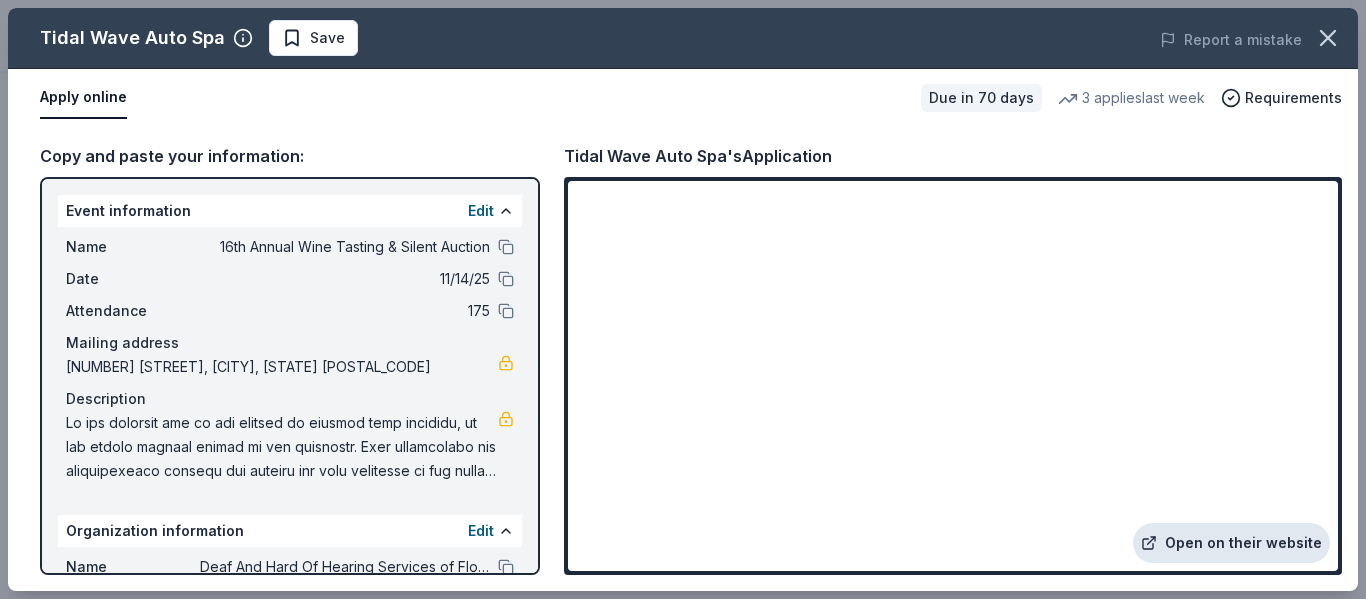 click on "Open on their website" at bounding box center (1231, 543) 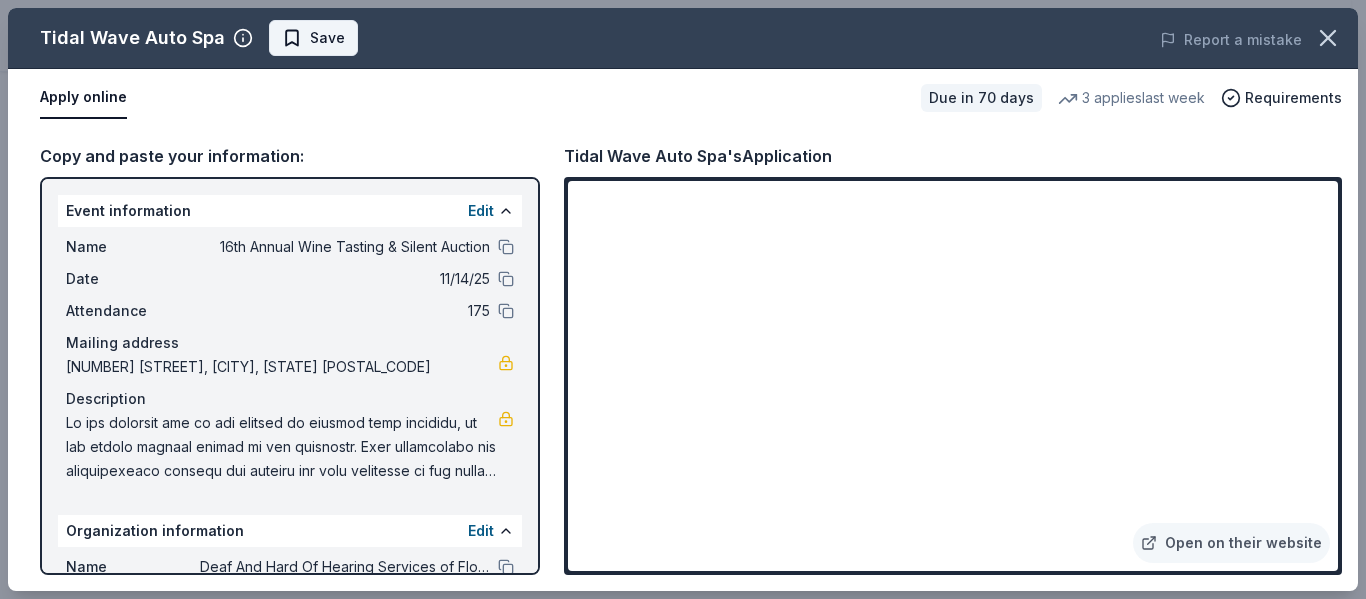 drag, startPoint x: 255, startPoint y: 40, endPoint x: 282, endPoint y: 37, distance: 27.166155 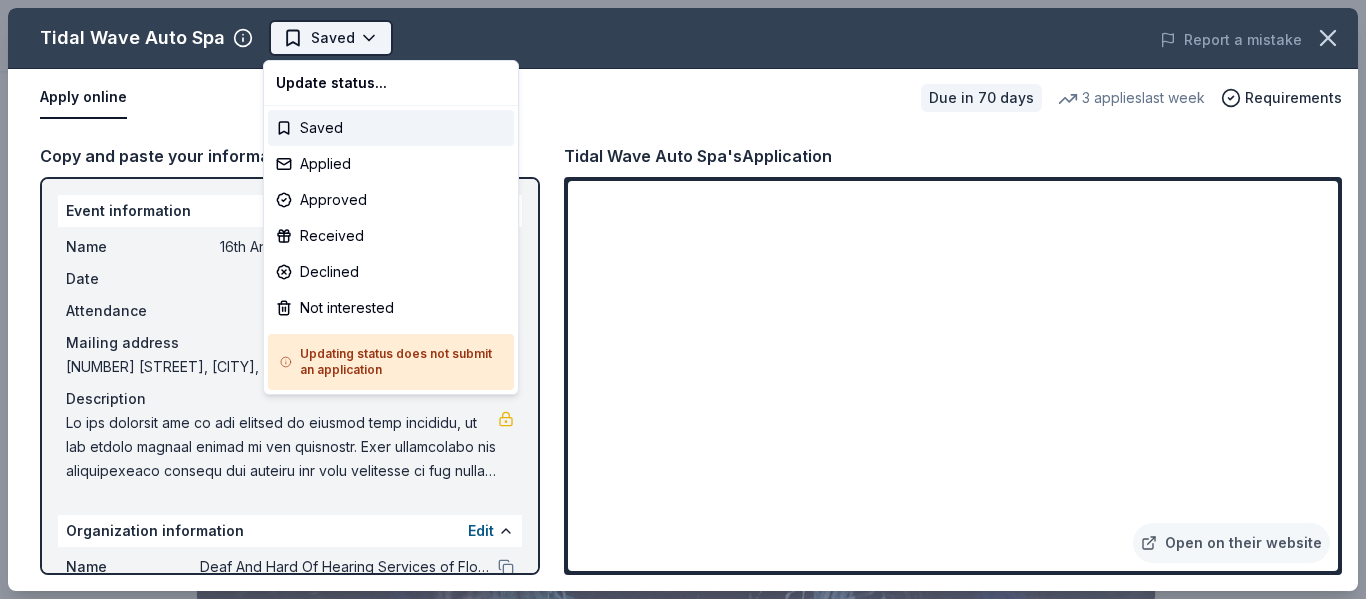 scroll, scrollTop: 0, scrollLeft: 0, axis: both 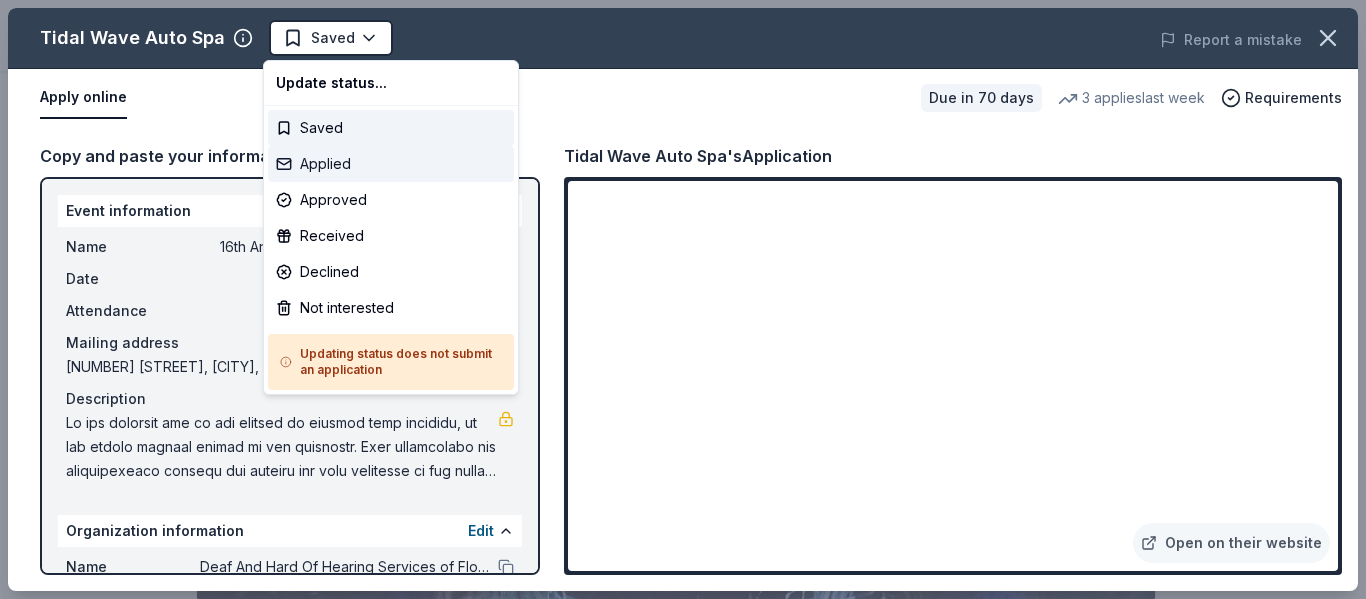 click on "Applied" at bounding box center [391, 164] 